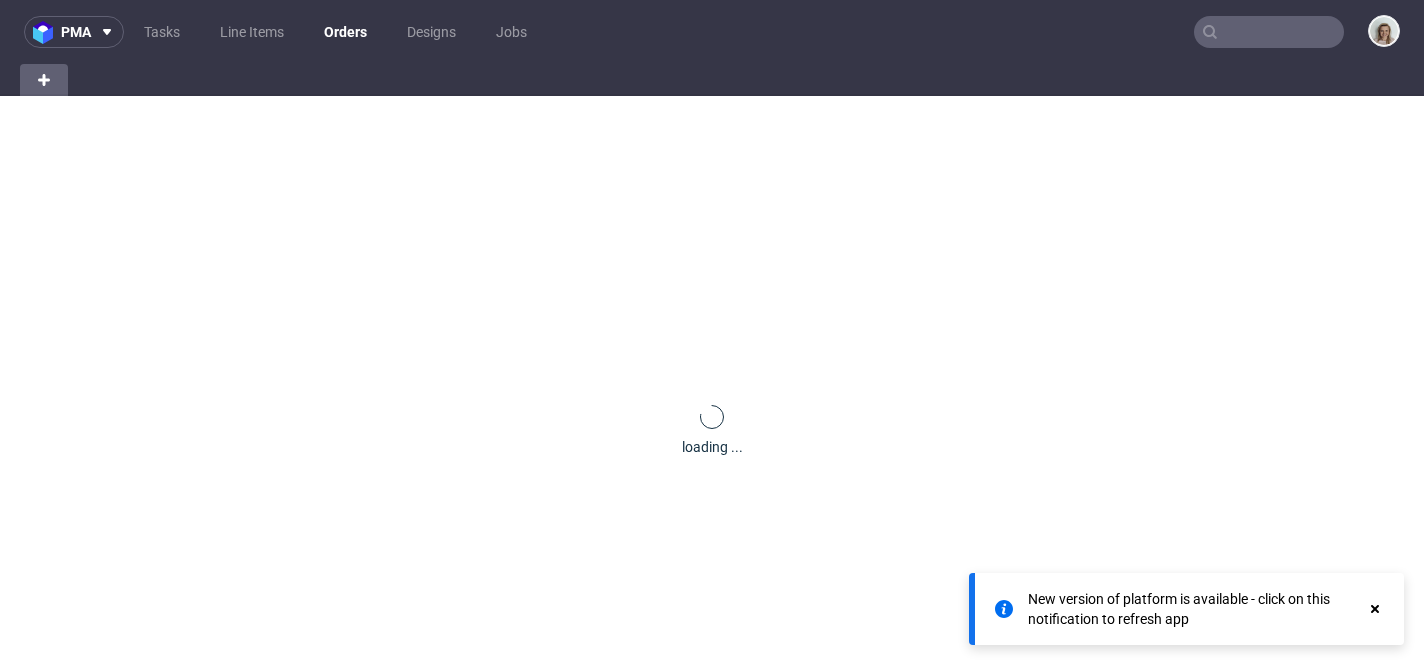 scroll, scrollTop: 0, scrollLeft: 0, axis: both 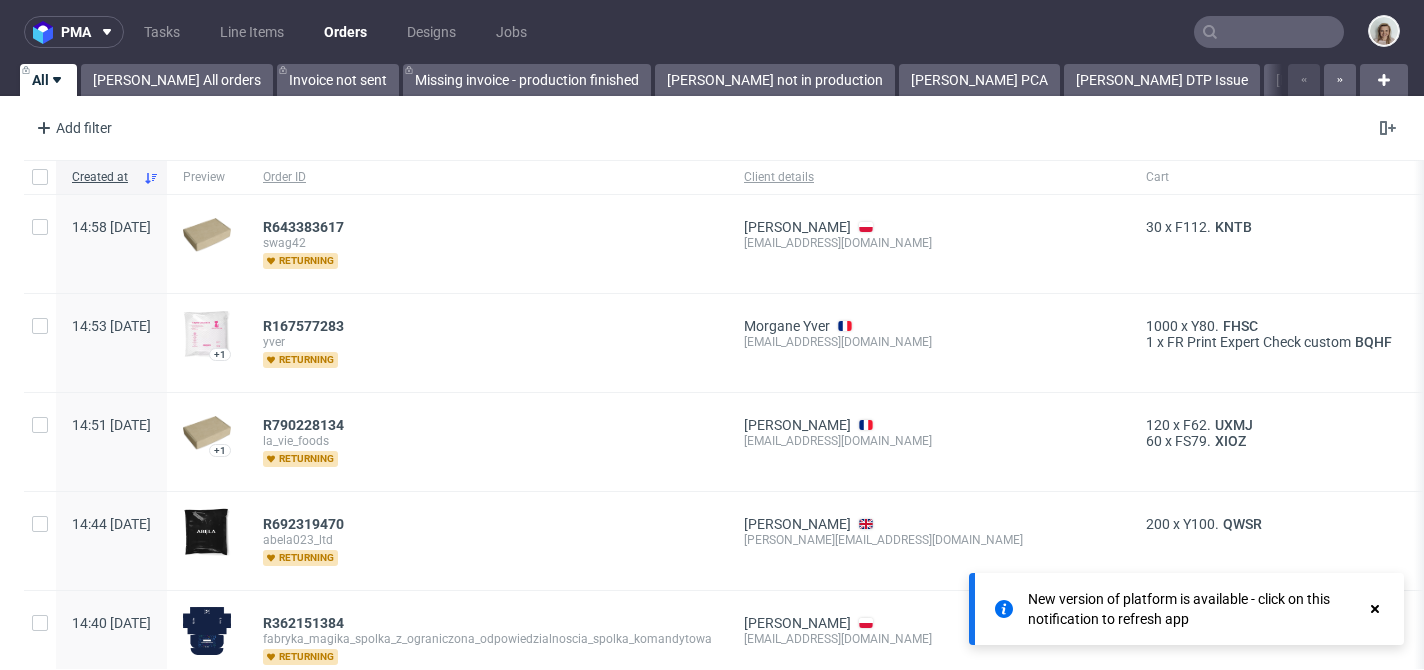 click at bounding box center [1269, 32] 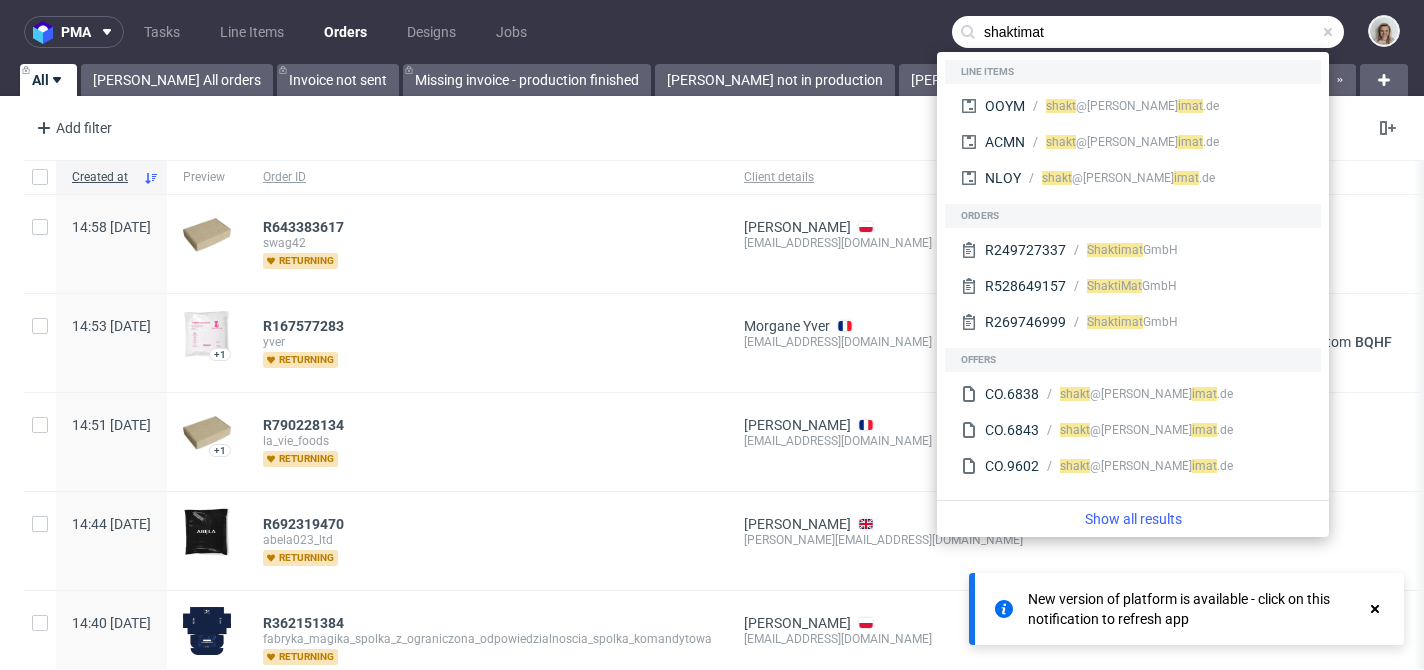 type on "shaktimat" 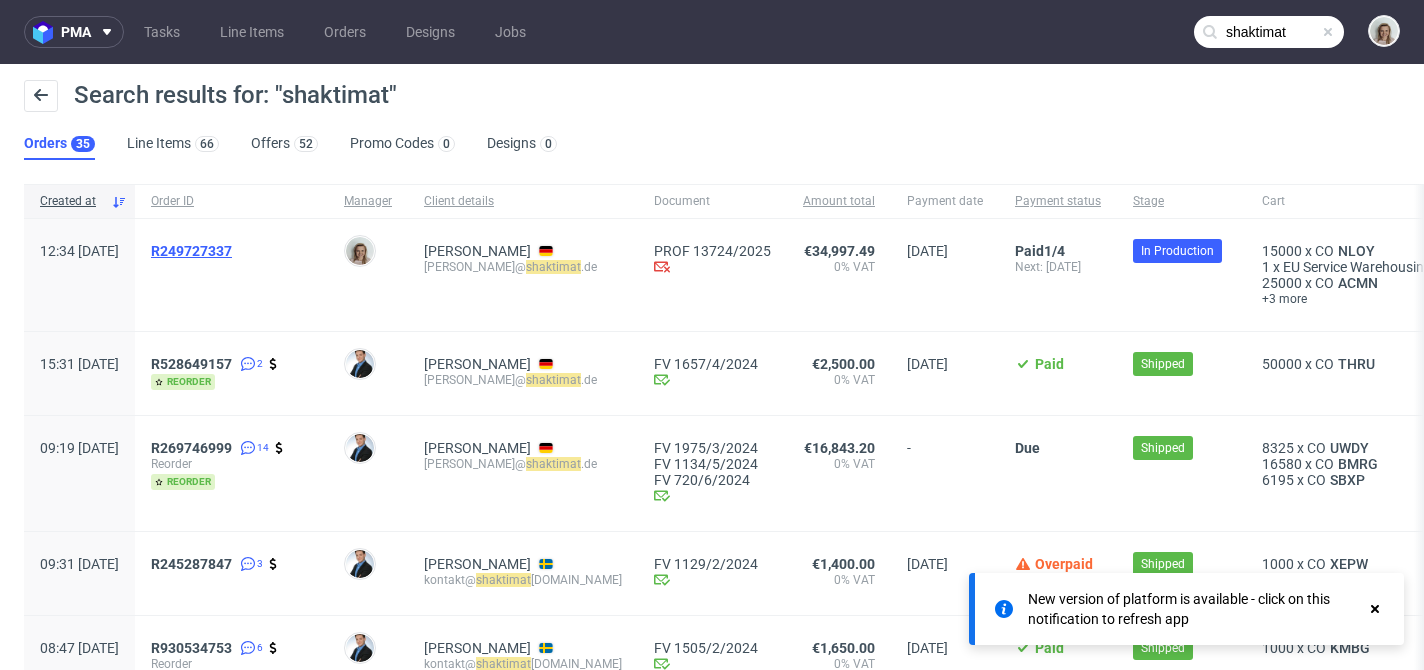 click on "R249727337" at bounding box center (191, 251) 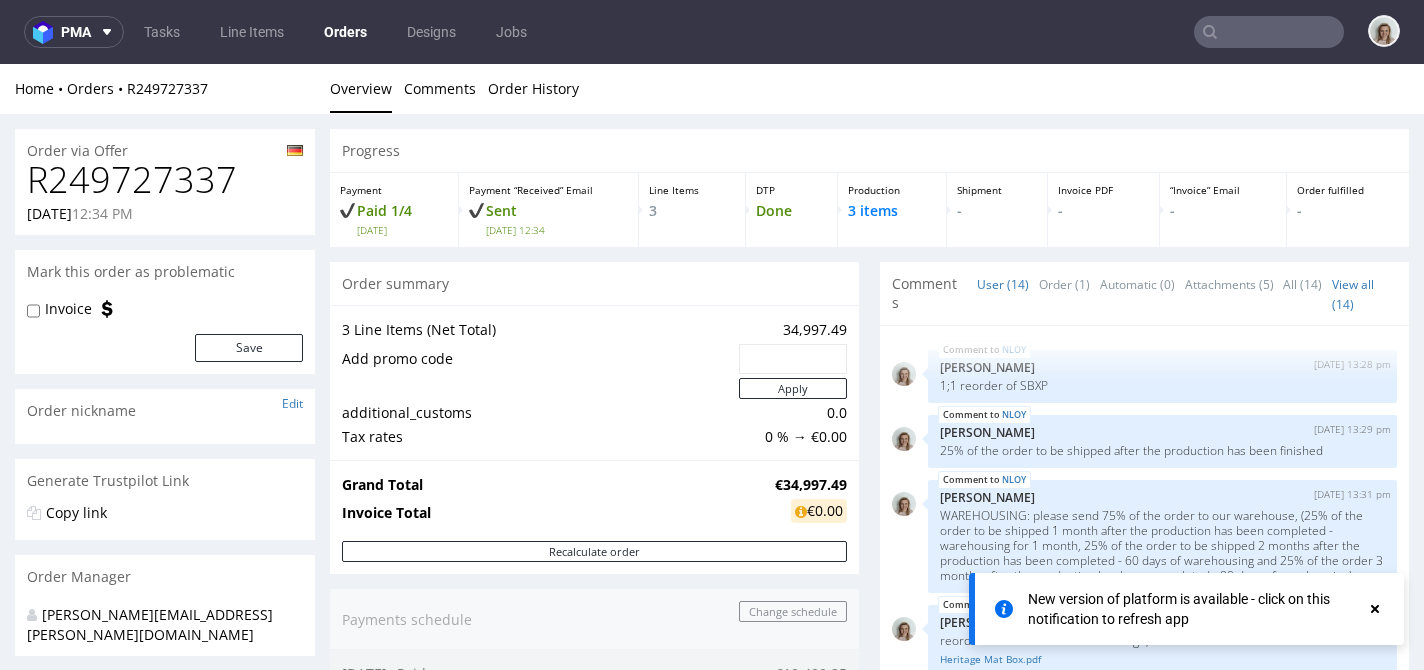 scroll, scrollTop: 639, scrollLeft: 0, axis: vertical 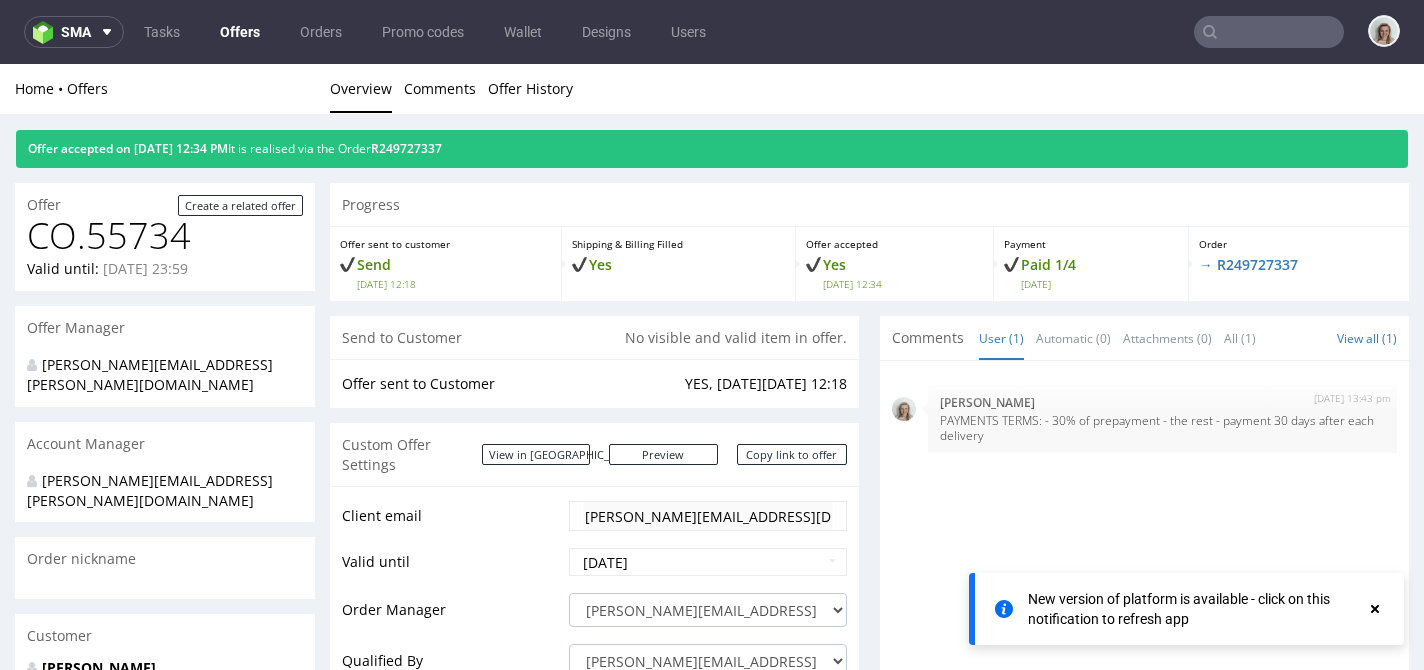 click 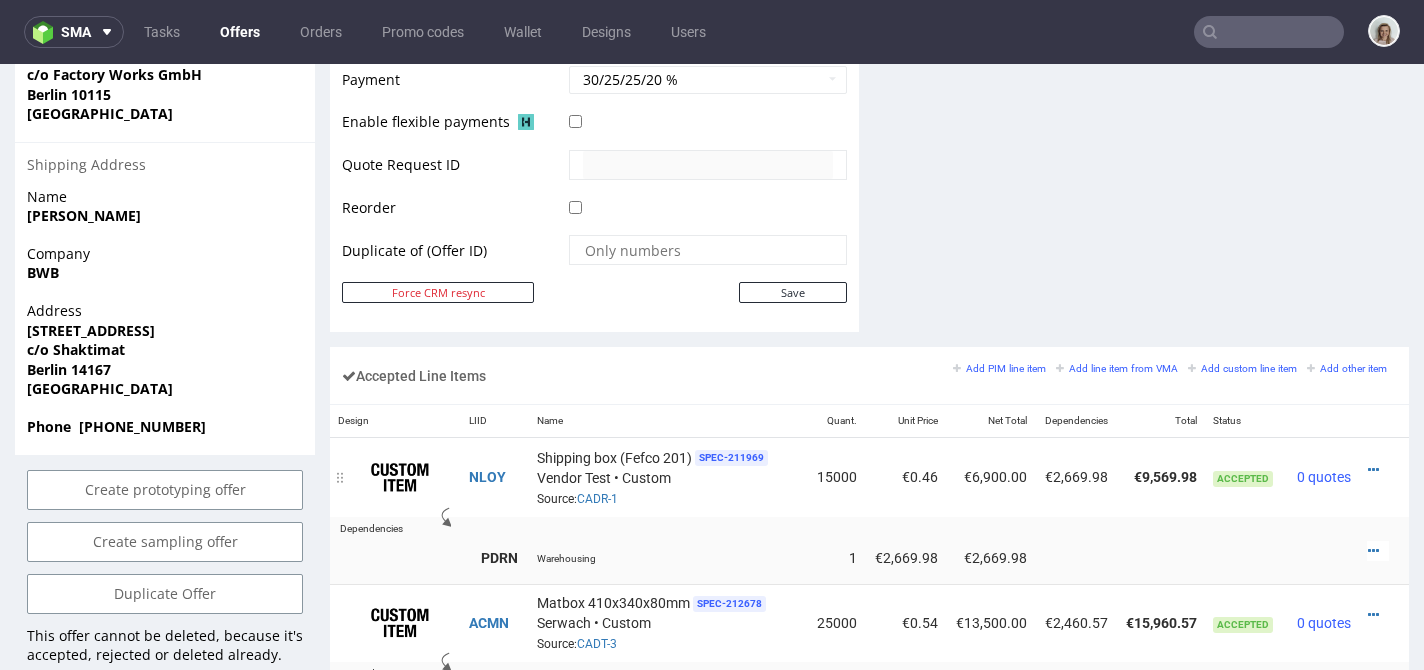 scroll, scrollTop: 1326, scrollLeft: 0, axis: vertical 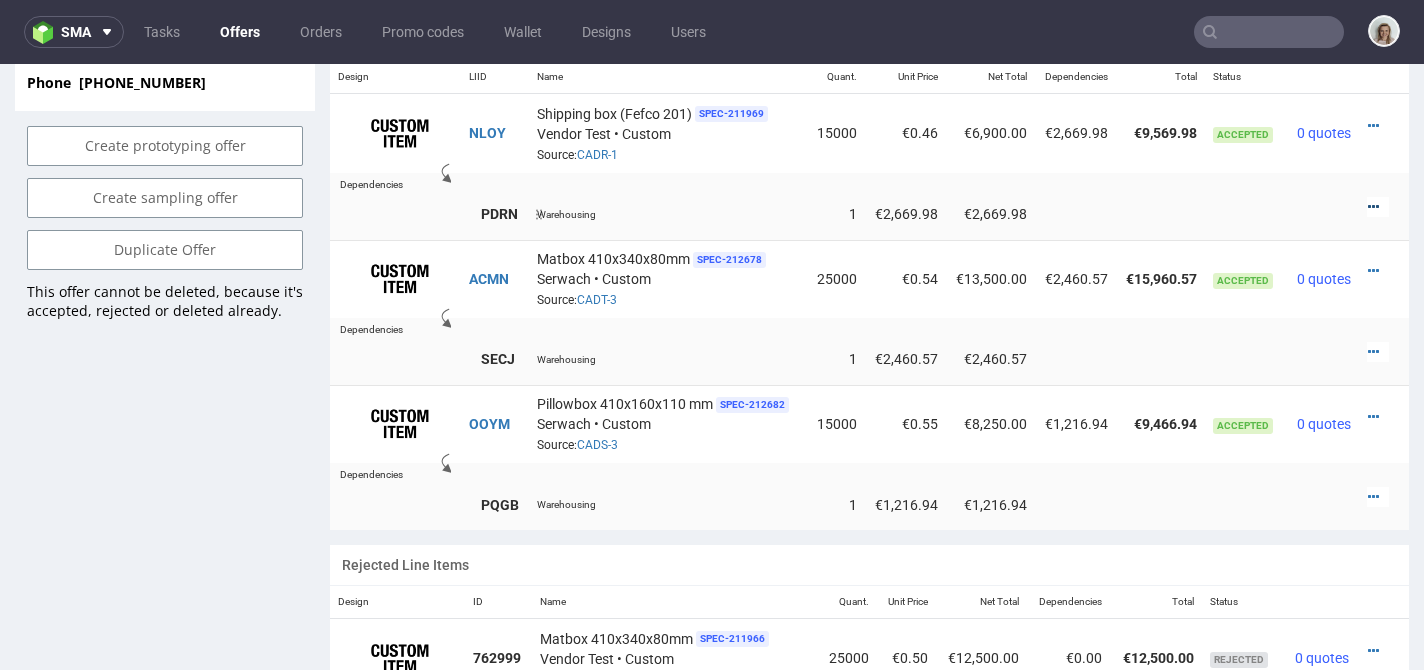 click at bounding box center [1373, 207] 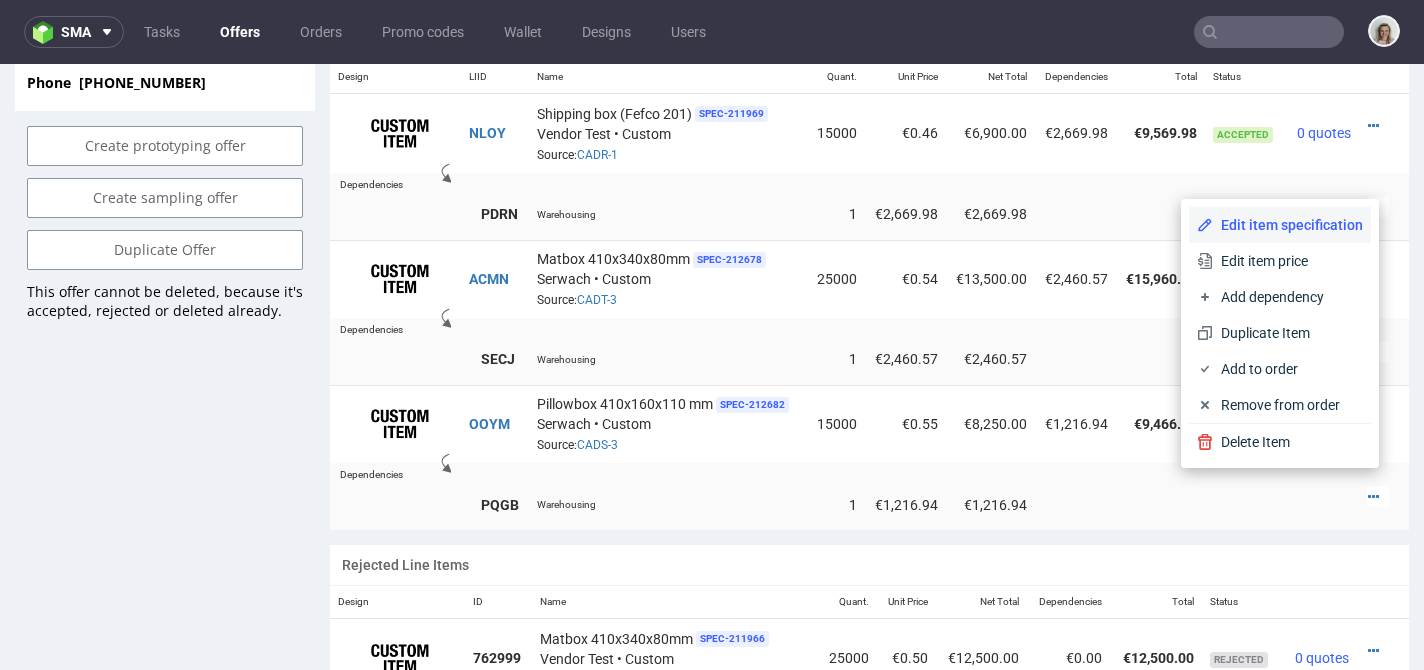 click on "Edit item specification" at bounding box center (1288, 225) 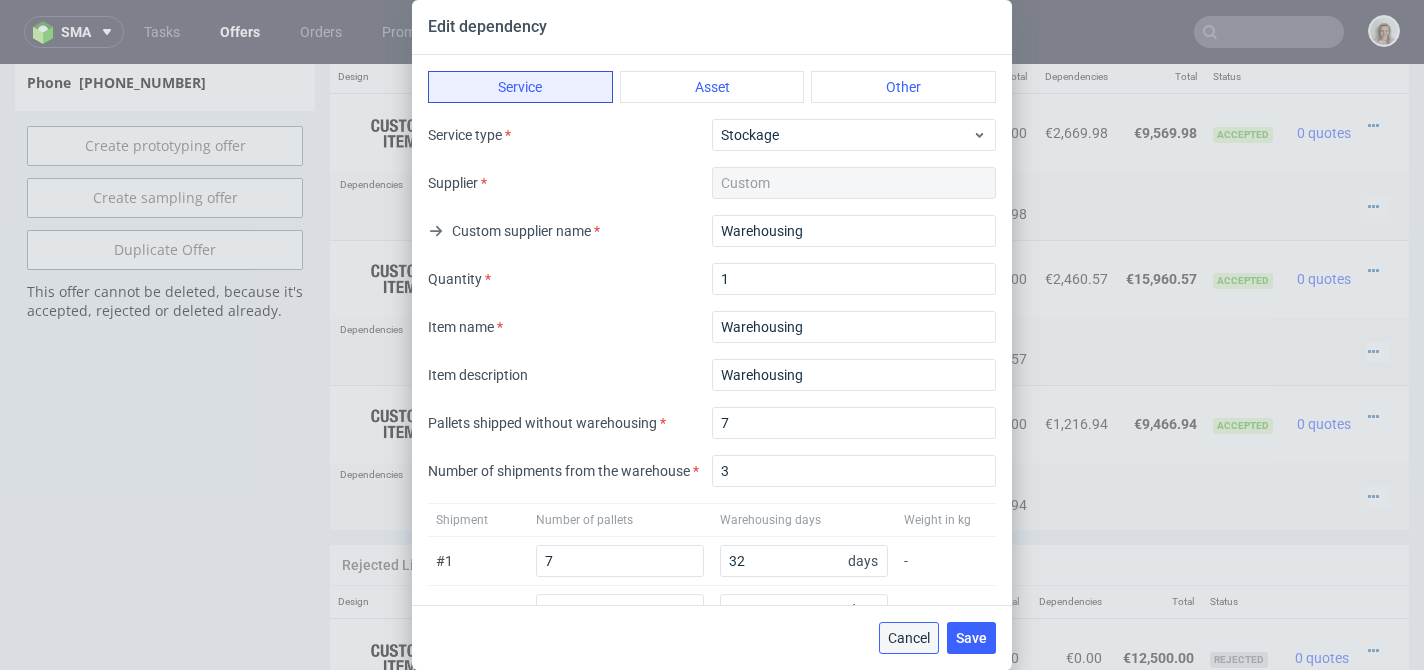 click on "Cancel" at bounding box center [909, 638] 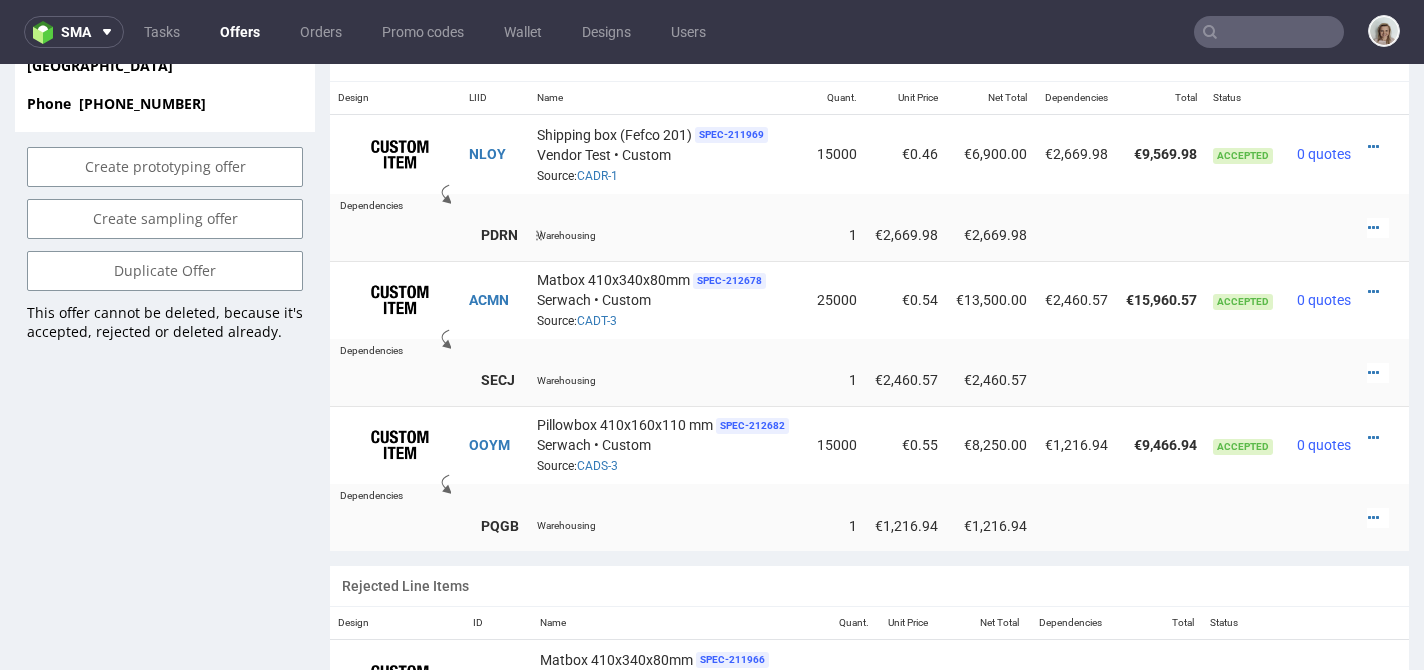 scroll, scrollTop: 1281, scrollLeft: 0, axis: vertical 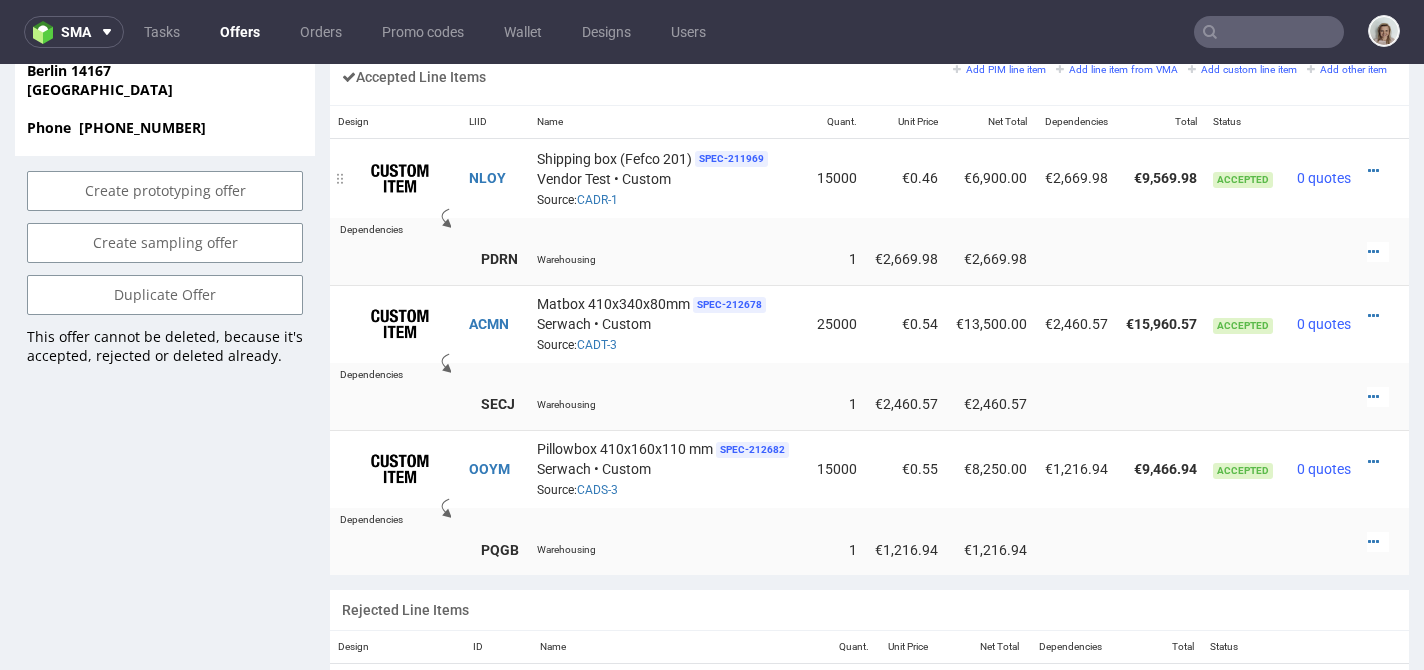 click on "NLOY" at bounding box center (495, 178) 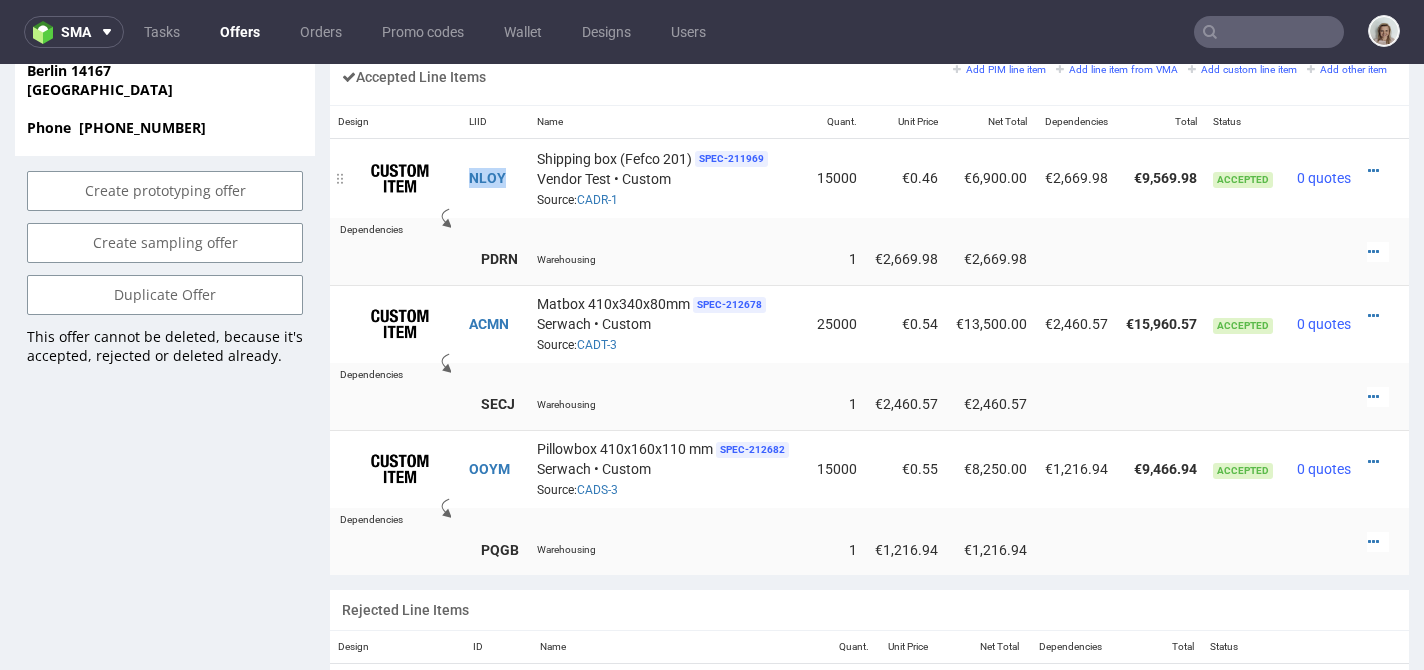drag, startPoint x: 507, startPoint y: 157, endPoint x: 462, endPoint y: 155, distance: 45.044422 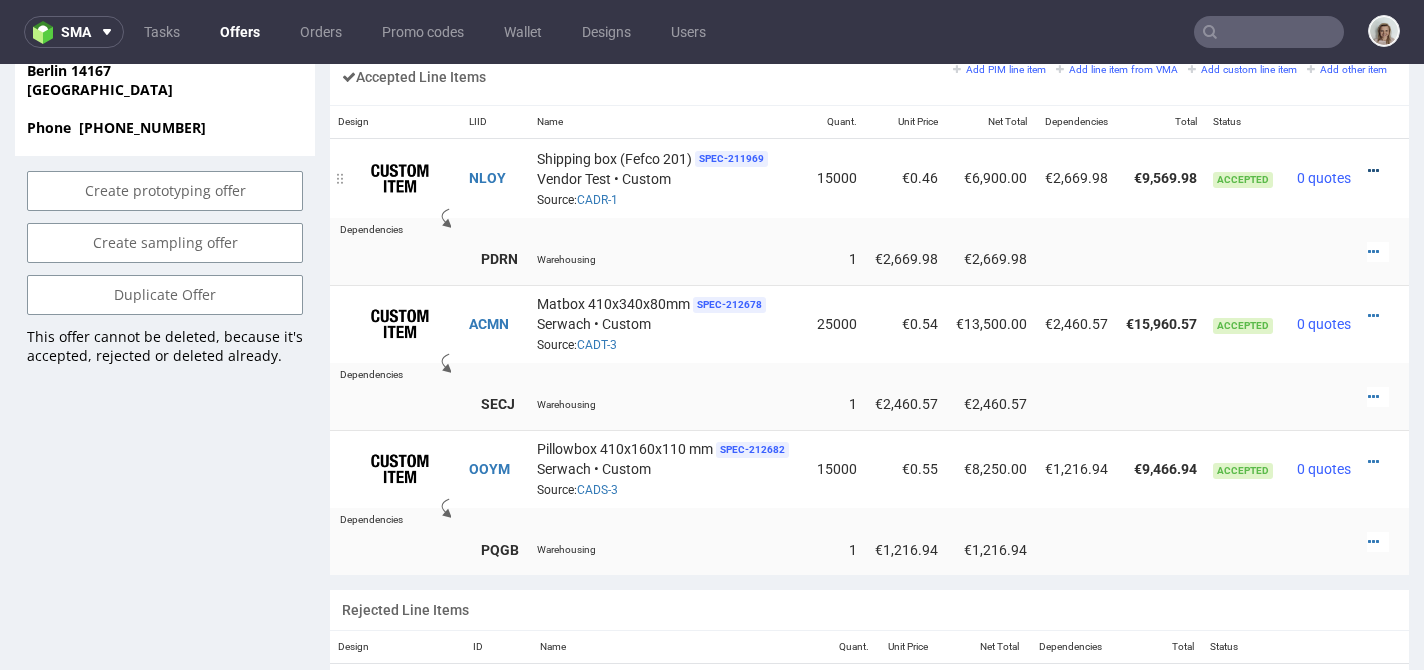 click at bounding box center [1373, 171] 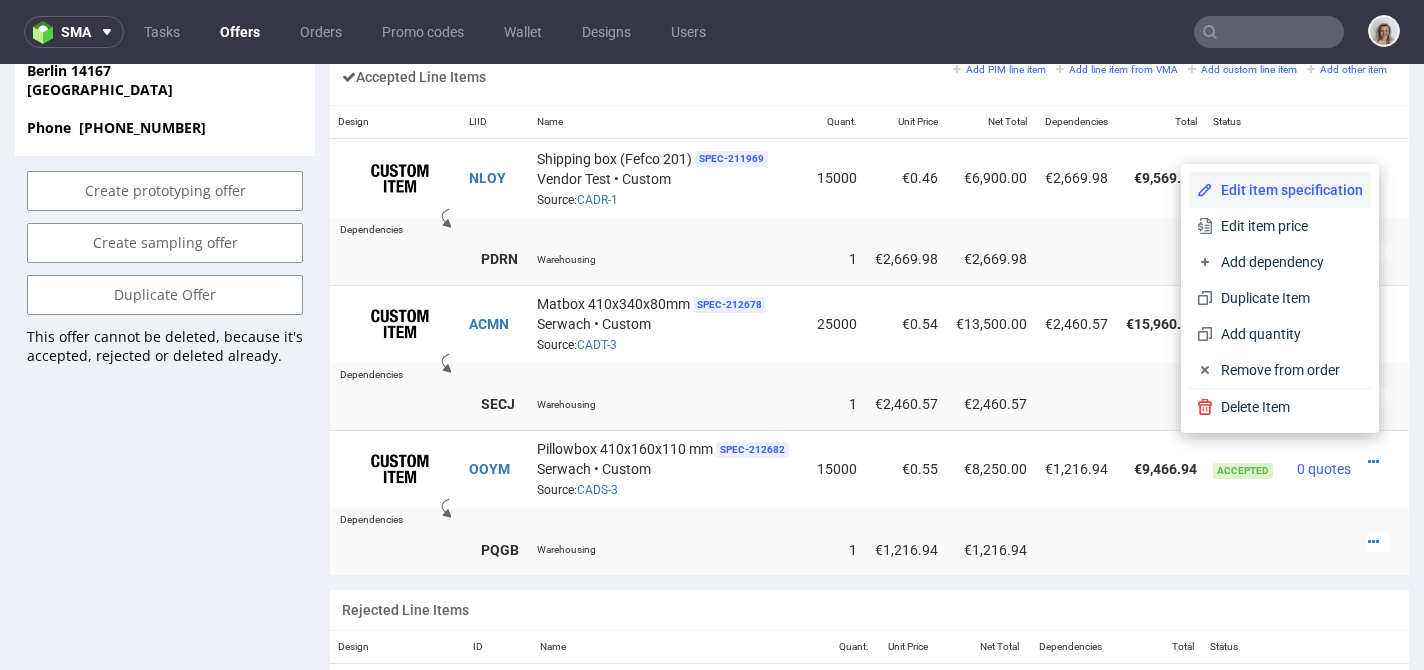 click on "Edit item specification" at bounding box center [1288, 190] 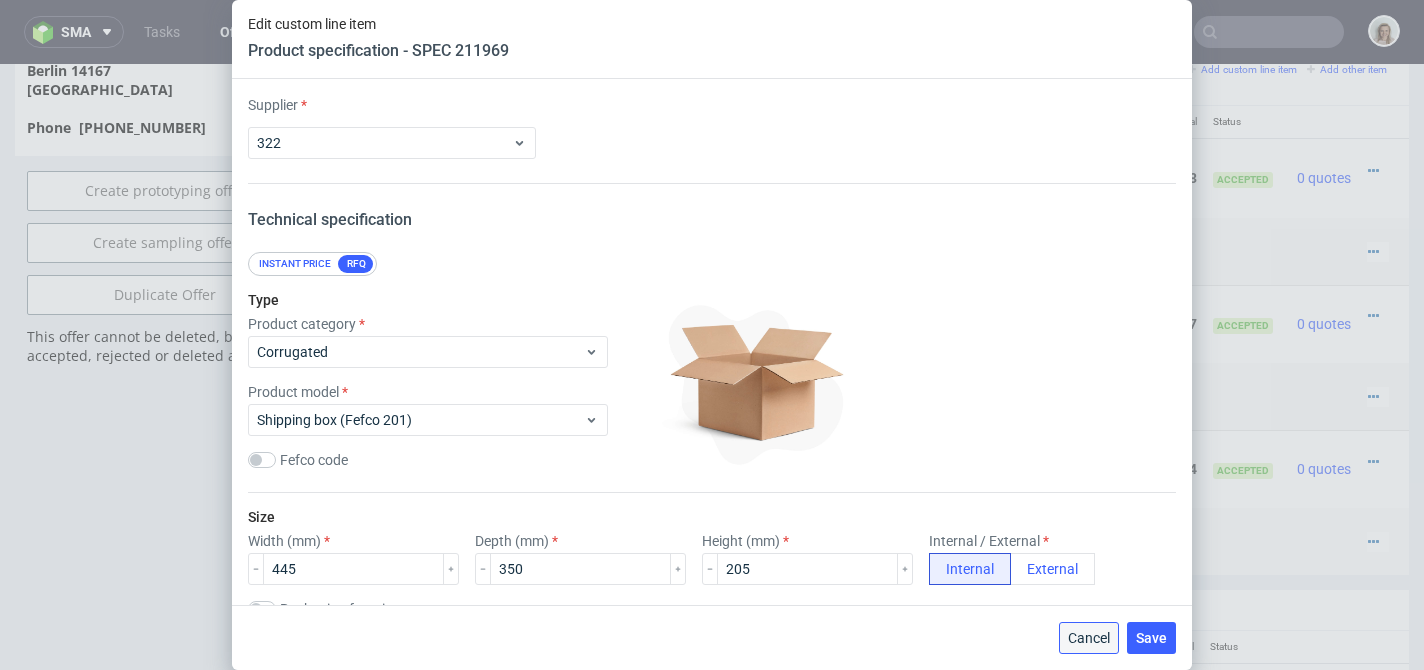 click on "Cancel" at bounding box center [1089, 638] 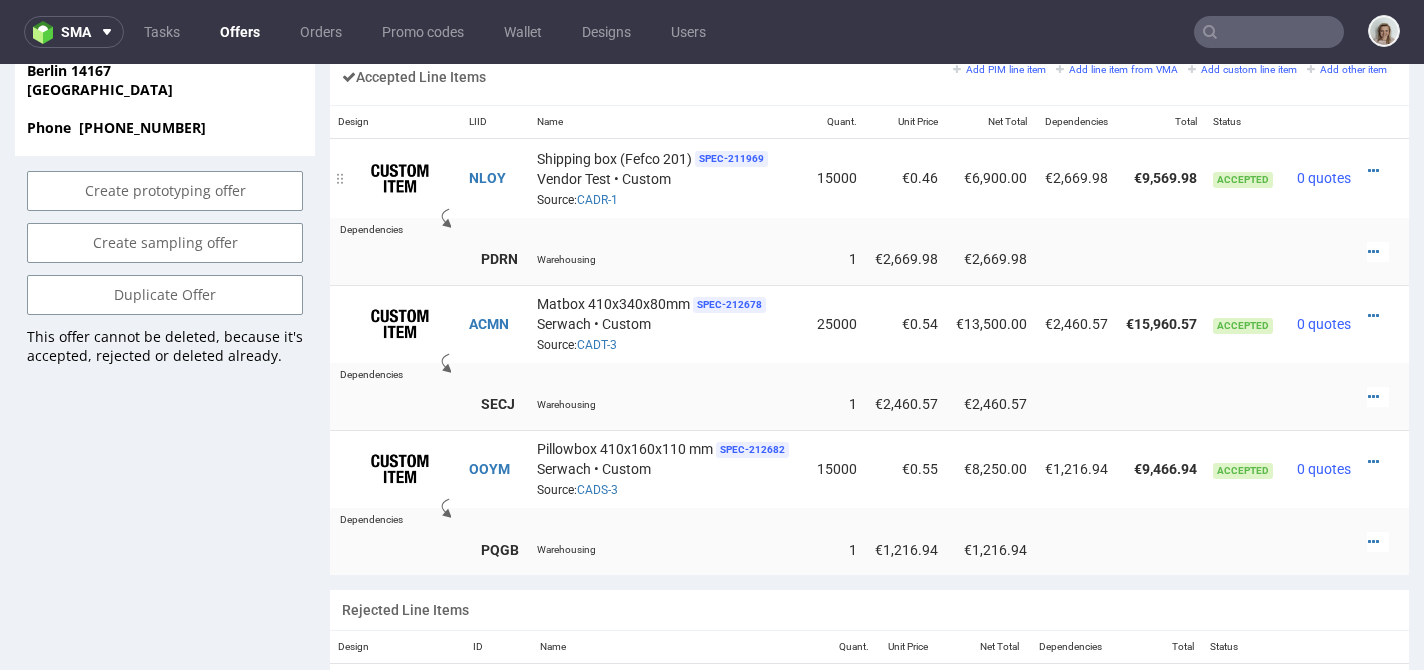 click at bounding box center [1378, 171] 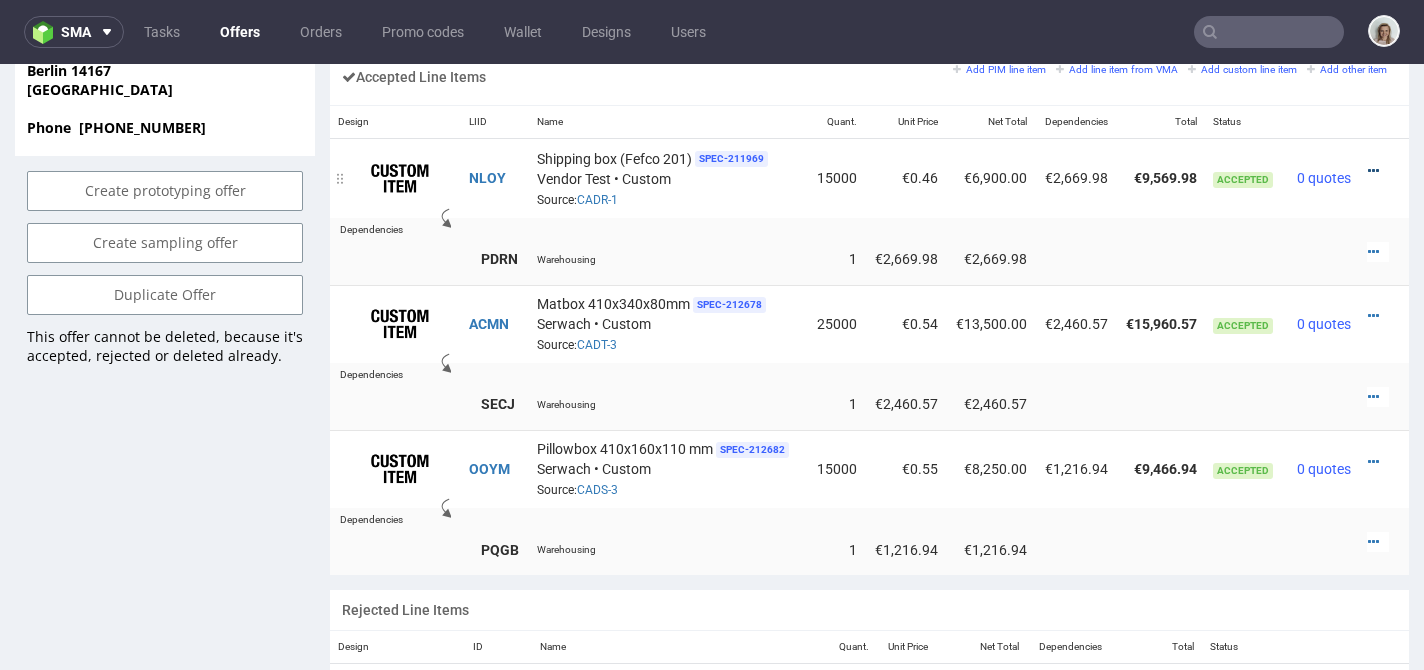 click at bounding box center (1373, 171) 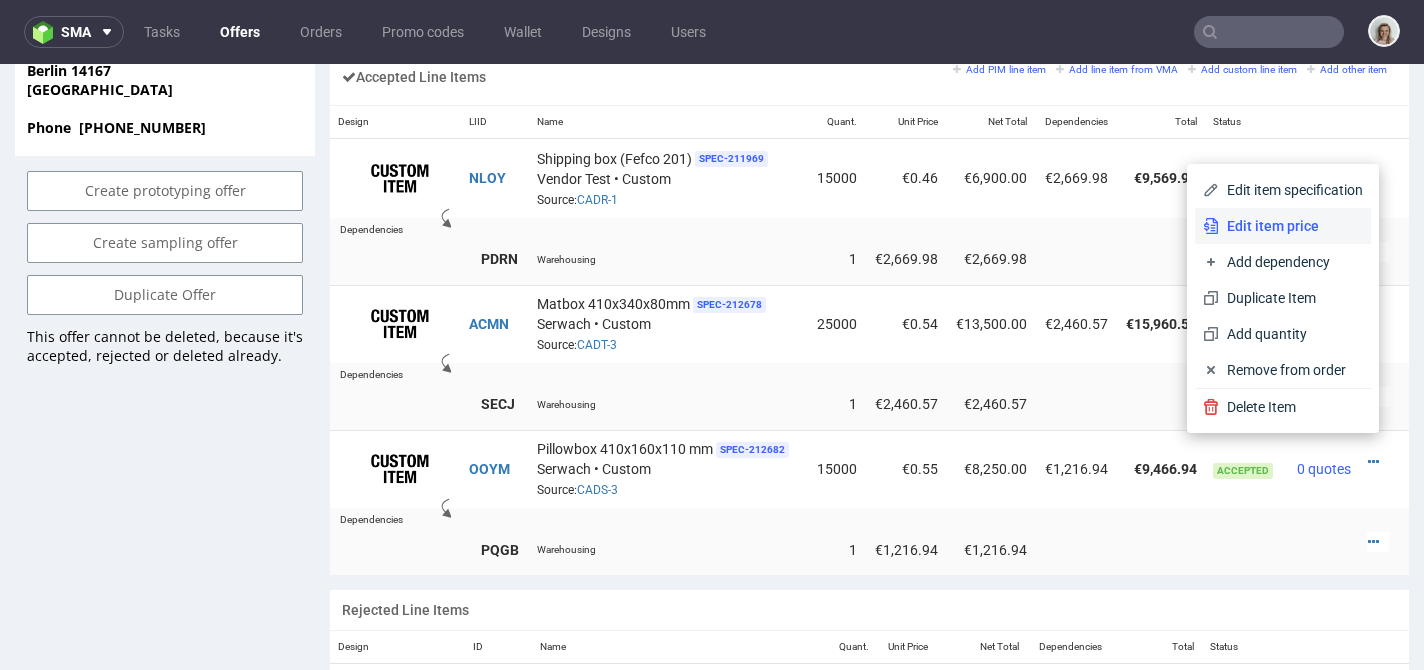 click on "Edit item price" at bounding box center (1291, 226) 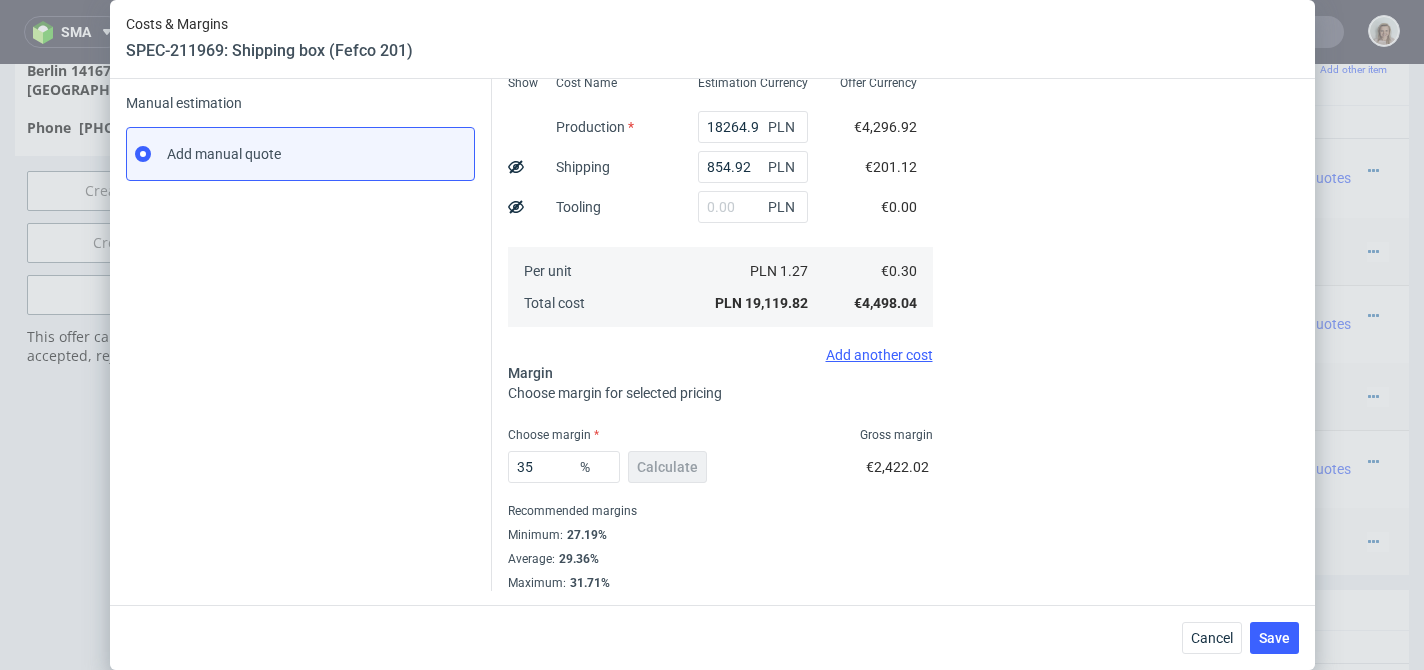 scroll, scrollTop: 302, scrollLeft: 0, axis: vertical 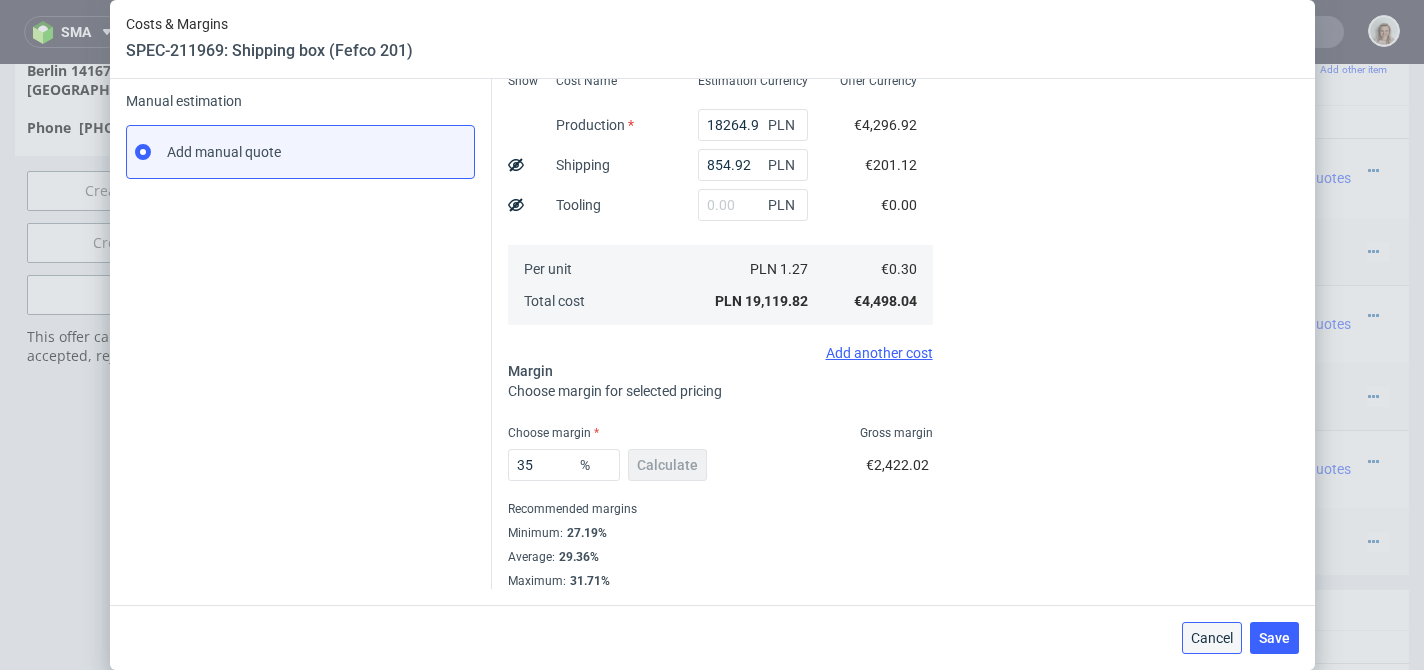 click on "Cancel" at bounding box center [1212, 638] 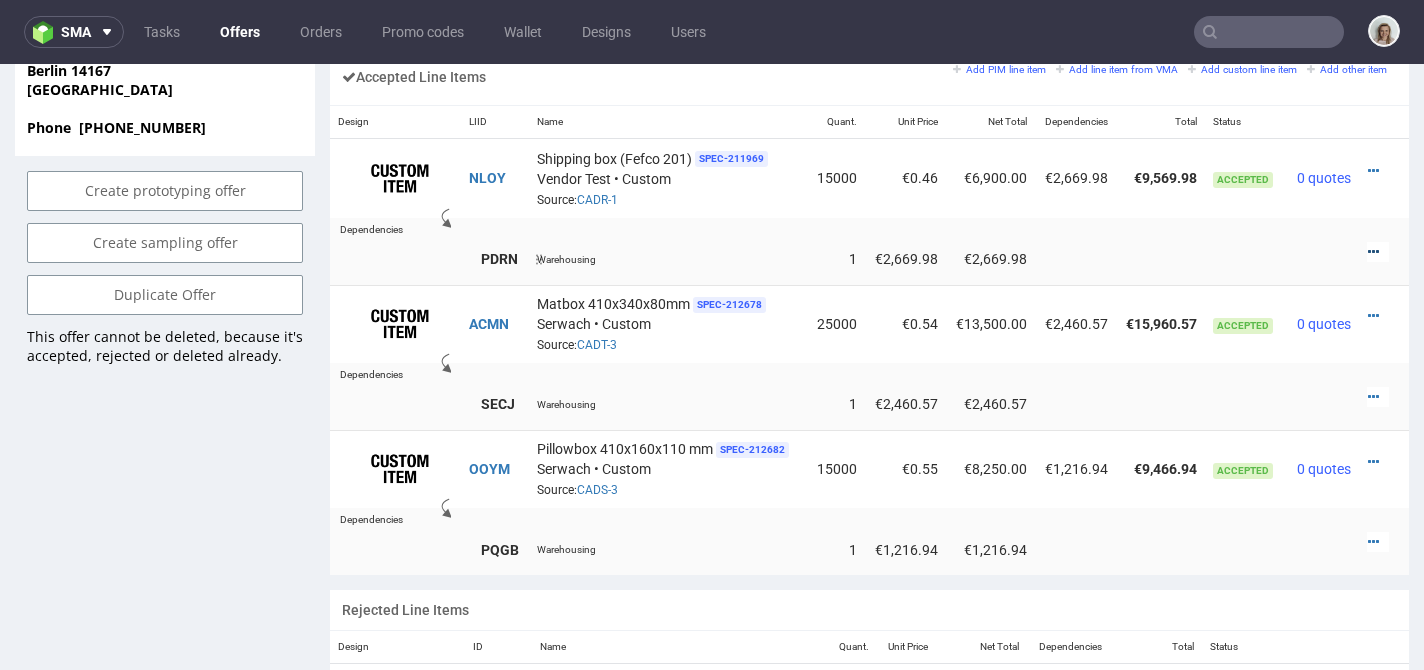click at bounding box center (1373, 252) 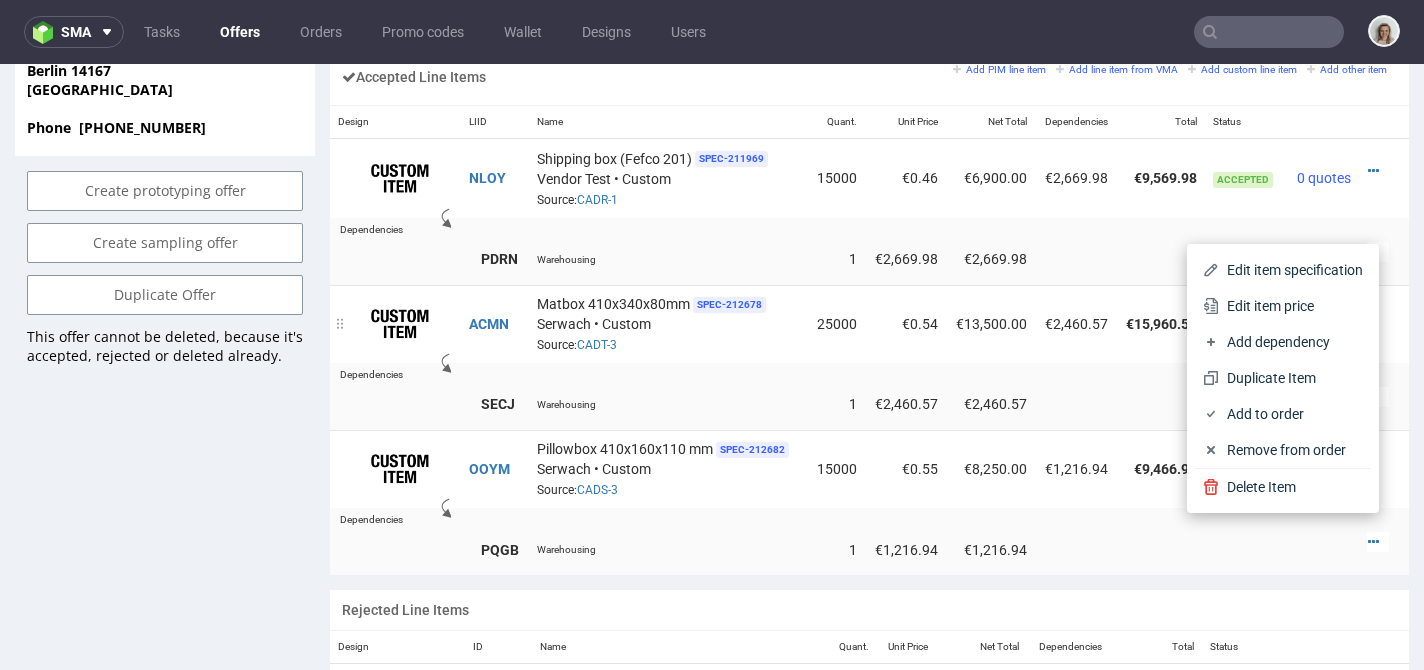 click on "Edit item price" at bounding box center (1283, 306) 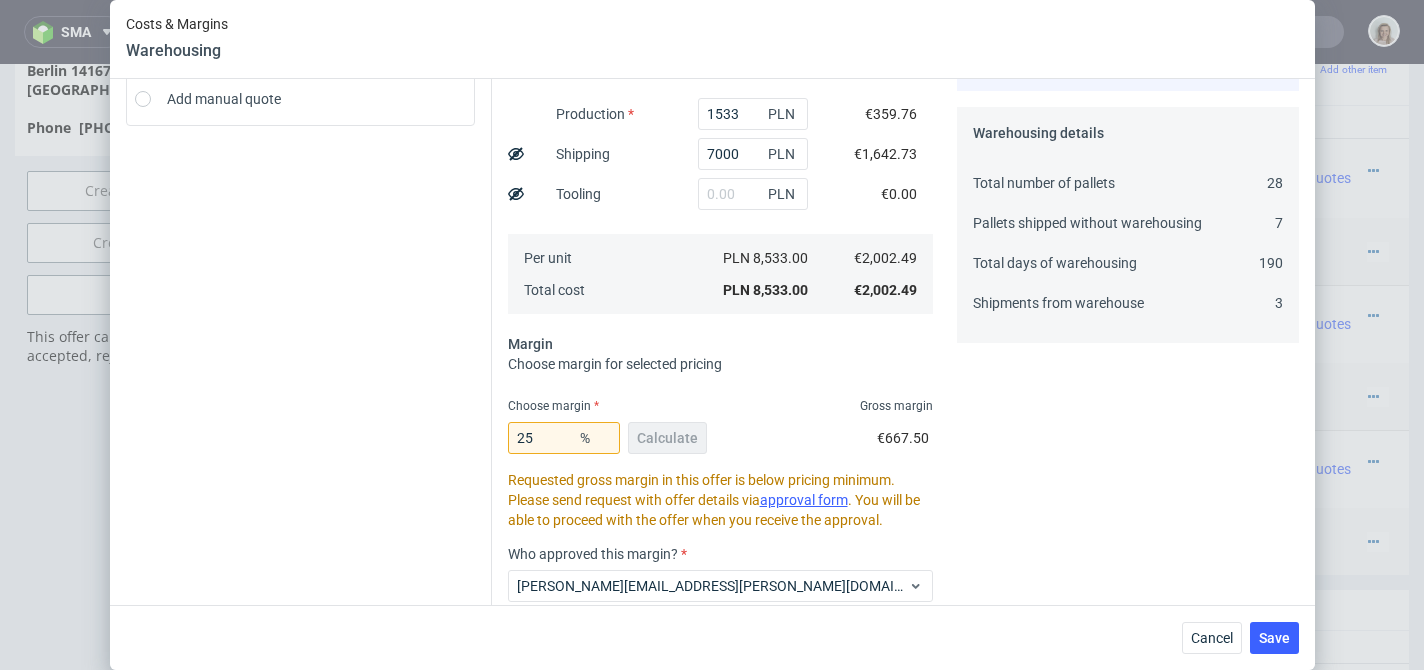 scroll, scrollTop: 434, scrollLeft: 0, axis: vertical 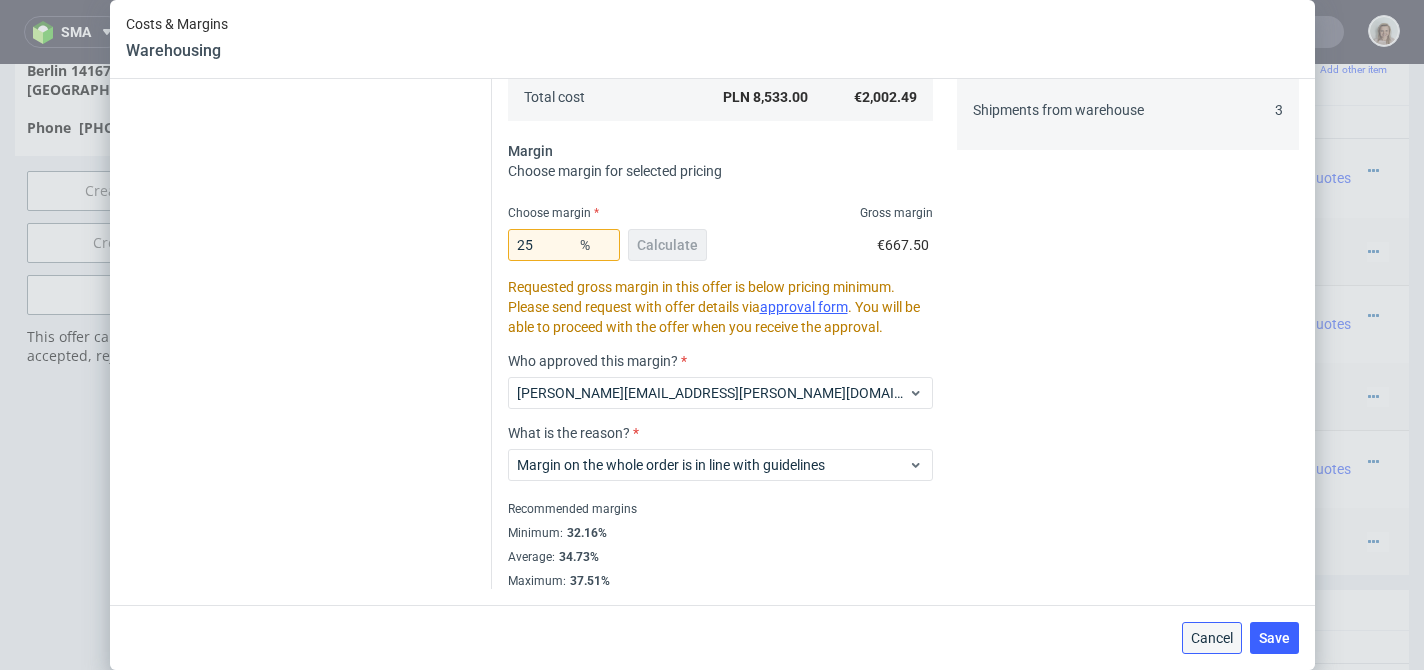click on "Cancel" at bounding box center (1212, 638) 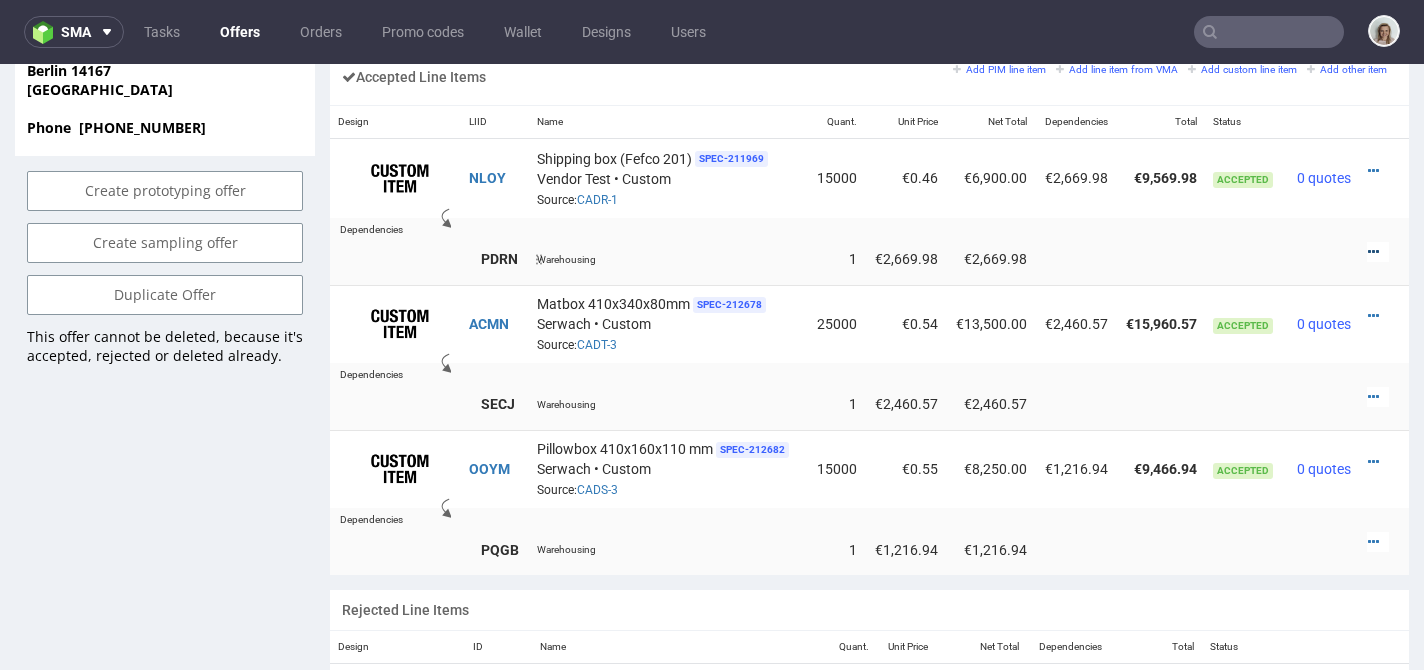 click at bounding box center [1373, 252] 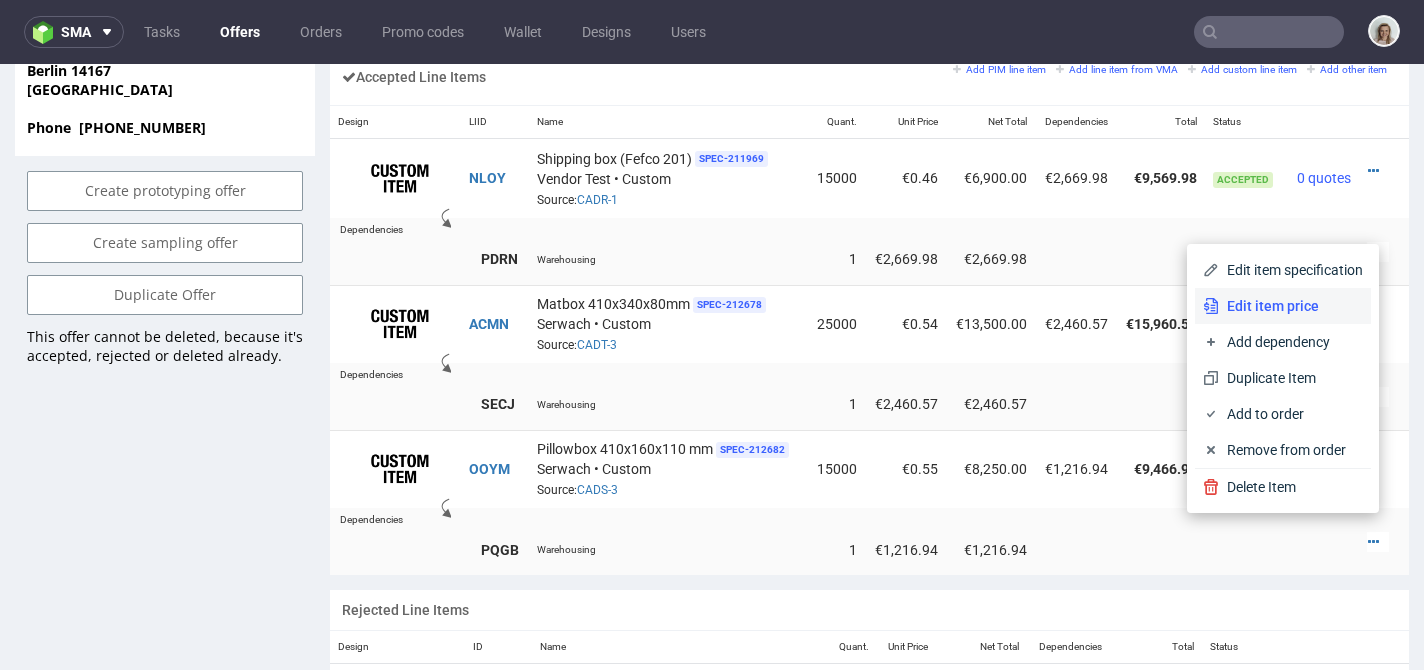 click on "Edit item price" at bounding box center [1283, 306] 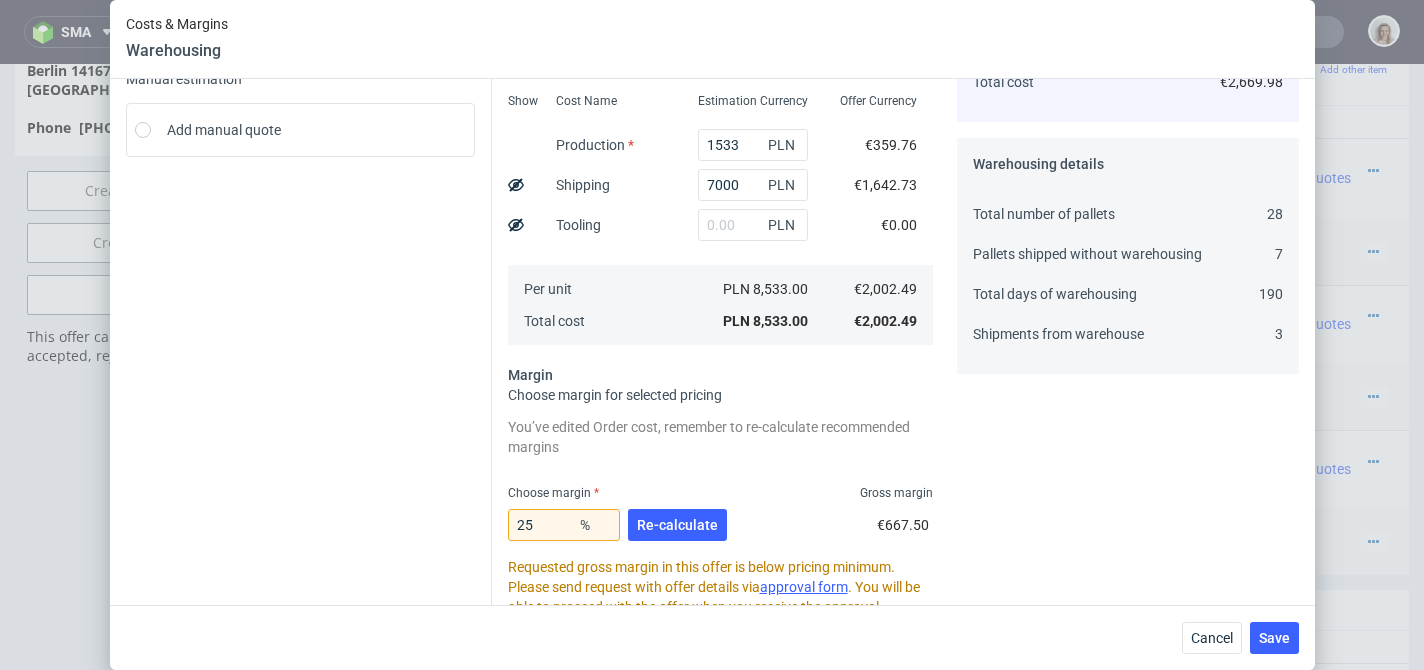 scroll, scrollTop: 490, scrollLeft: 0, axis: vertical 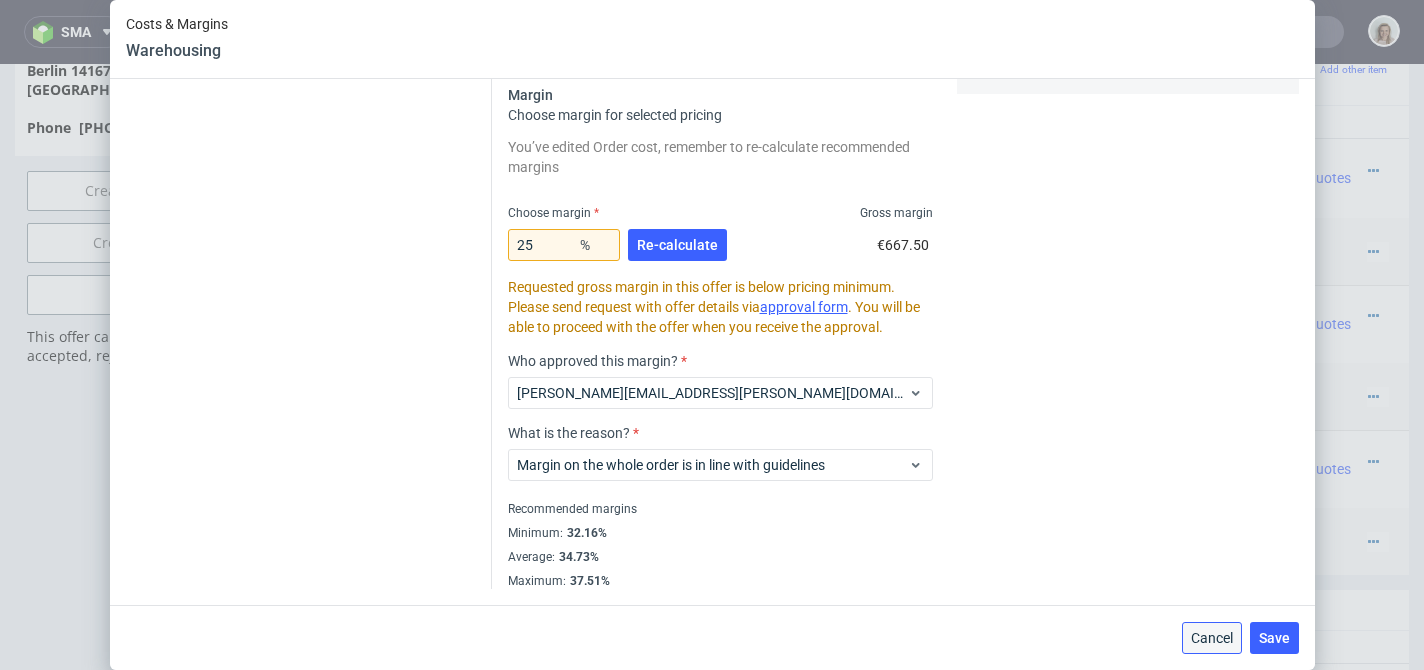 click on "Cancel" at bounding box center [1212, 638] 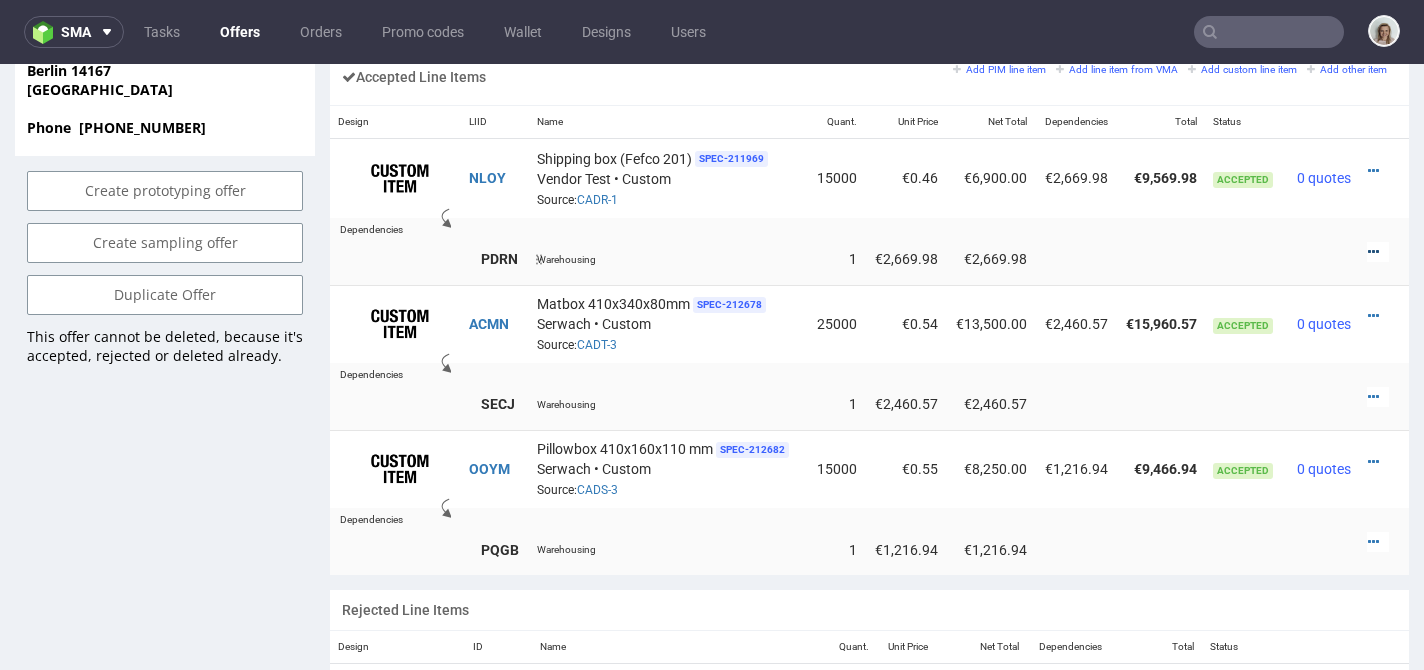 click at bounding box center (1373, 252) 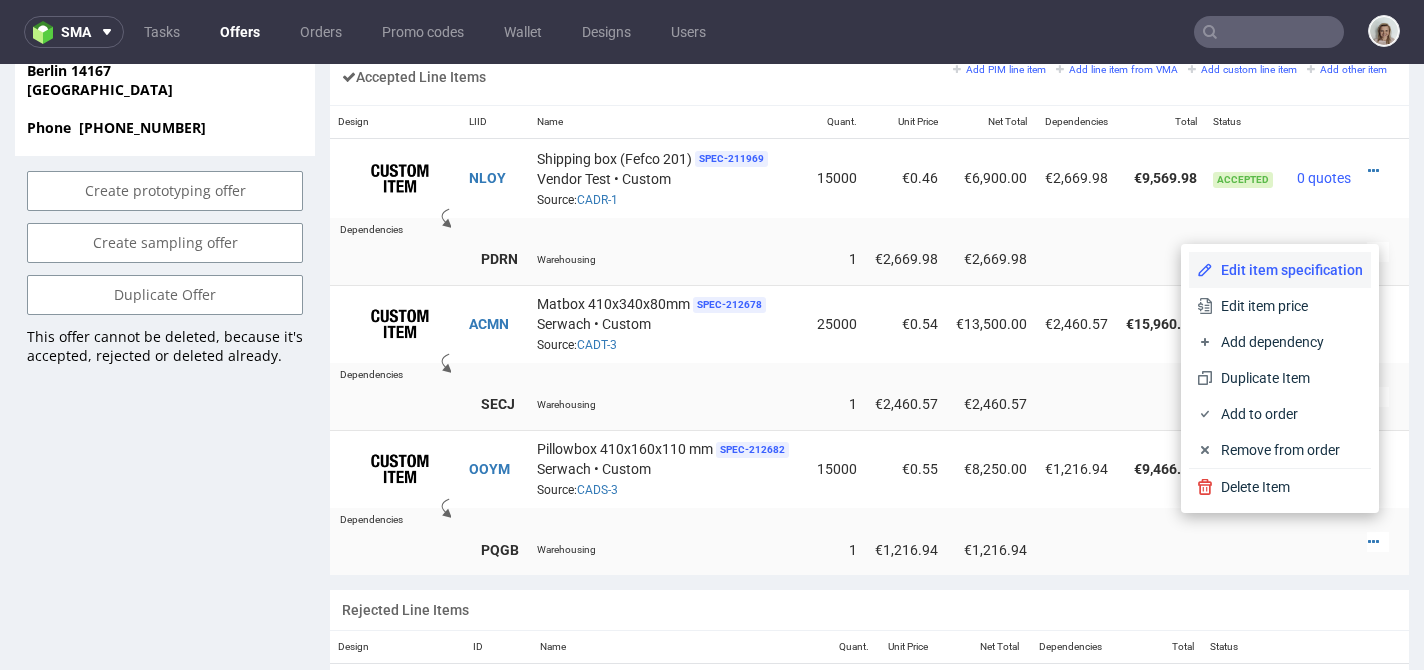 click on "Edit item specification" at bounding box center [1288, 270] 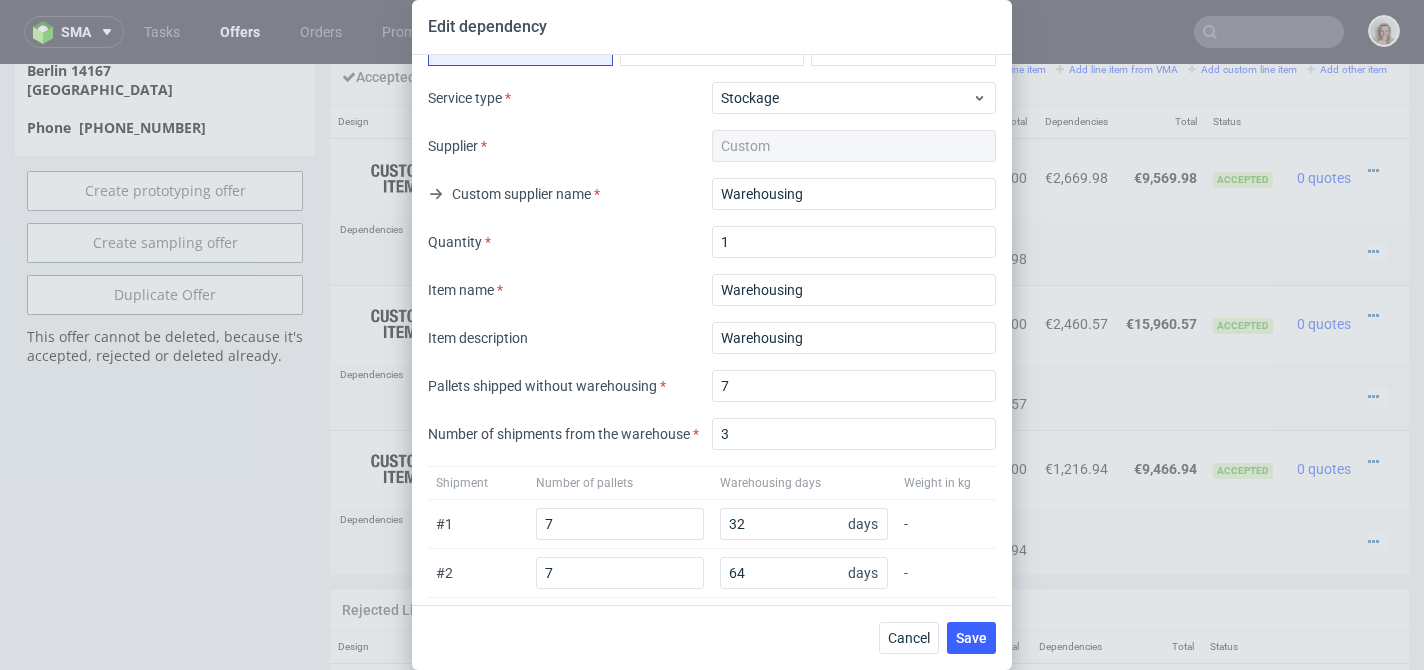 scroll, scrollTop: 95, scrollLeft: 0, axis: vertical 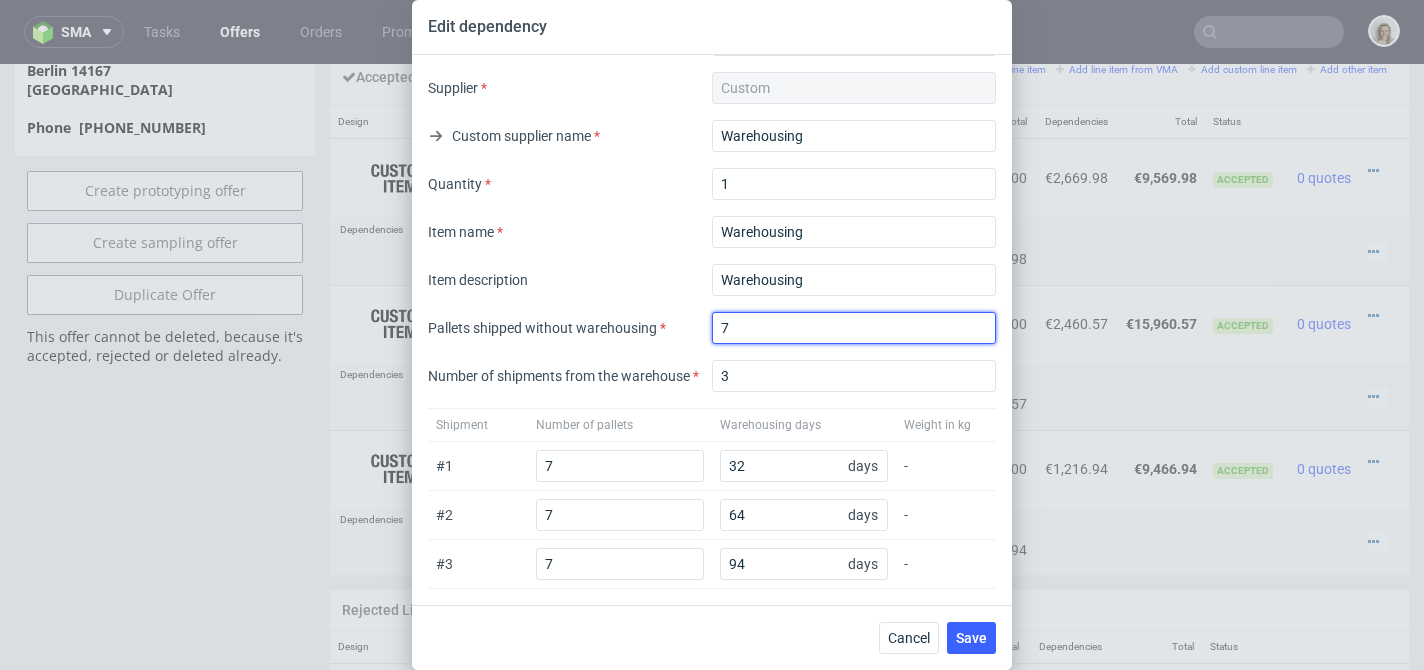drag, startPoint x: 740, startPoint y: 335, endPoint x: 705, endPoint y: 331, distance: 35.22783 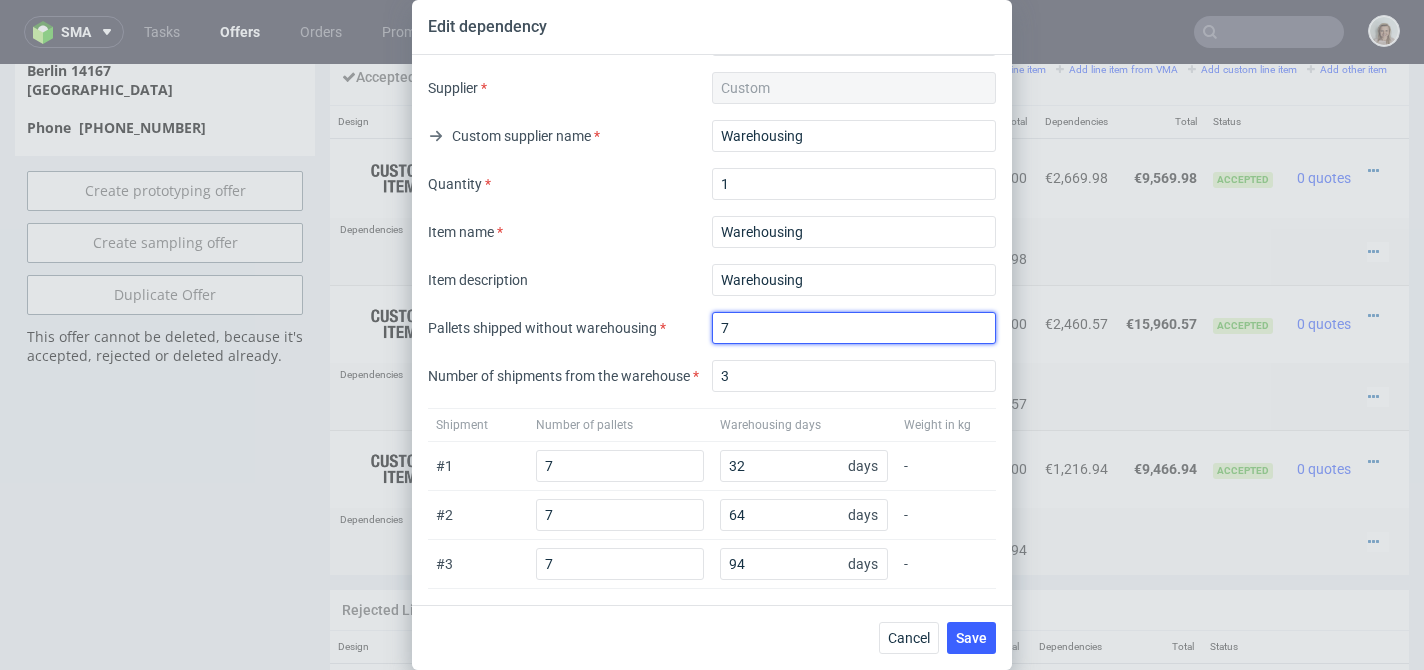 click on "7" at bounding box center (854, 328) 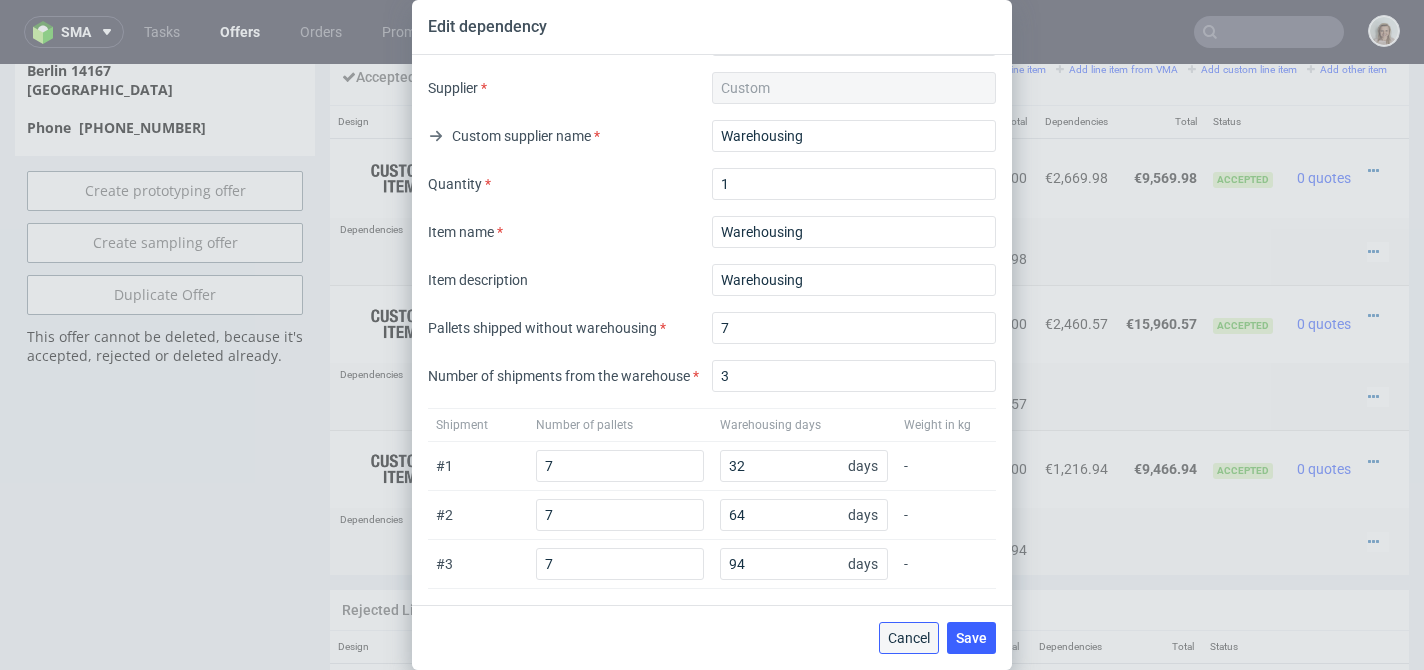 click on "Cancel" at bounding box center (909, 638) 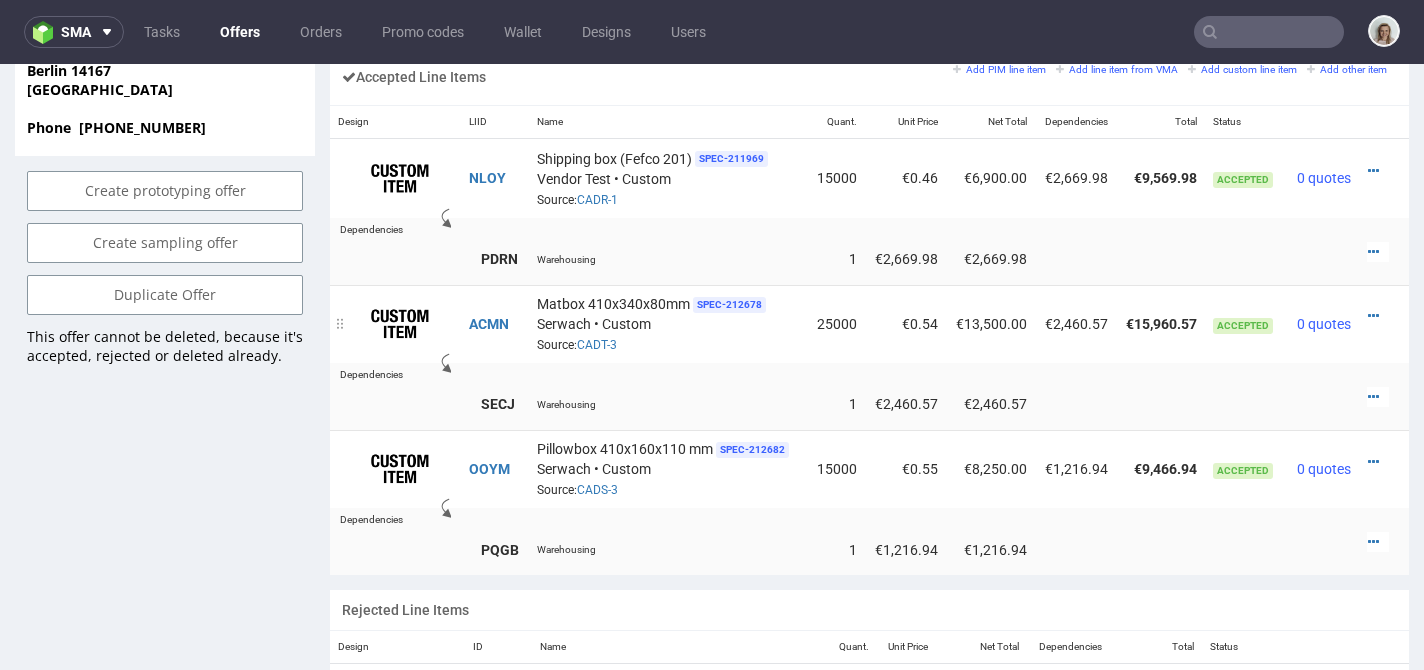 click on "ACMN" at bounding box center (495, 324) 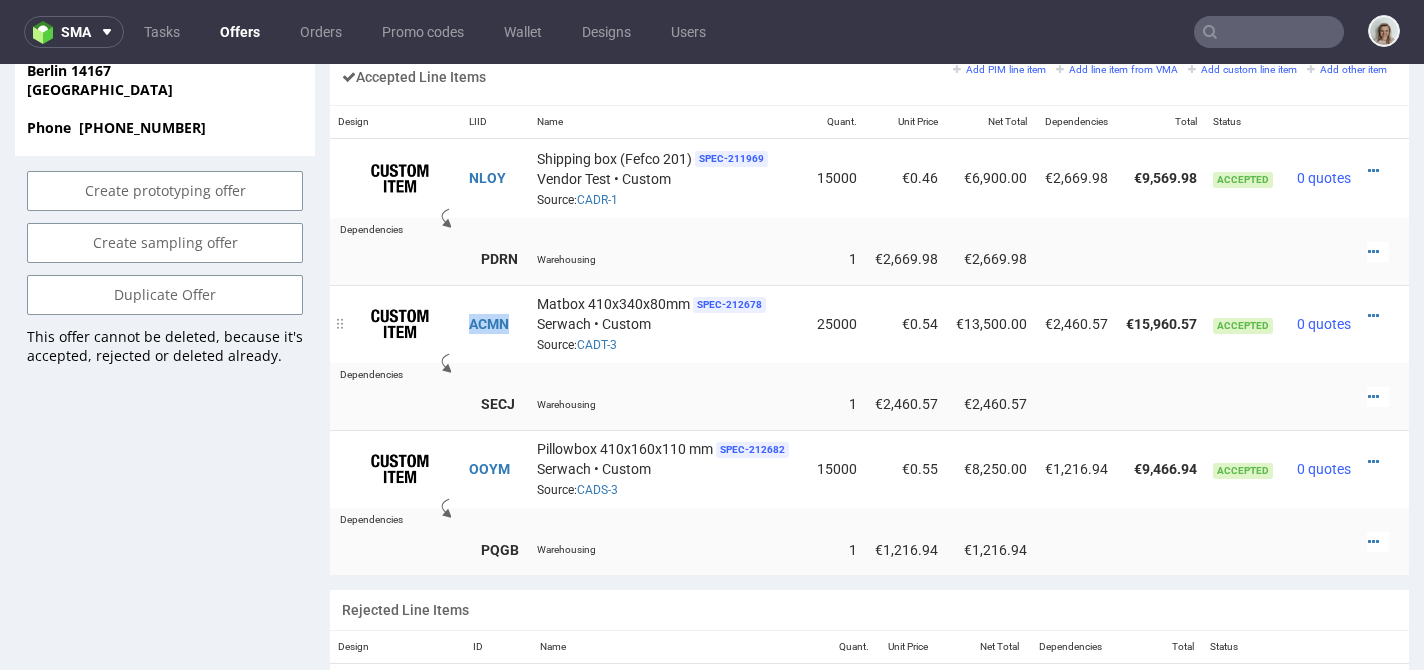 drag, startPoint x: 510, startPoint y: 302, endPoint x: 457, endPoint y: 295, distance: 53.460266 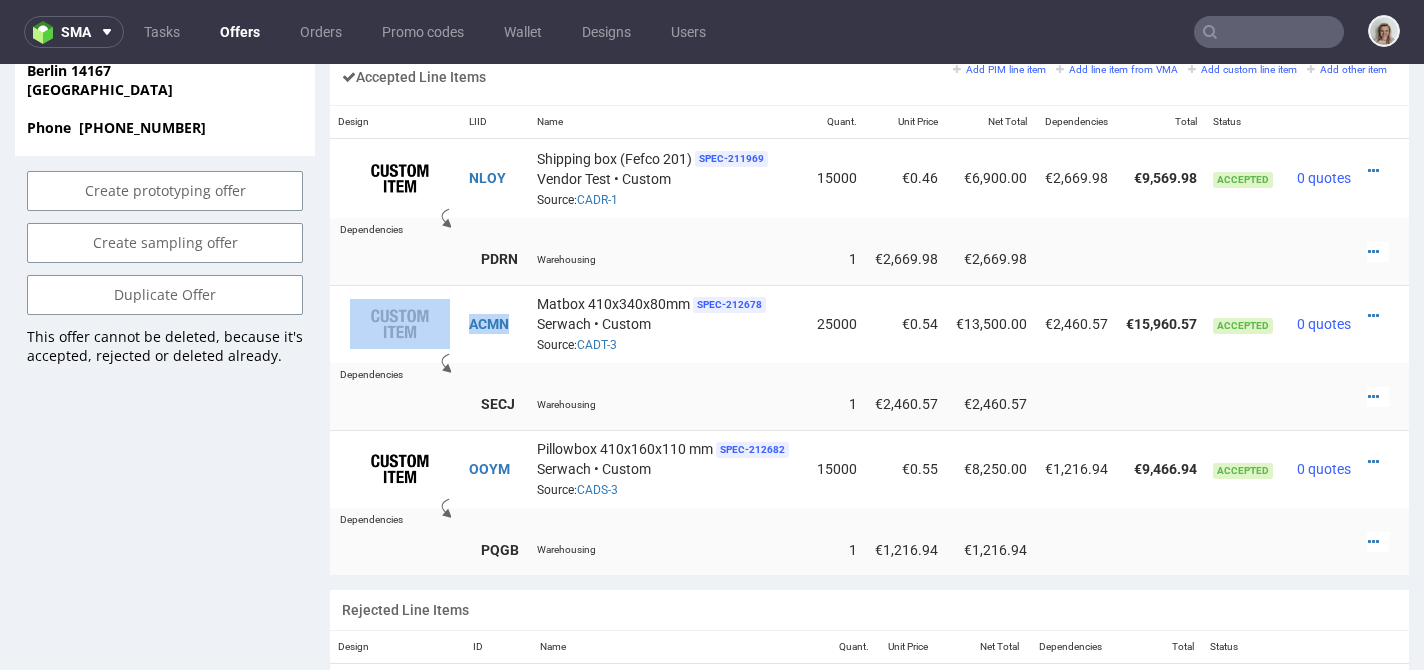 copy on "ACMN" 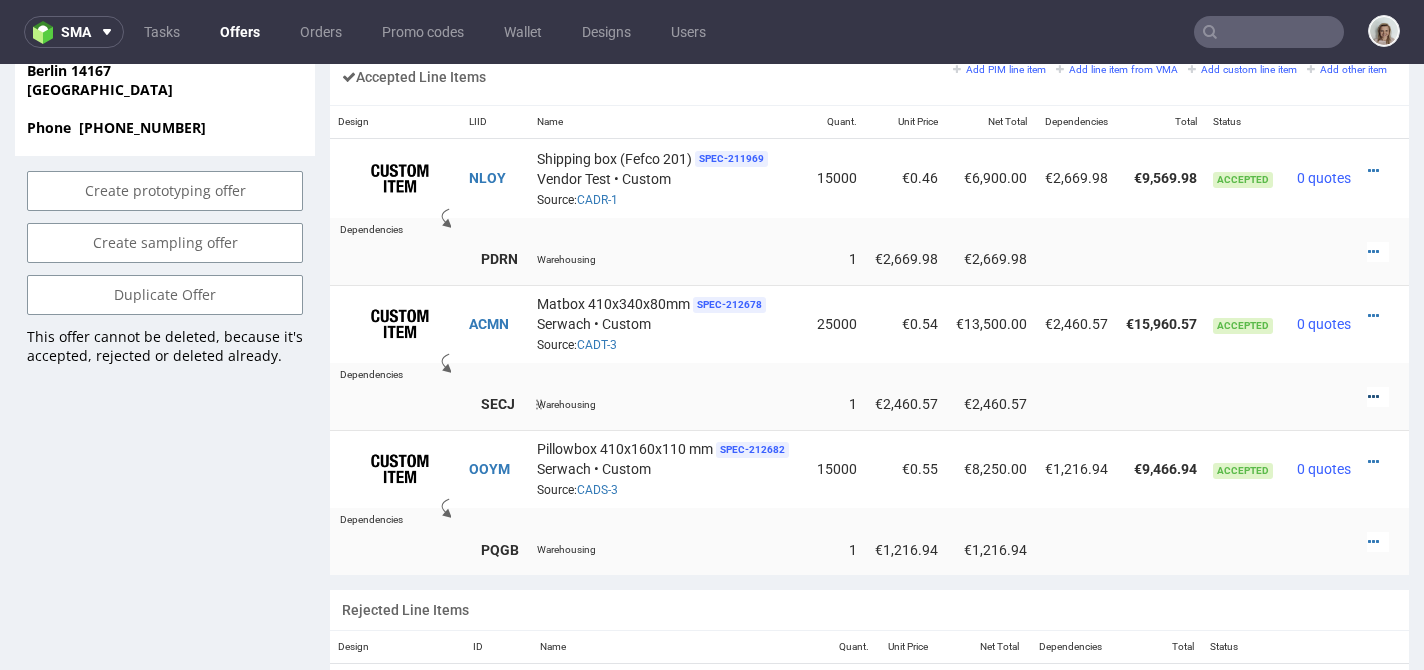 click at bounding box center [1373, 397] 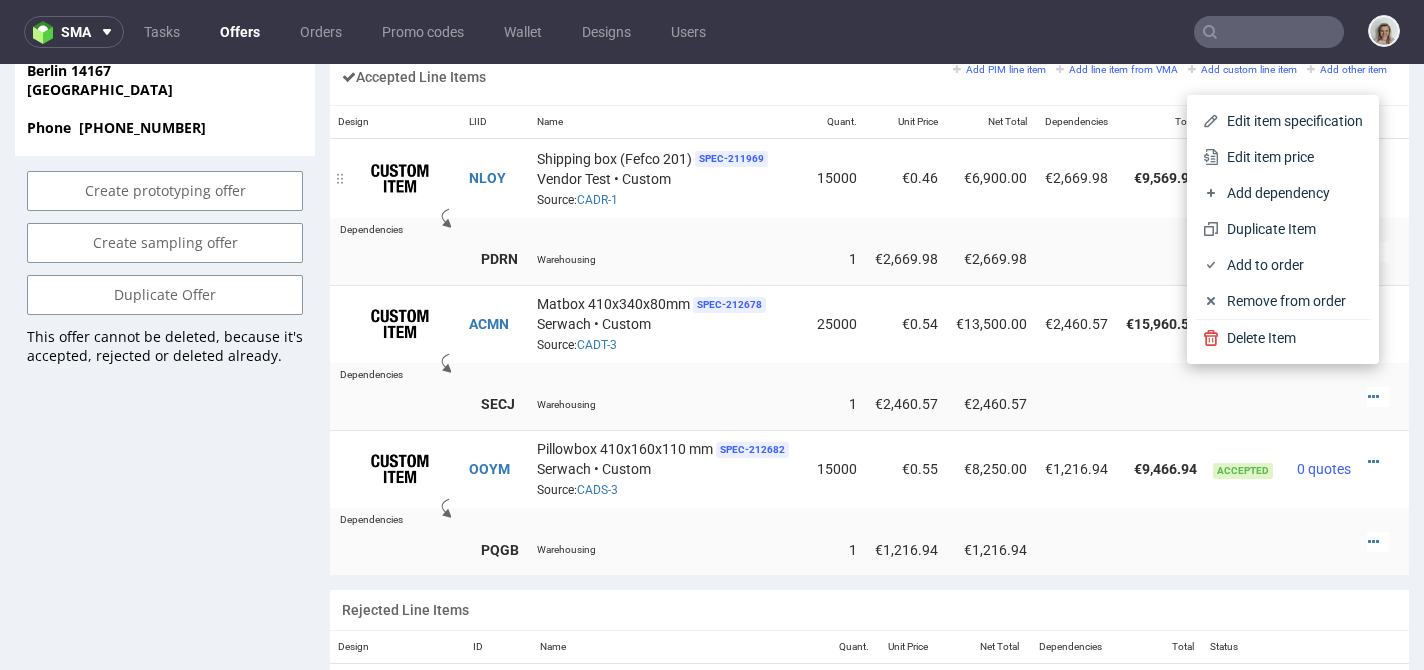 drag, startPoint x: 1224, startPoint y: 162, endPoint x: 1202, endPoint y: 164, distance: 22.090721 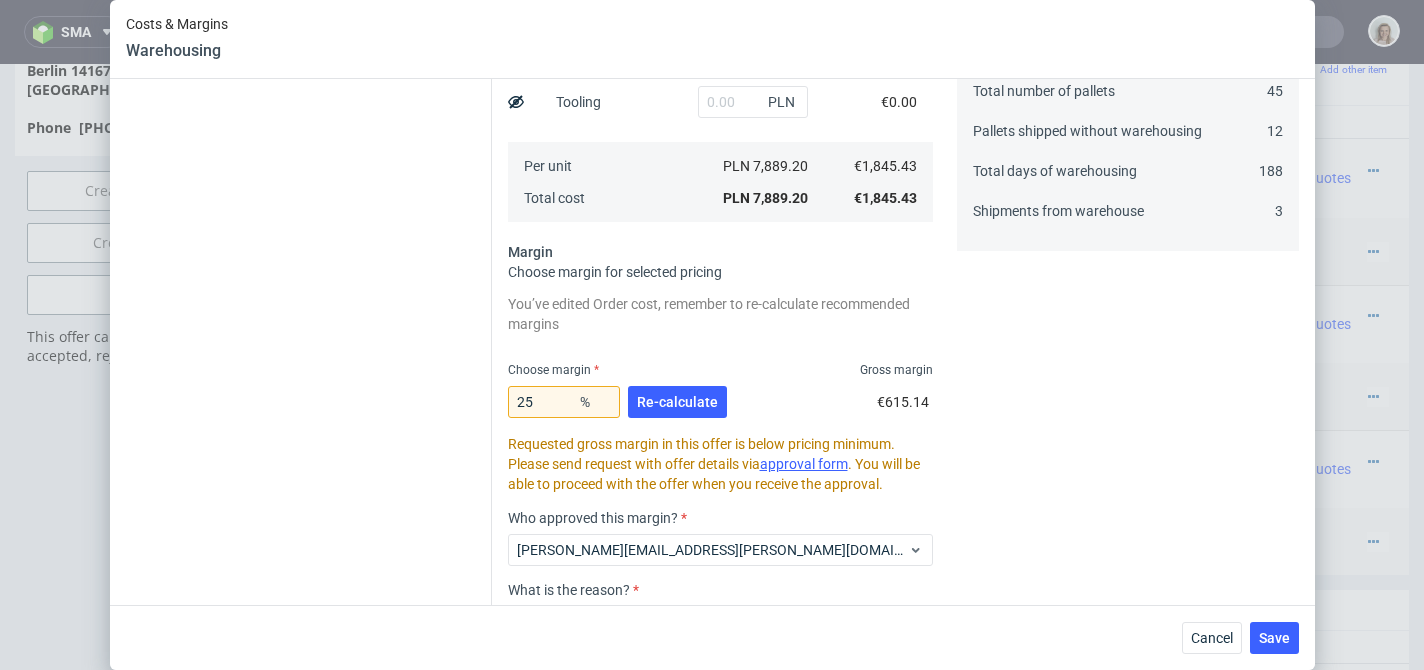 scroll, scrollTop: 490, scrollLeft: 0, axis: vertical 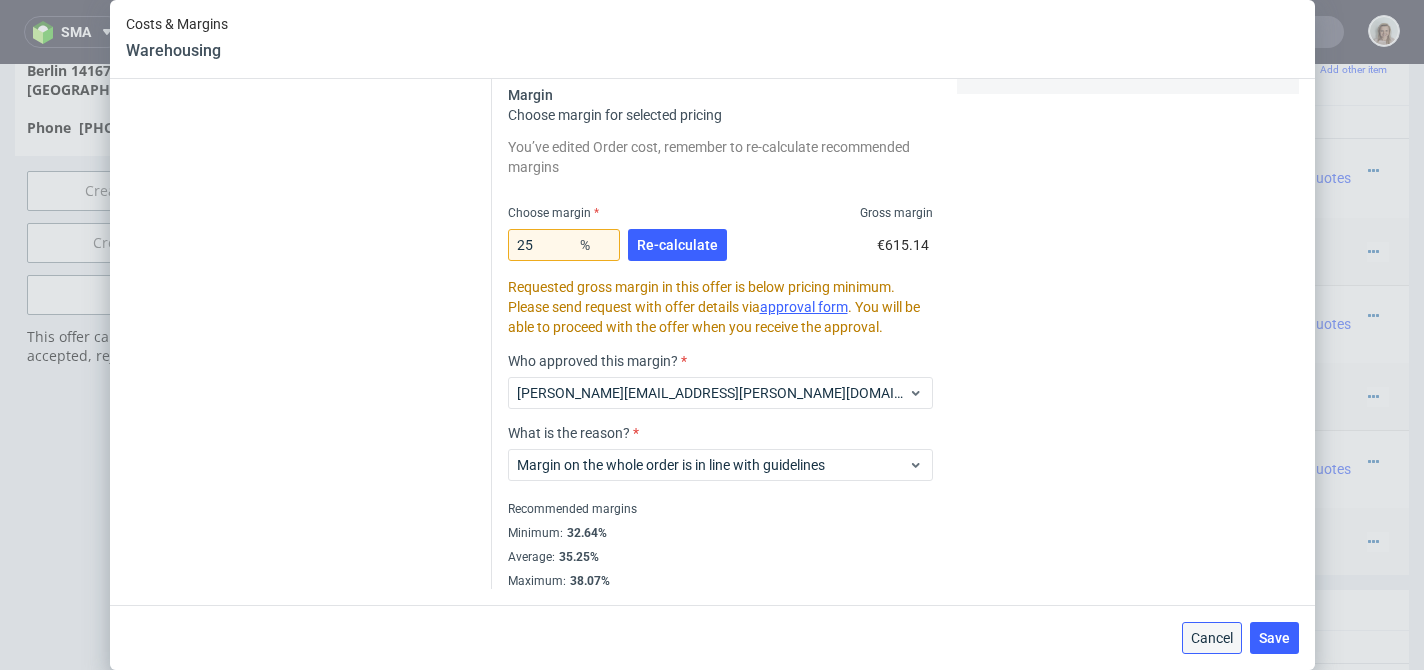 drag, startPoint x: 1211, startPoint y: 633, endPoint x: 1179, endPoint y: 512, distance: 125.1599 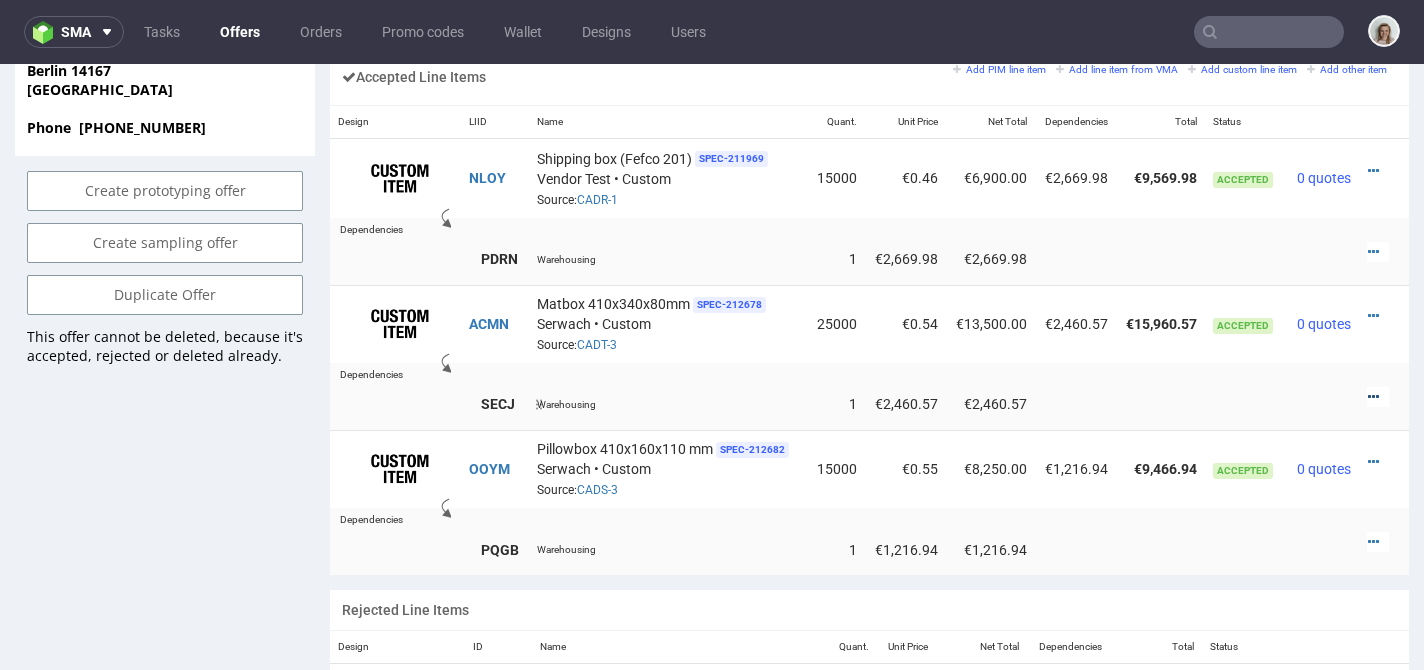 click at bounding box center [1373, 397] 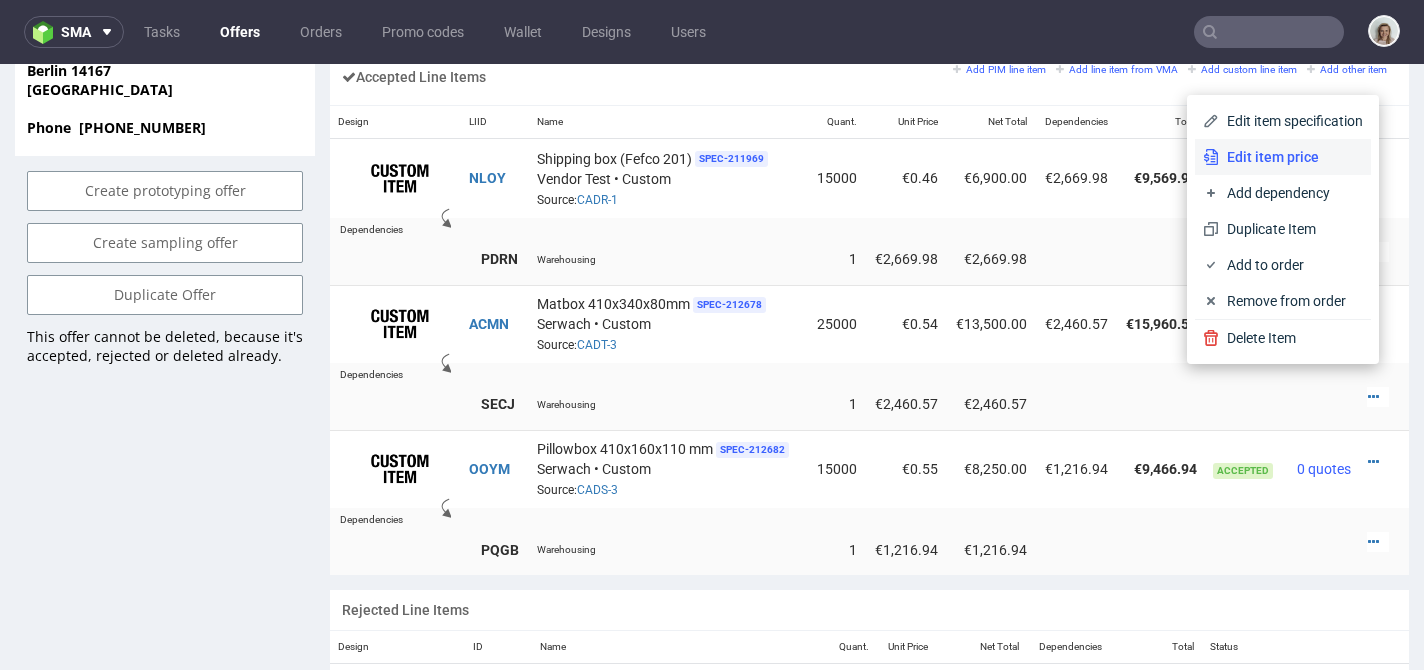 click on "Edit item price" at bounding box center [1291, 157] 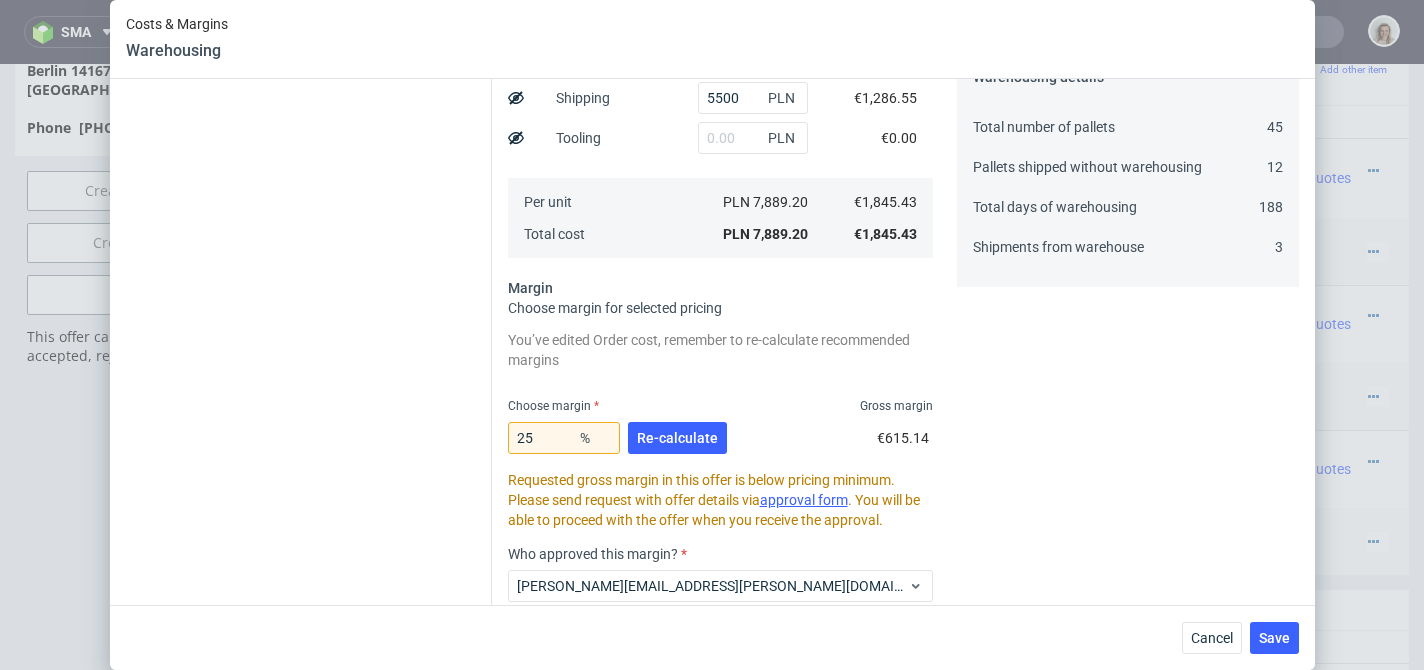 scroll, scrollTop: 490, scrollLeft: 0, axis: vertical 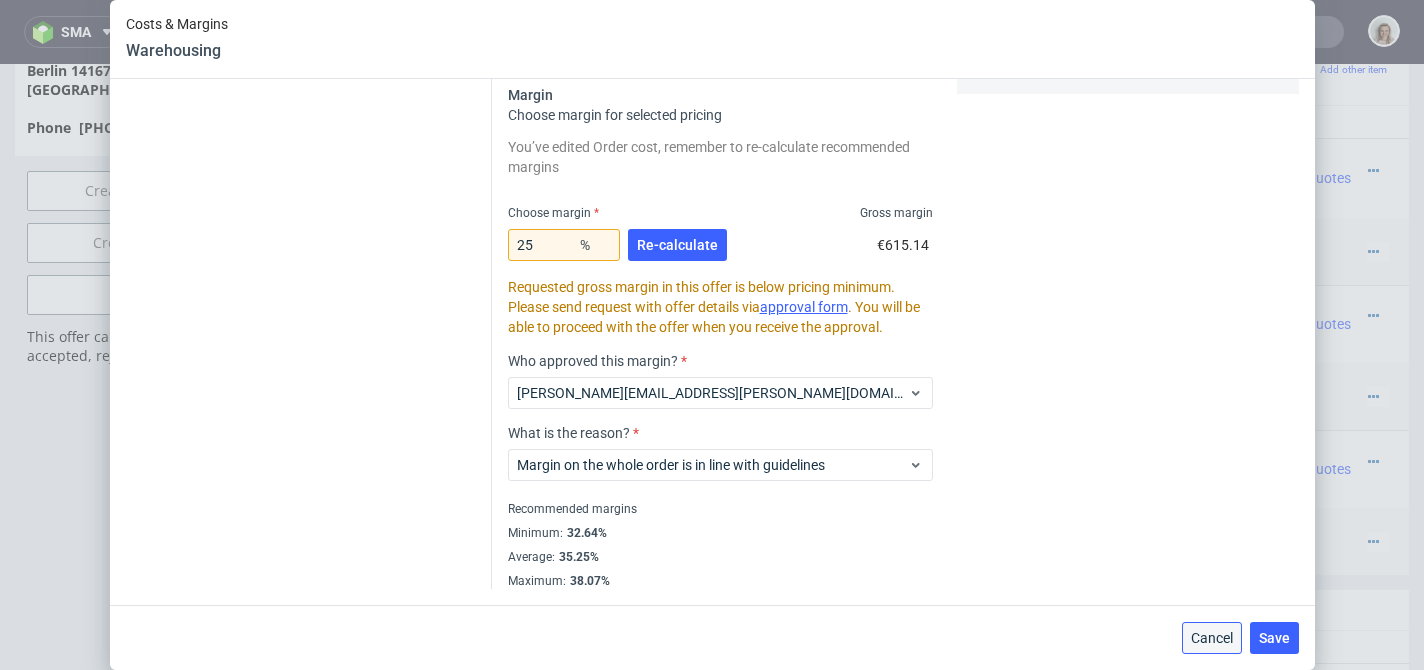 click on "Cancel" at bounding box center (1212, 638) 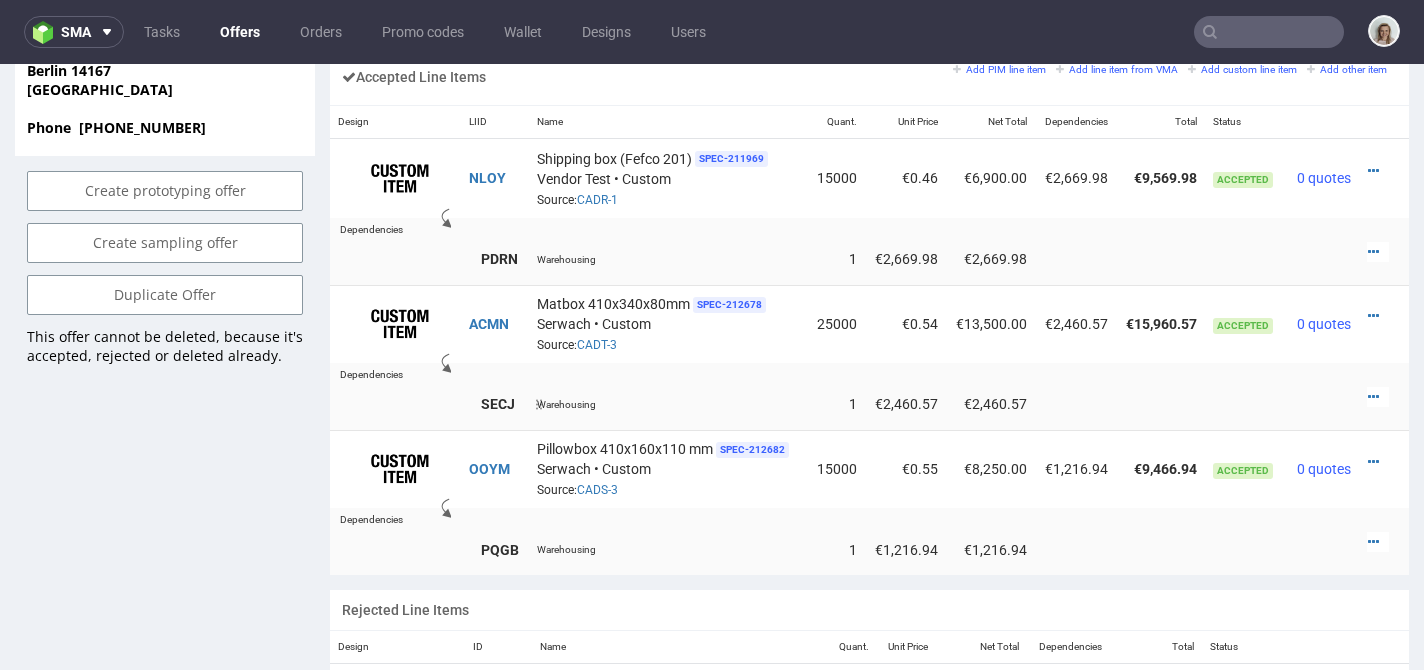 click at bounding box center (1384, 404) 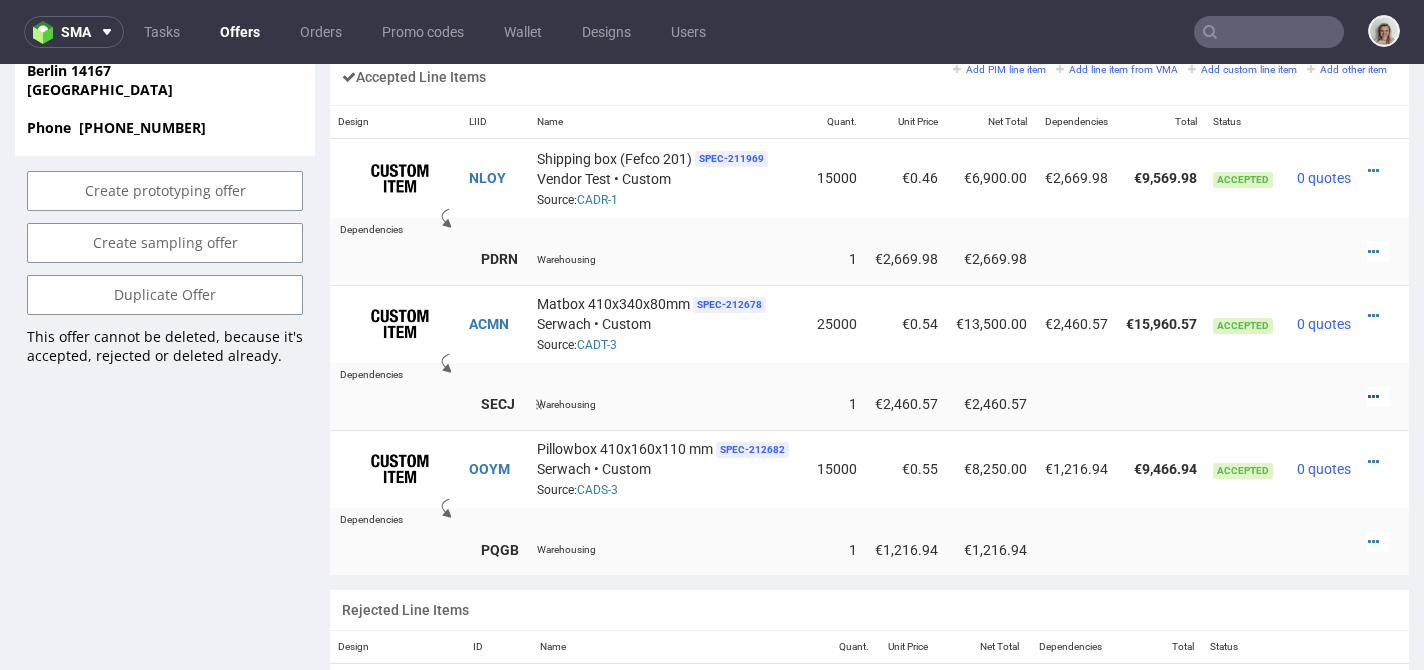 click at bounding box center (1373, 397) 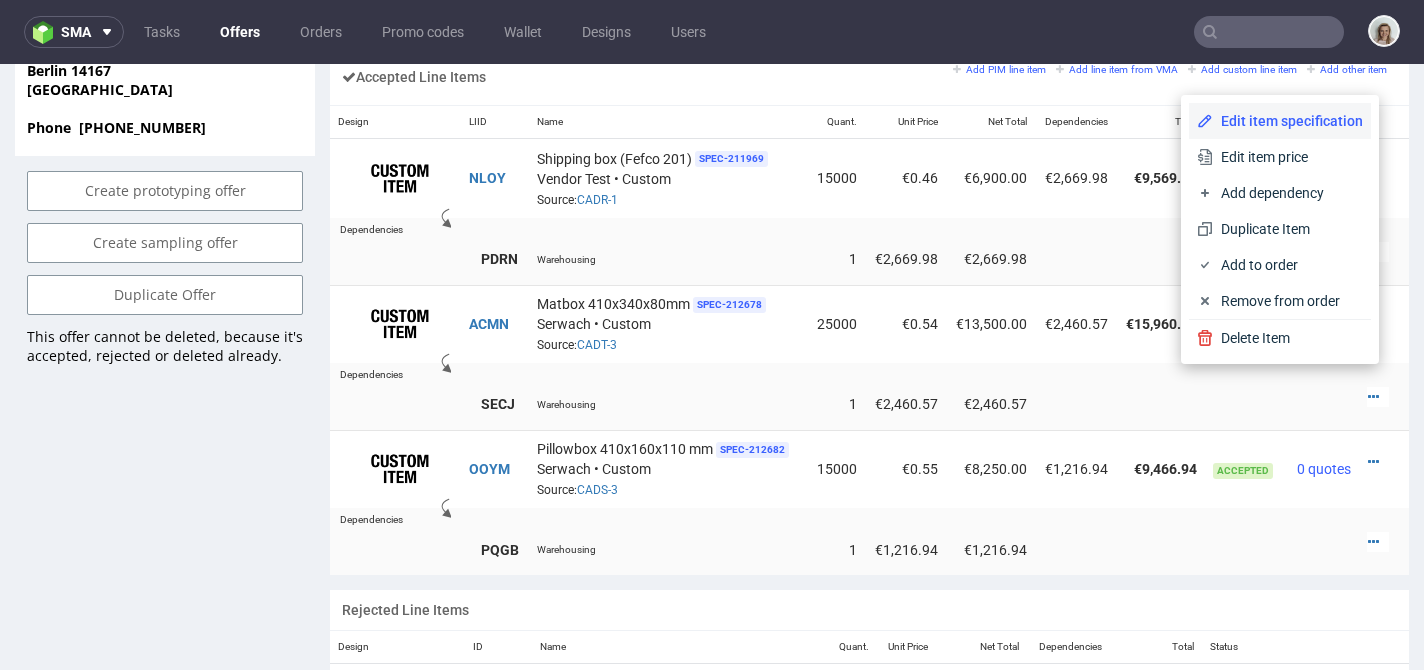 click on "Edit item specification" at bounding box center [1288, 121] 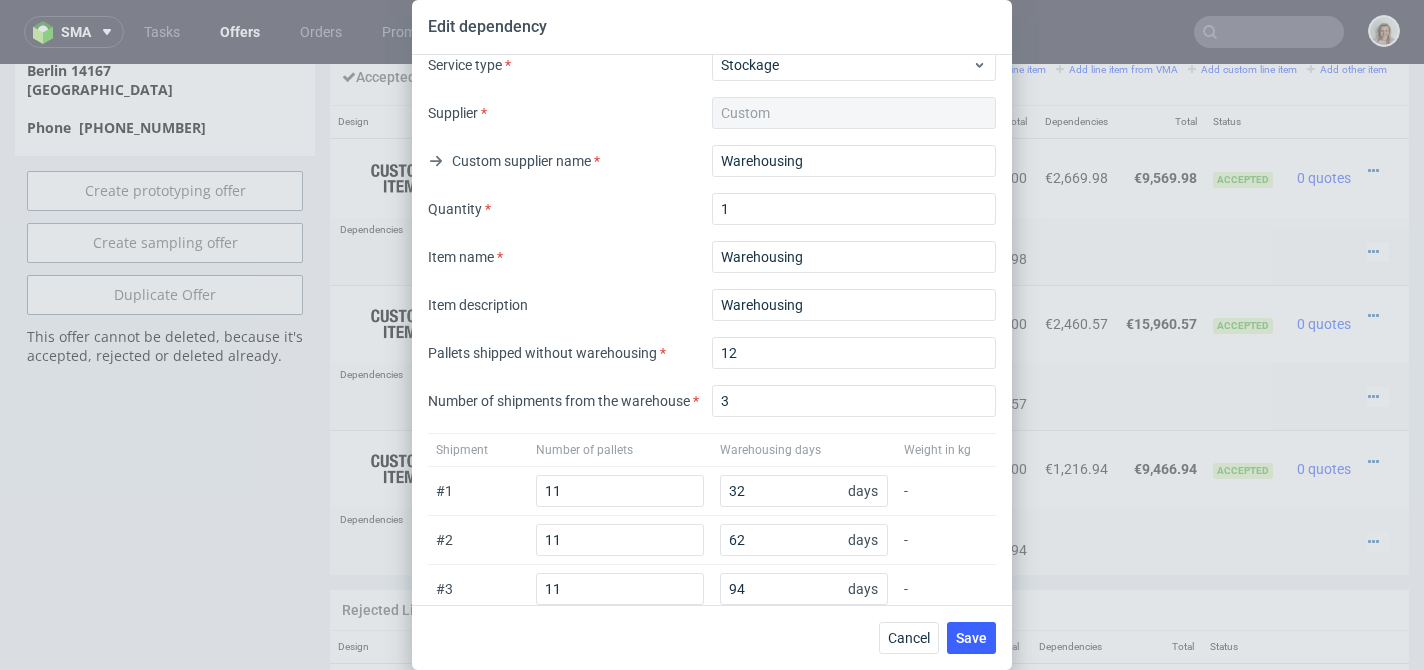 scroll, scrollTop: 95, scrollLeft: 0, axis: vertical 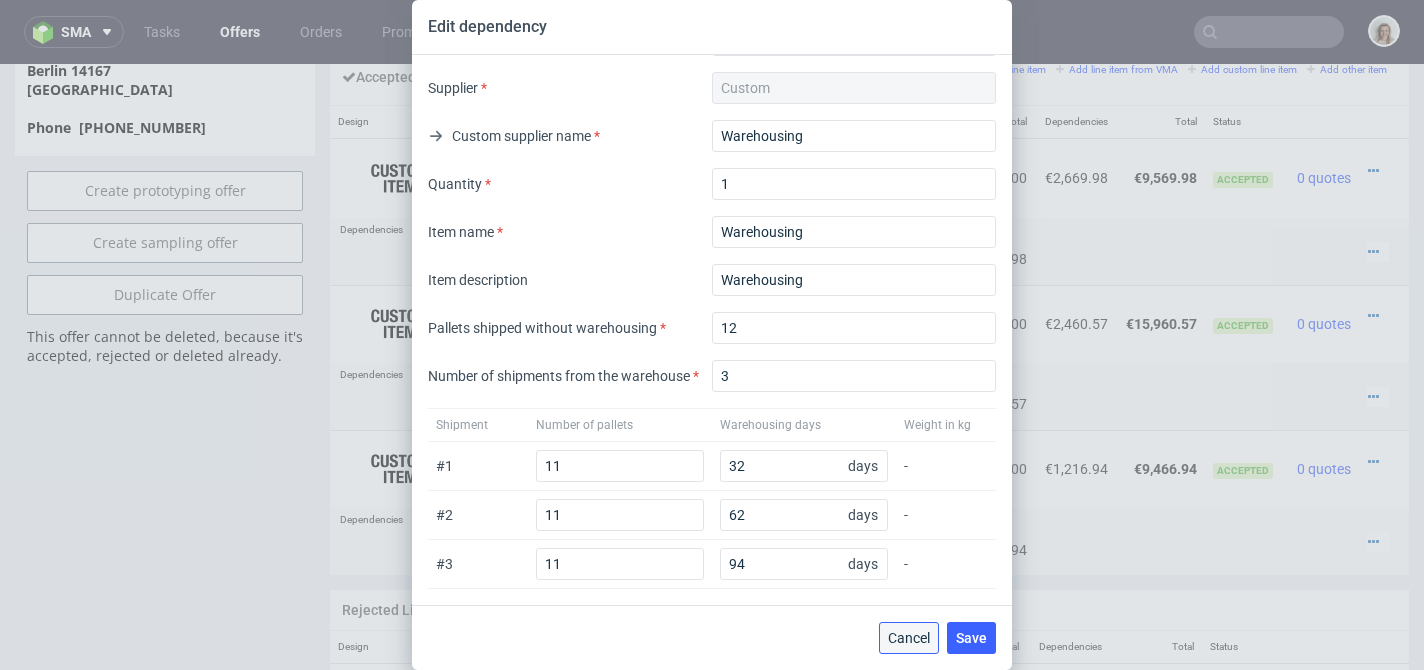 drag, startPoint x: 914, startPoint y: 565, endPoint x: 914, endPoint y: 629, distance: 64 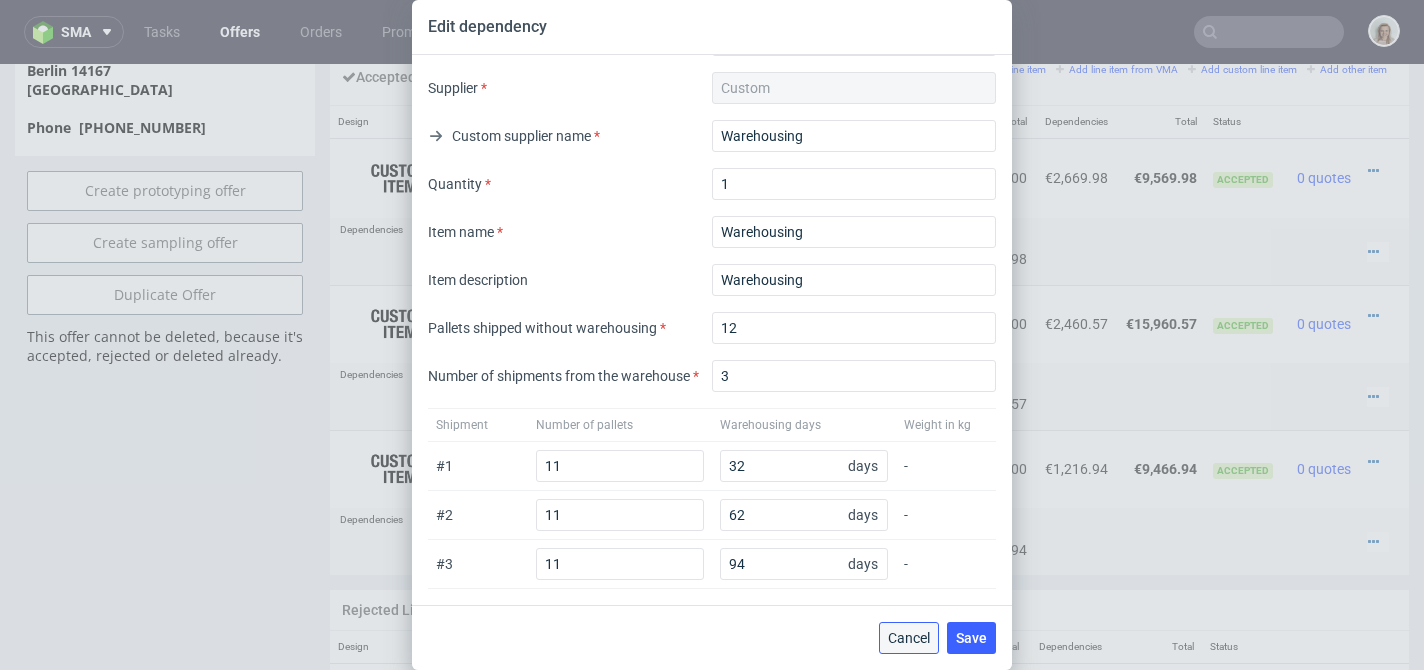 click on "Cancel" at bounding box center (909, 638) 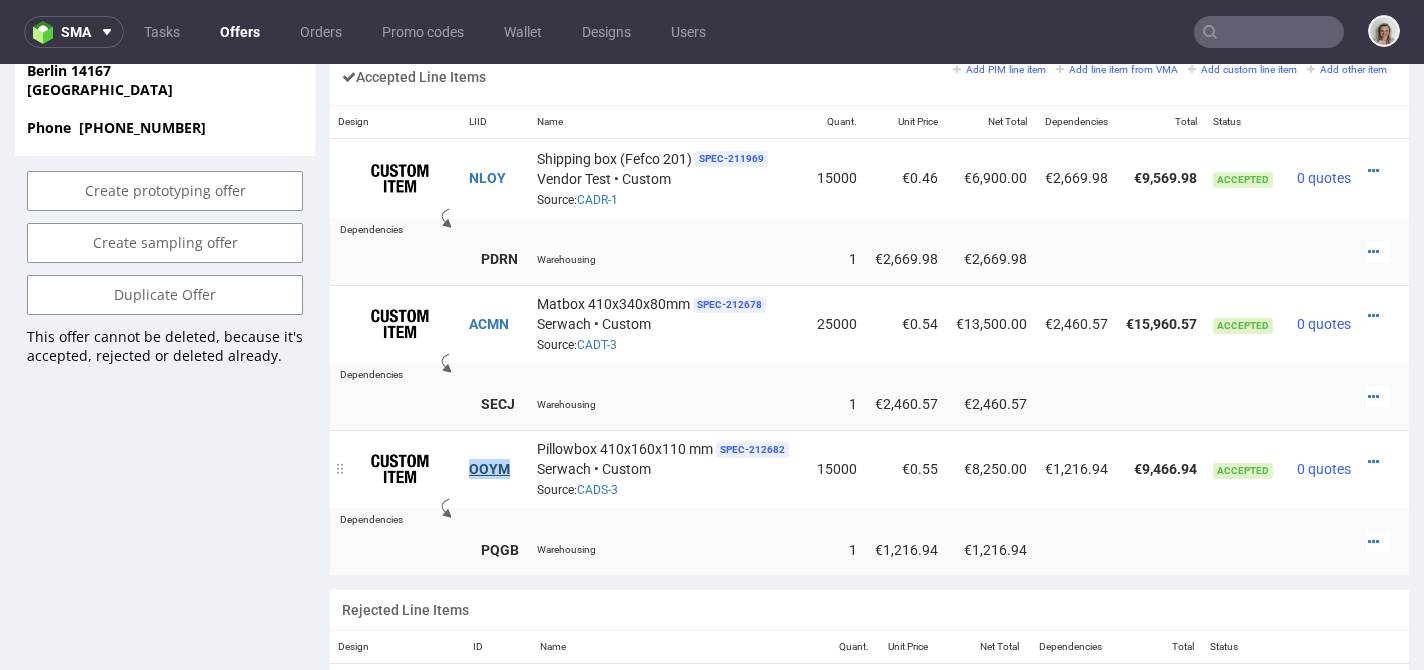 drag, startPoint x: 508, startPoint y: 450, endPoint x: 468, endPoint y: 447, distance: 40.112343 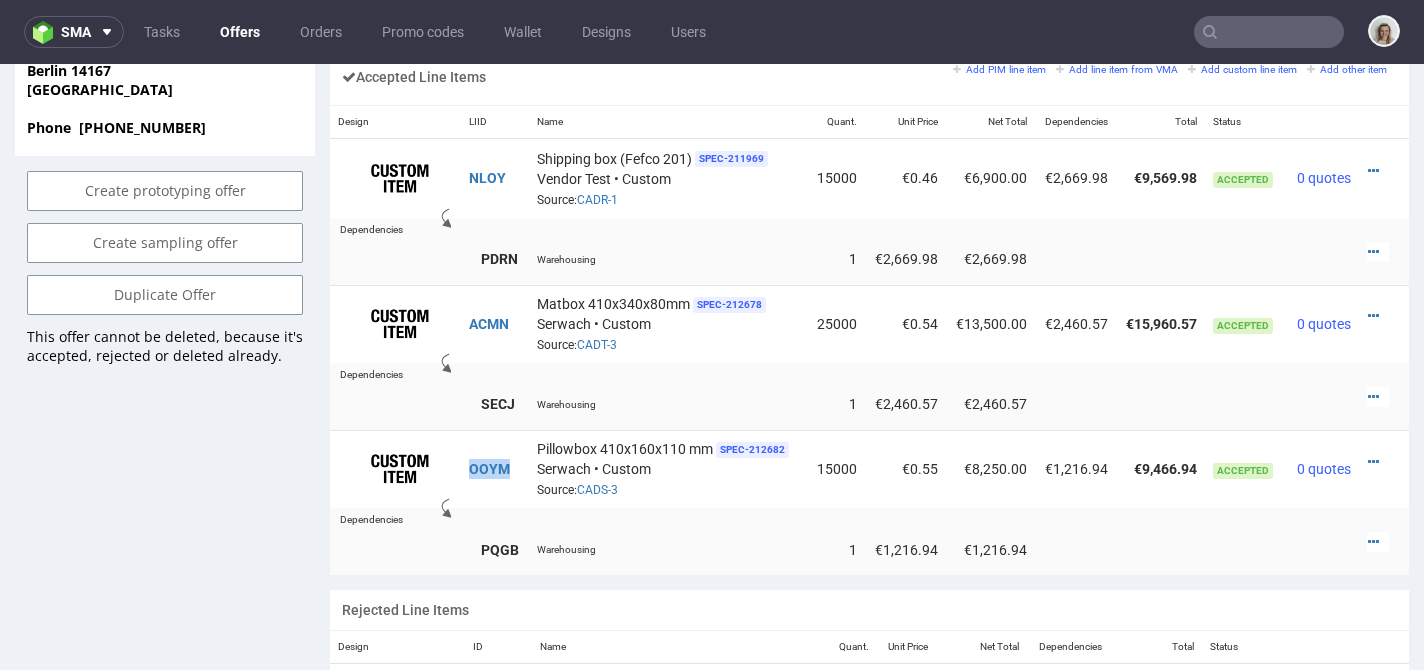 copy on "OOYM" 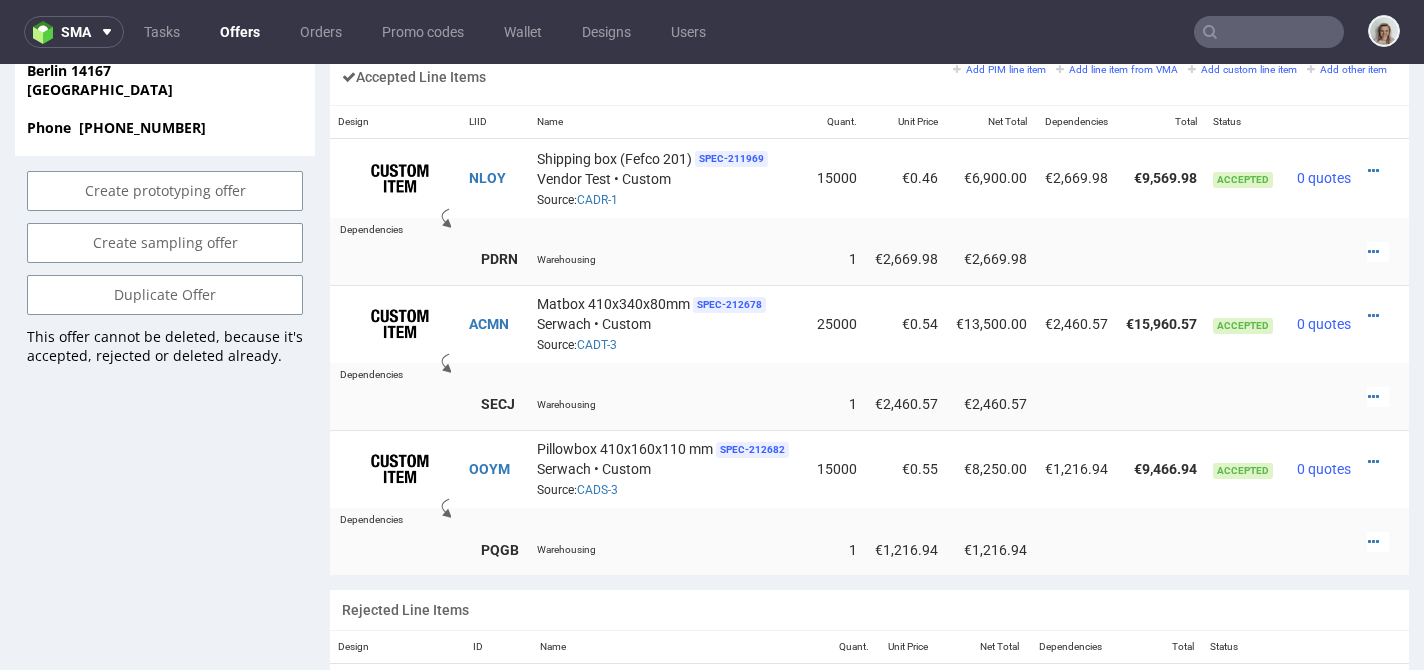 click at bounding box center [935, 516] 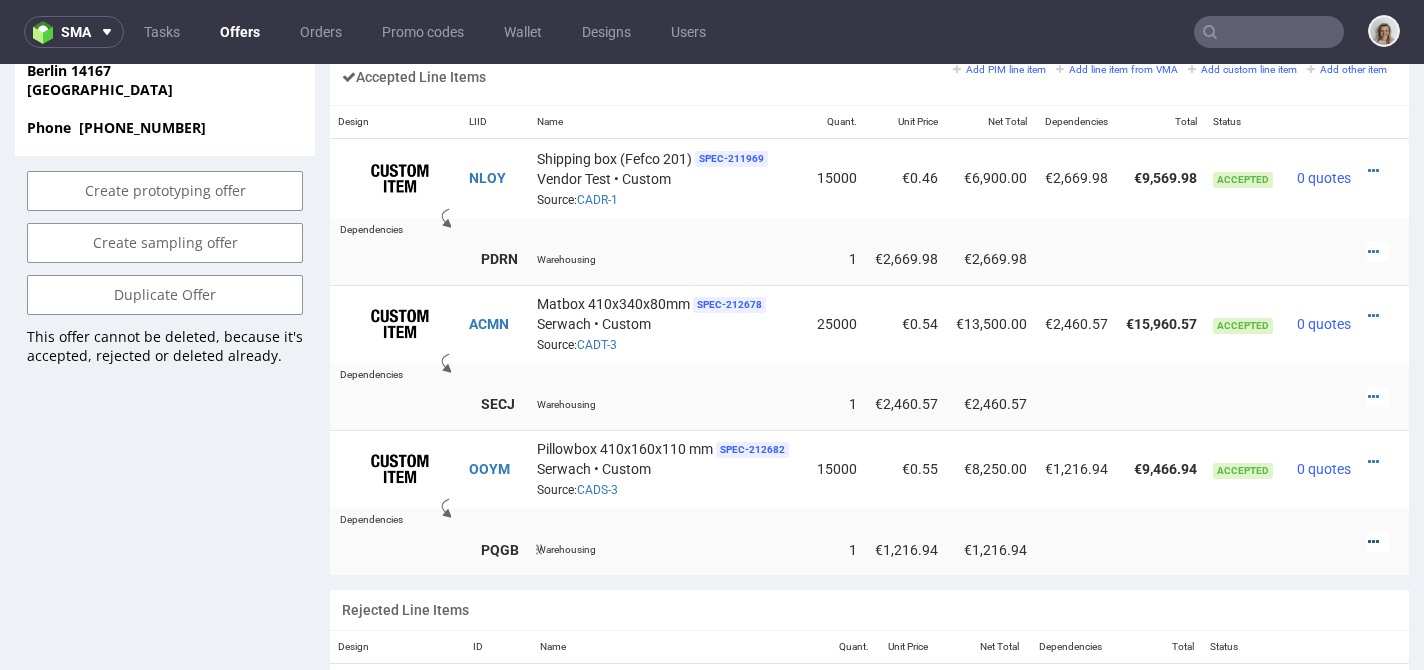 click at bounding box center (1373, 542) 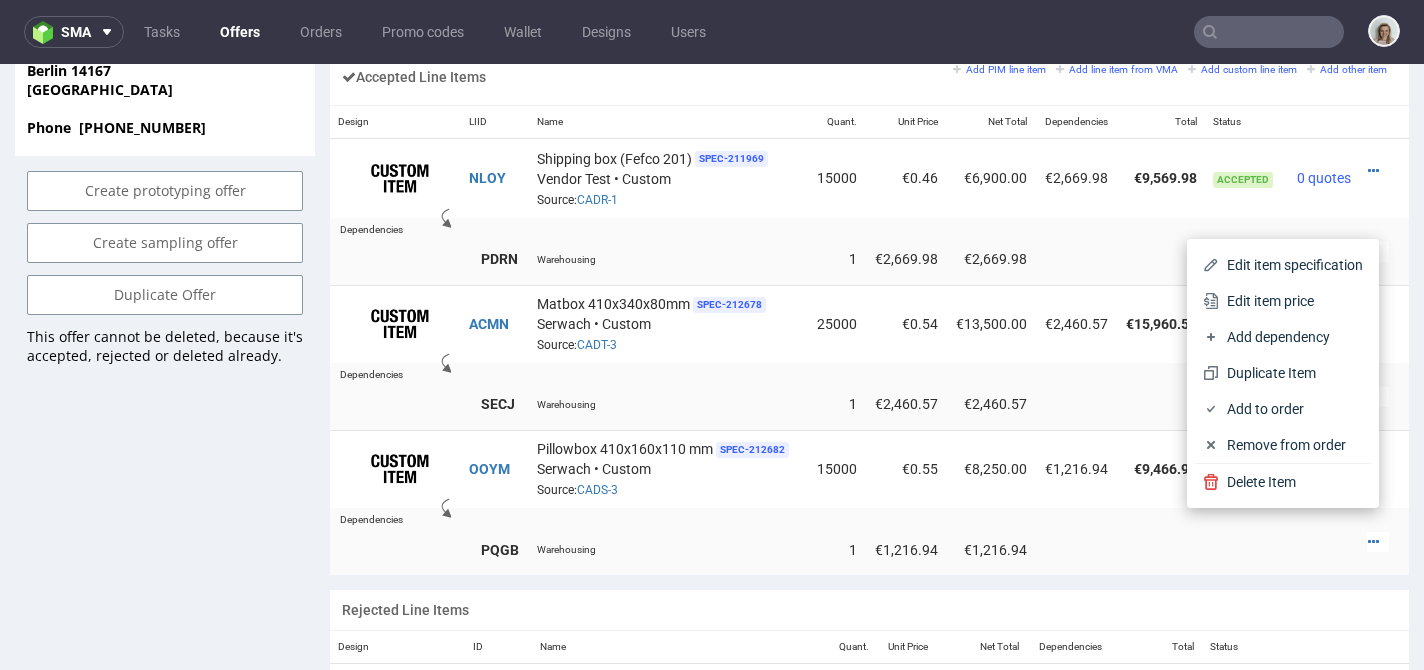 drag, startPoint x: 1182, startPoint y: 297, endPoint x: 987, endPoint y: 345, distance: 200.82082 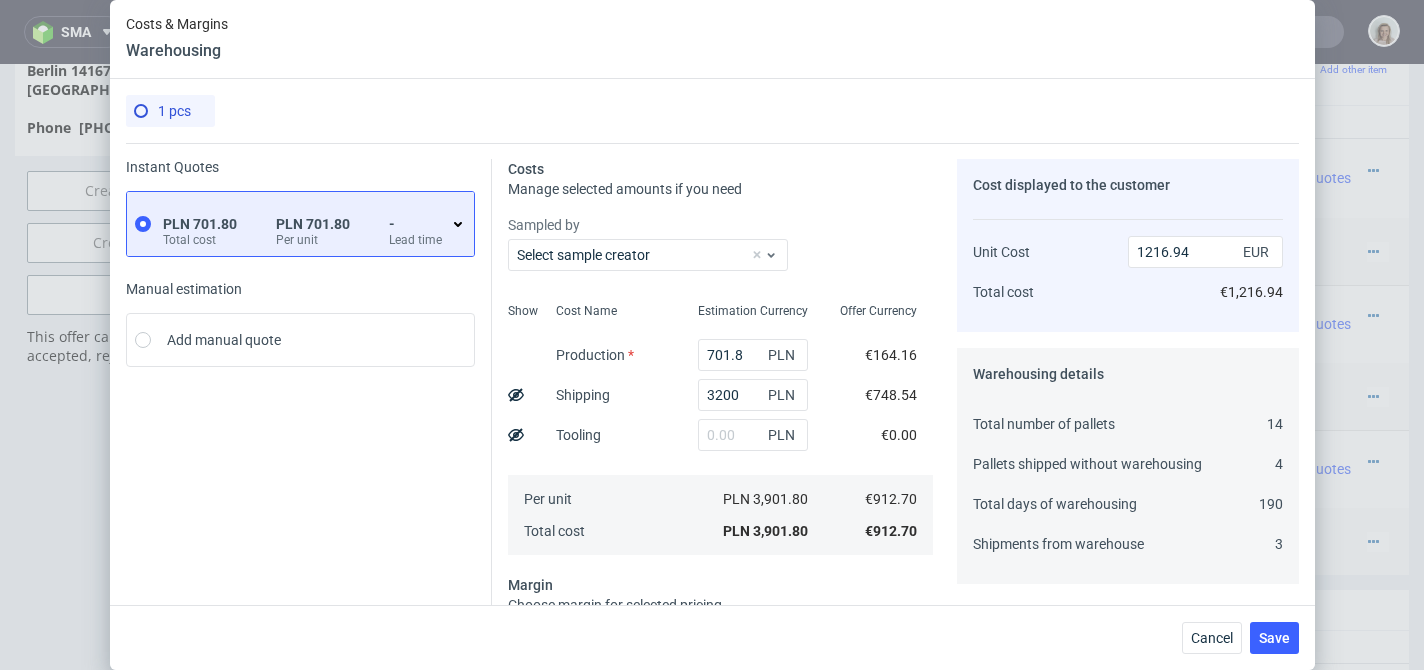 scroll, scrollTop: 490, scrollLeft: 0, axis: vertical 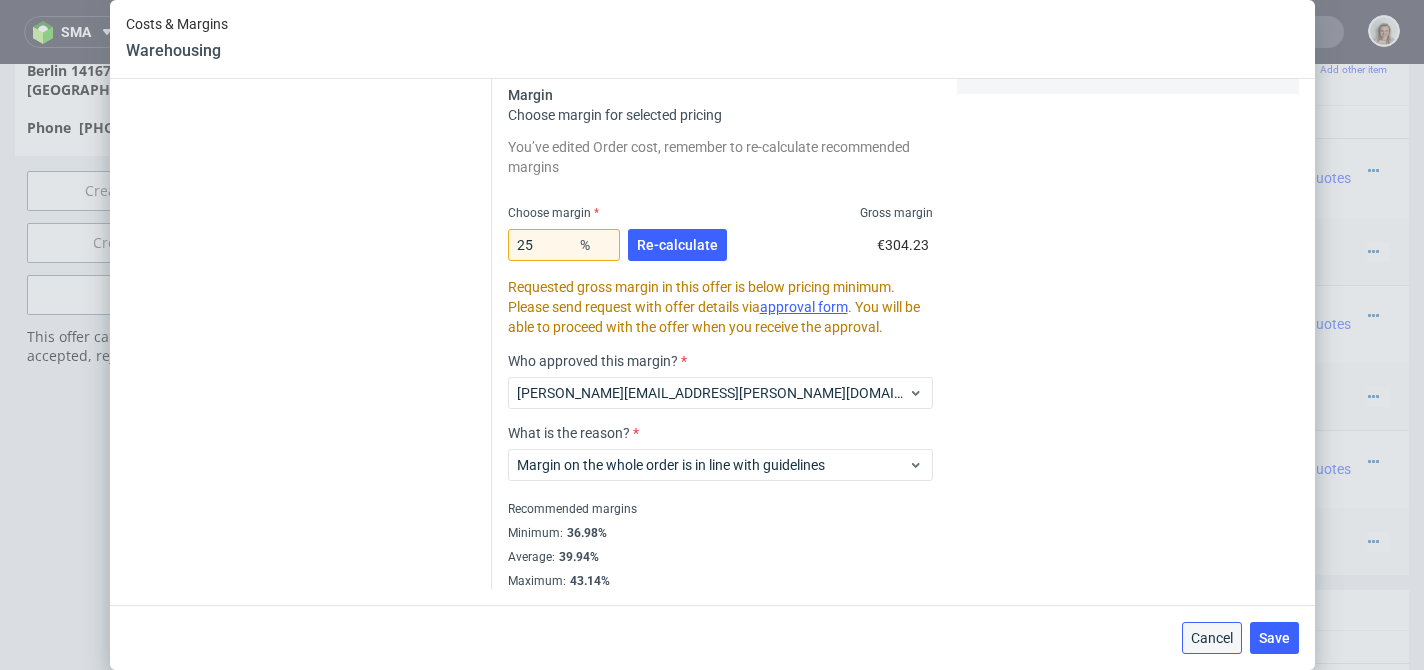 drag, startPoint x: 1228, startPoint y: 642, endPoint x: 1218, endPoint y: 540, distance: 102.48902 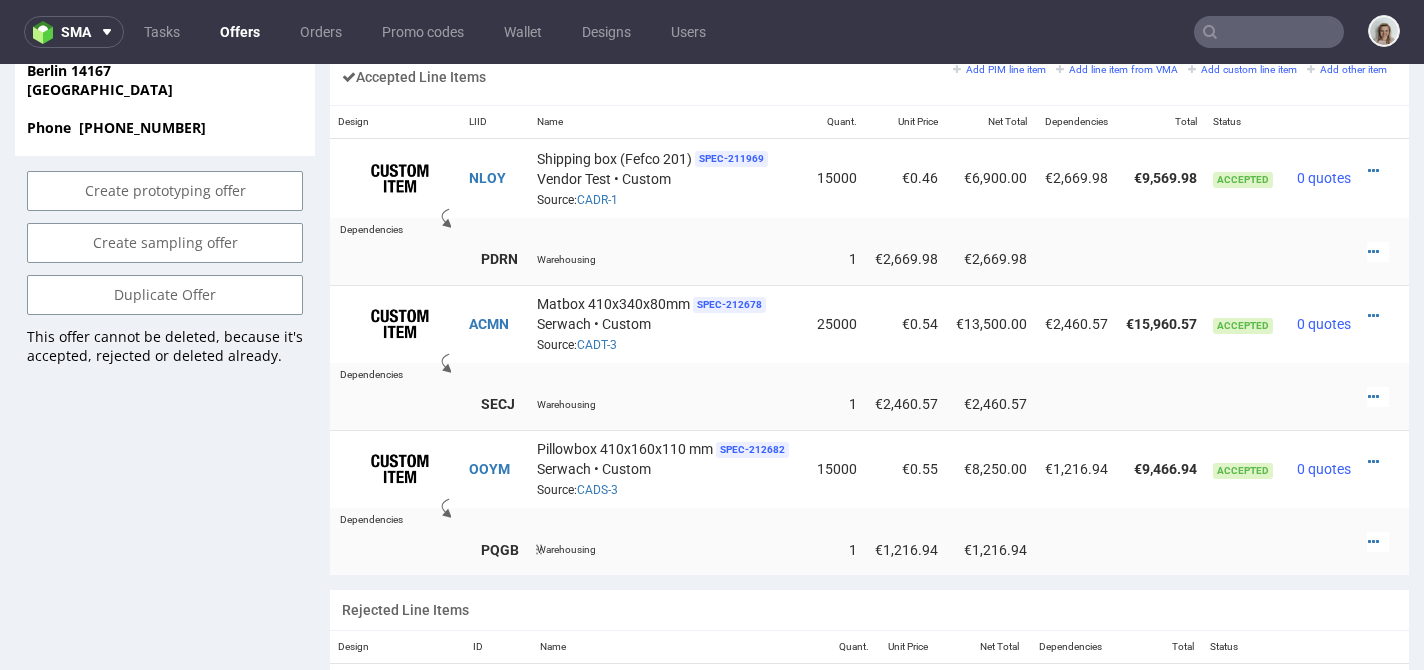 click at bounding box center (1373, 542) 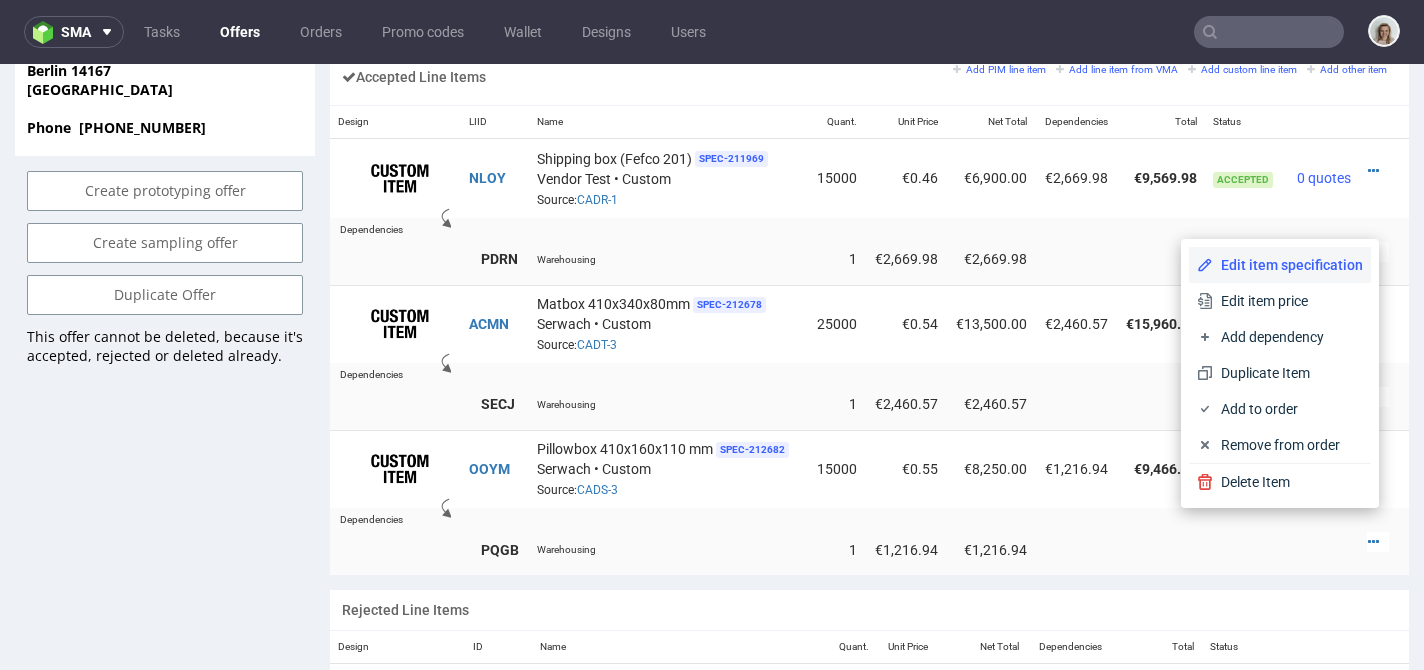 click on "Edit item specification" at bounding box center (1280, 265) 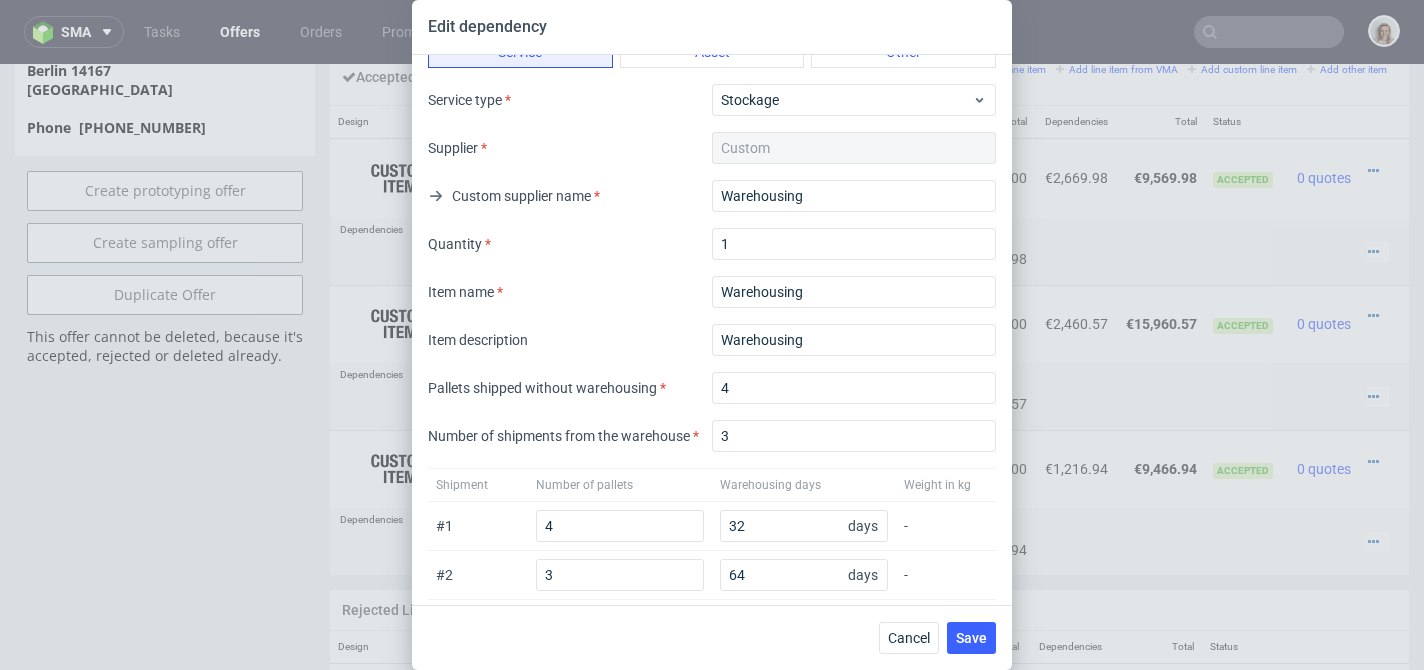scroll, scrollTop: 95, scrollLeft: 0, axis: vertical 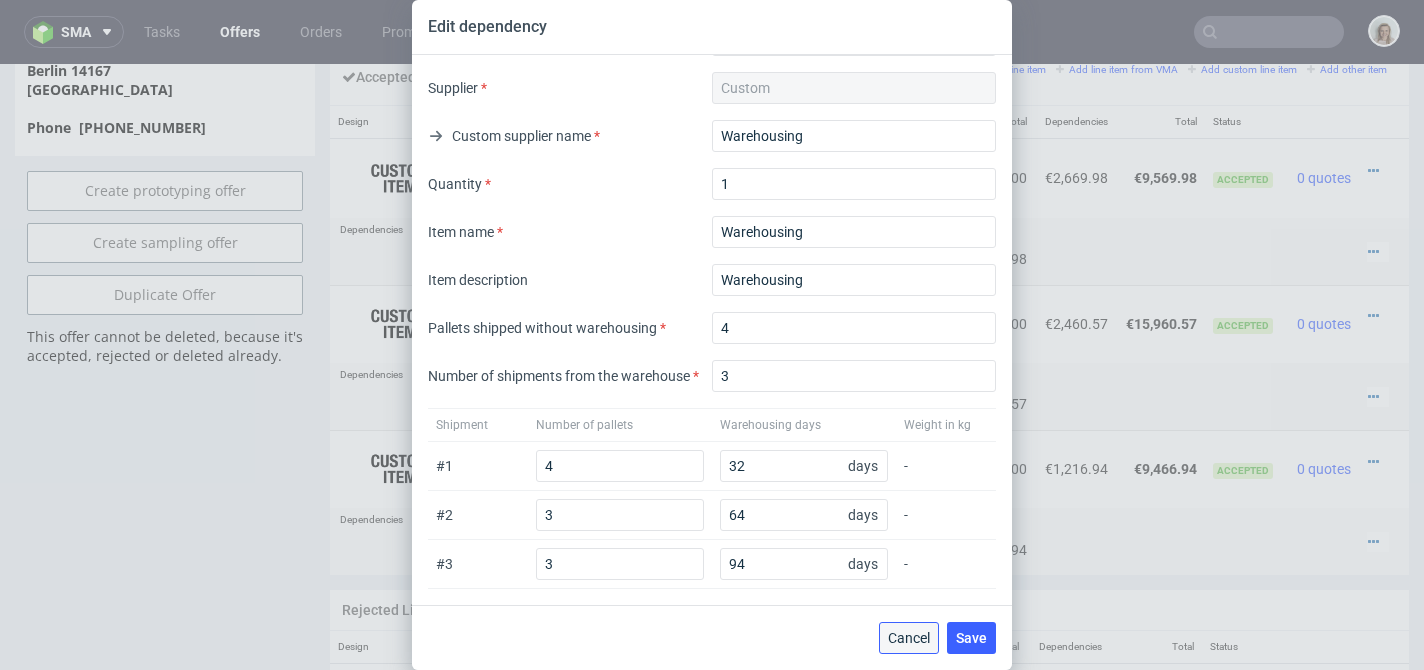 click on "Cancel" at bounding box center (909, 638) 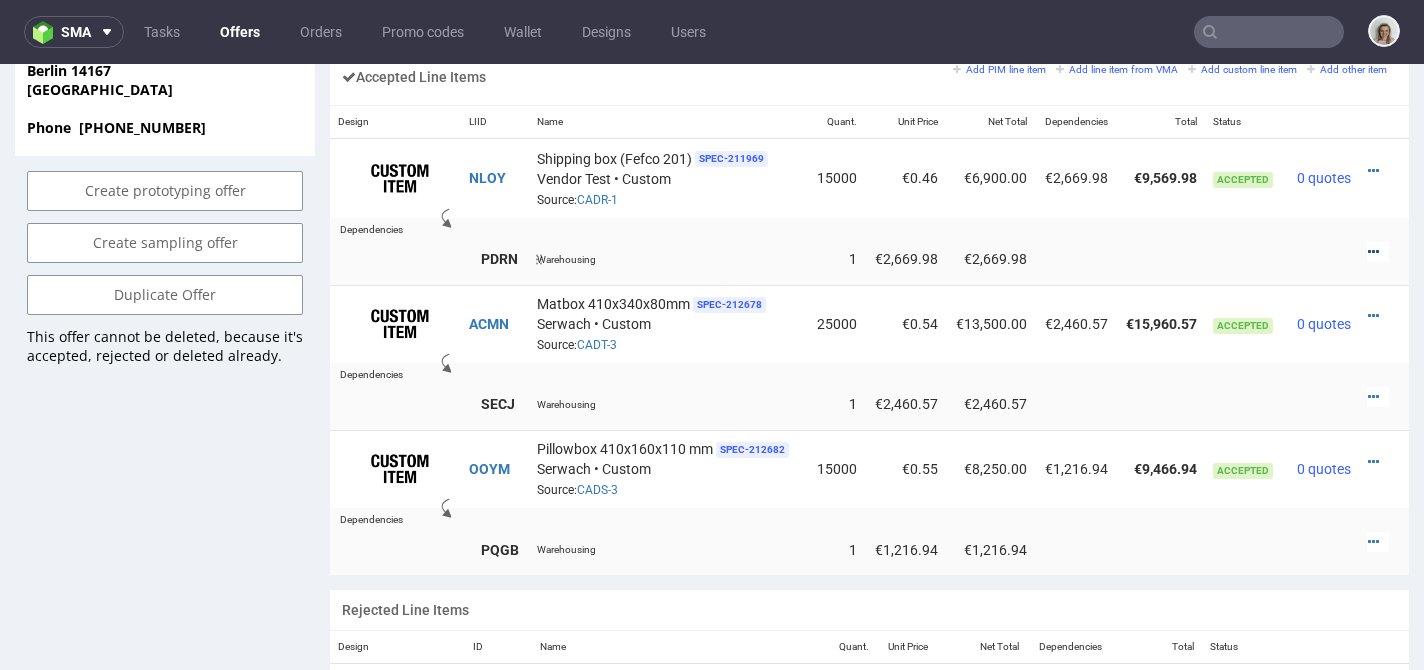 click at bounding box center (1373, 252) 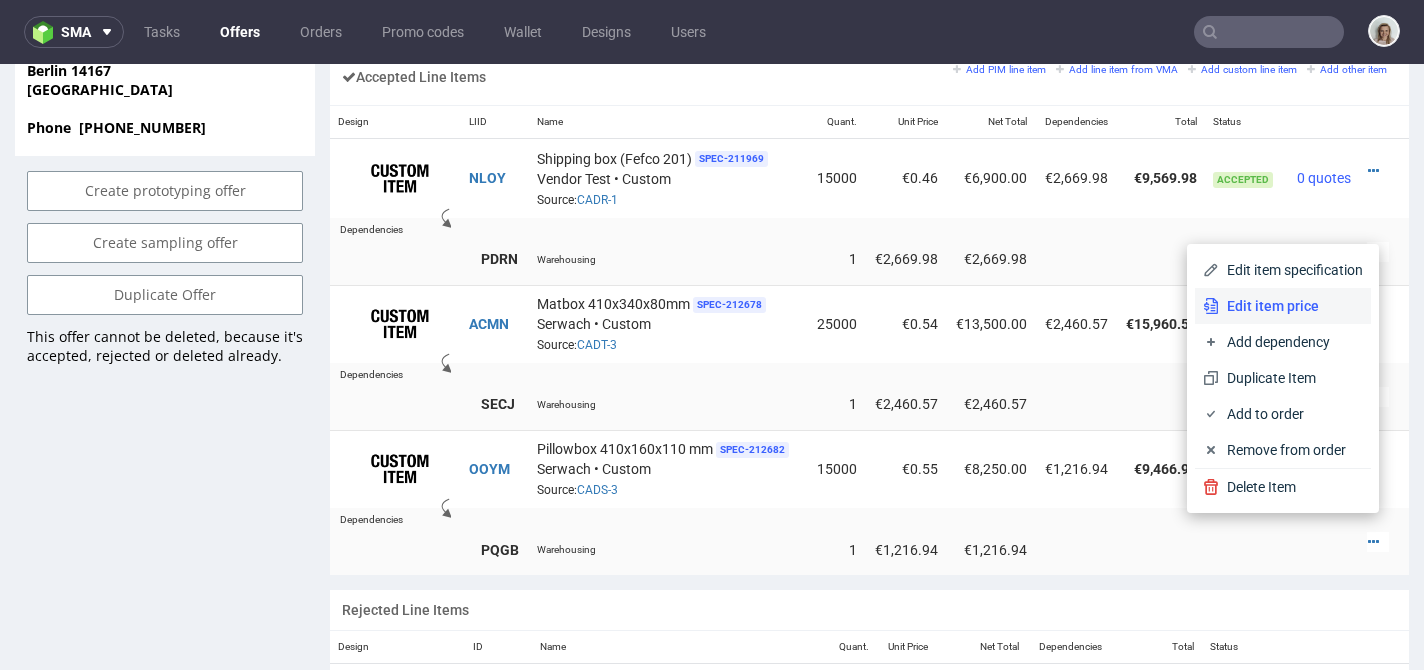 click on "Edit item price" at bounding box center [1291, 306] 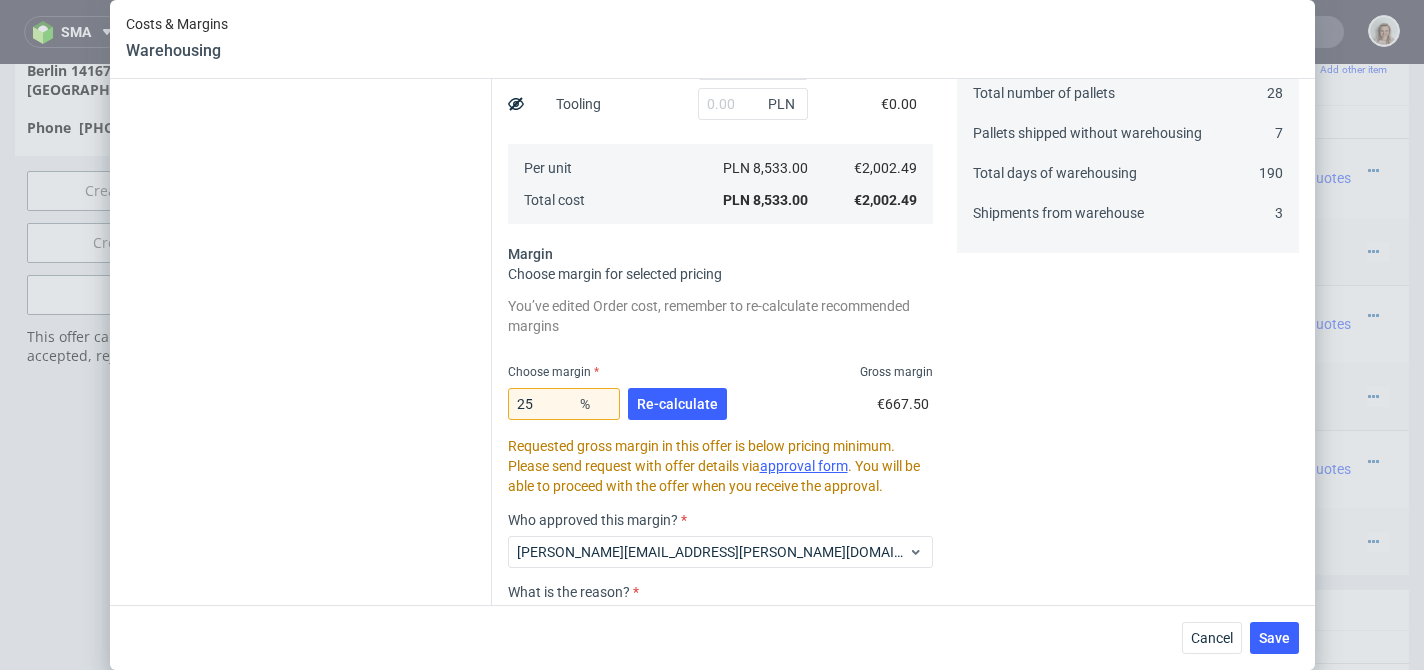 scroll, scrollTop: 490, scrollLeft: 0, axis: vertical 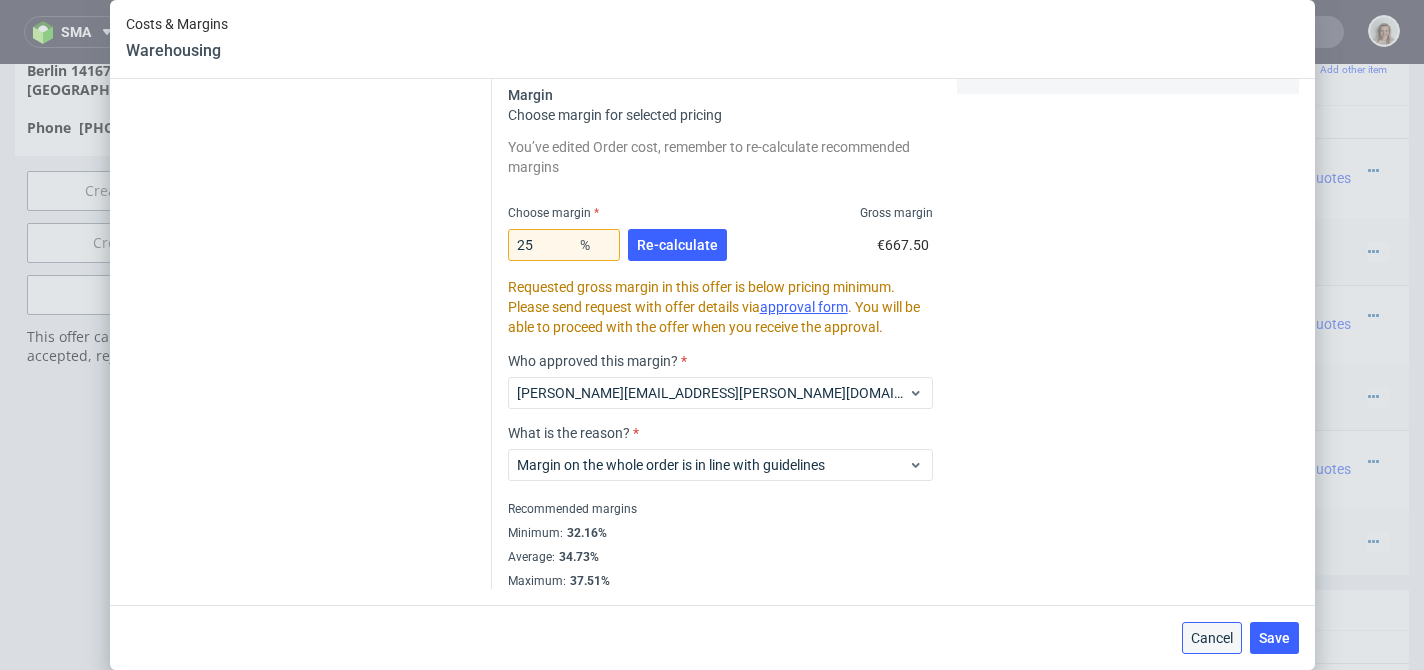 click on "Cancel" at bounding box center [1212, 638] 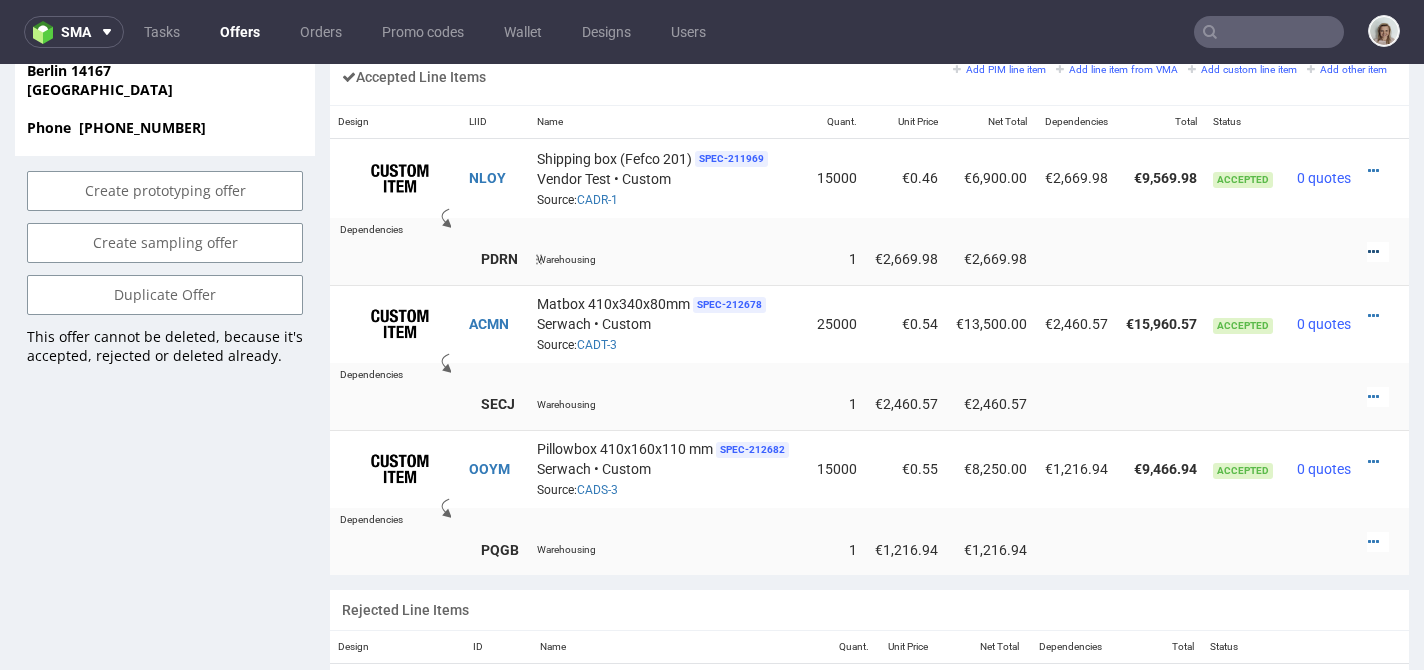 click at bounding box center [1373, 252] 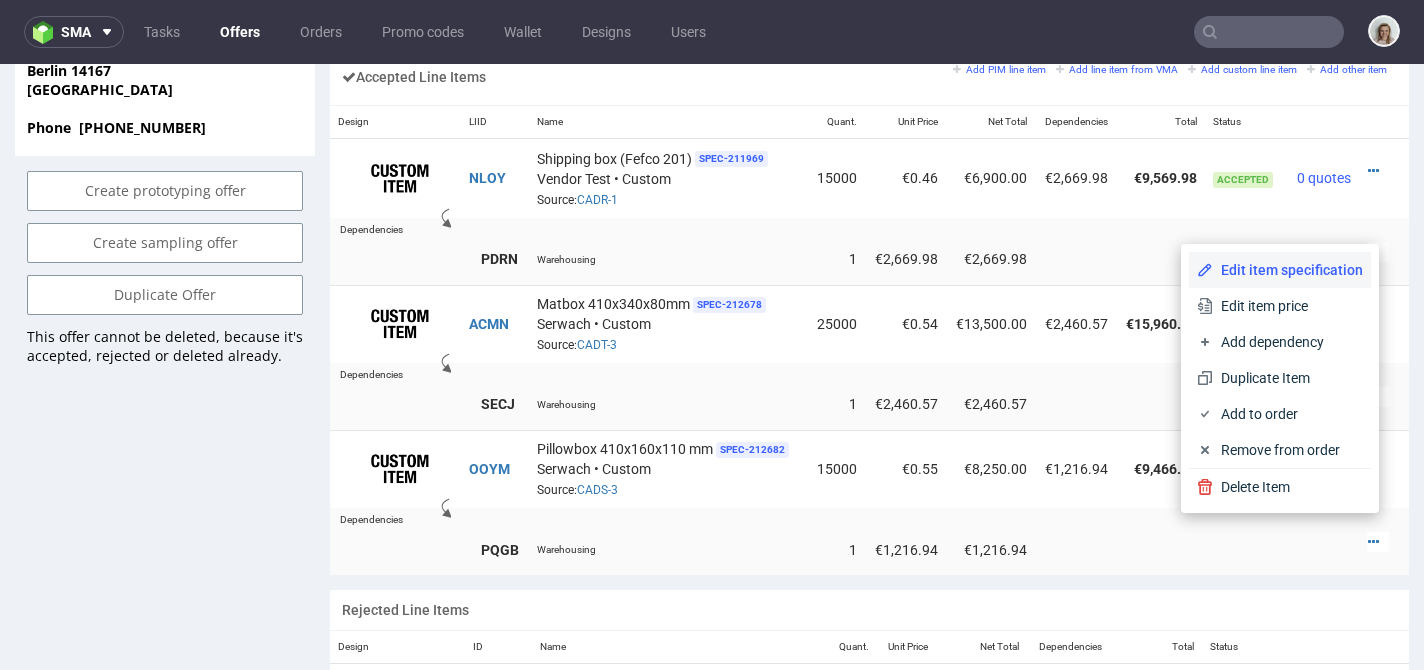 click on "Edit item specification" at bounding box center (1288, 270) 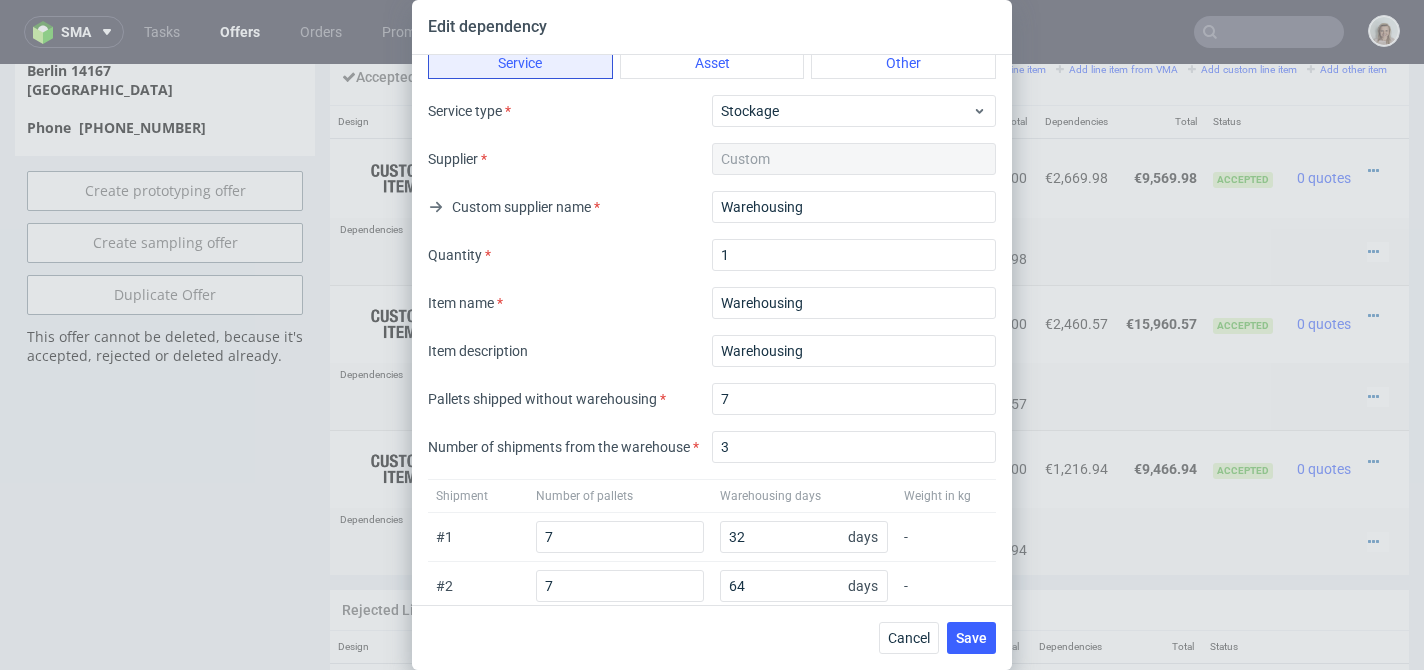 scroll, scrollTop: 95, scrollLeft: 0, axis: vertical 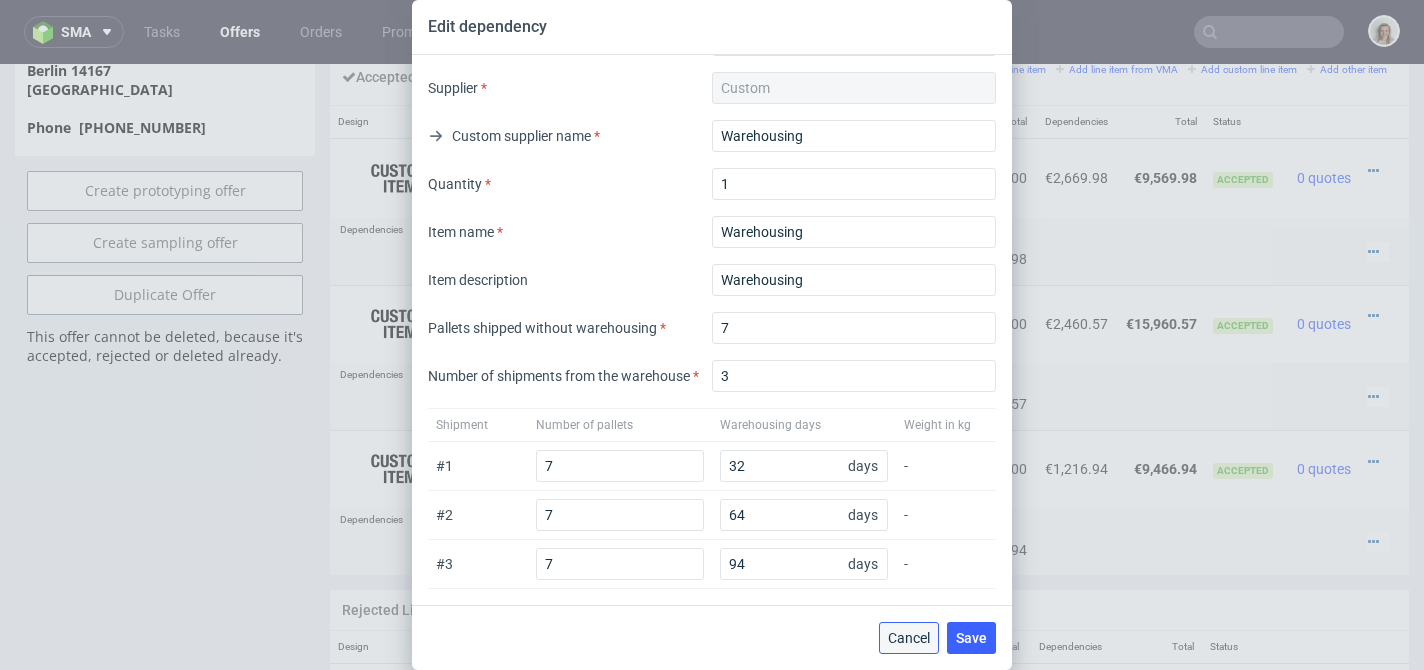 drag, startPoint x: 921, startPoint y: 633, endPoint x: 431, endPoint y: 273, distance: 608.0296 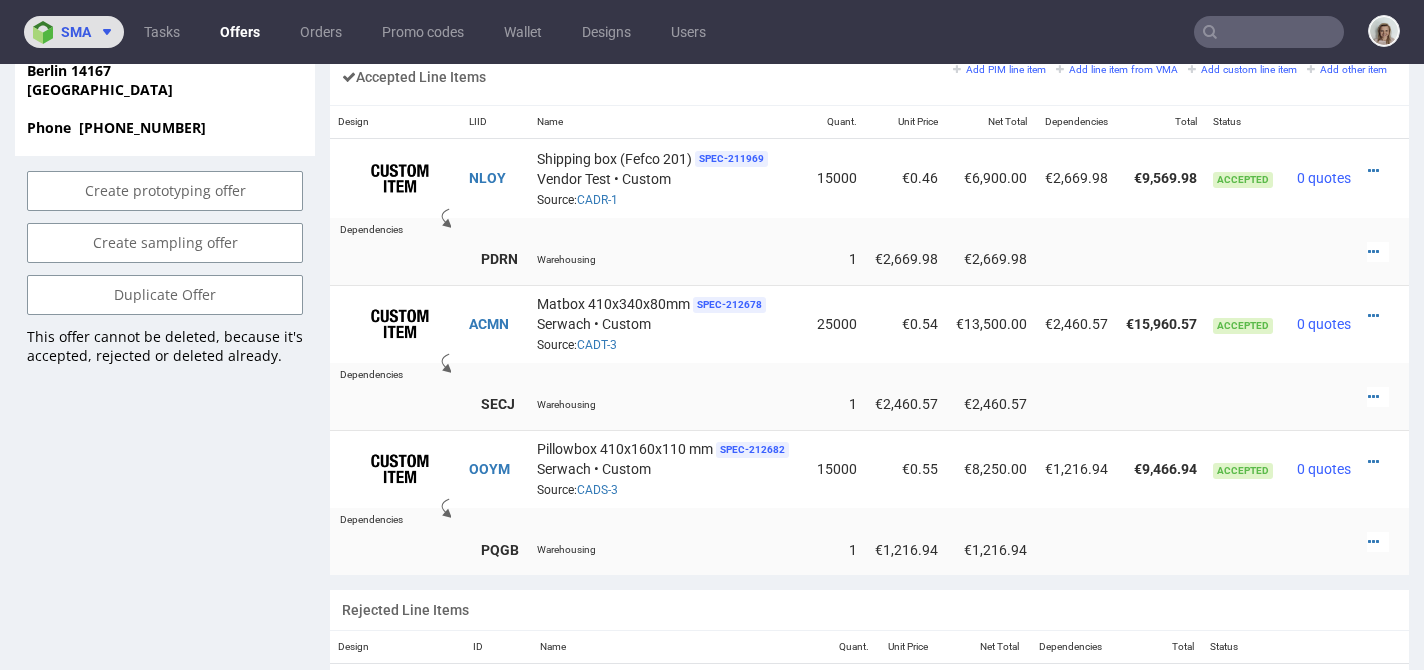 click at bounding box center [47, 32] 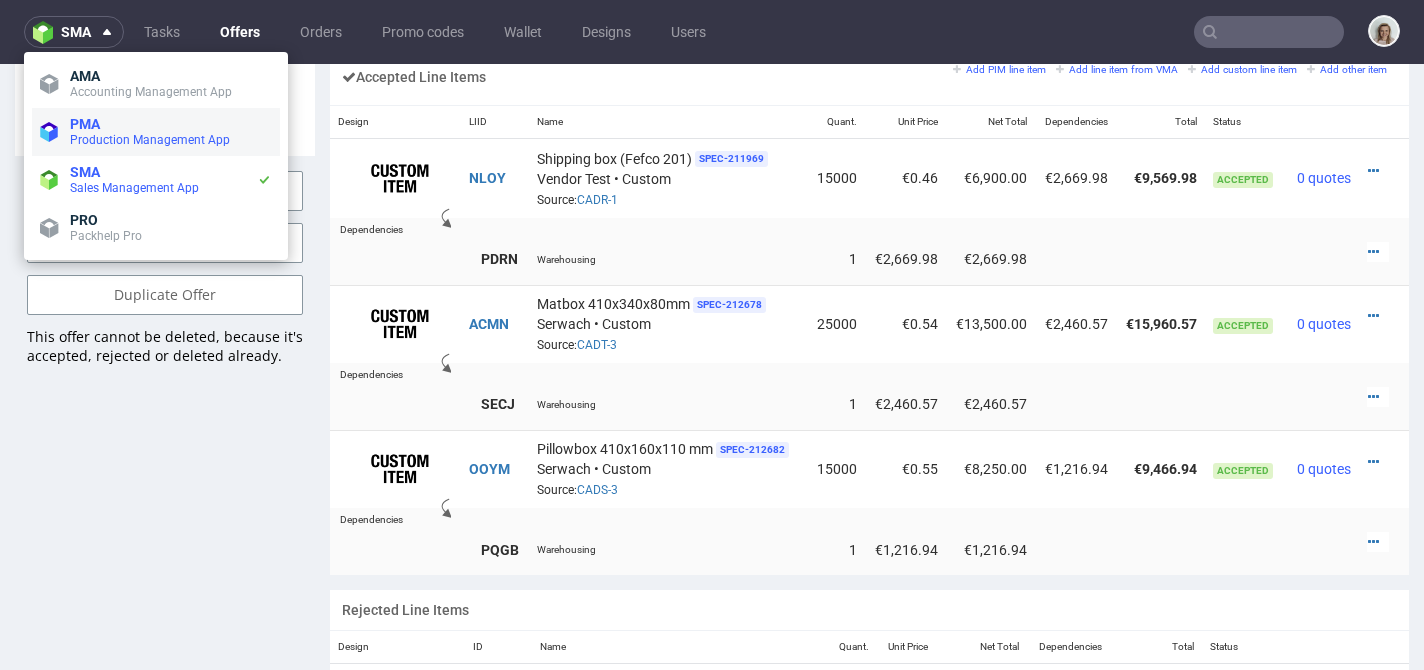 click on "PMA" at bounding box center [85, 124] 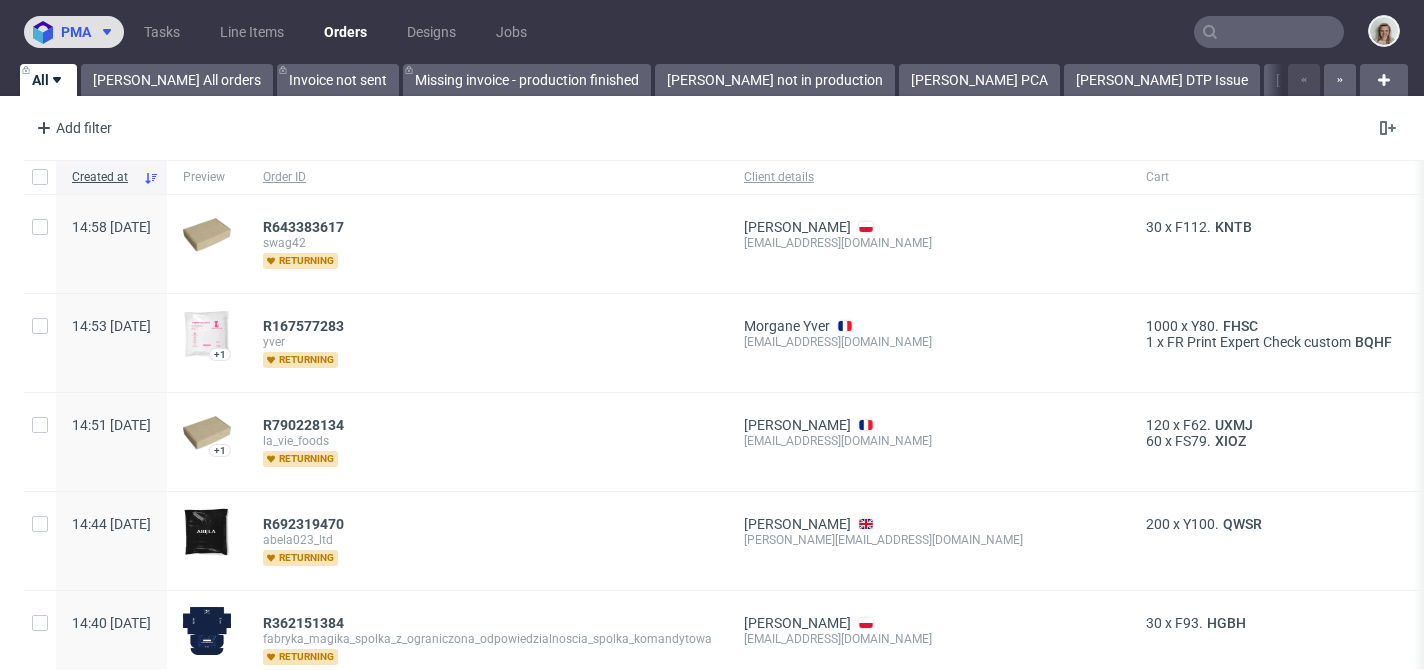 click on "pma" at bounding box center [76, 32] 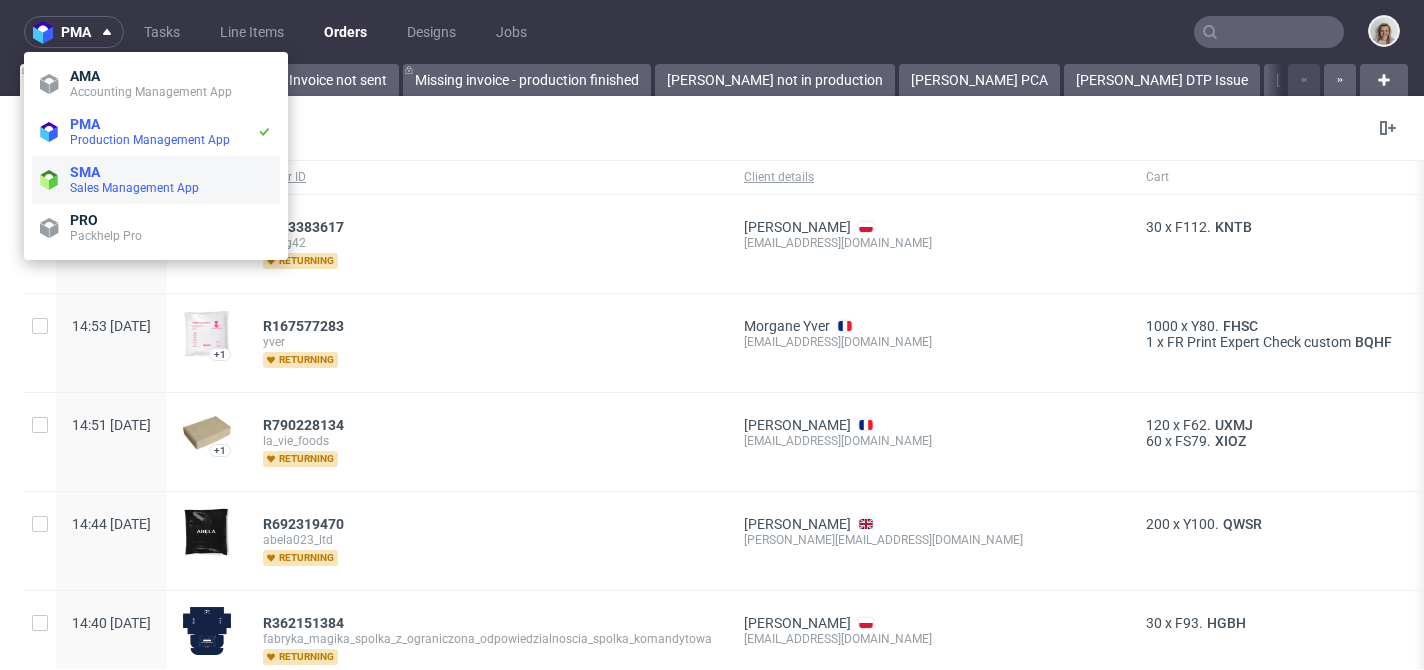 click on "Sales Management App" at bounding box center [134, 188] 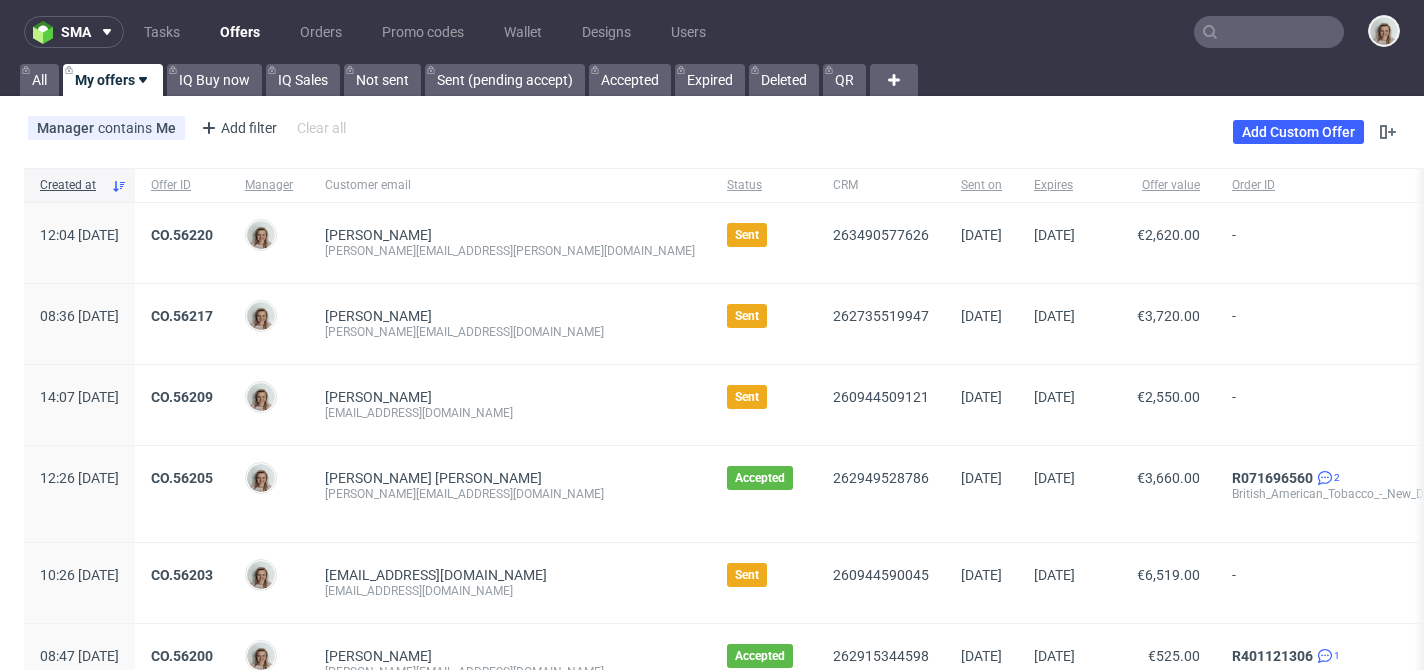 scroll, scrollTop: 37, scrollLeft: 0, axis: vertical 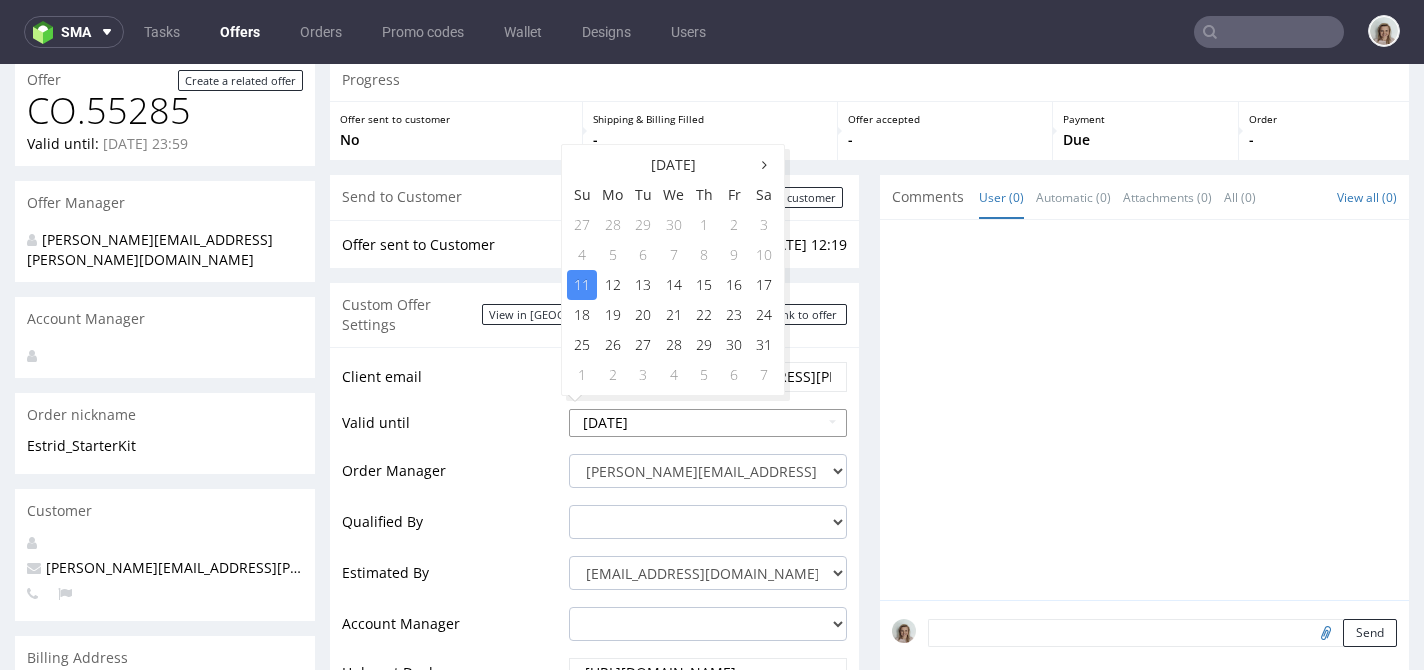 click on "2025-05-11" at bounding box center (708, 423) 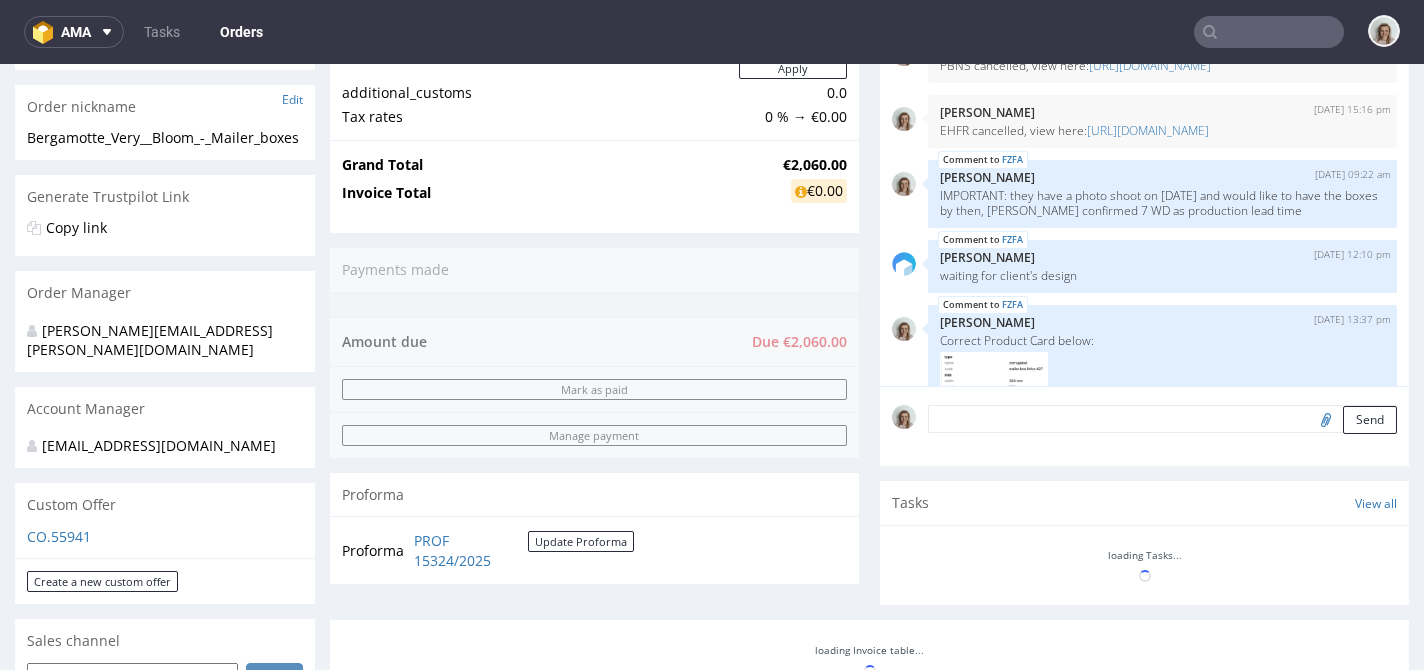 scroll, scrollTop: 311, scrollLeft: 0, axis: vertical 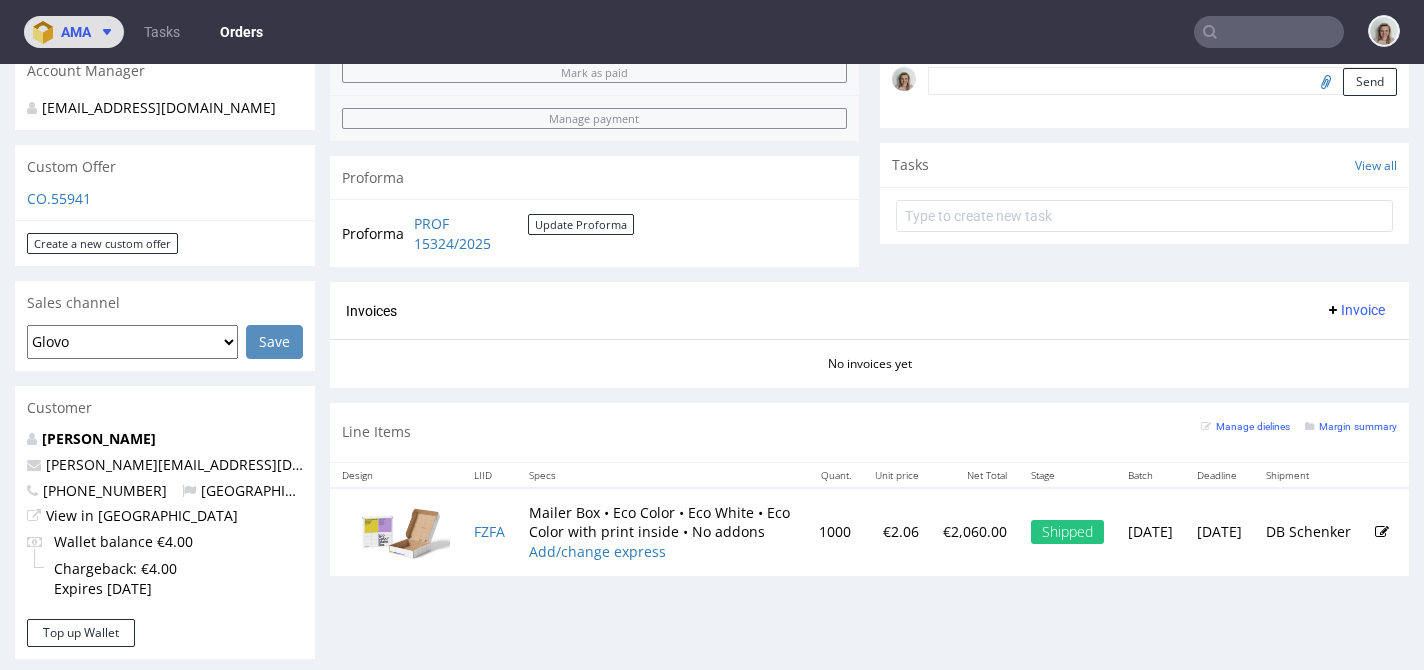 click on "ama" at bounding box center (76, 32) 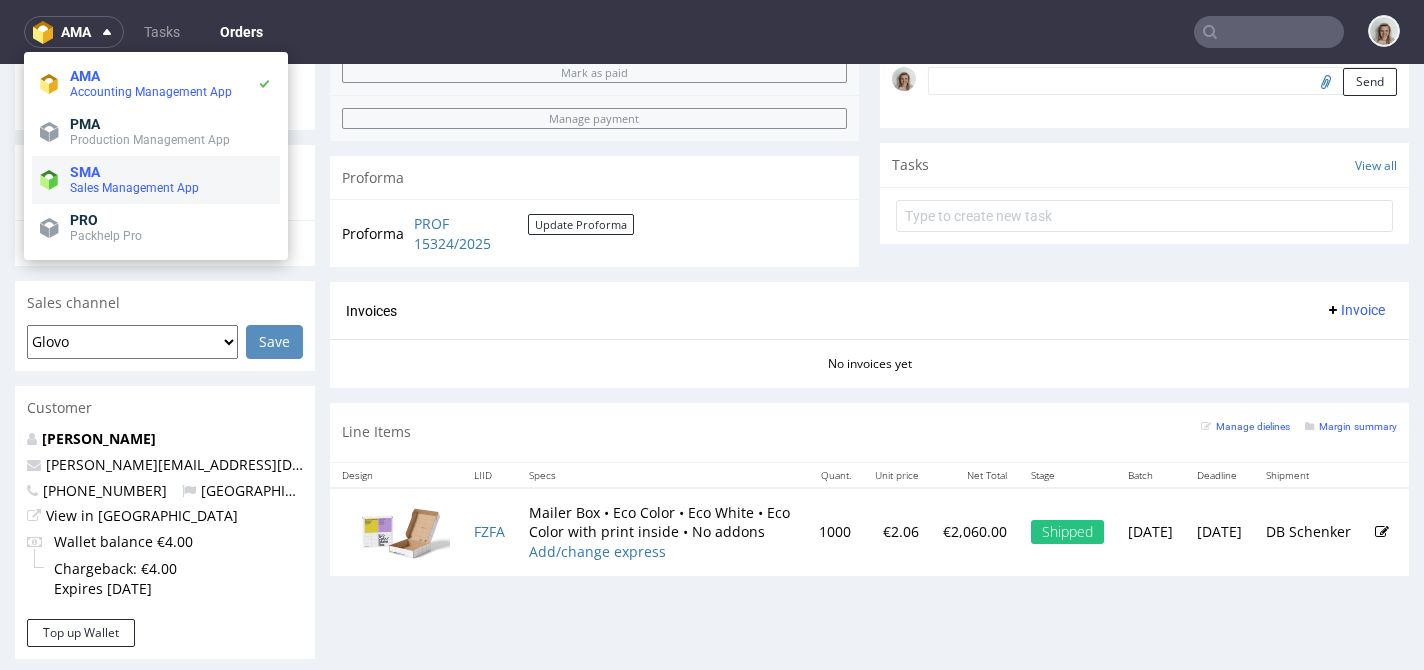 click on "Sales Management App" at bounding box center [134, 188] 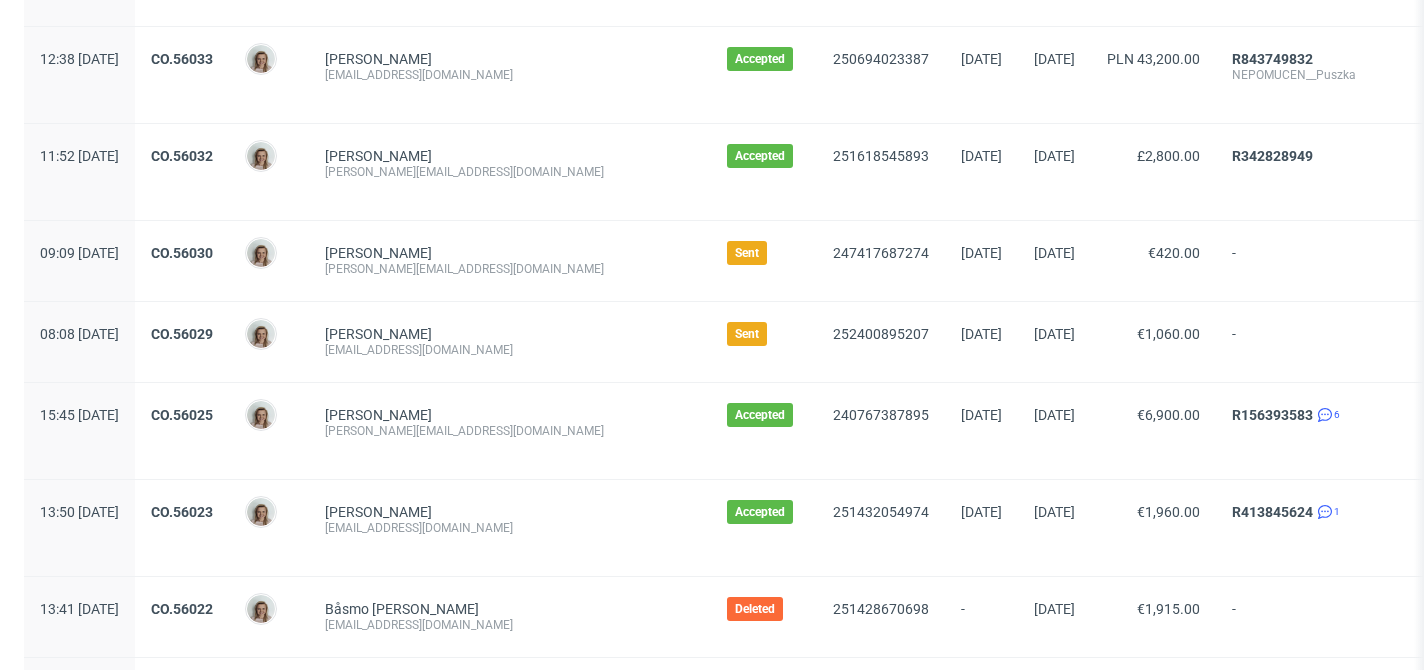 scroll, scrollTop: 2266, scrollLeft: 0, axis: vertical 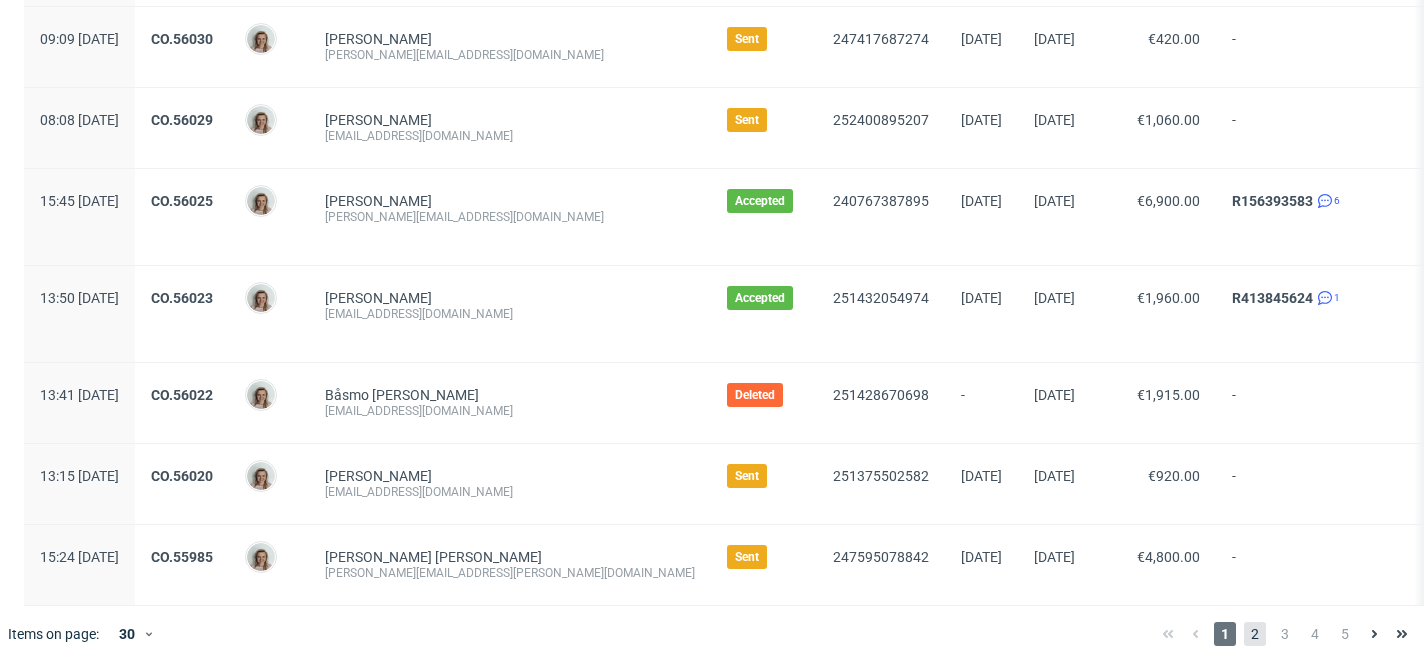 click on "2" at bounding box center [1255, 634] 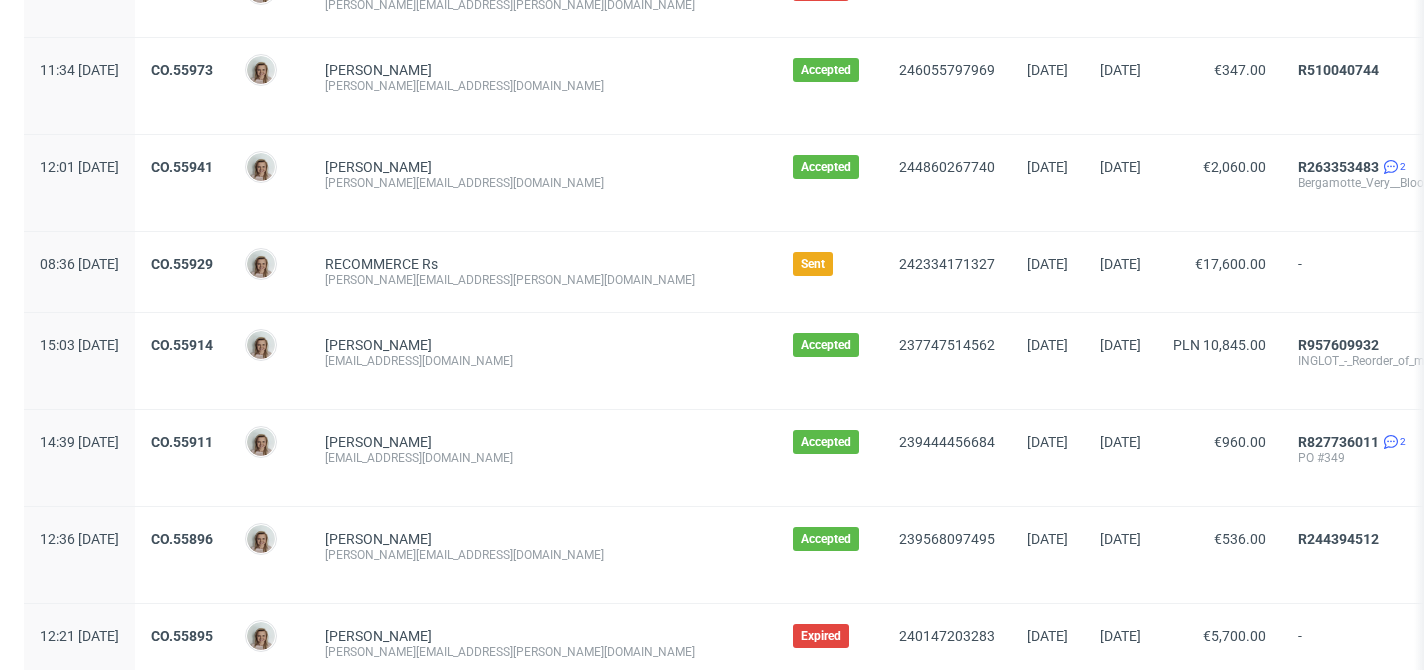 scroll, scrollTop: 335, scrollLeft: 0, axis: vertical 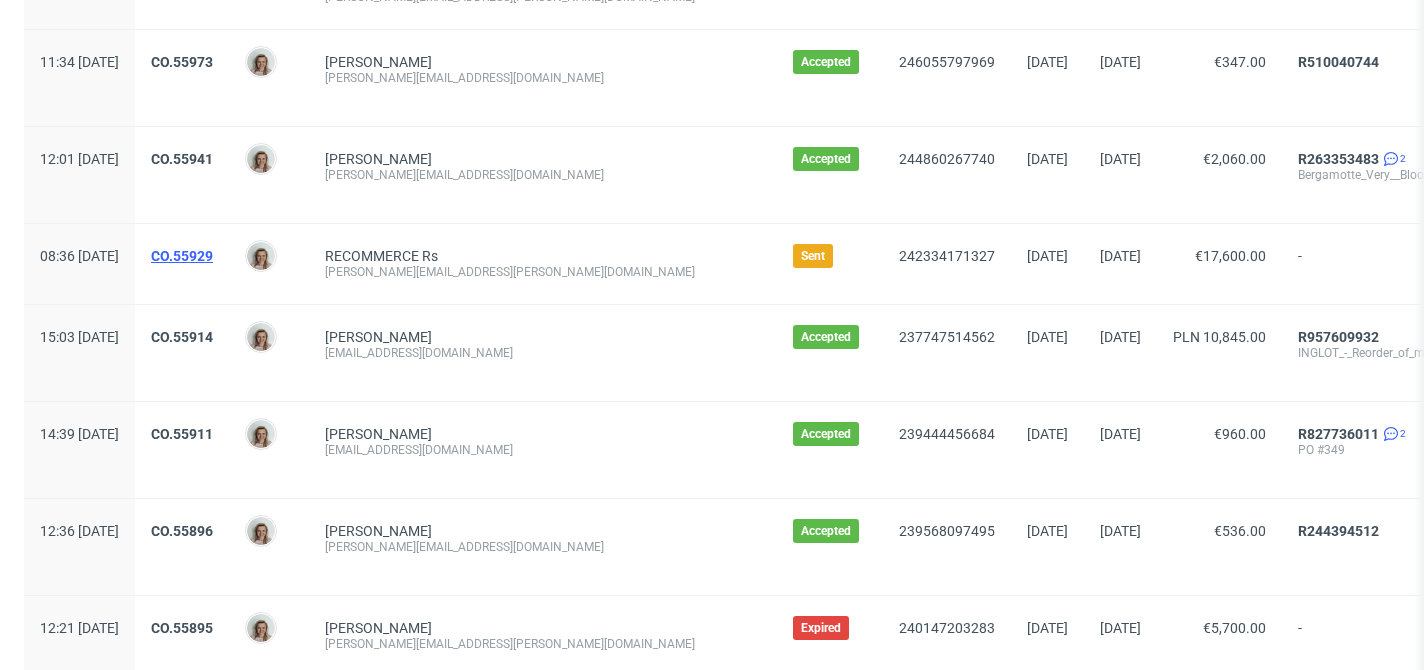 click on "CO.55929" at bounding box center [182, 256] 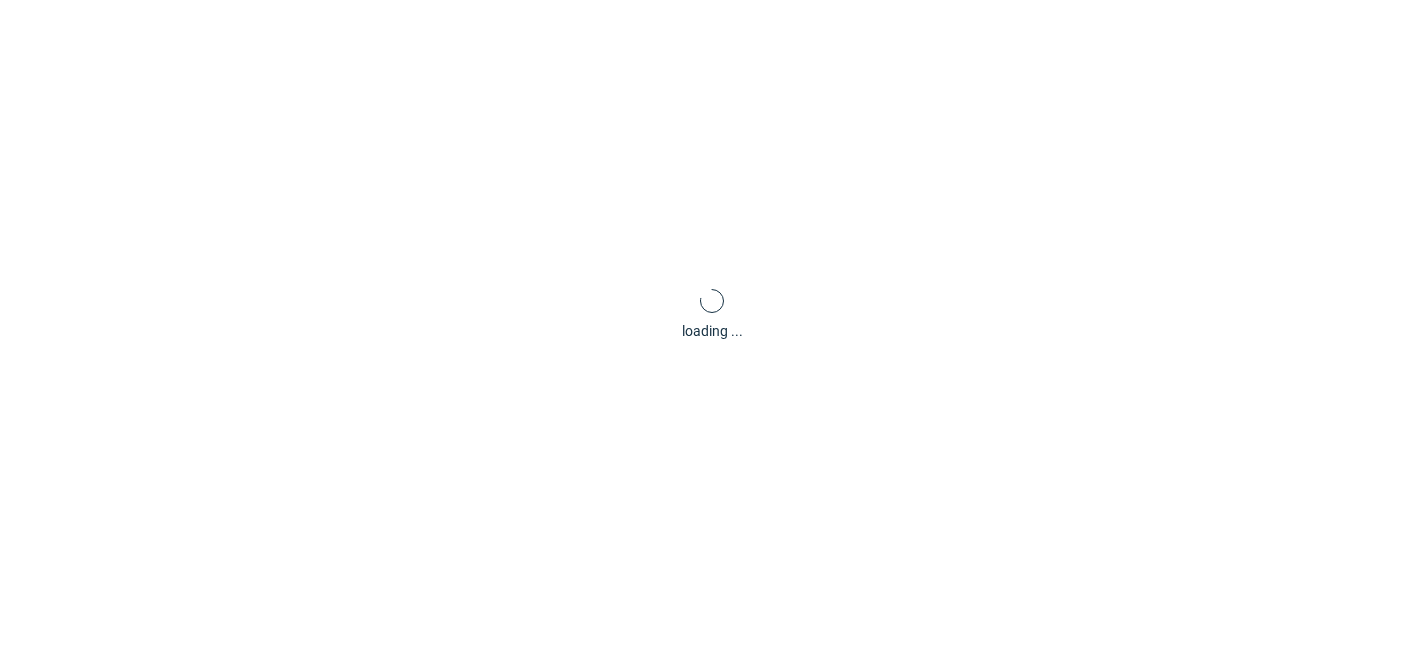 scroll, scrollTop: 0, scrollLeft: 0, axis: both 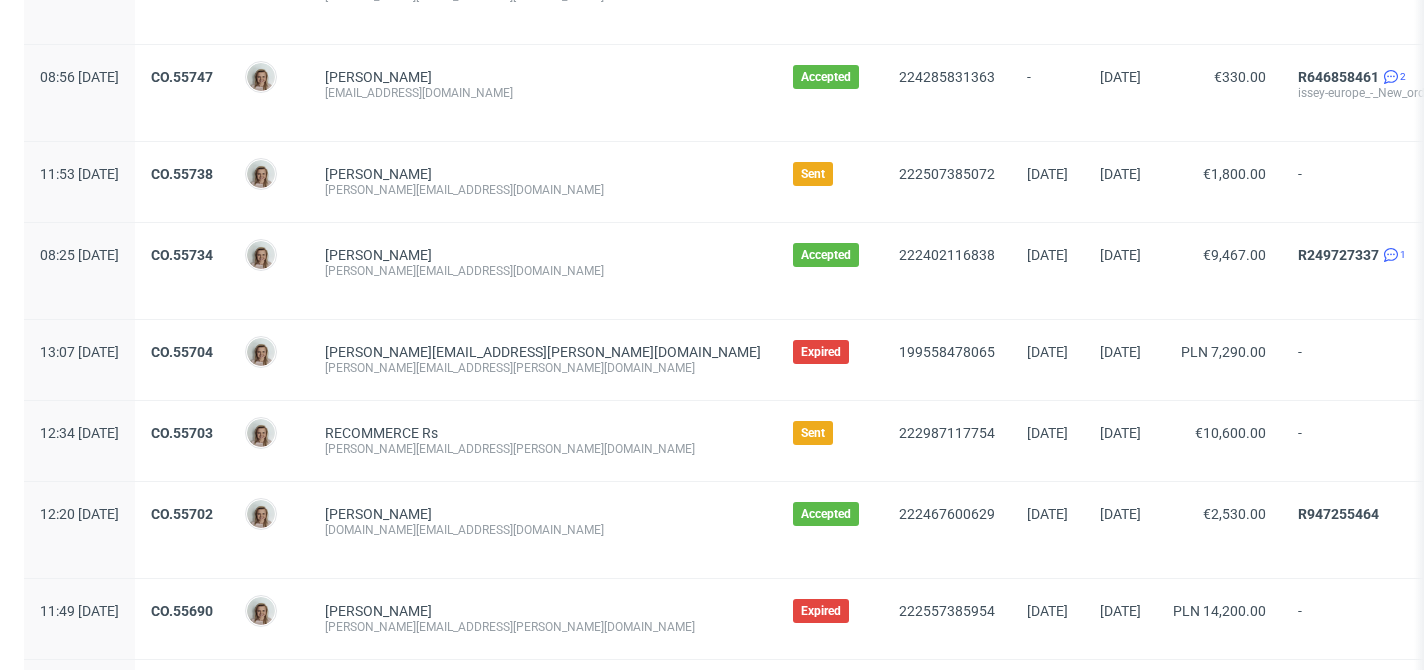 click on "CO.55703" at bounding box center [182, 441] 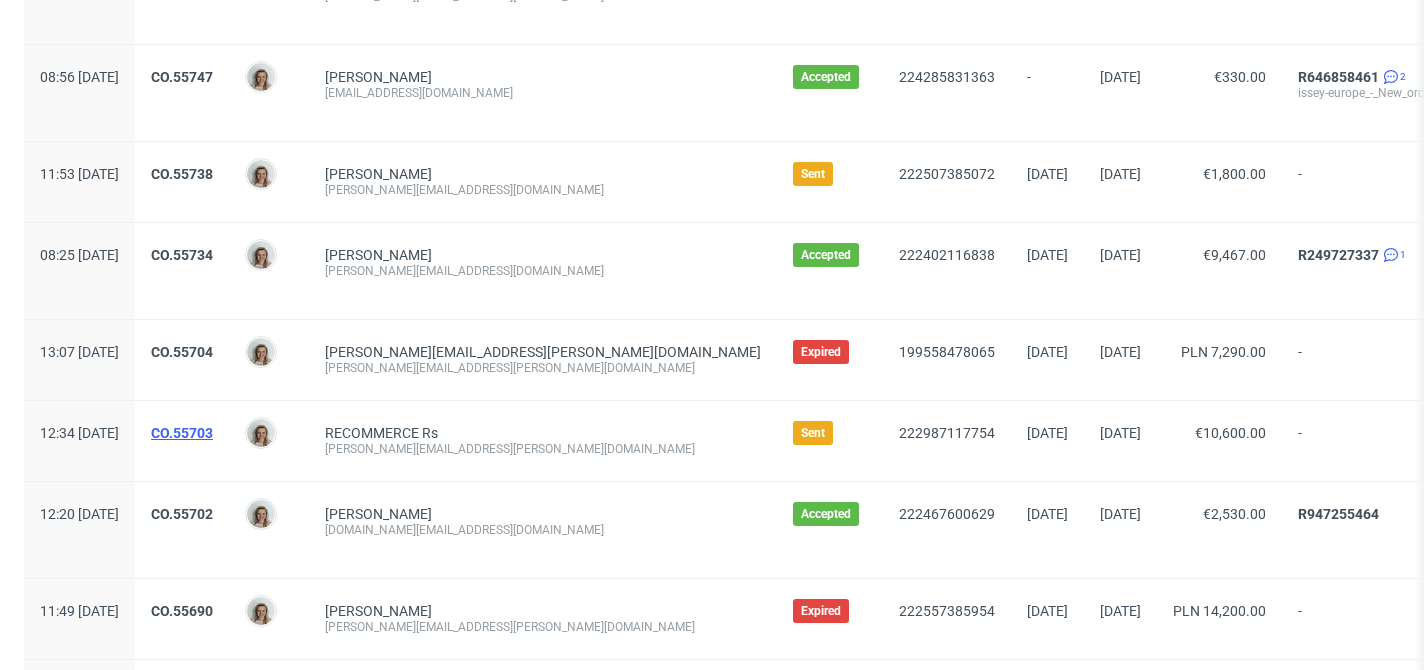 click on "CO.55703" at bounding box center [182, 433] 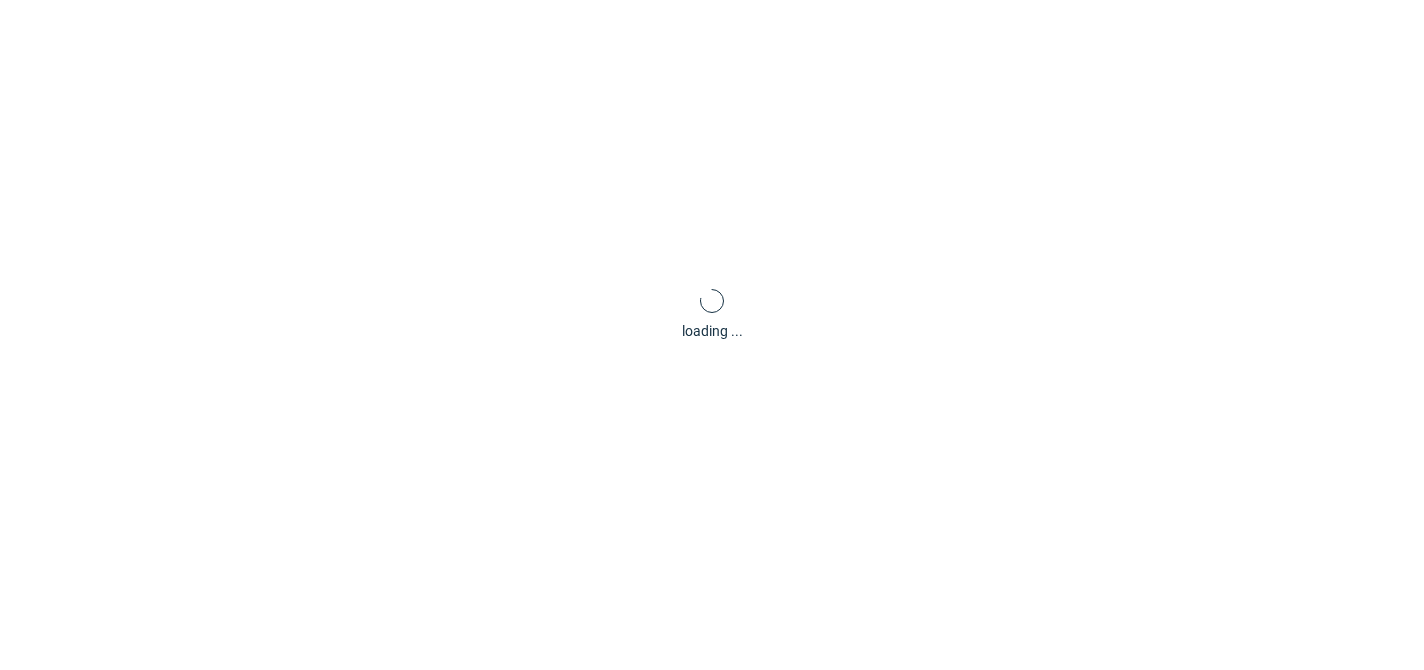 scroll, scrollTop: 0, scrollLeft: 0, axis: both 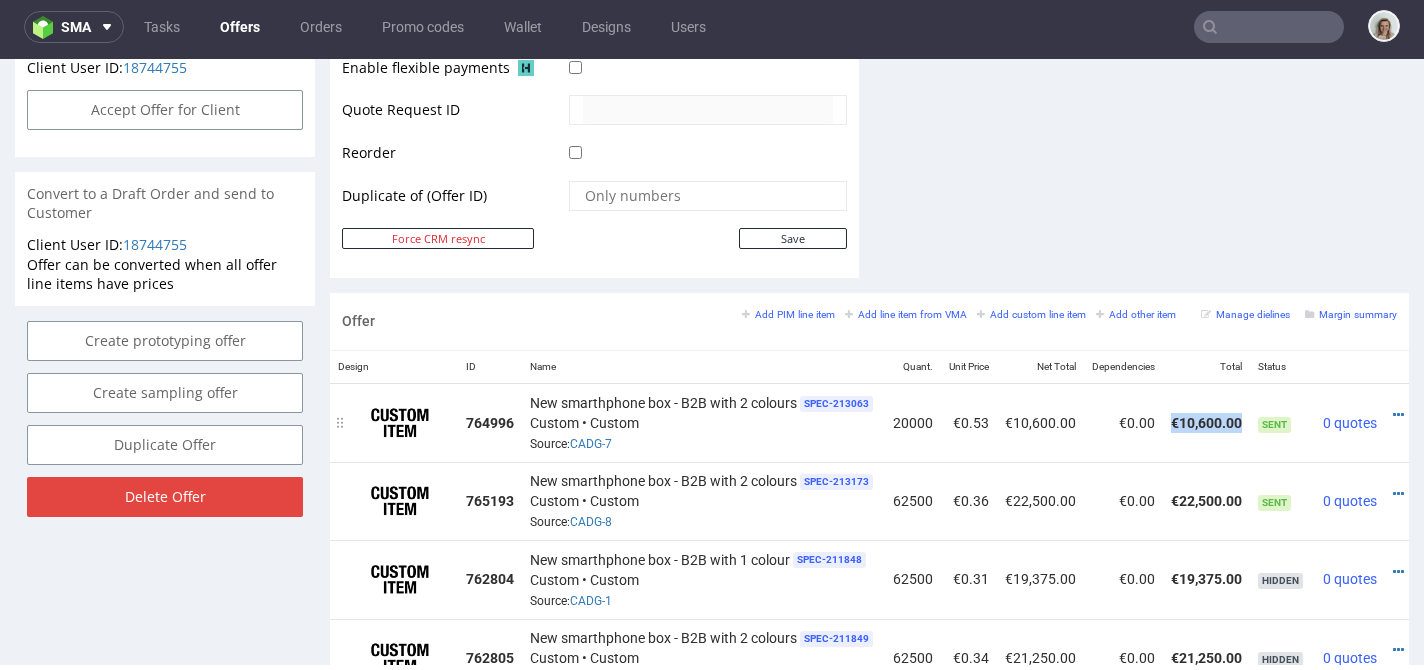 drag, startPoint x: 1163, startPoint y: 403, endPoint x: 1252, endPoint y: 408, distance: 89.140335 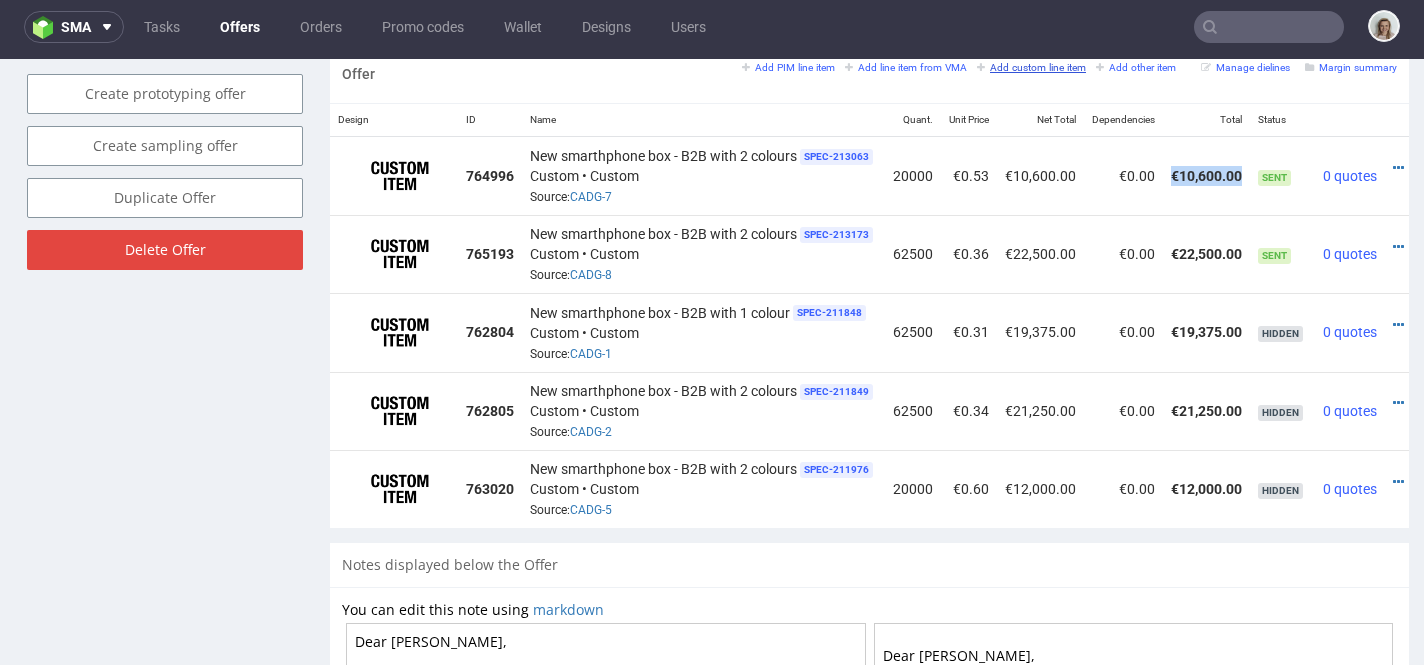 scroll, scrollTop: 1229, scrollLeft: 0, axis: vertical 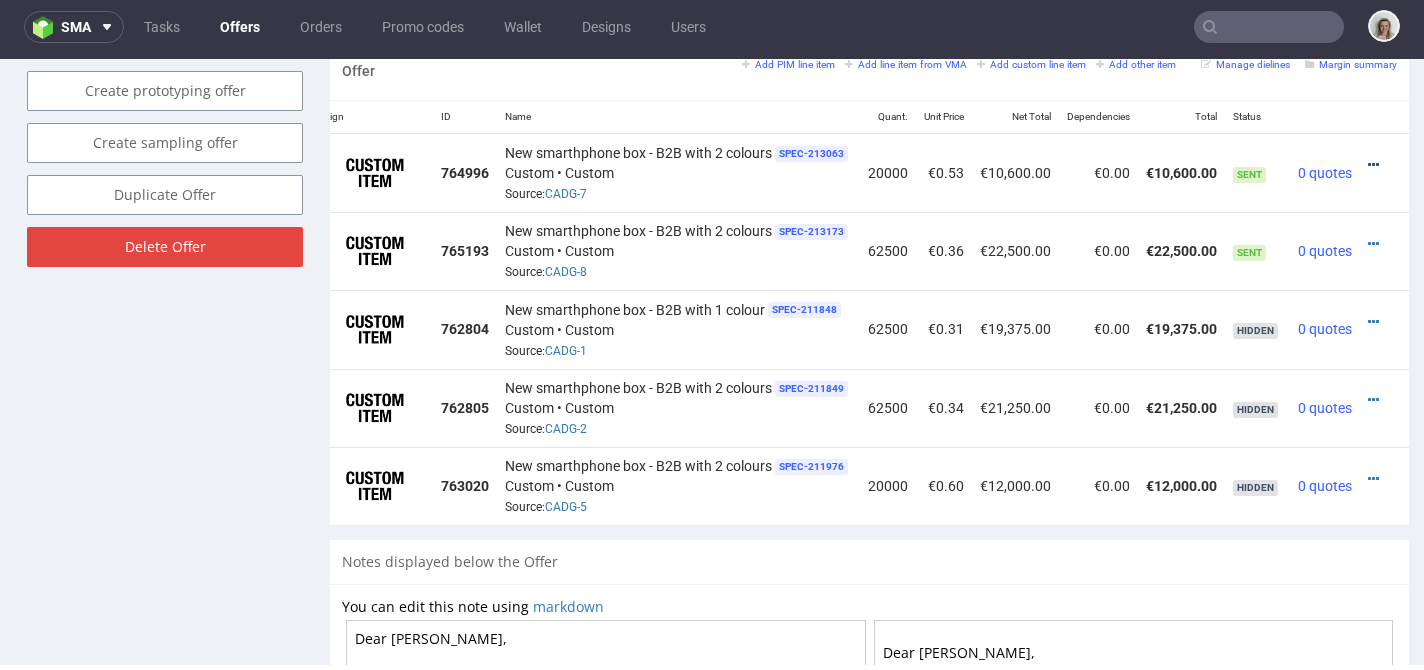click at bounding box center (1373, 165) 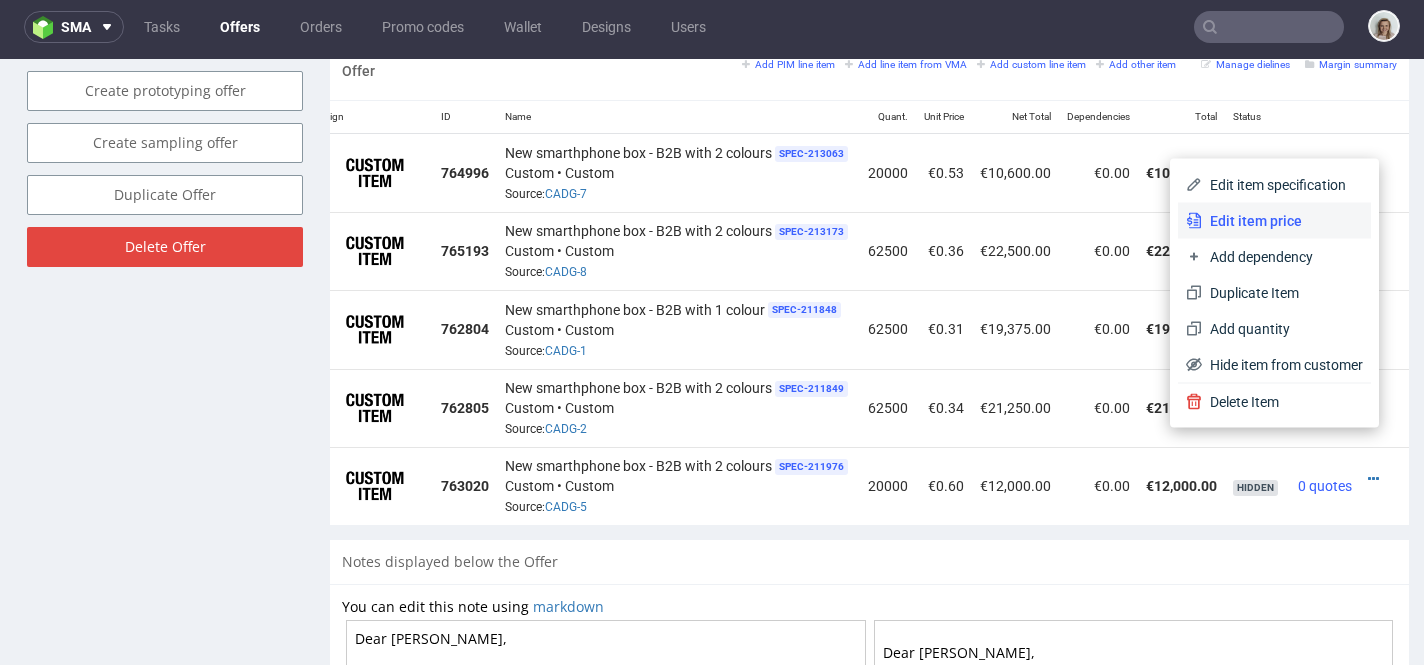 click on "Edit item price" at bounding box center (1282, 221) 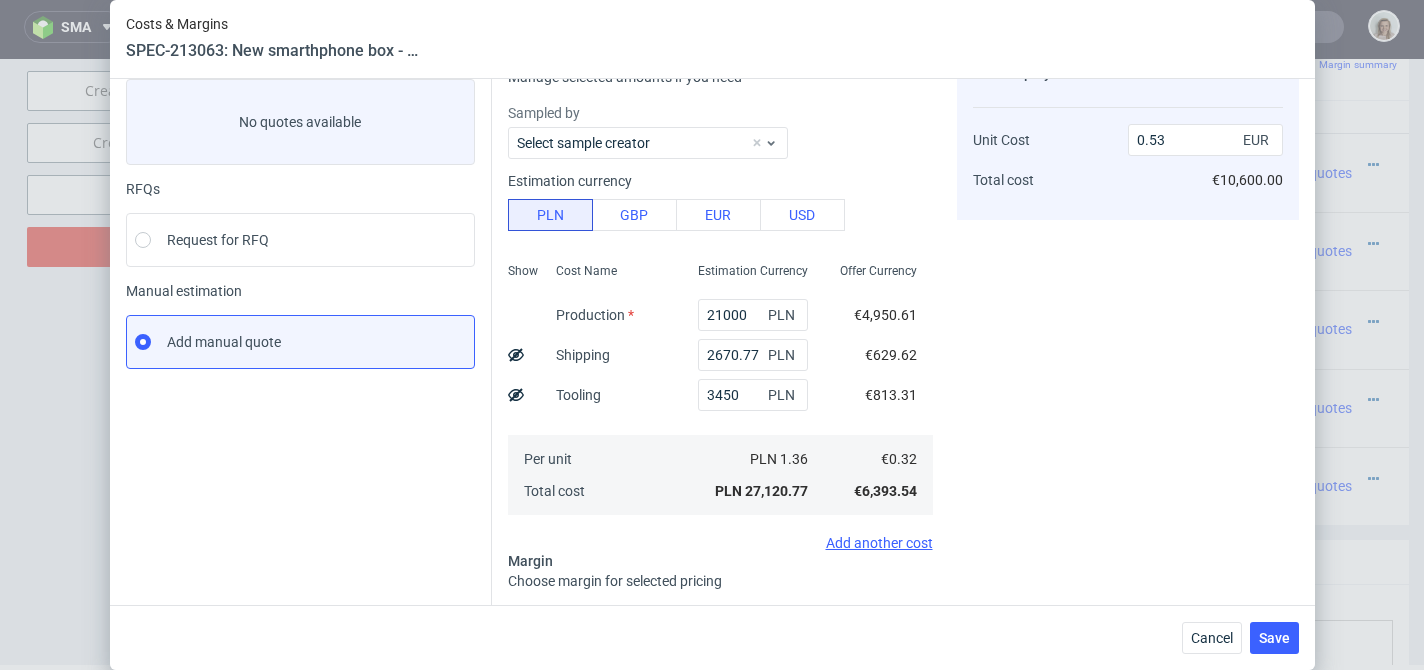 scroll, scrollTop: 302, scrollLeft: 0, axis: vertical 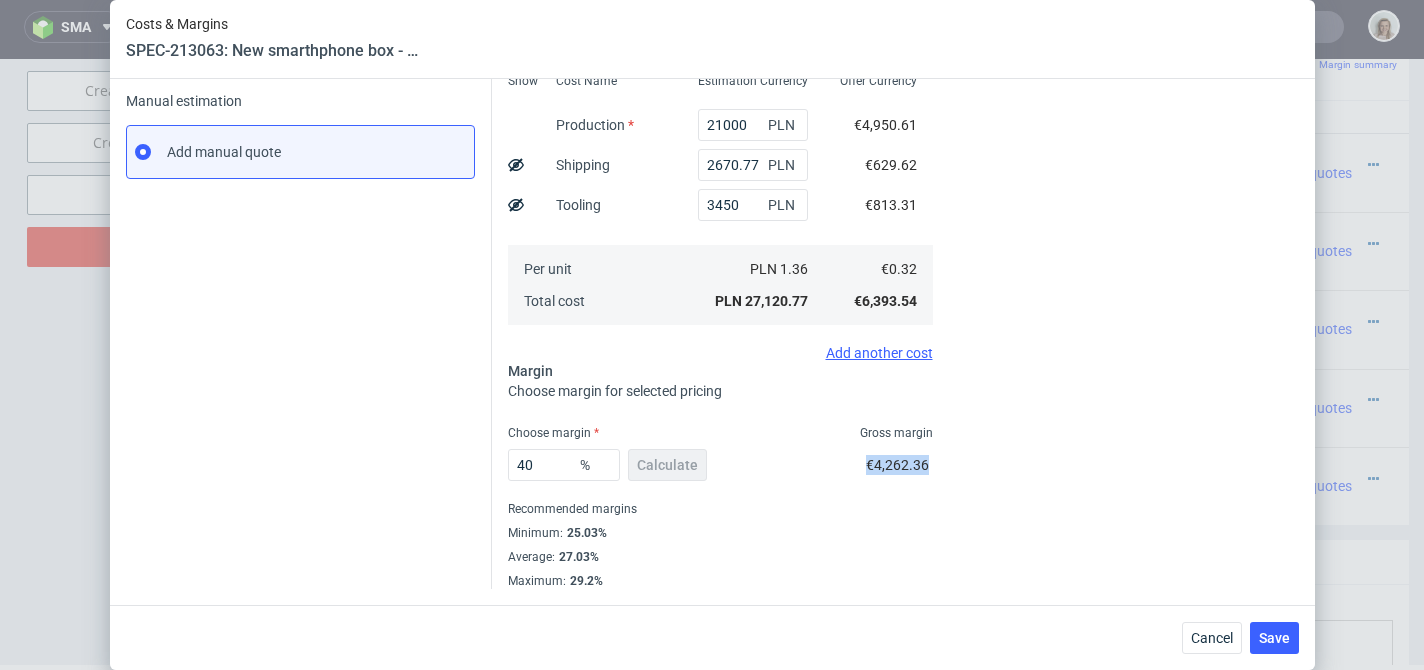drag, startPoint x: 846, startPoint y: 464, endPoint x: 904, endPoint y: 461, distance: 58.077534 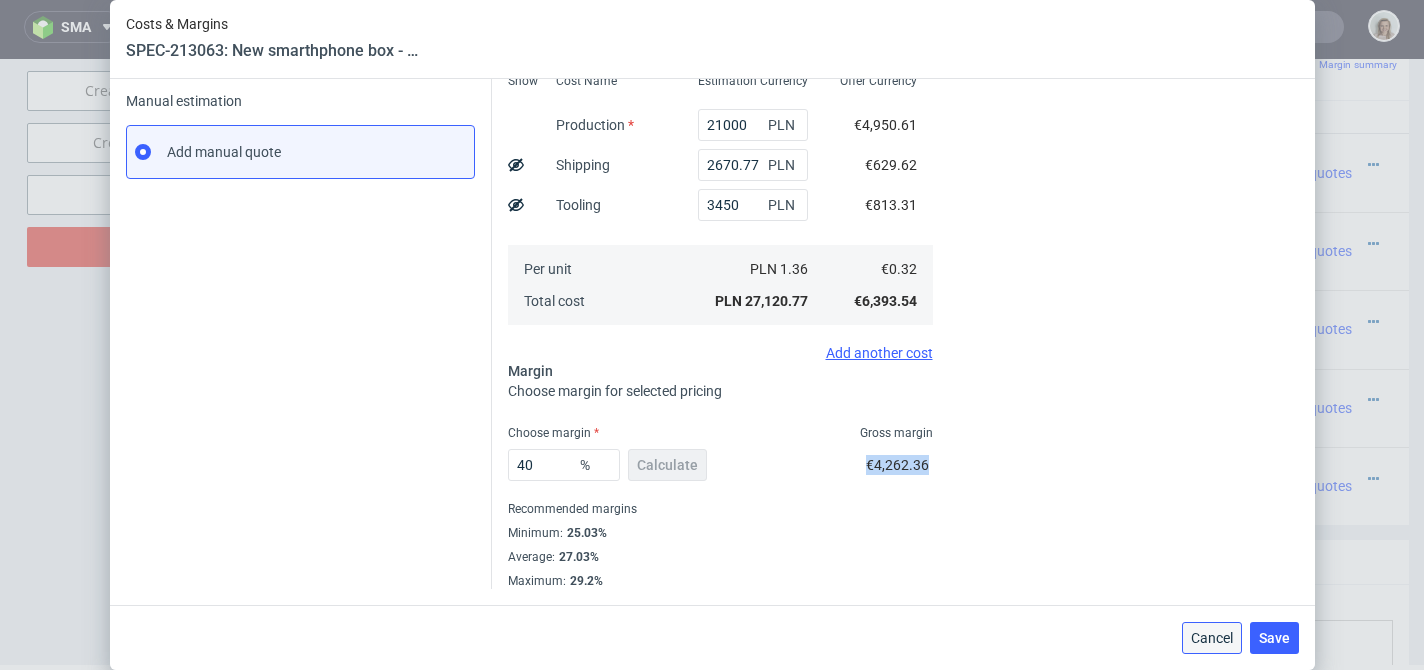 click on "Cancel" at bounding box center [1212, 638] 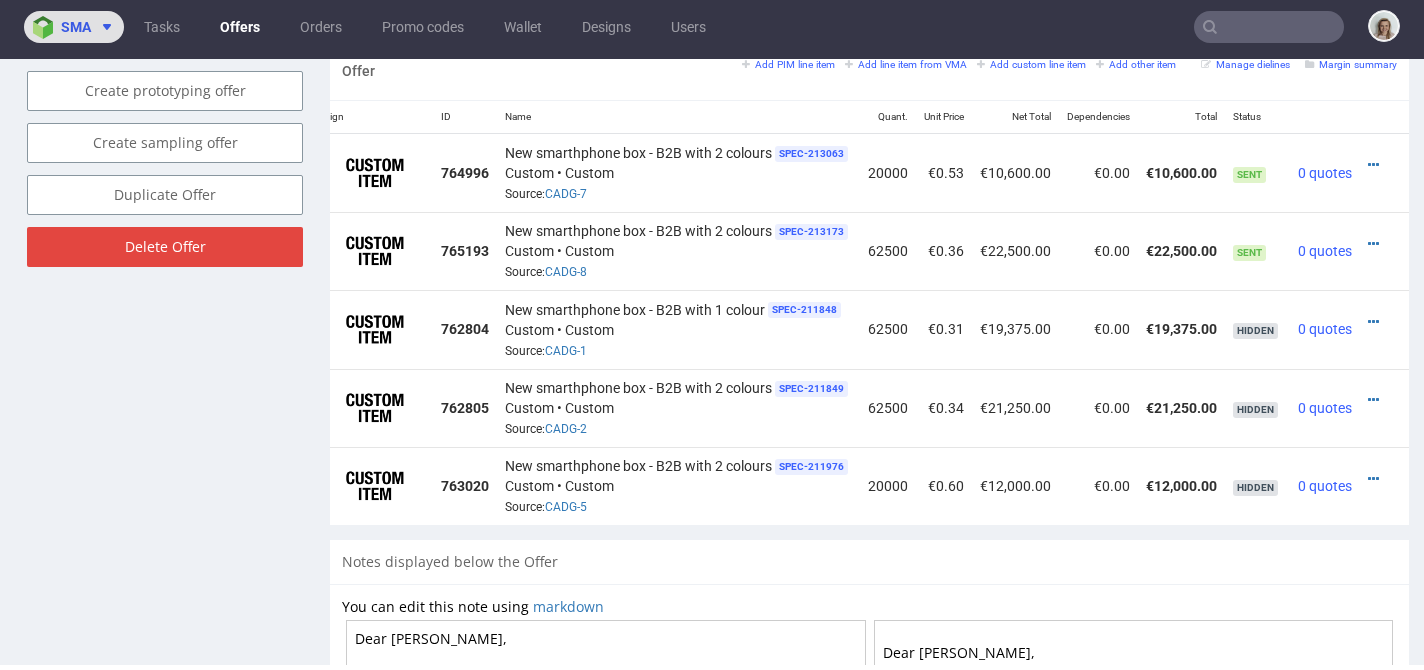 click on "sma" at bounding box center [76, 27] 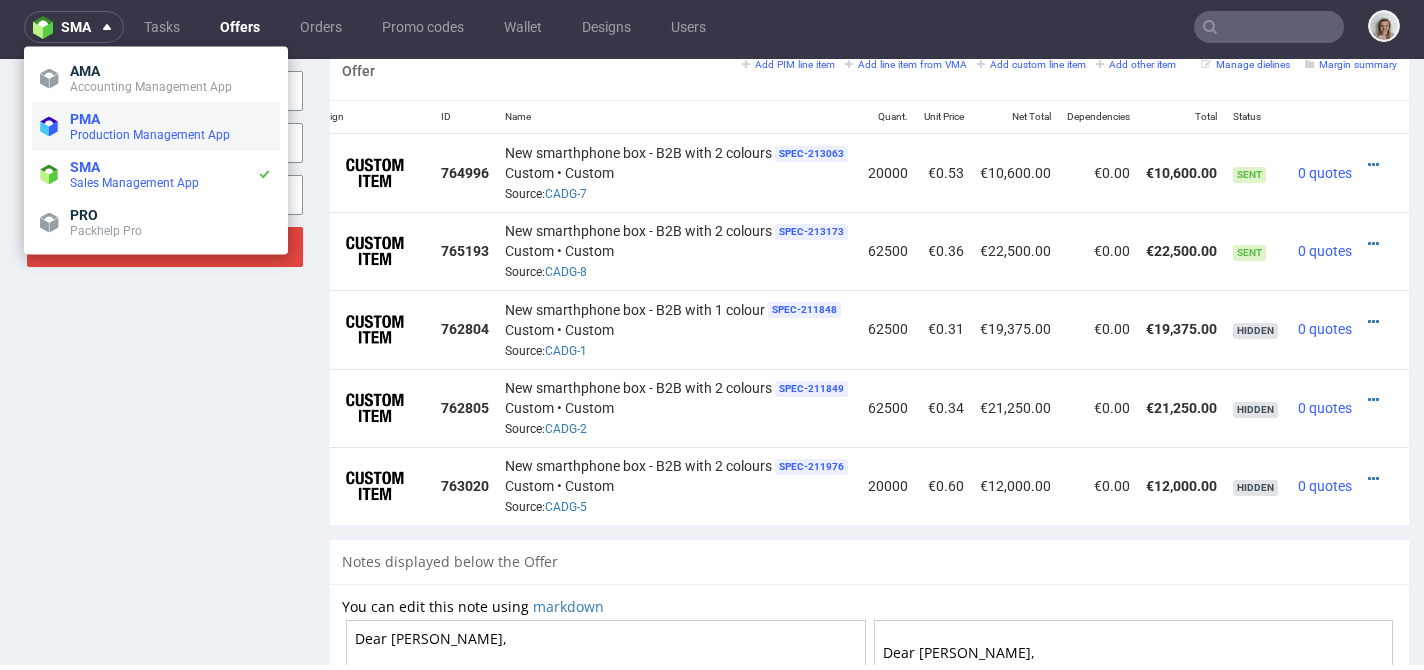 click on "Production Management App" at bounding box center [171, 135] 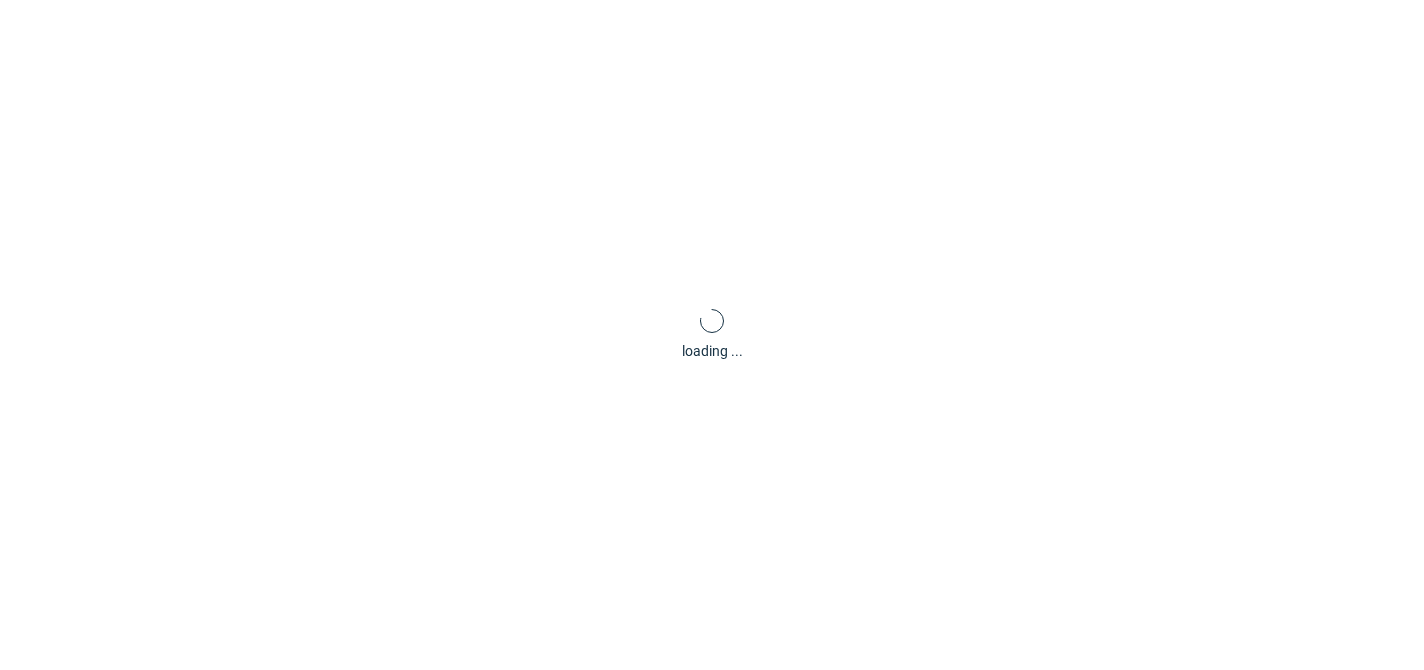 scroll, scrollTop: 0, scrollLeft: 0, axis: both 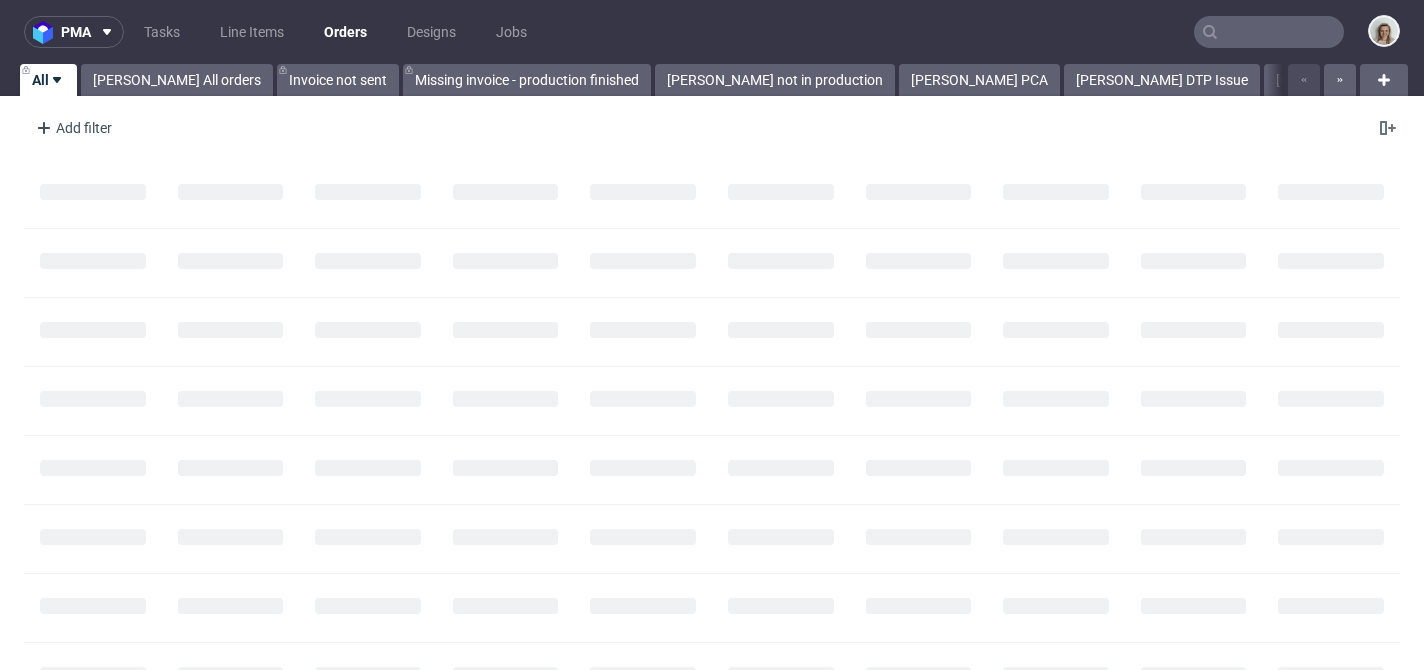 click at bounding box center (1269, 32) 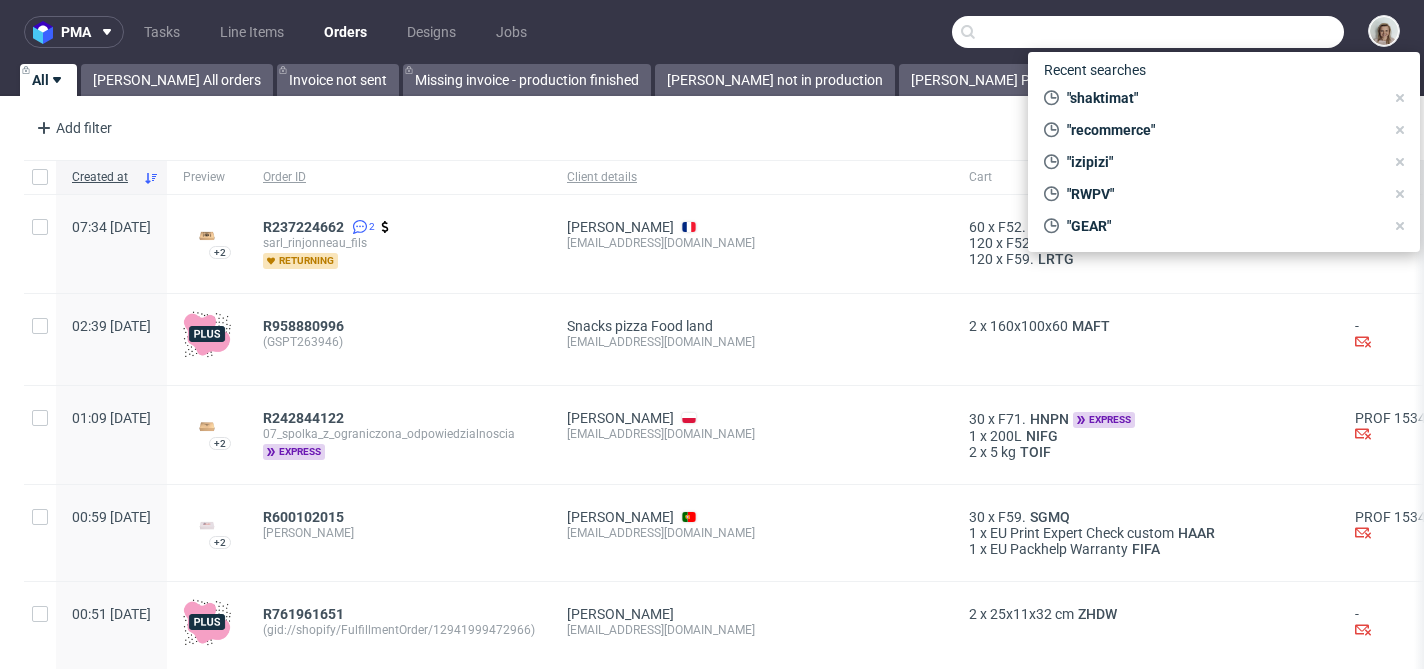 paste on "R723955508" 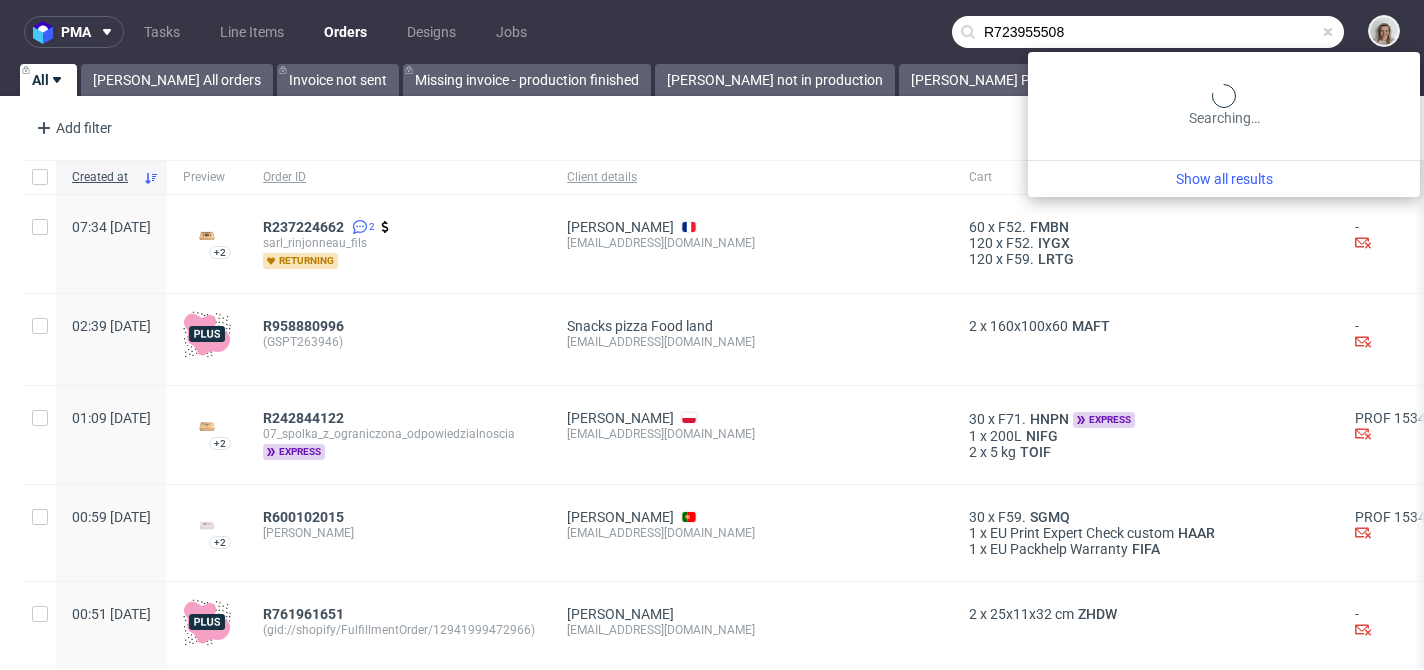 type on "R723955508" 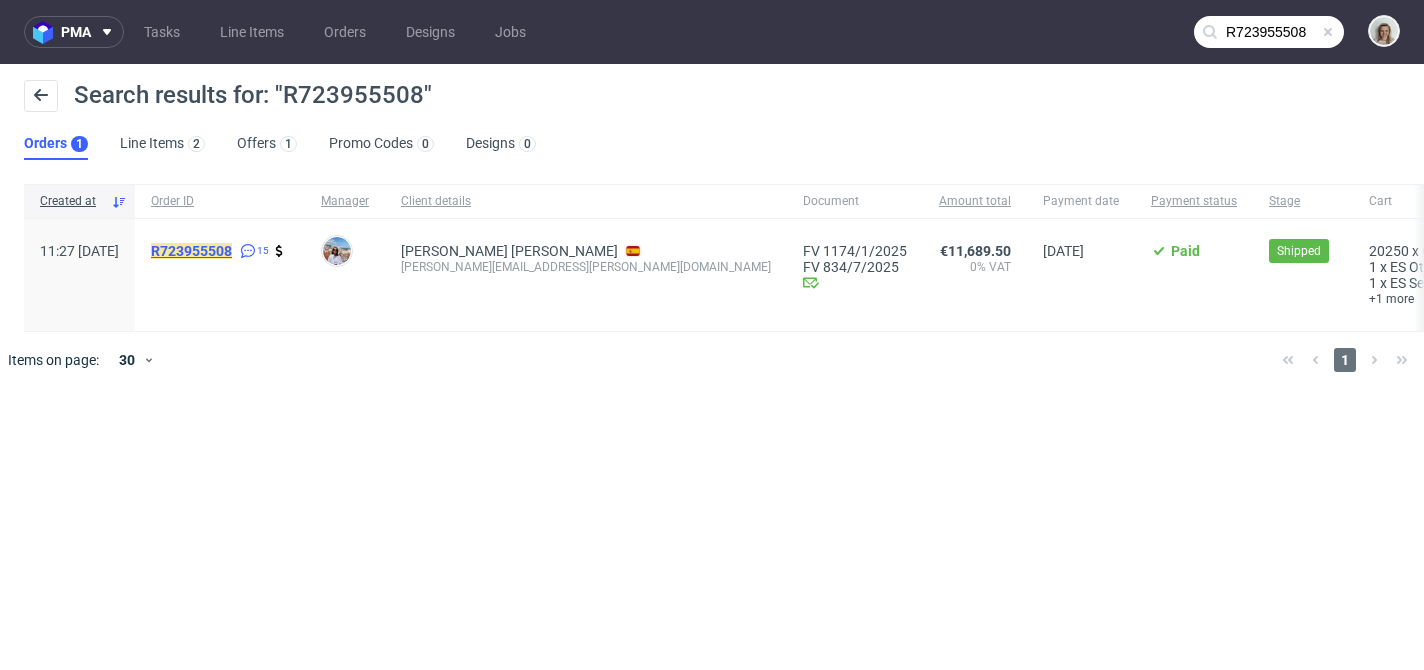 click on "R723955508" 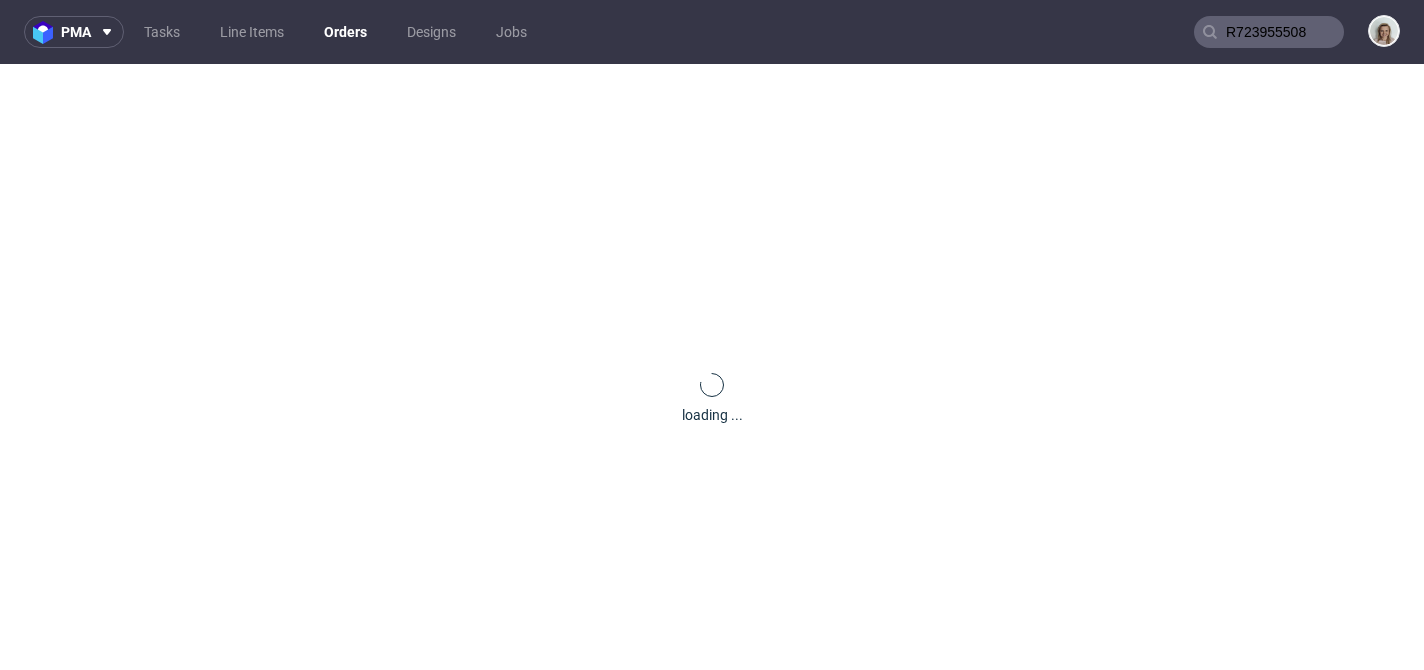 type 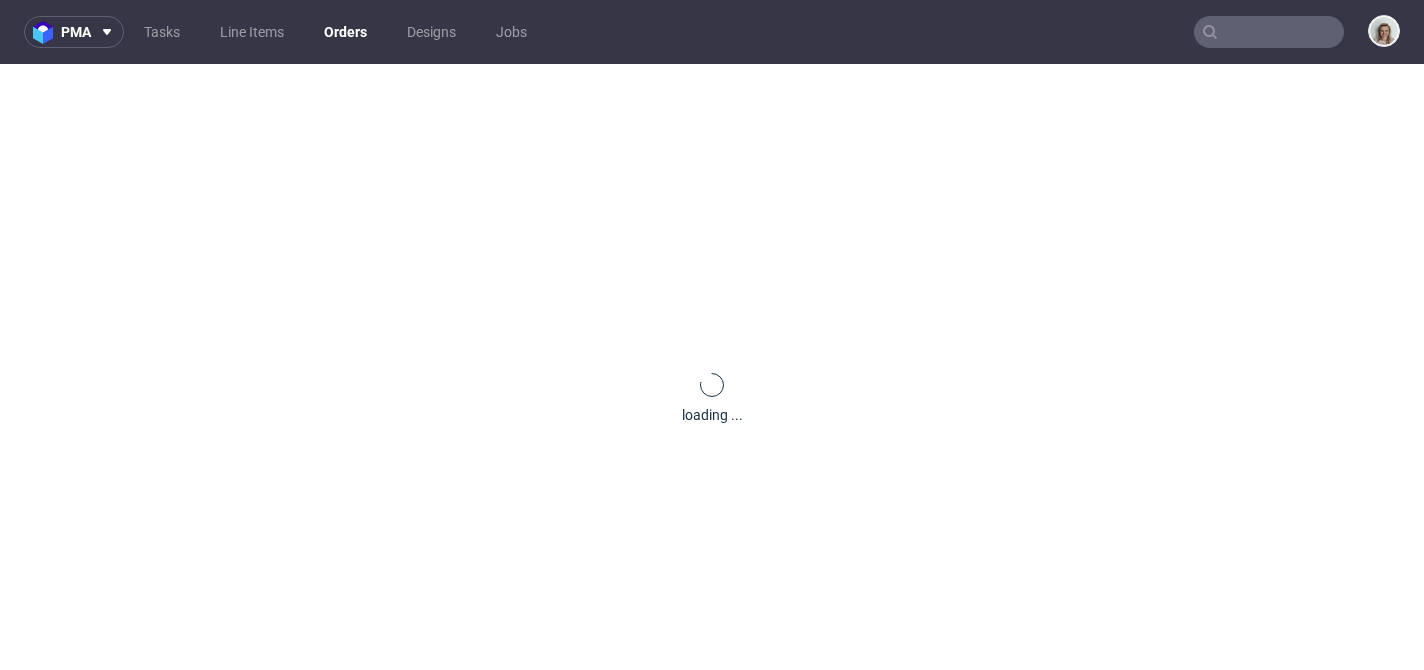 scroll, scrollTop: 0, scrollLeft: 0, axis: both 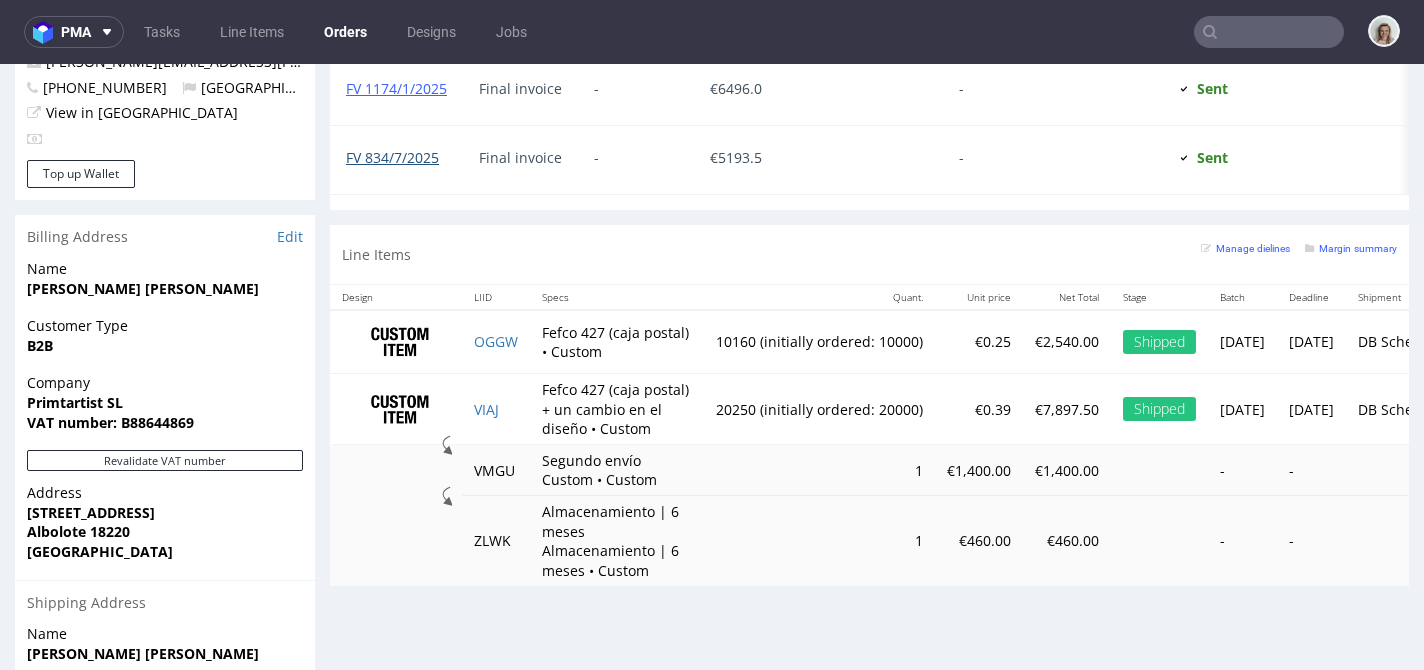 click on "FV 834/7/2025" at bounding box center (392, 157) 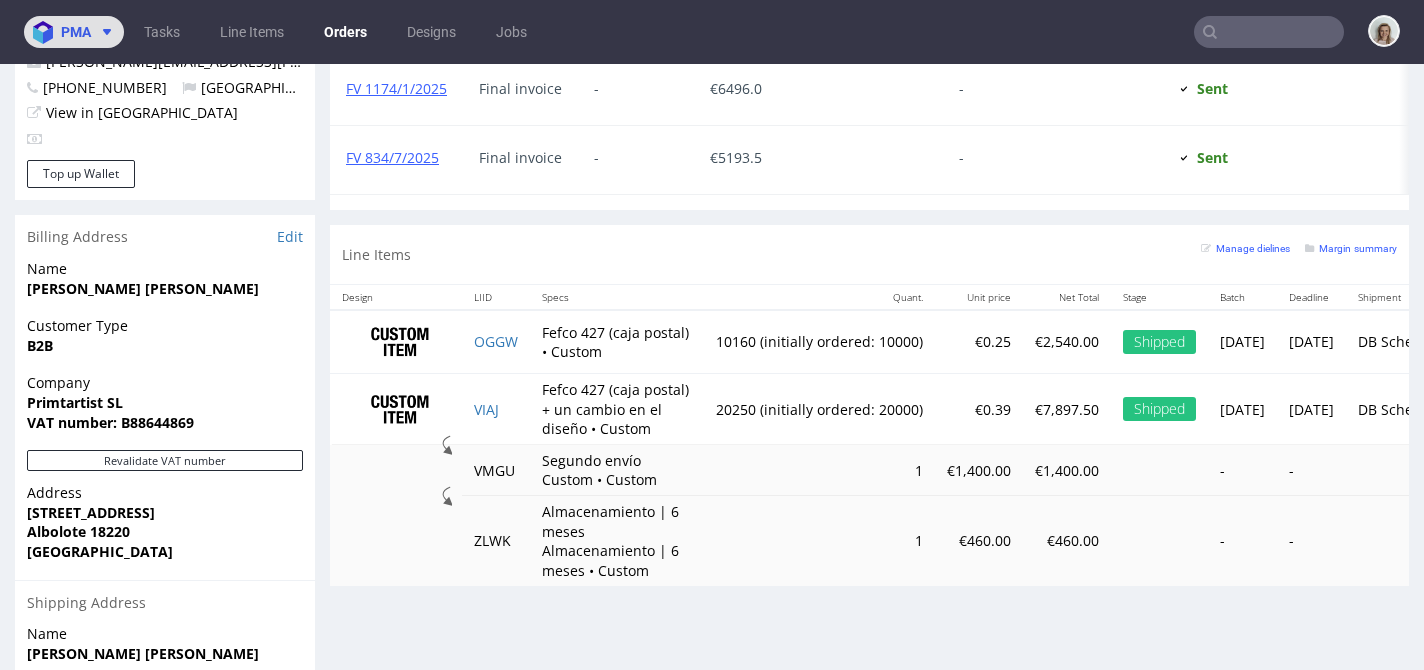 click on "pma" at bounding box center (76, 32) 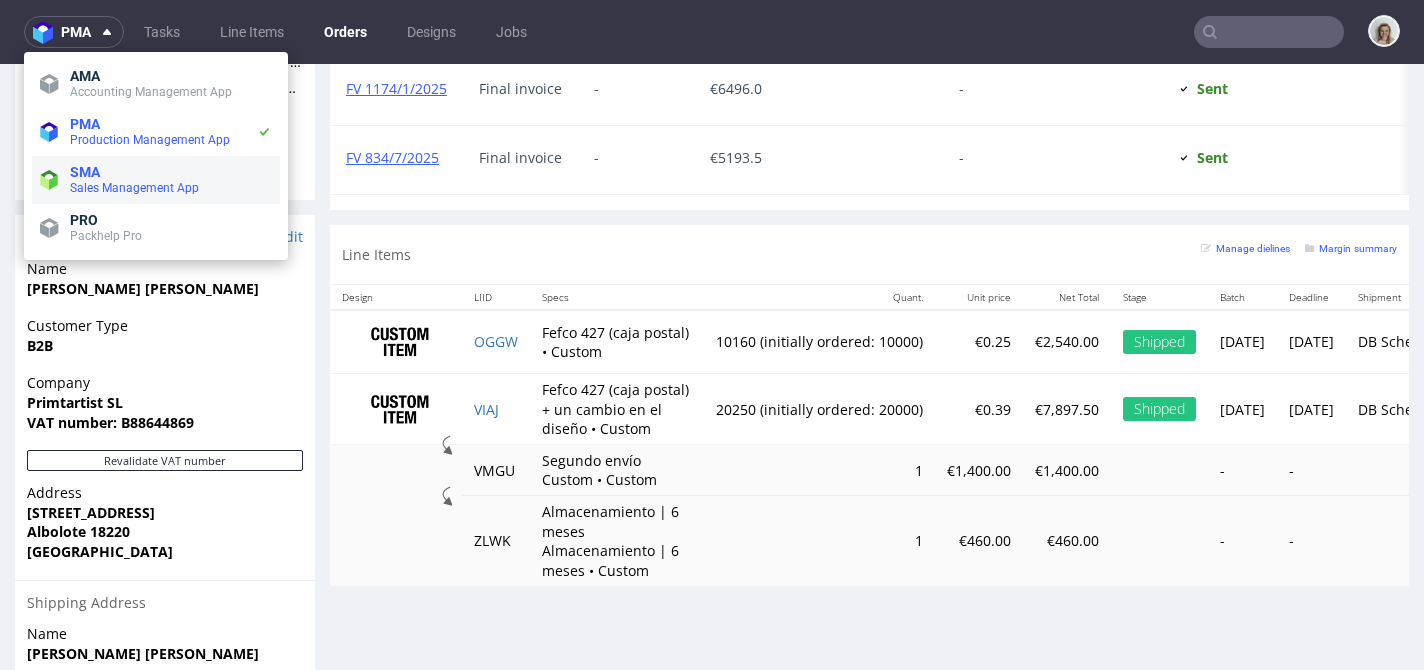 click on "Sales Management App" at bounding box center [134, 188] 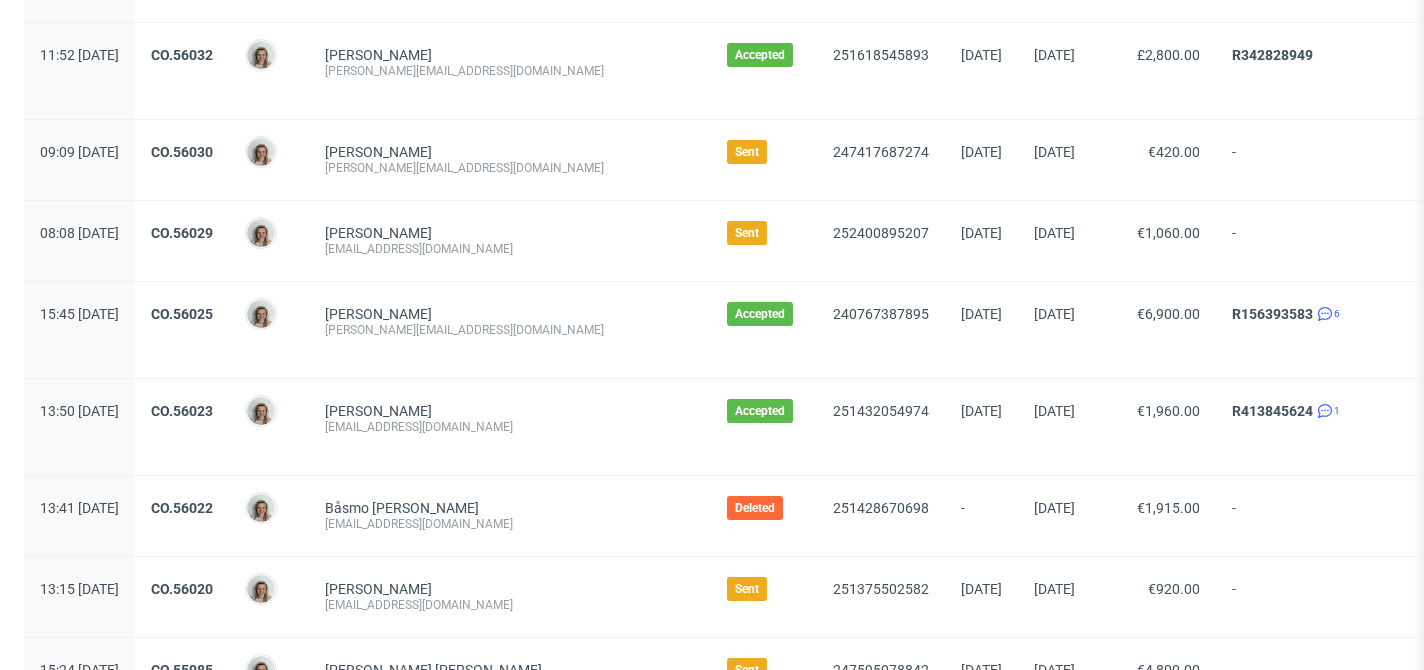 scroll, scrollTop: 2266, scrollLeft: 0, axis: vertical 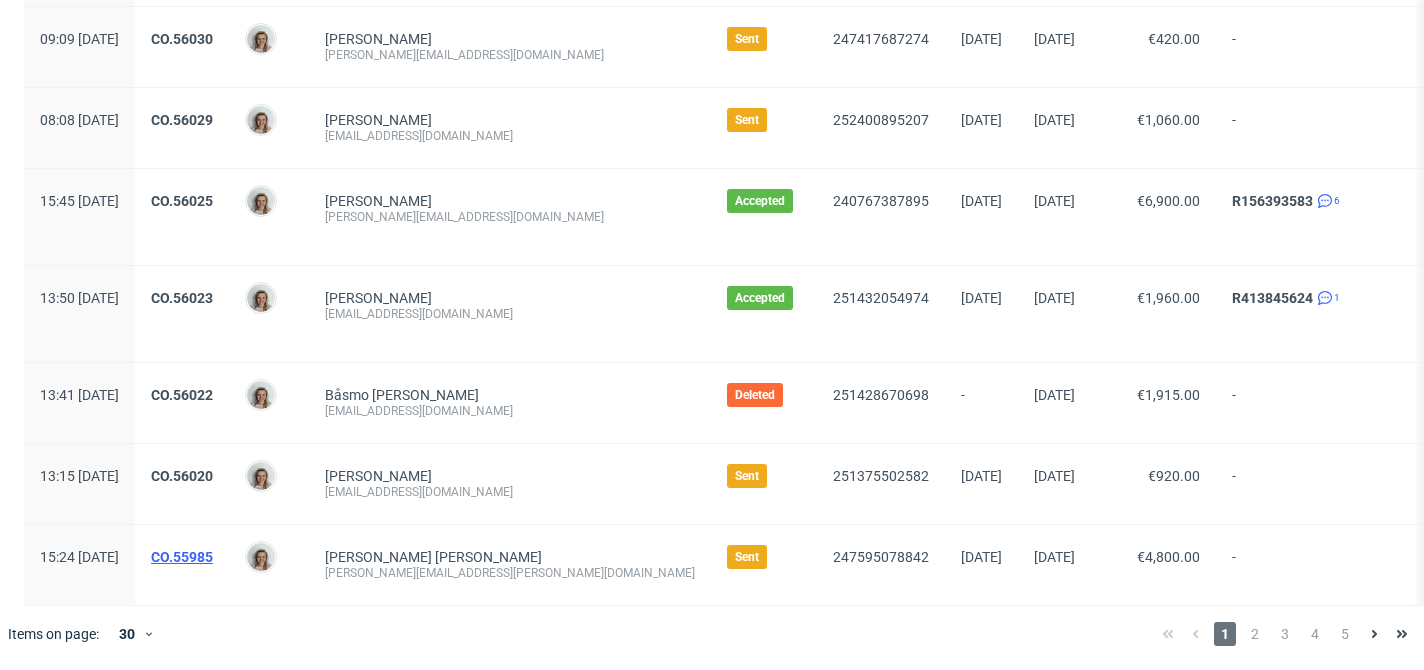 click on "CO.55985" at bounding box center (182, 557) 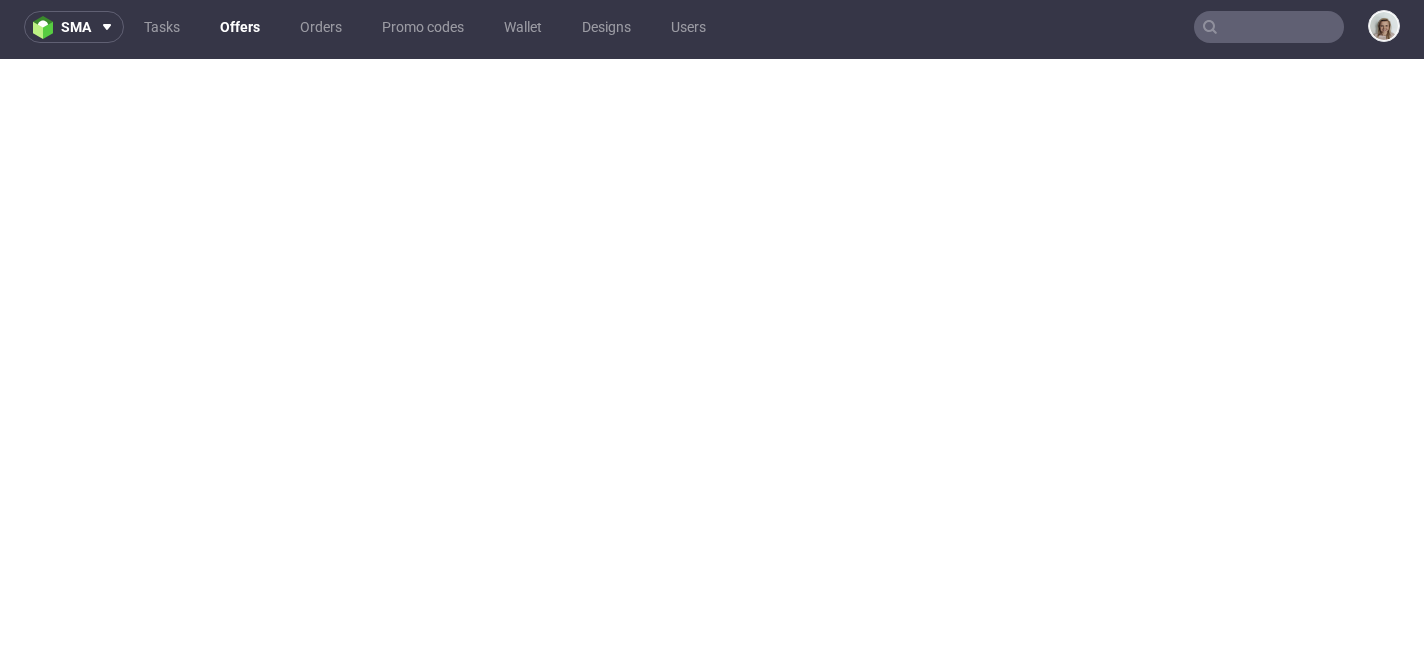 scroll, scrollTop: 5, scrollLeft: 0, axis: vertical 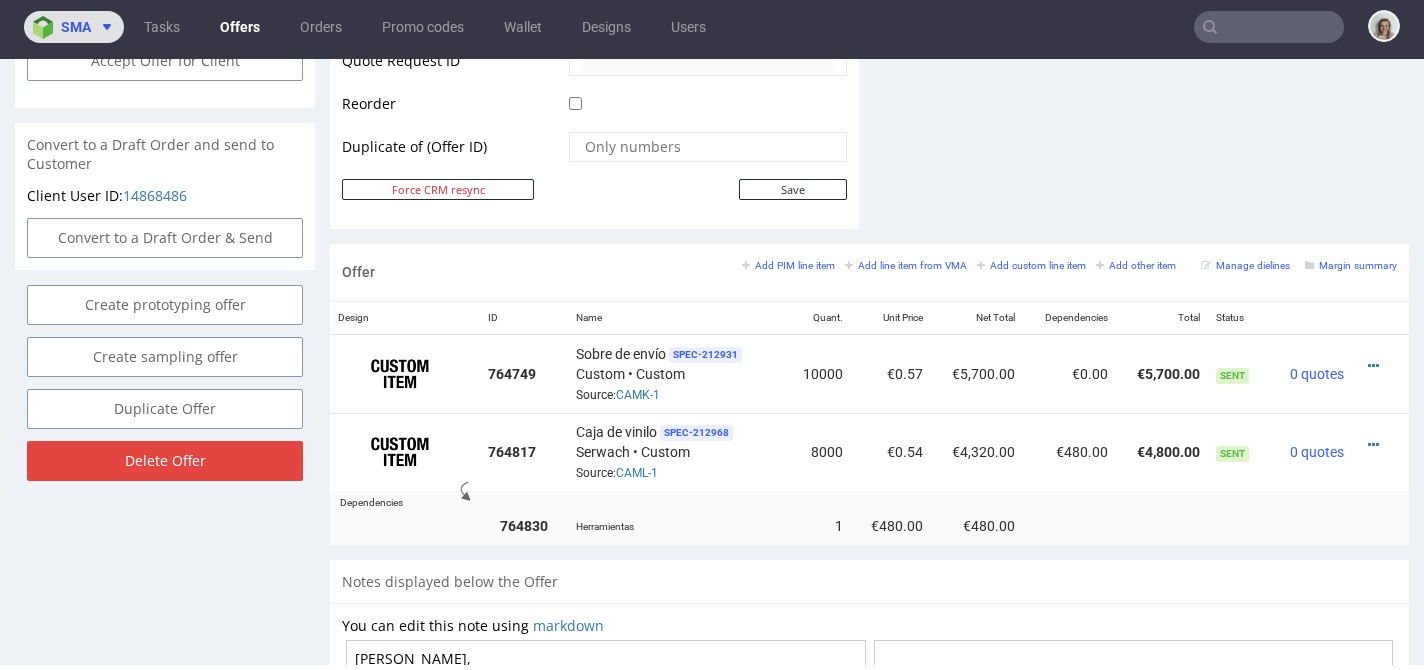 click on "sma" at bounding box center [74, 27] 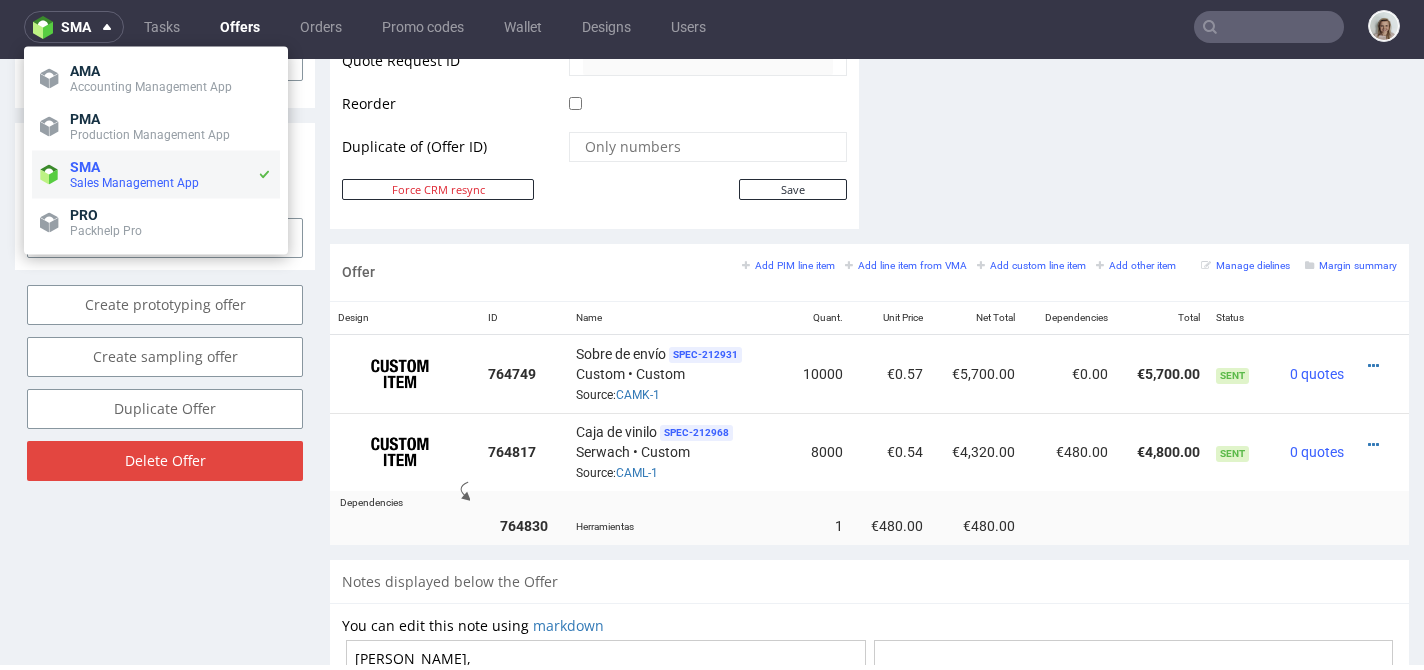 click on "Sales Management App" at bounding box center (134, 183) 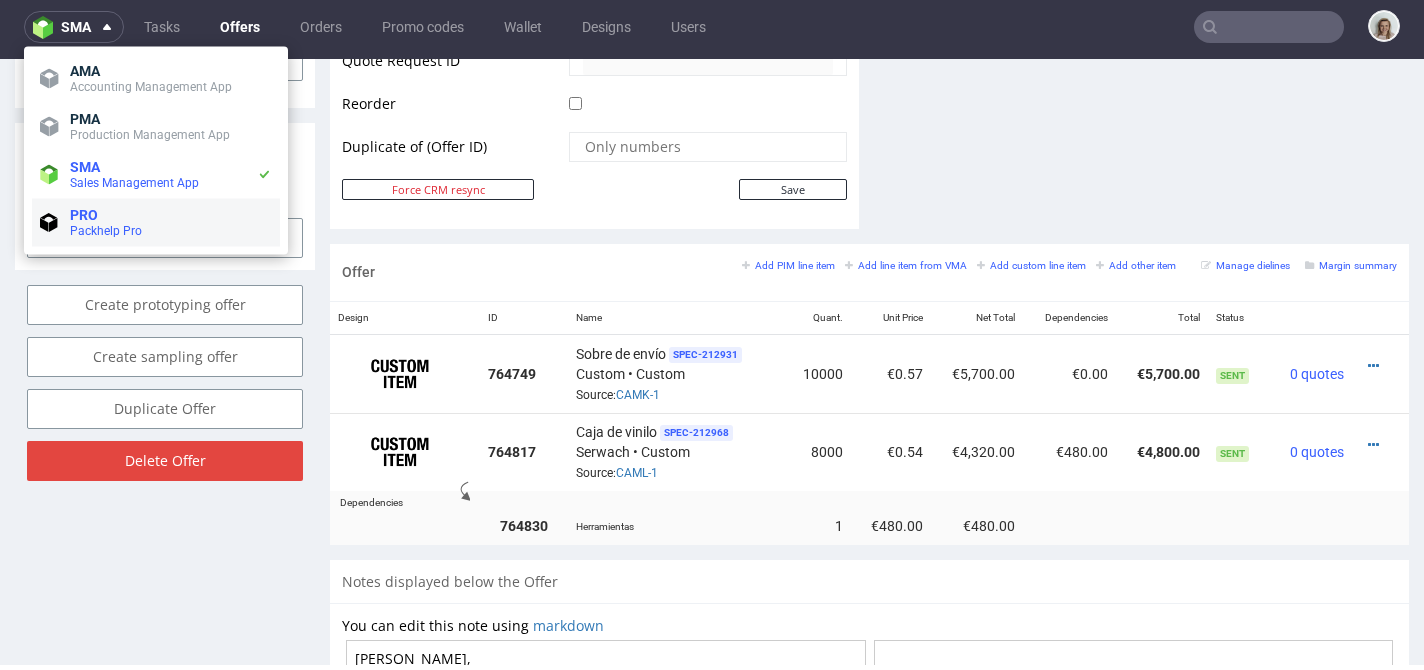 click on "PRO" at bounding box center [171, 215] 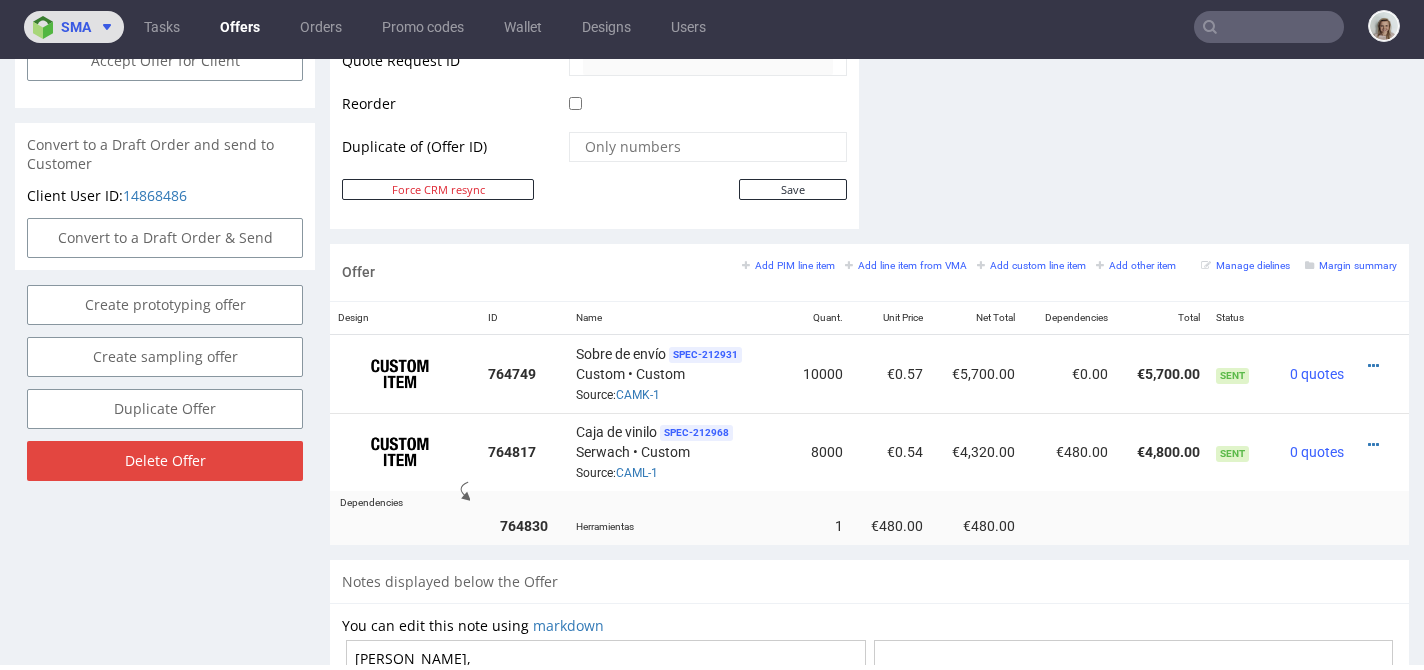 click at bounding box center [47, 27] 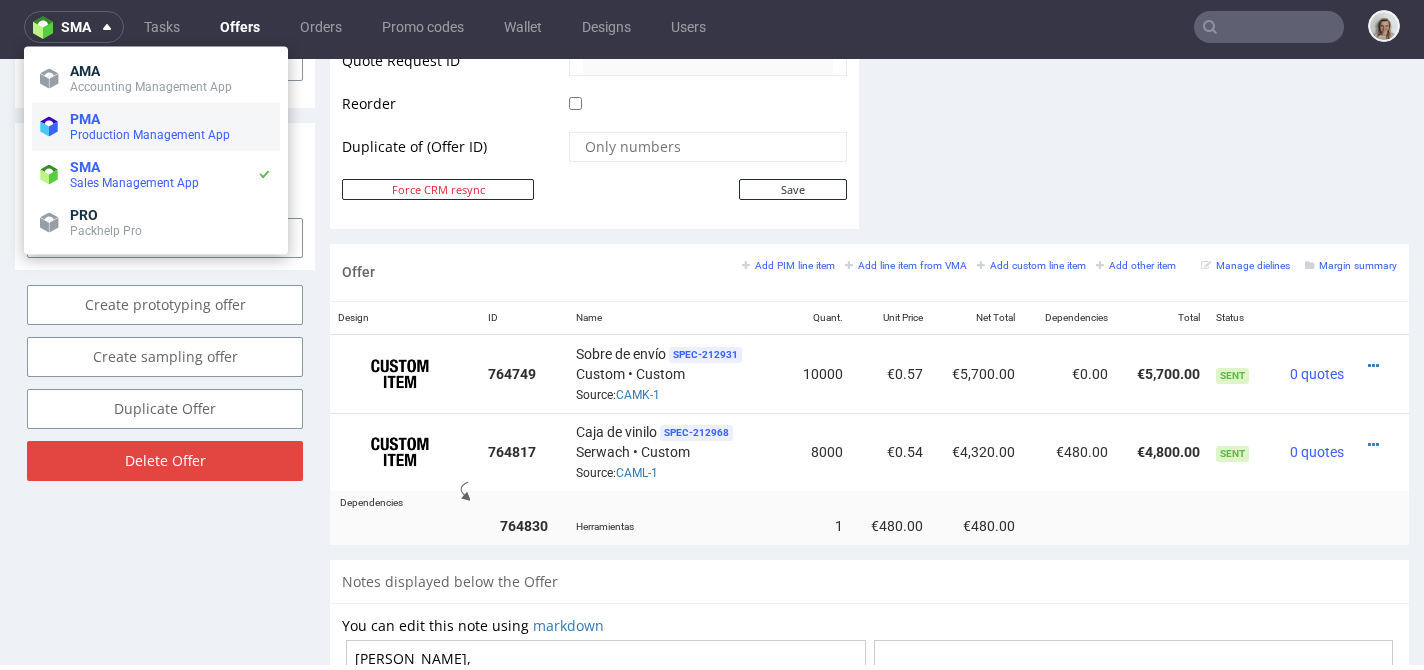 click on "Production Management App" at bounding box center (150, 135) 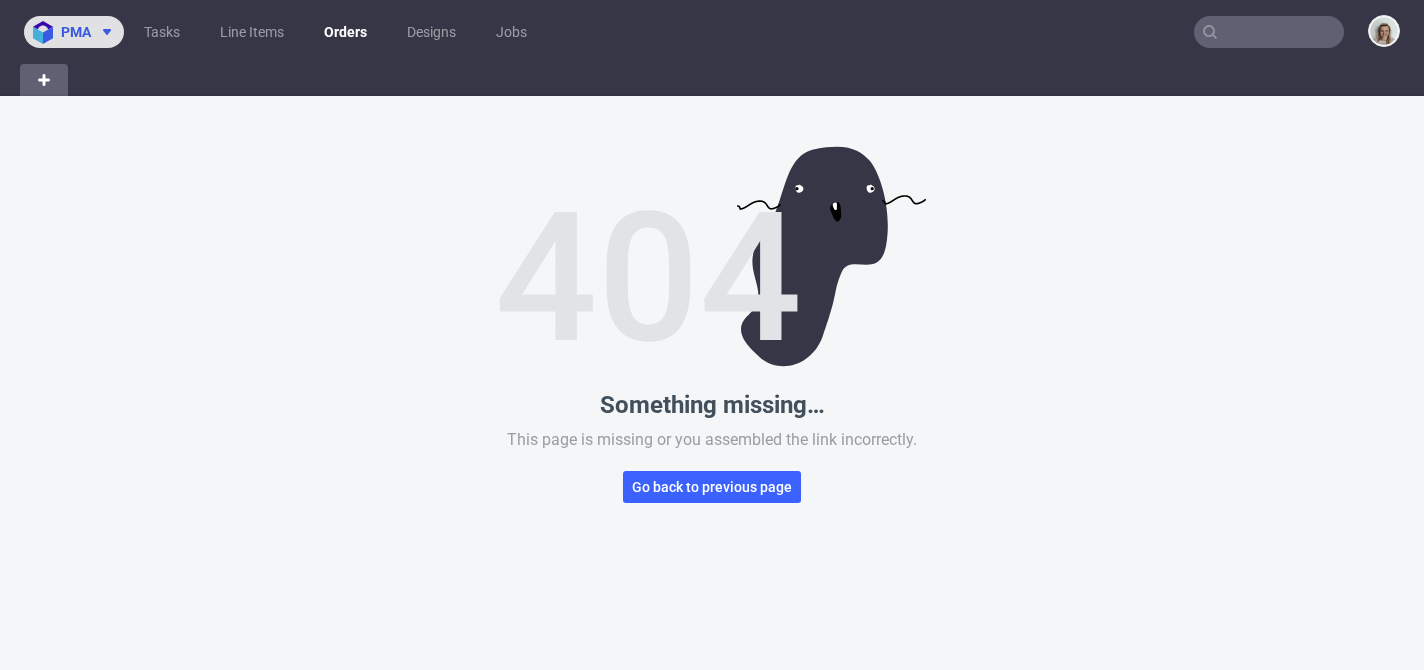 click at bounding box center [103, 32] 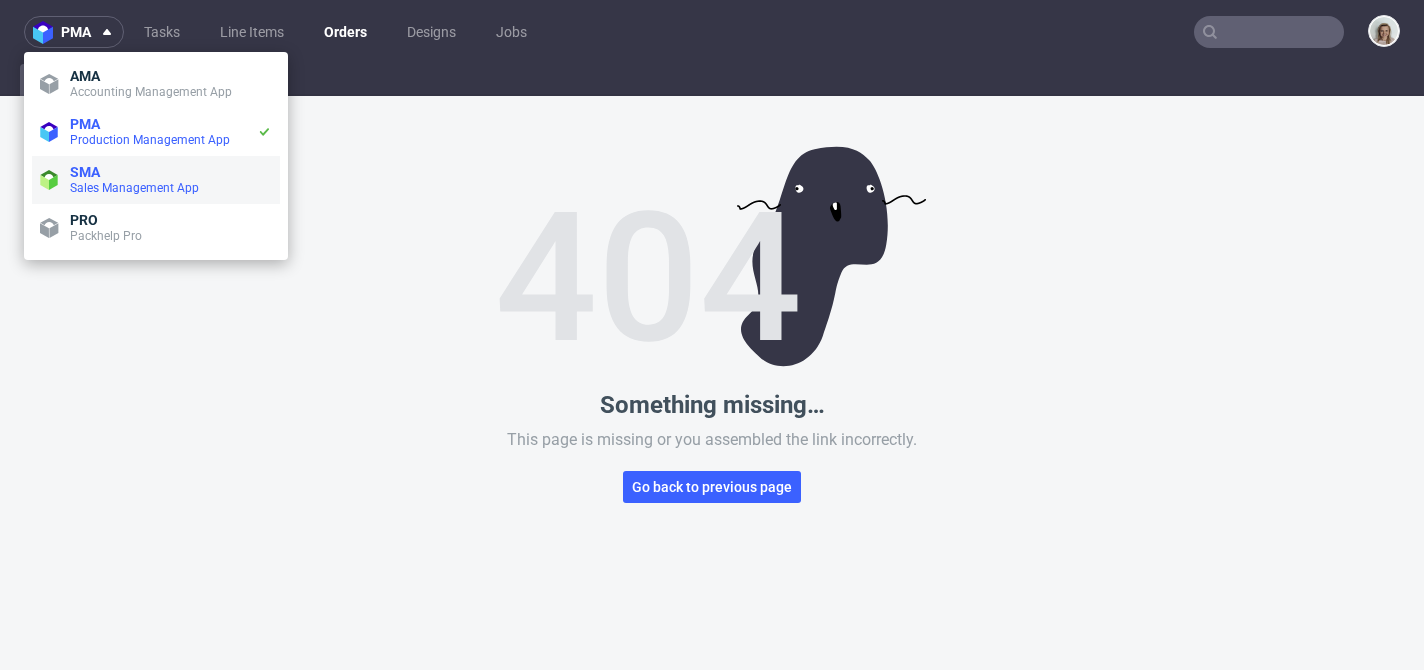 click on "SMA" at bounding box center (85, 172) 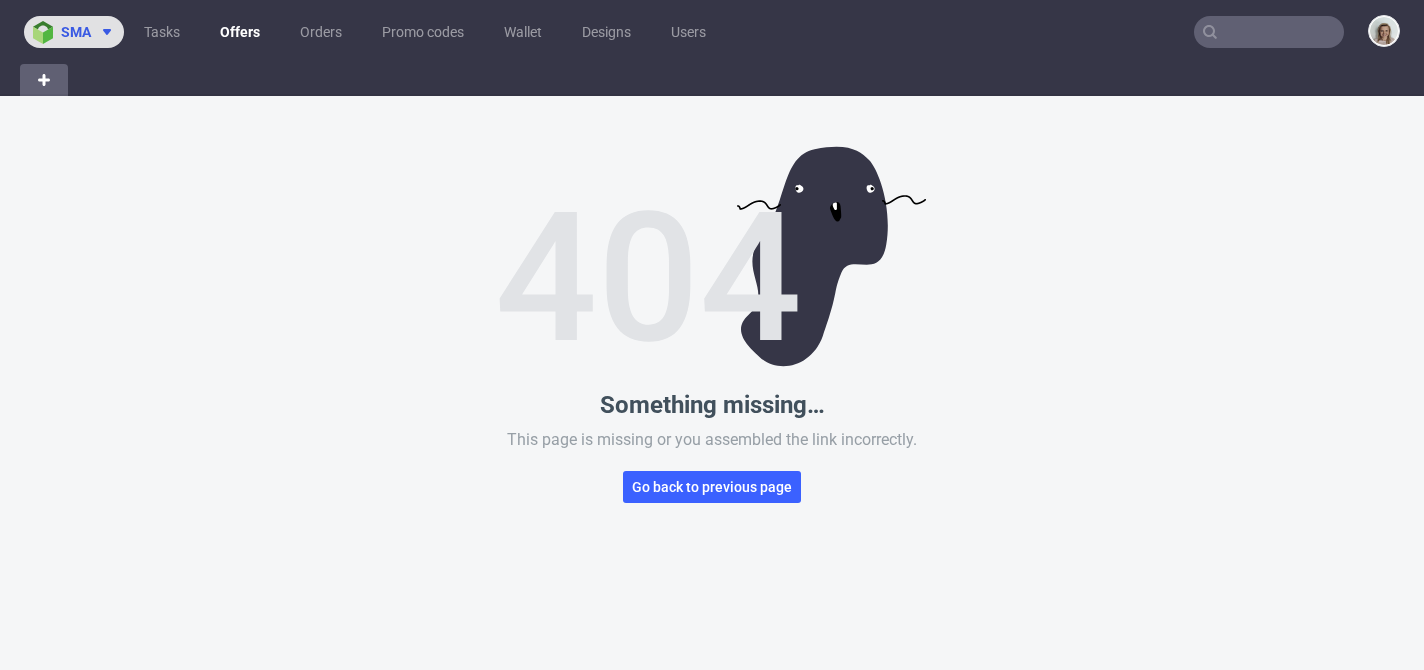 click 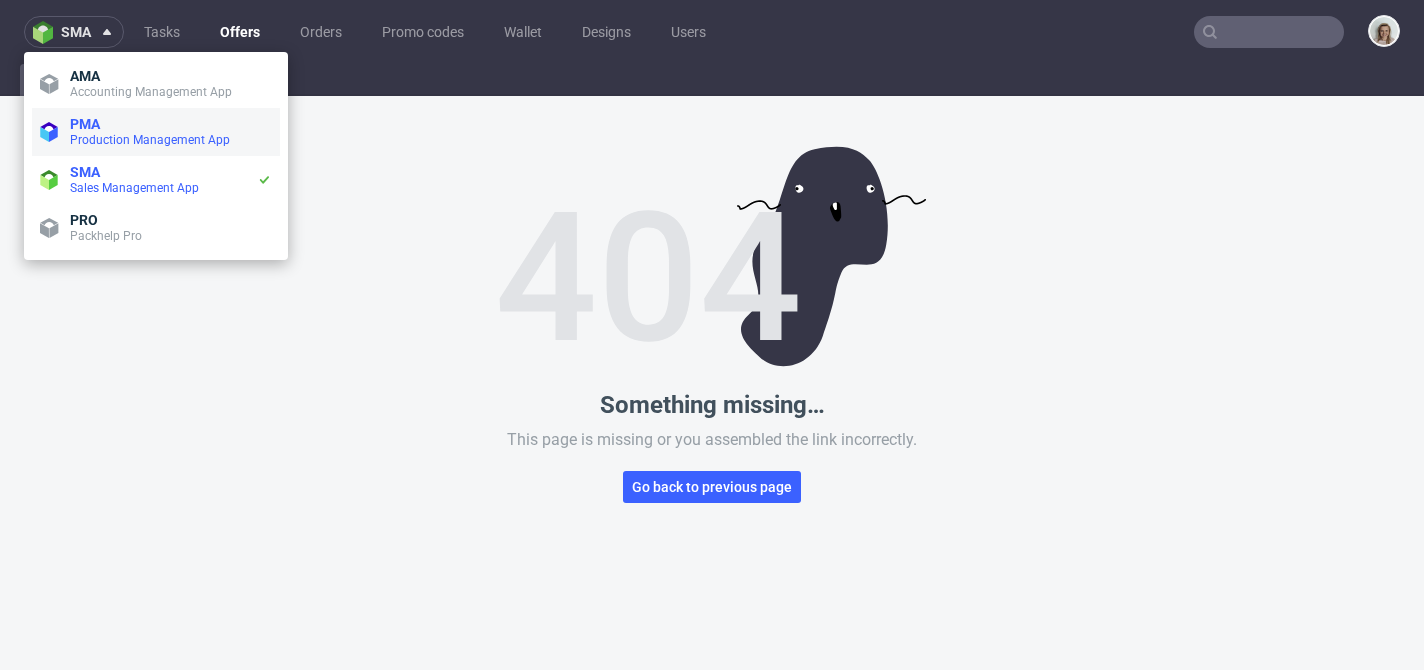 click on "Production Management App" at bounding box center (150, 140) 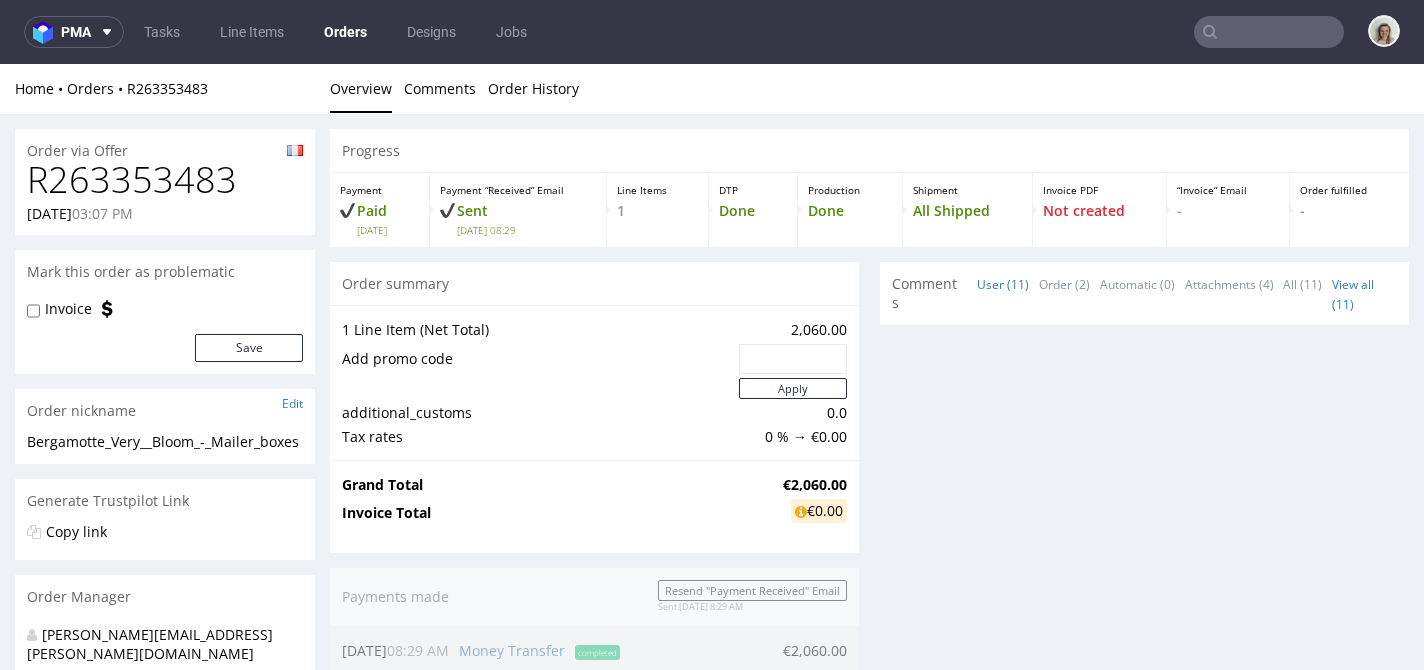 scroll, scrollTop: 0, scrollLeft: 0, axis: both 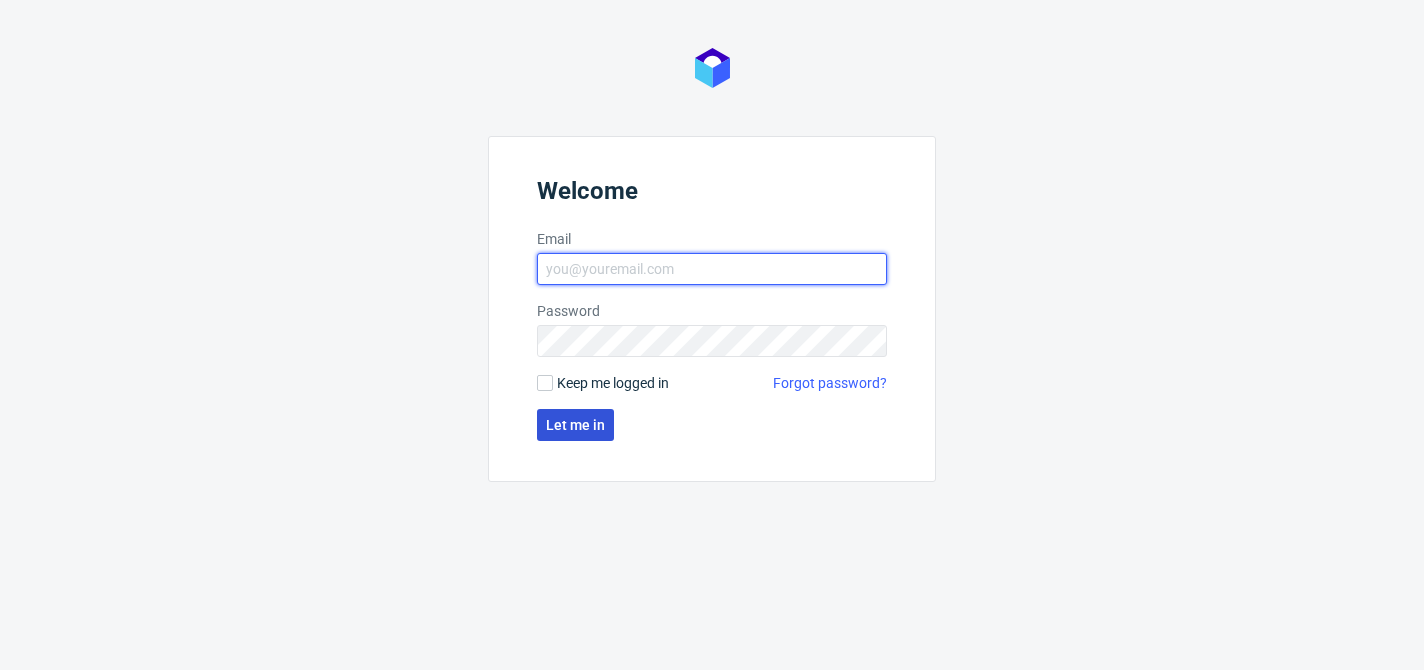 type on "[PERSON_NAME][EMAIL_ADDRESS][PERSON_NAME][DOMAIN_NAME]" 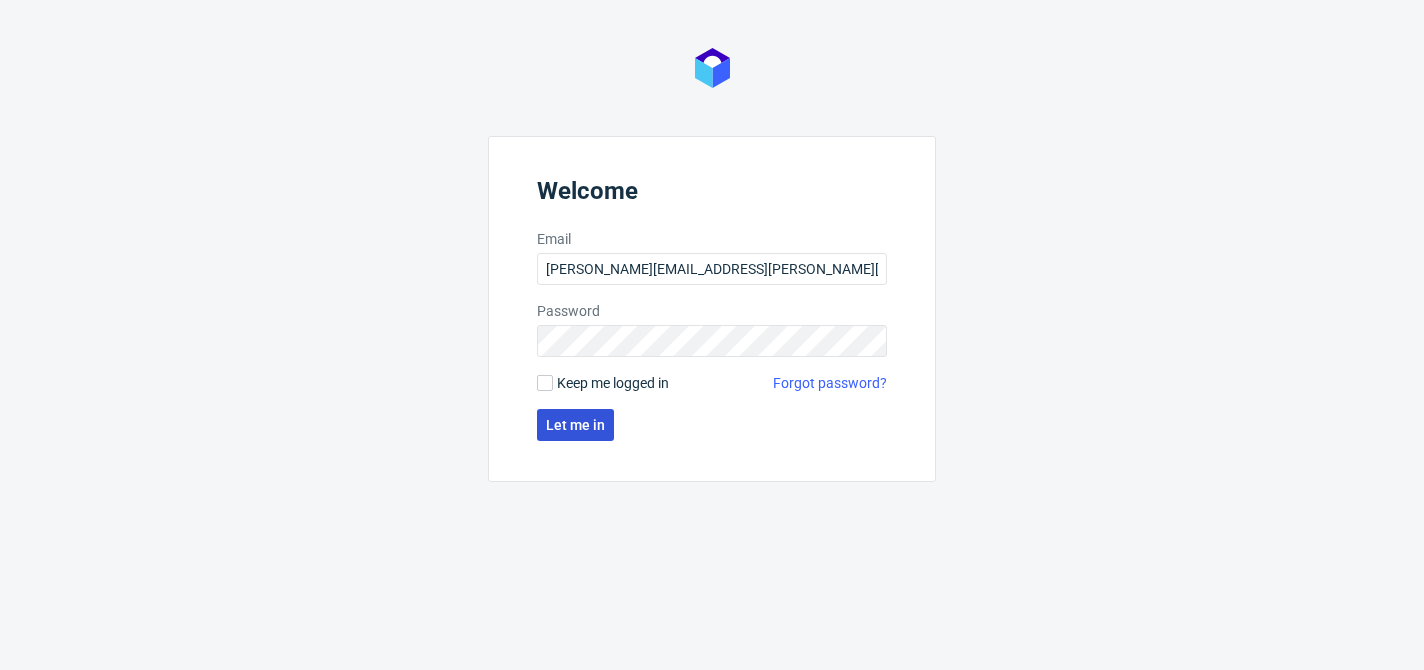 click on "Let me in" at bounding box center (575, 425) 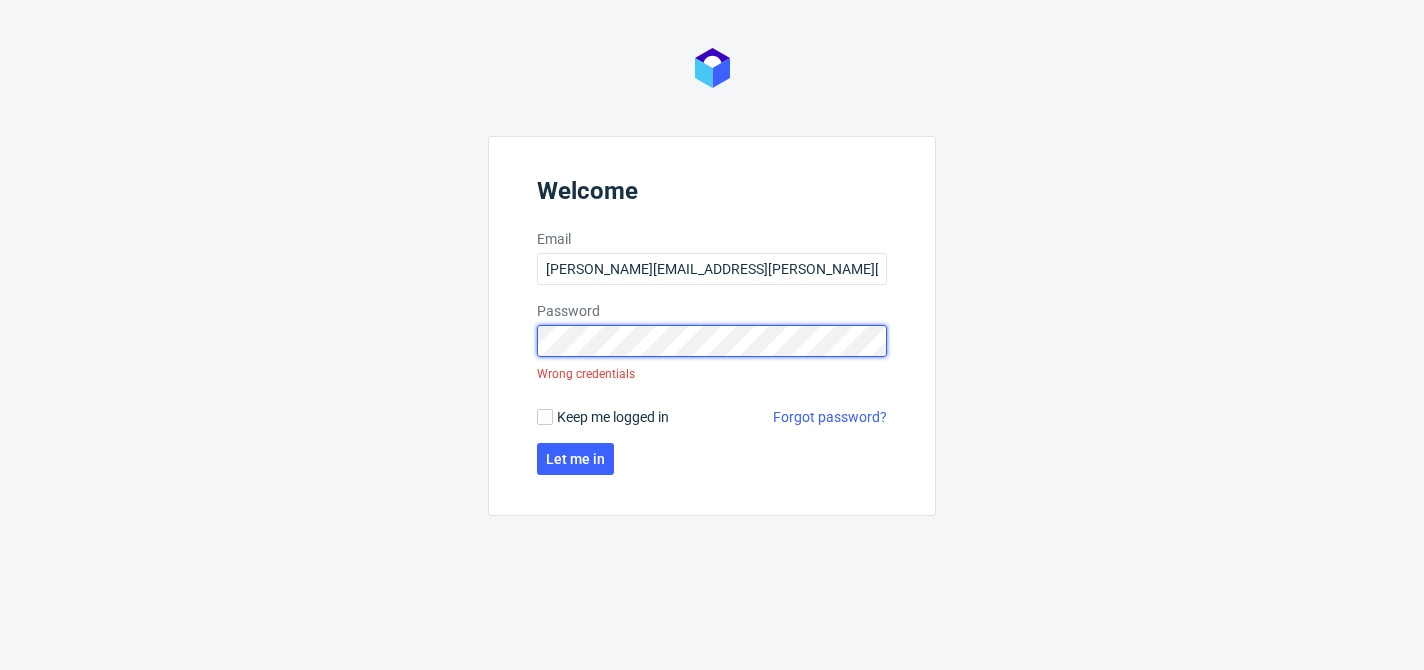 click on "Welcome Email [PERSON_NAME][EMAIL_ADDRESS][PERSON_NAME][DOMAIN_NAME] Password Wrong credentials Keep me logged in Forgot password? Let me in" at bounding box center (712, 326) 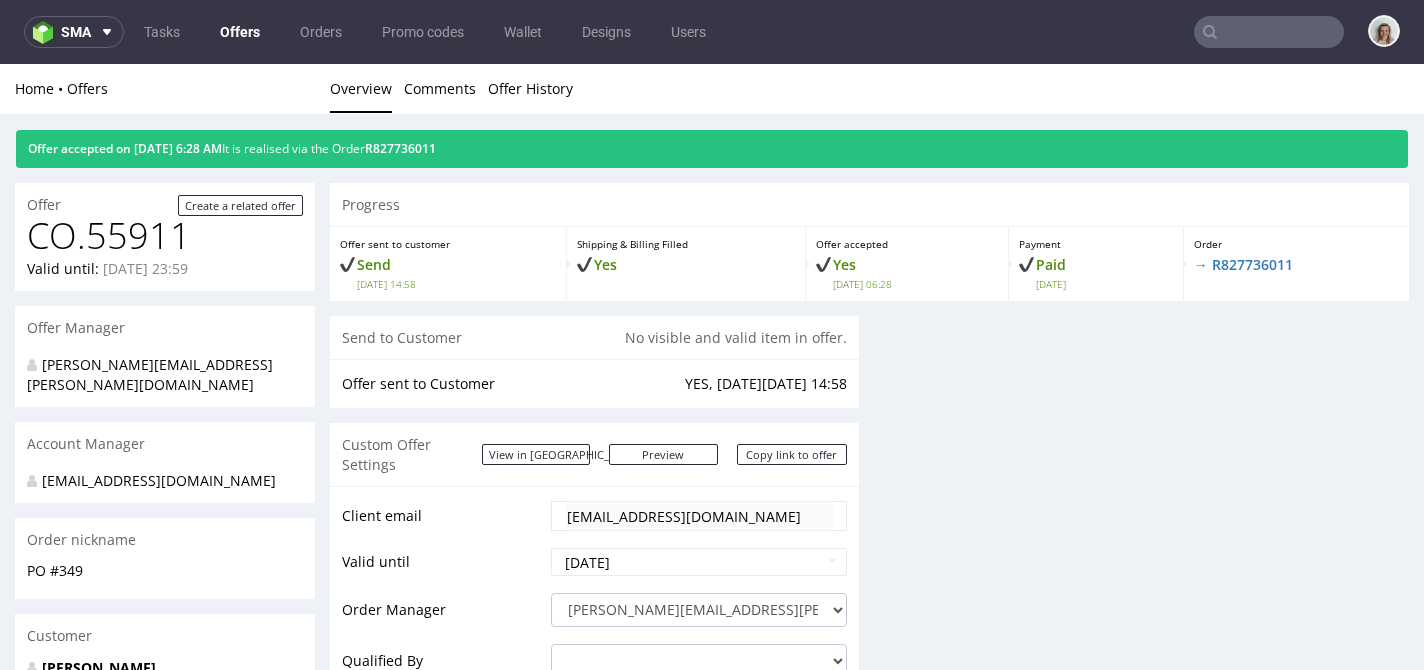 scroll, scrollTop: 0, scrollLeft: 0, axis: both 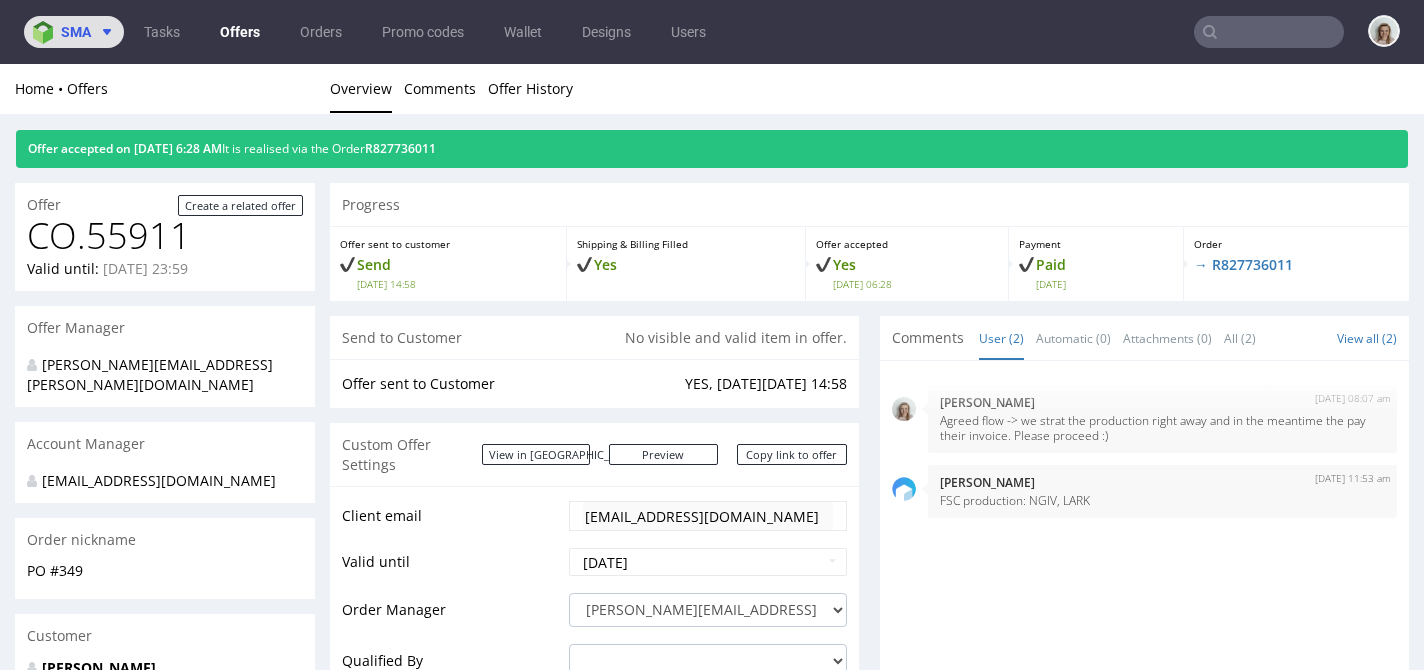 click 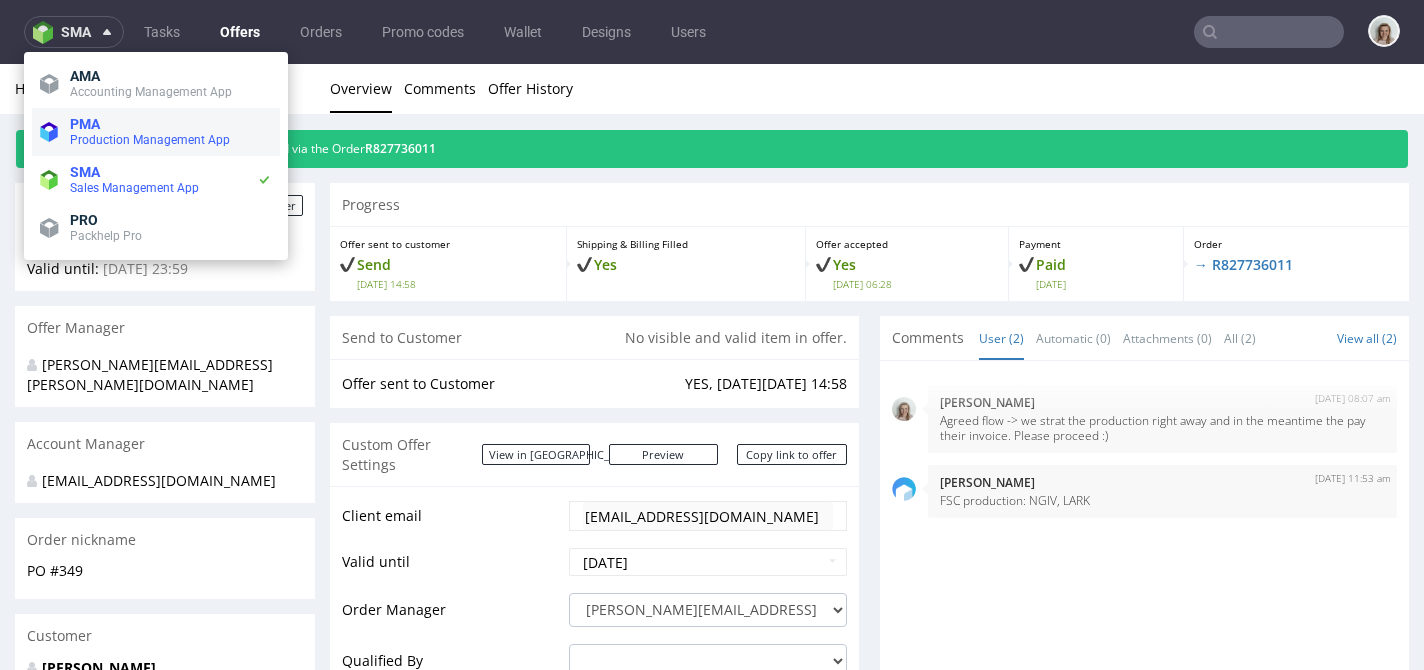 click on "Production Management App" at bounding box center [150, 140] 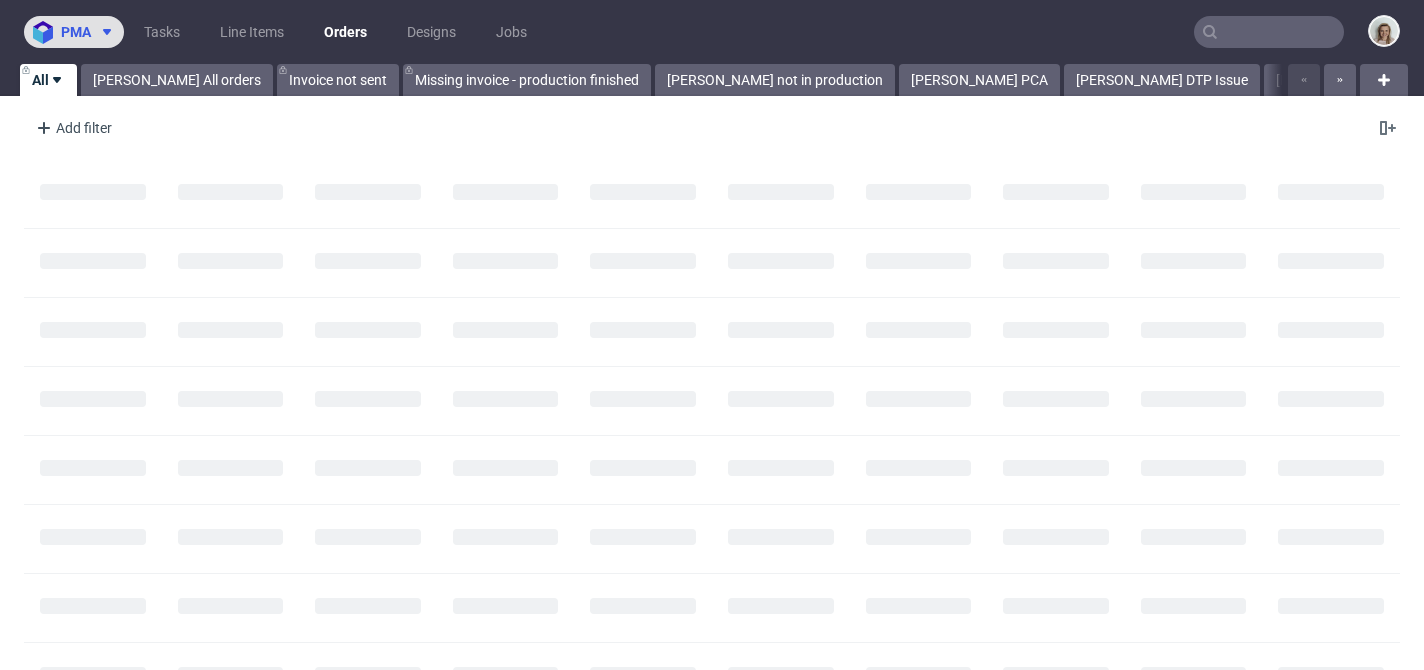 click on "pma" at bounding box center (74, 32) 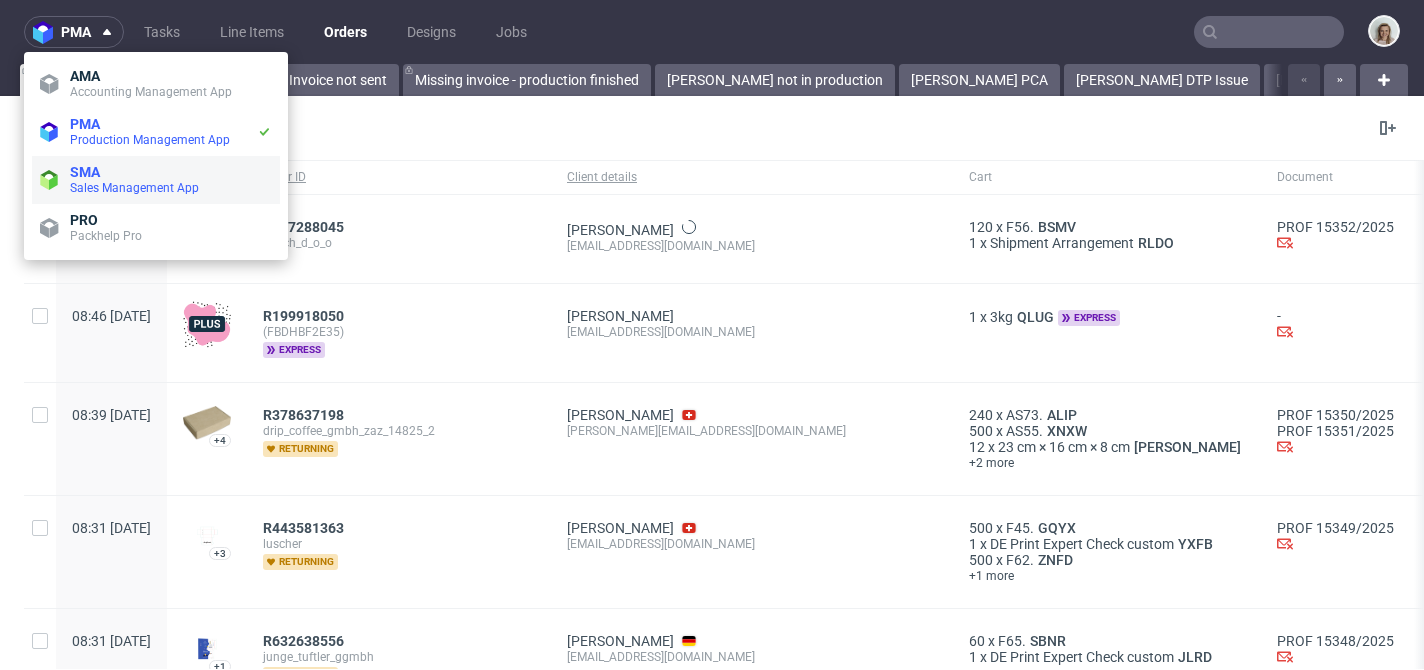 click on "SMA" at bounding box center [85, 172] 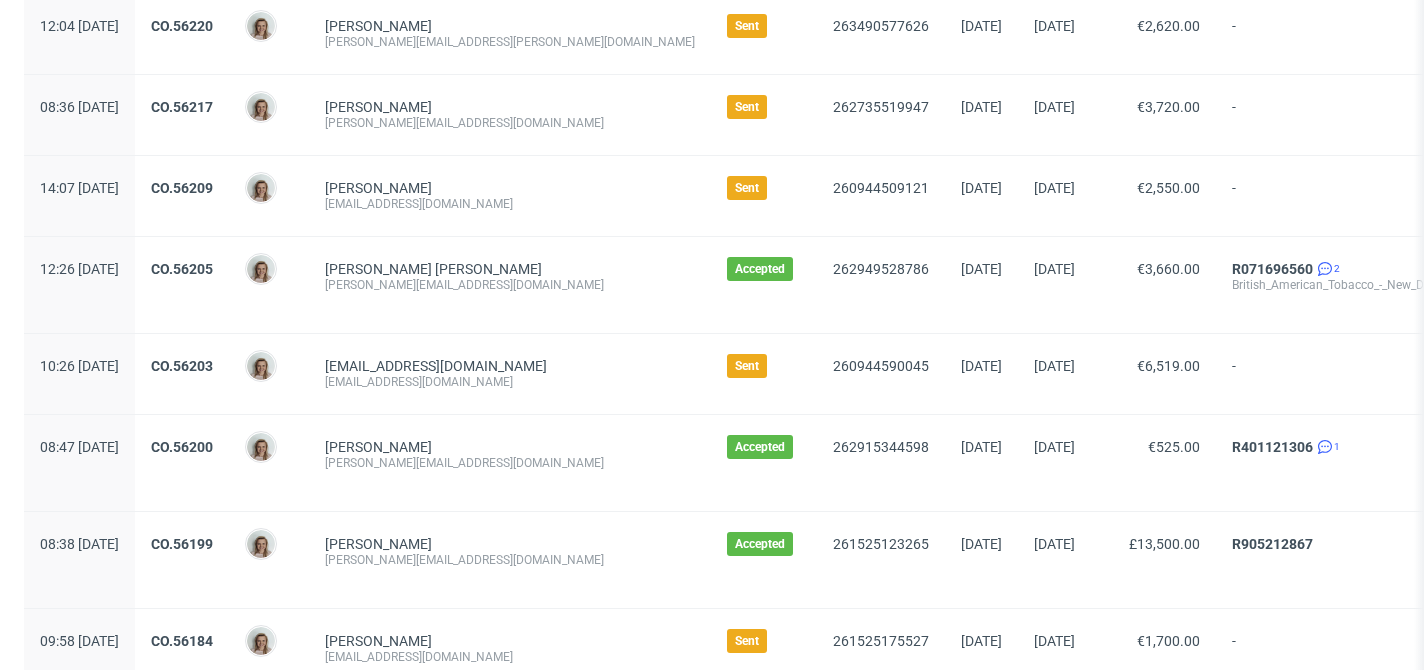 scroll, scrollTop: 216, scrollLeft: 0, axis: vertical 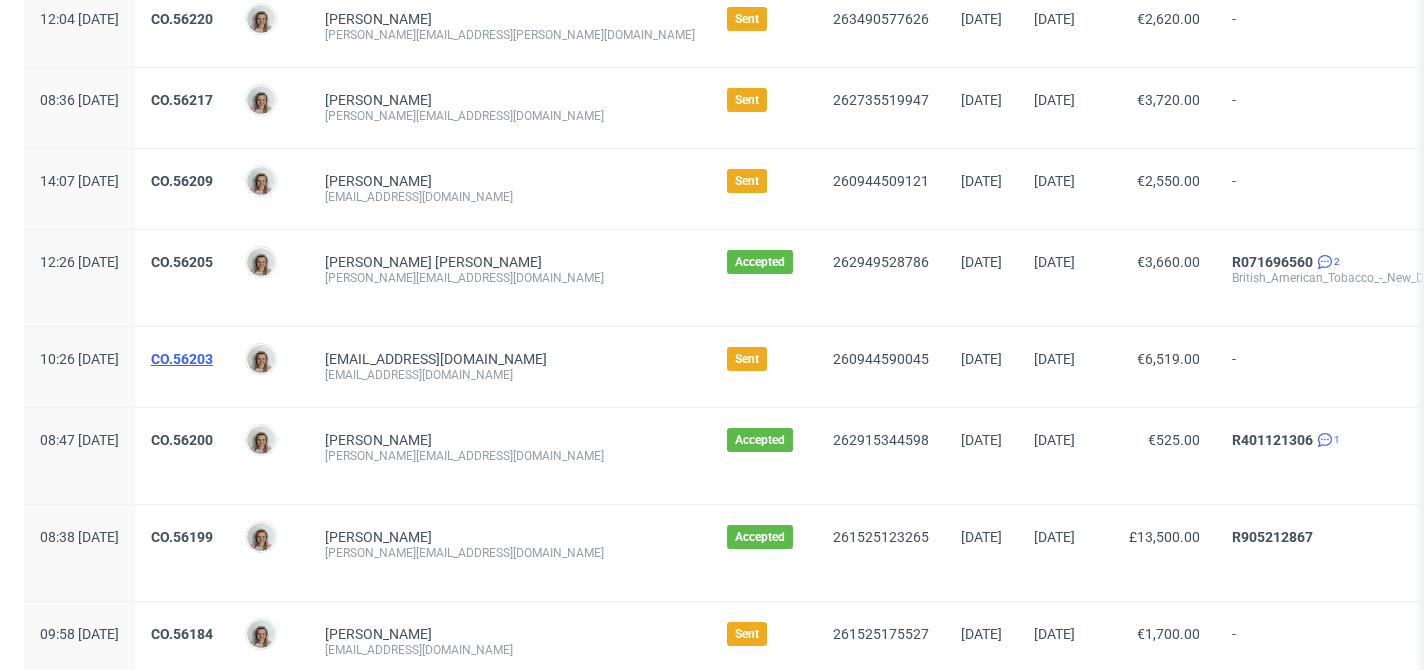 click on "CO.56203" at bounding box center [182, 359] 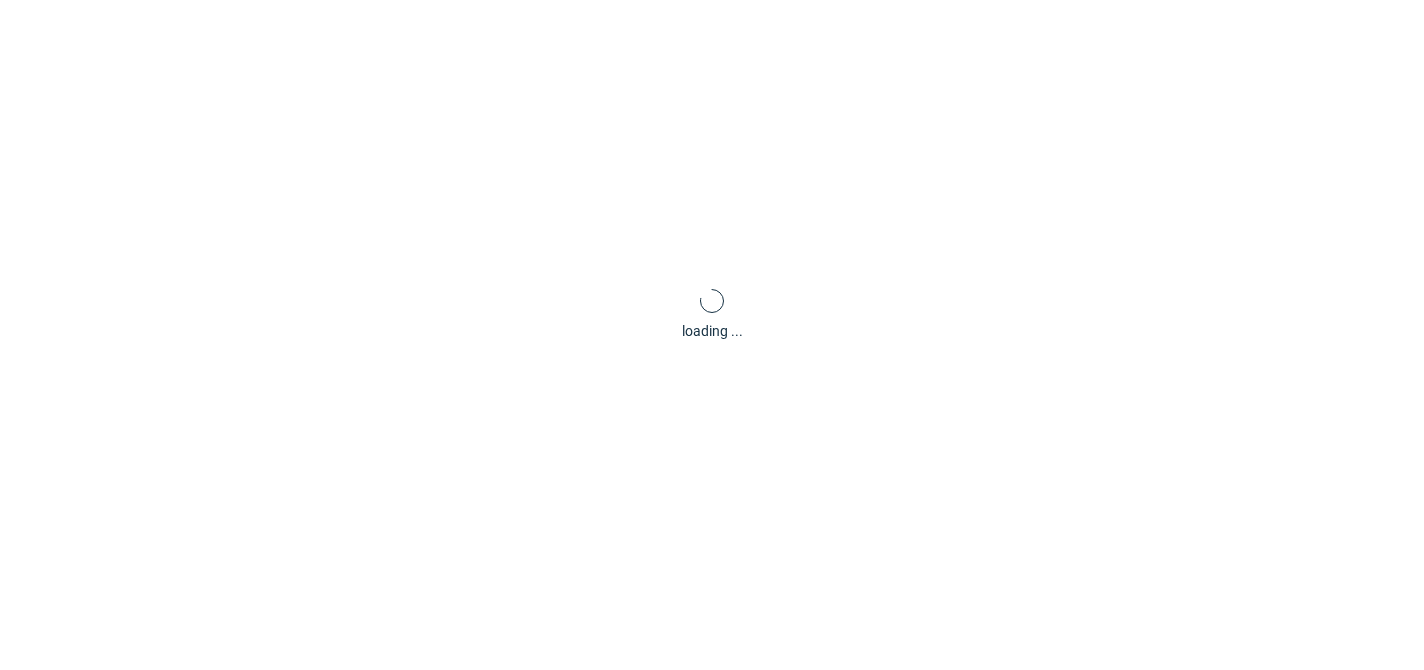 scroll, scrollTop: 0, scrollLeft: 0, axis: both 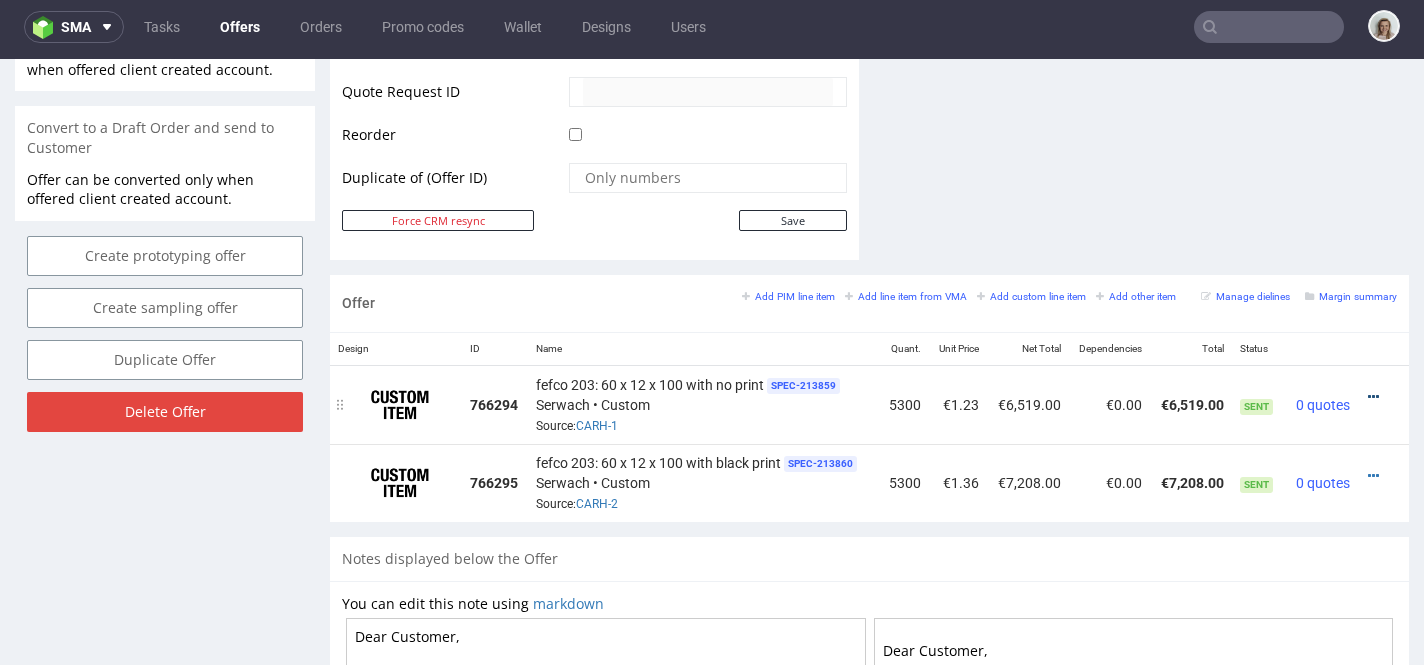 click at bounding box center (1373, 397) 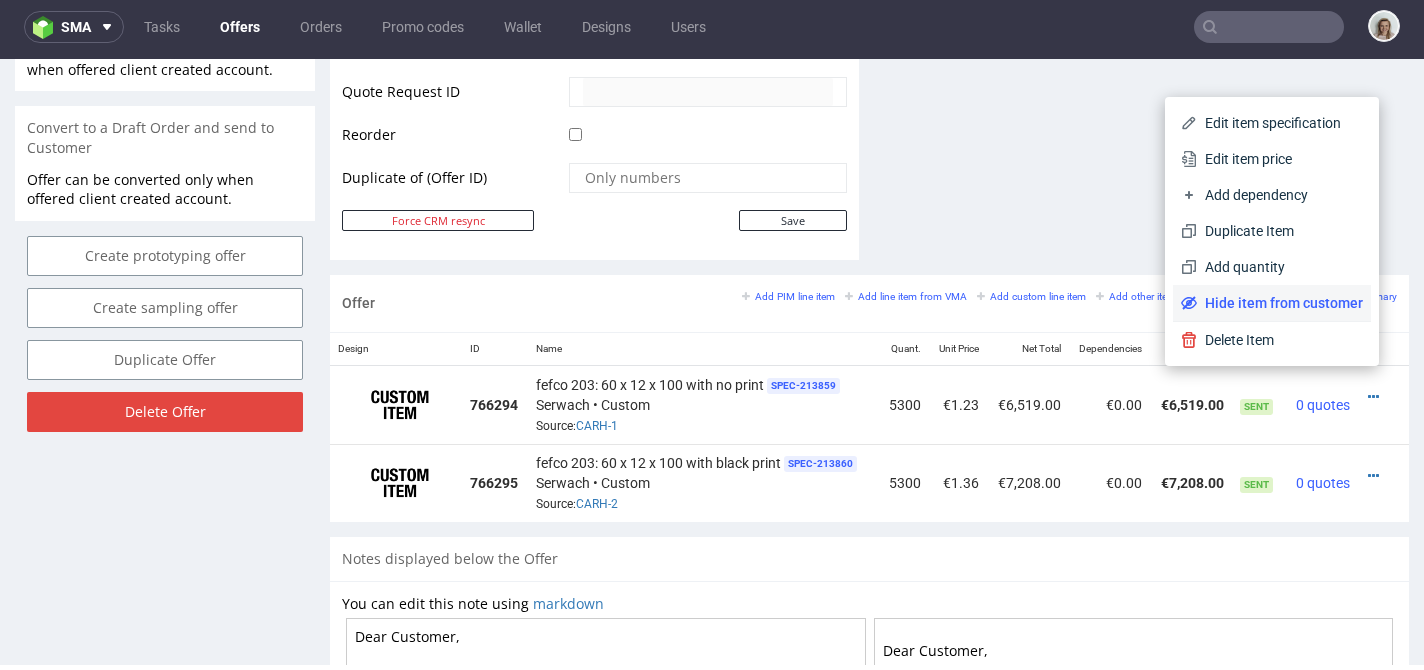 click on "Hide item from customer" at bounding box center [1280, 303] 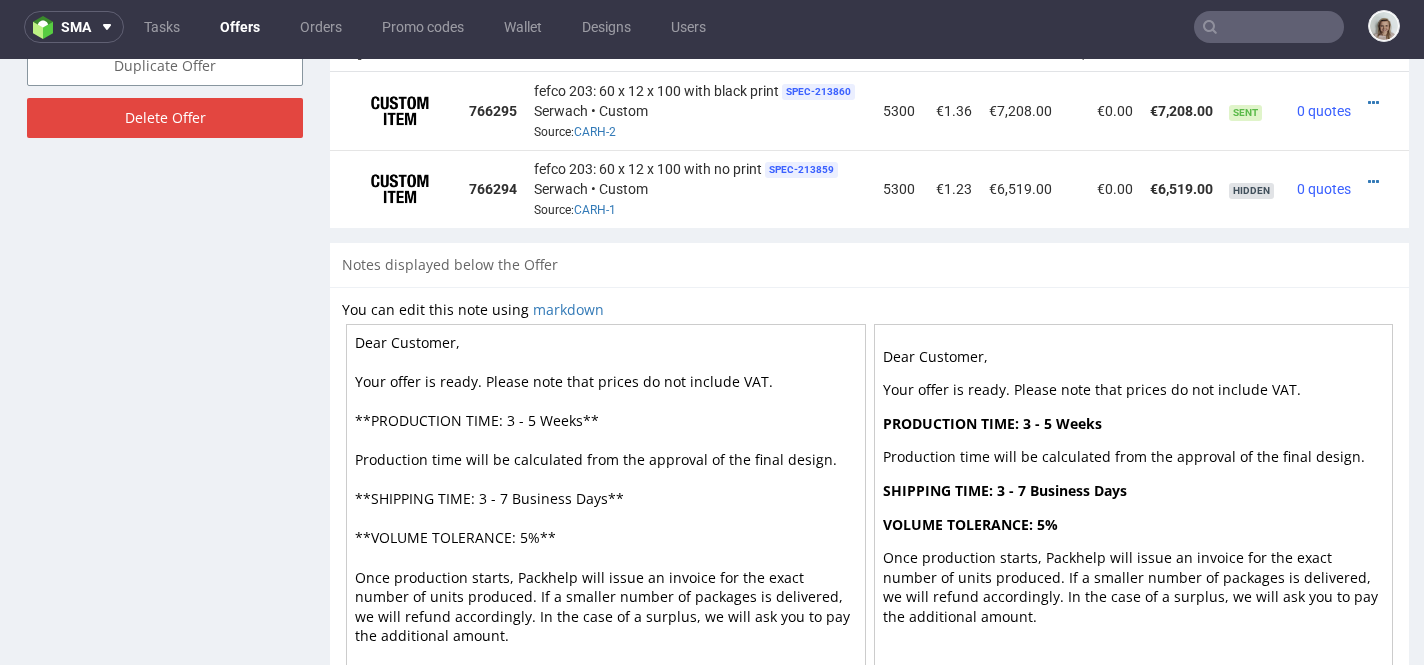 scroll, scrollTop: 1156, scrollLeft: 0, axis: vertical 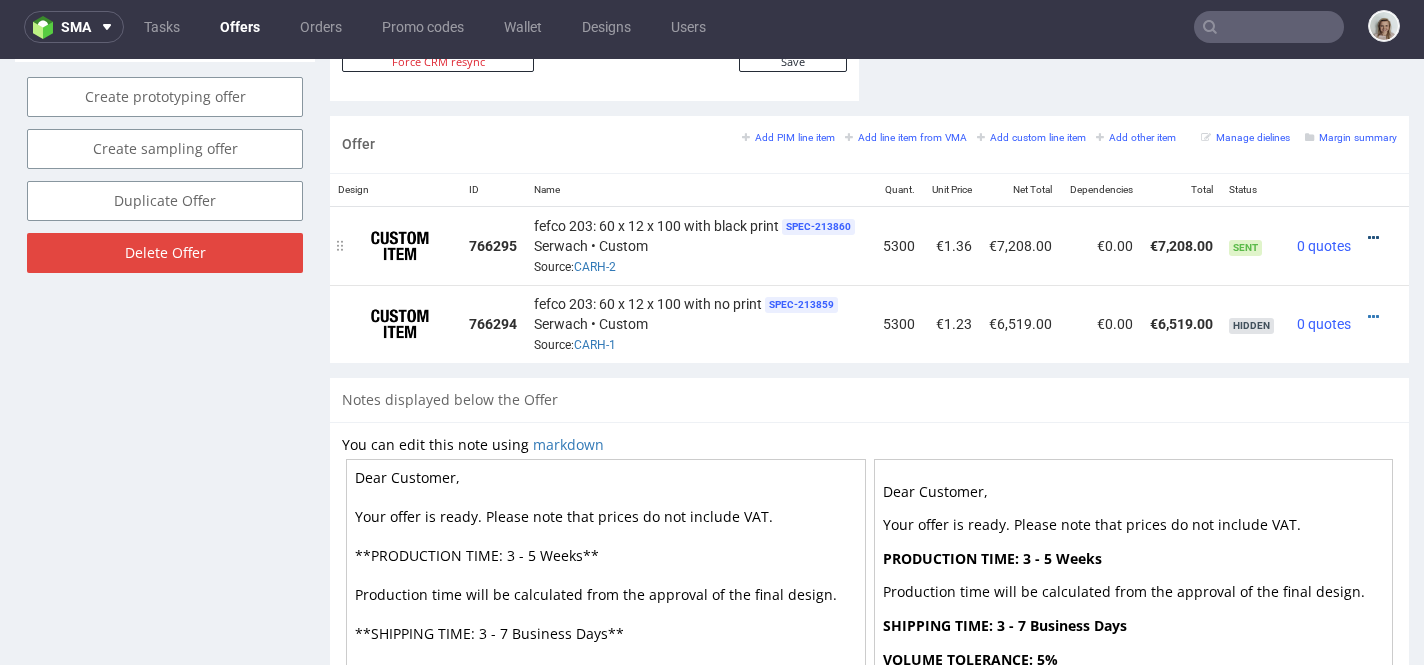 click at bounding box center [1373, 238] 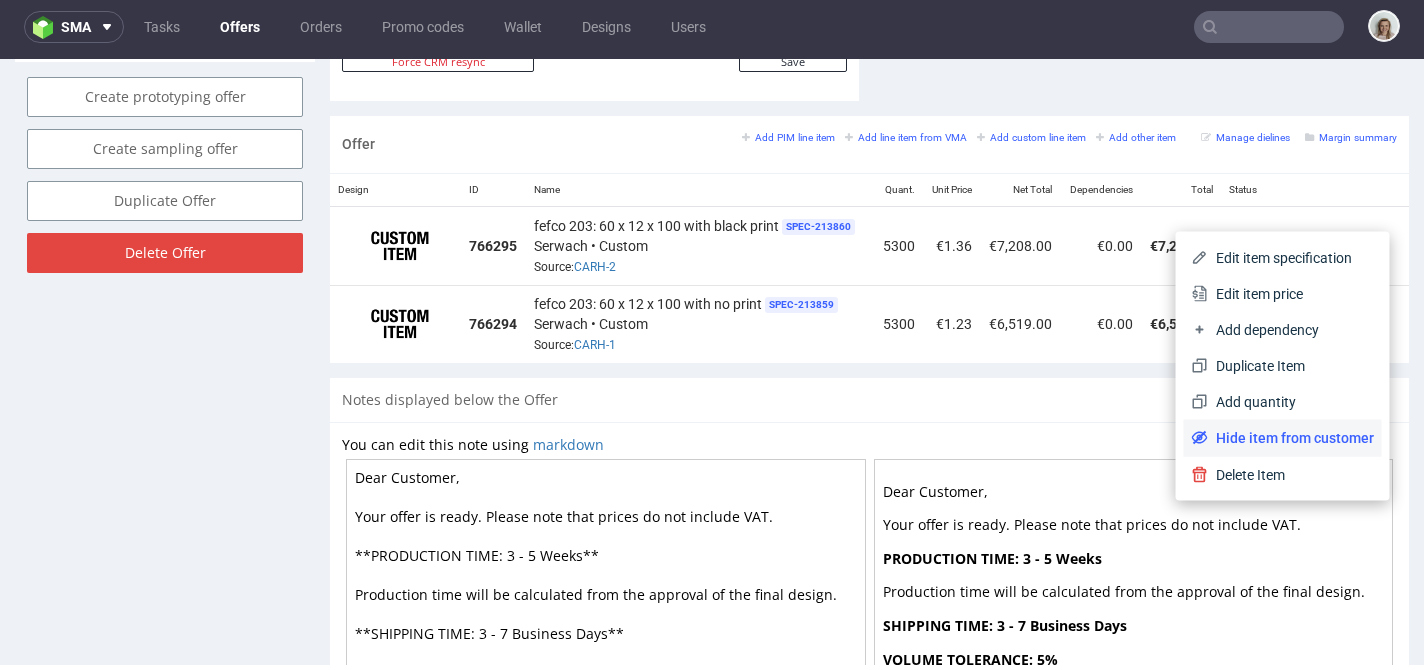click on "Hide item from customer" at bounding box center [1291, 438] 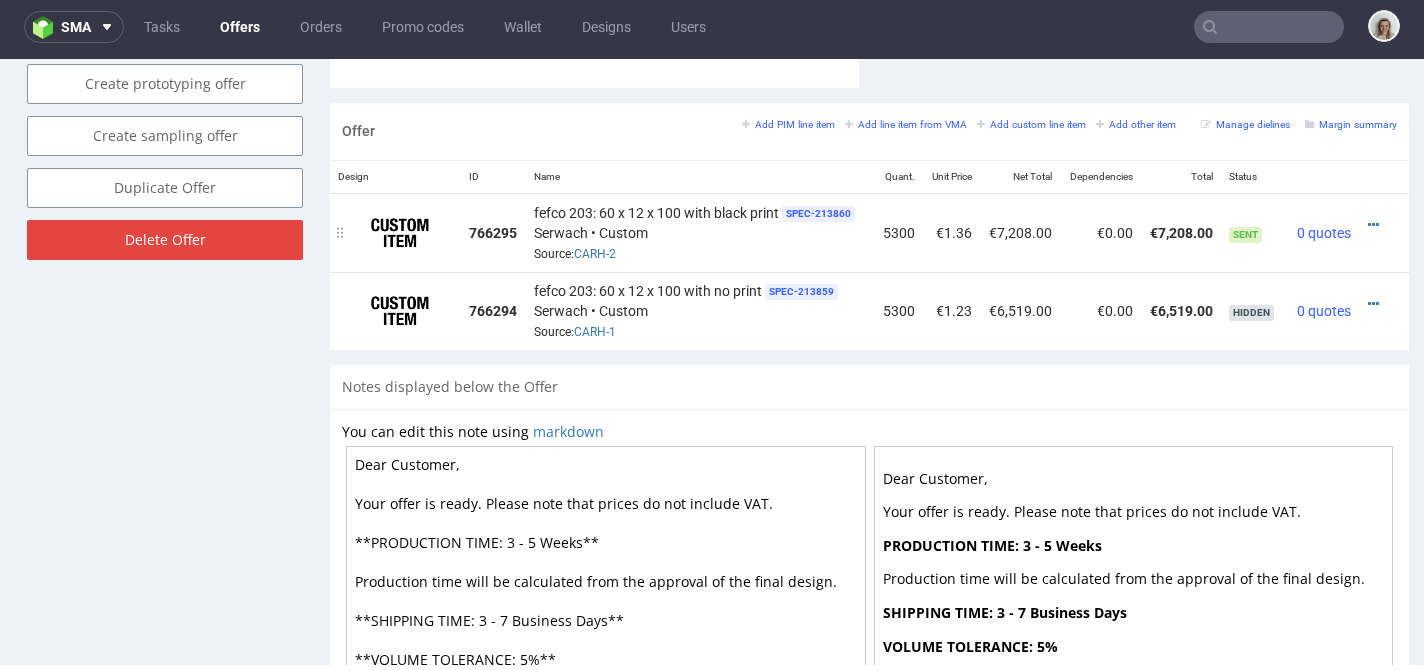 scroll, scrollTop: 1167, scrollLeft: 0, axis: vertical 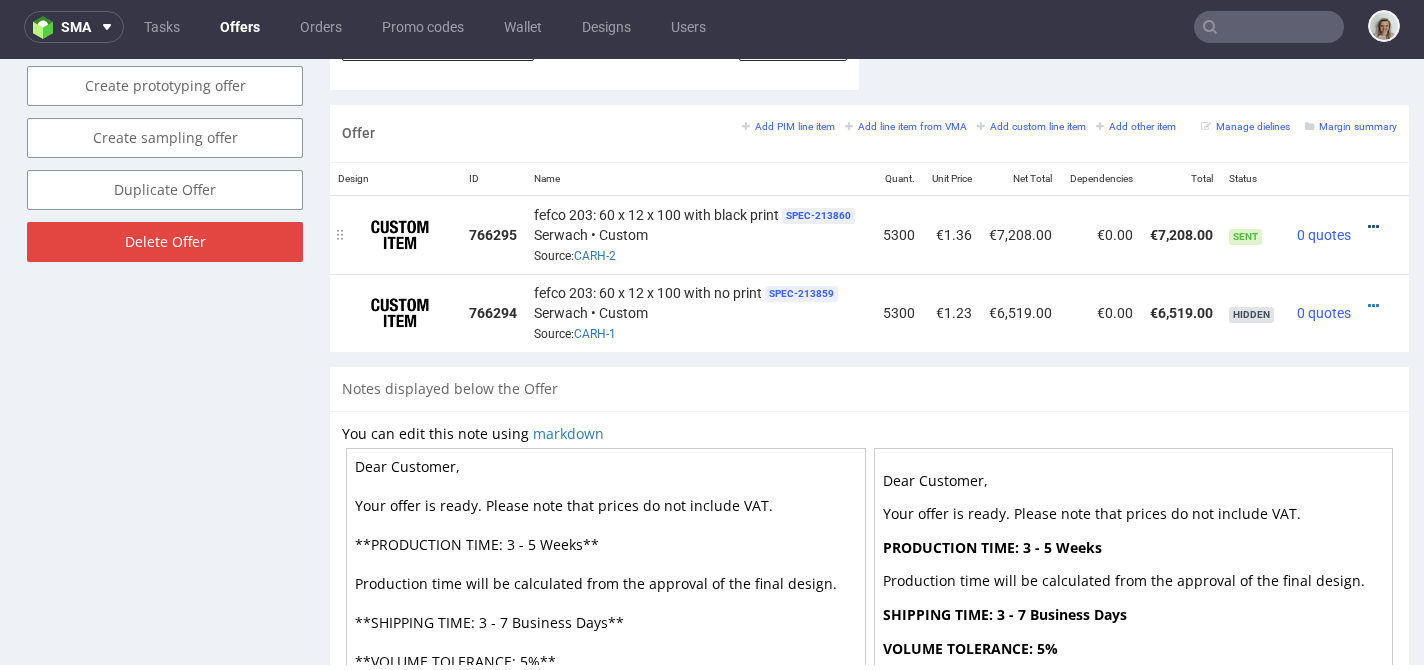 click at bounding box center (1373, 227) 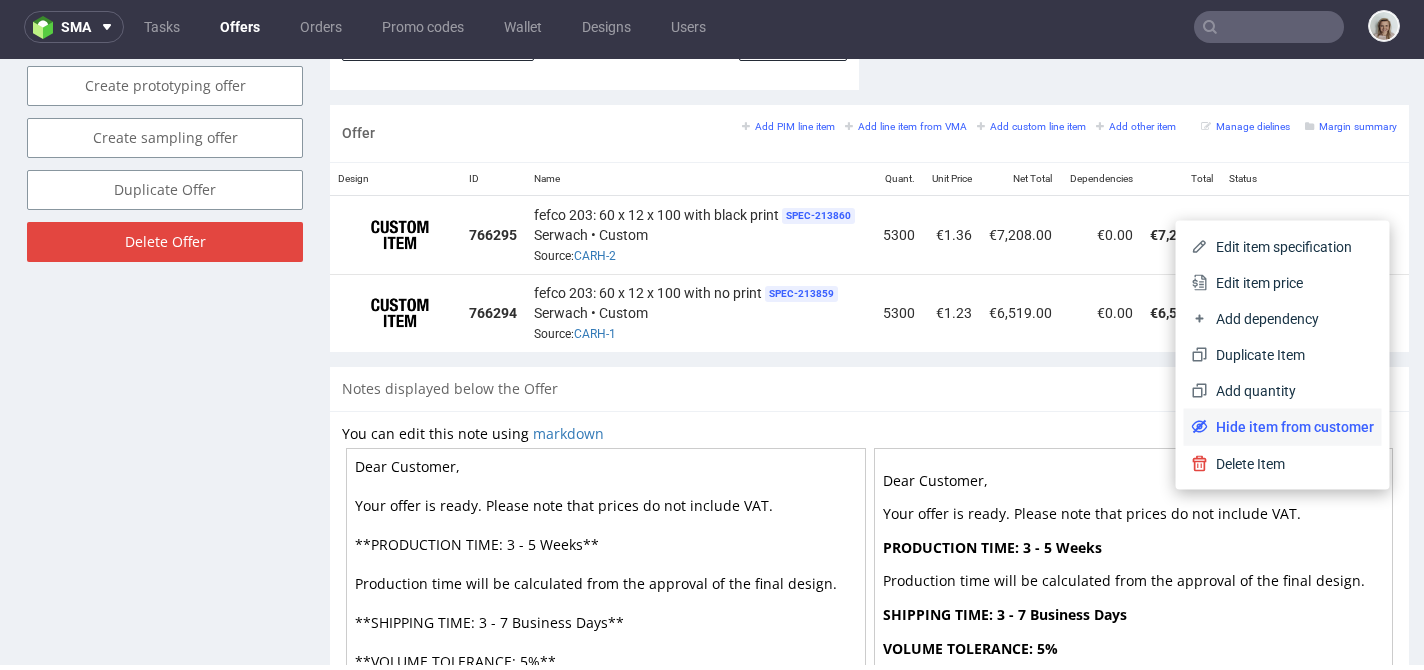 click on "Hide item from customer" at bounding box center (1291, 427) 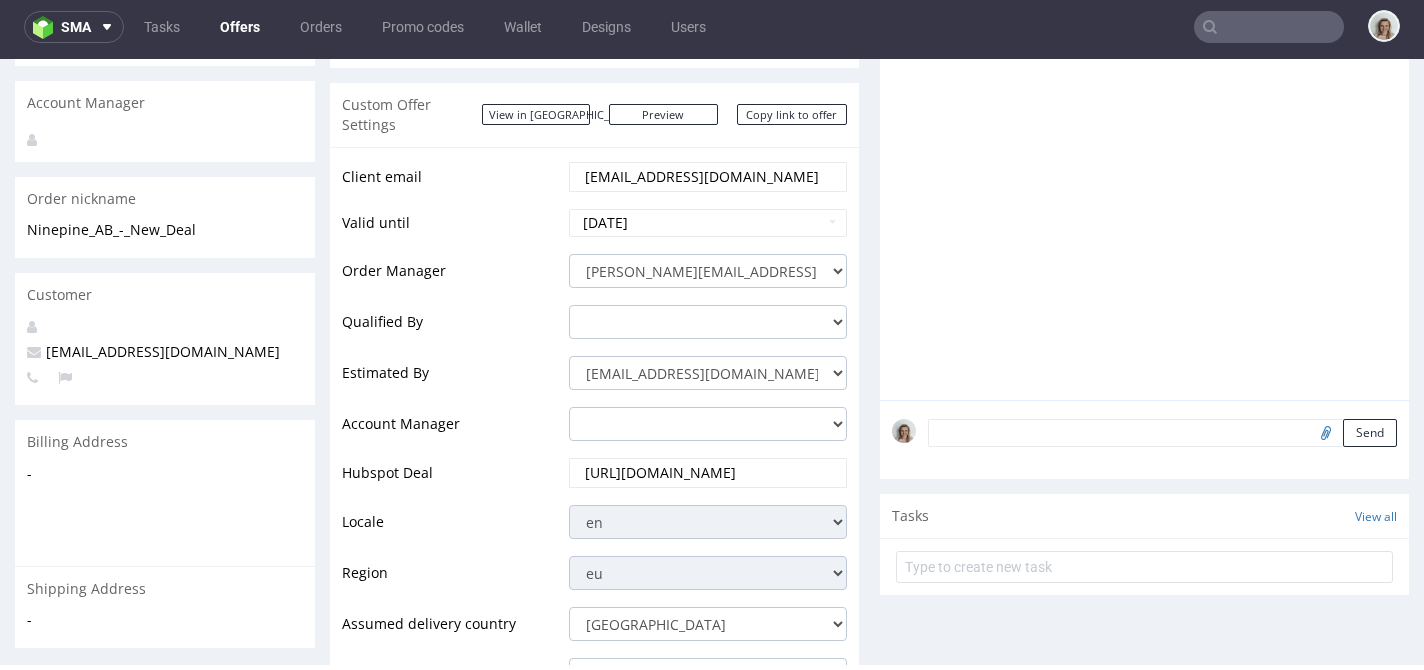 scroll, scrollTop: 292, scrollLeft: 0, axis: vertical 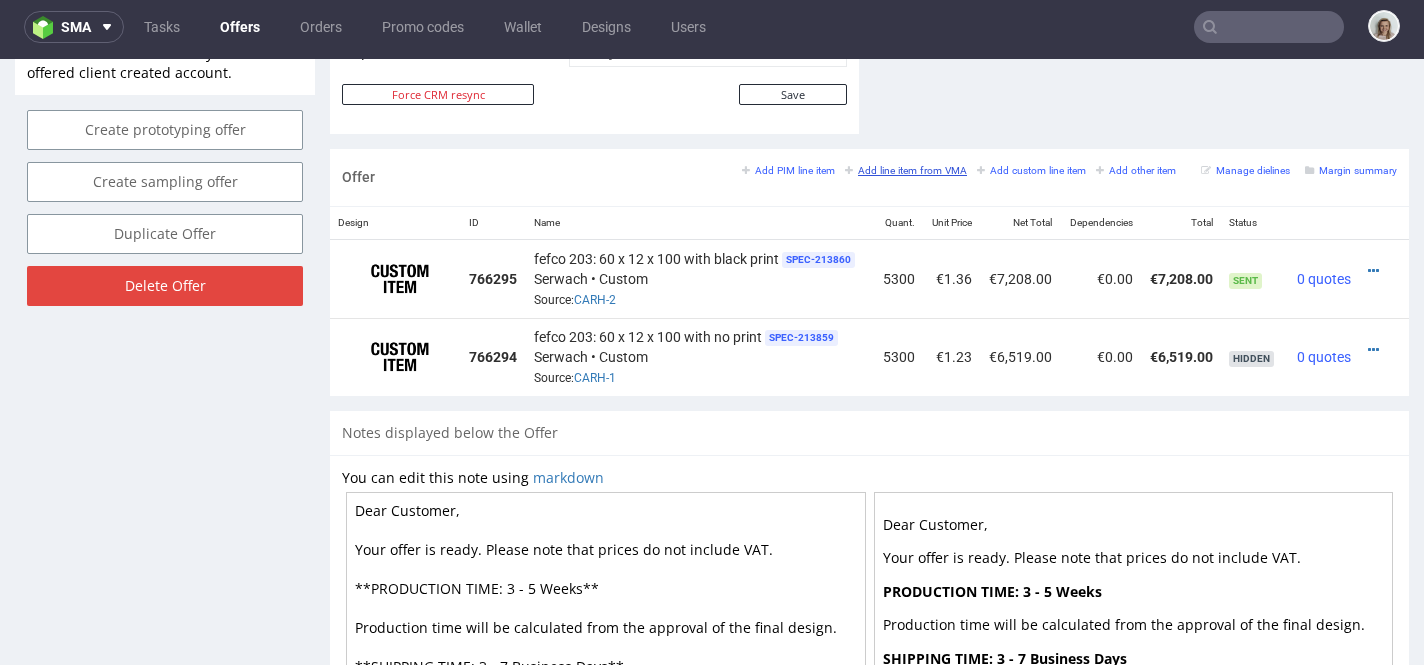 click on "Add line item from VMA" at bounding box center [906, 170] 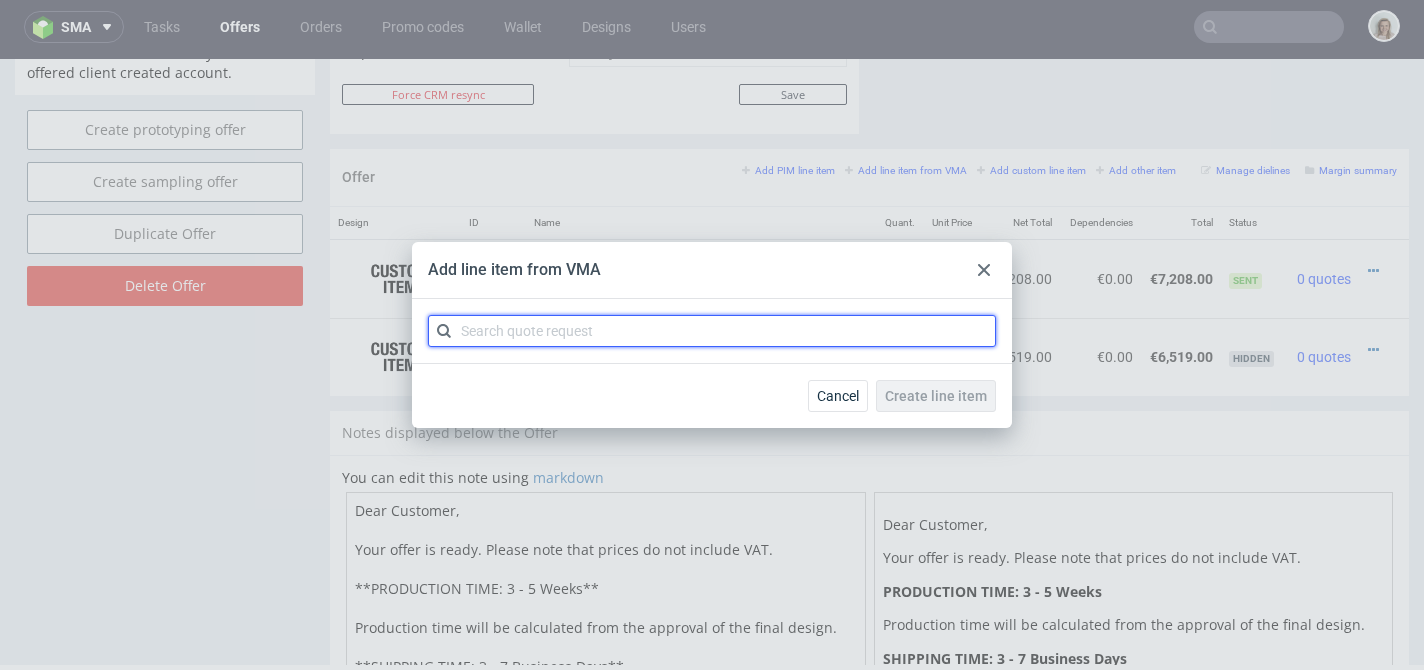 click at bounding box center [712, 331] 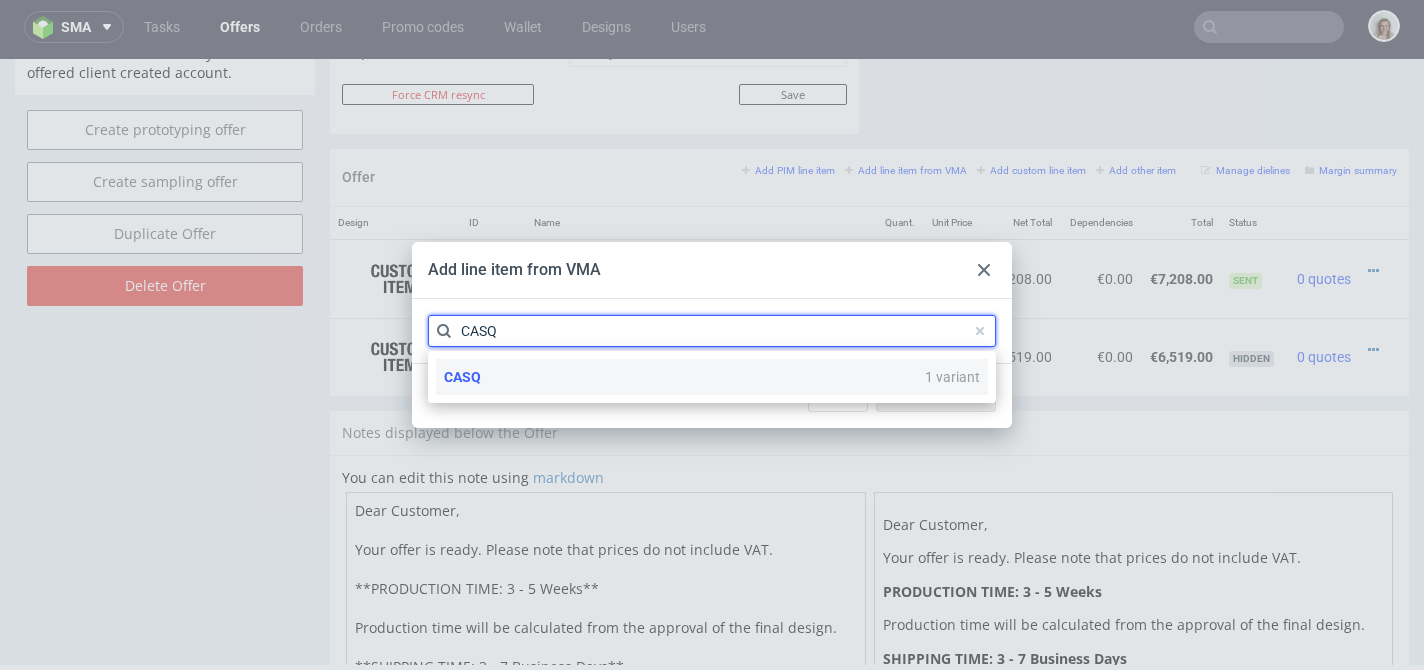 type on "CASQ" 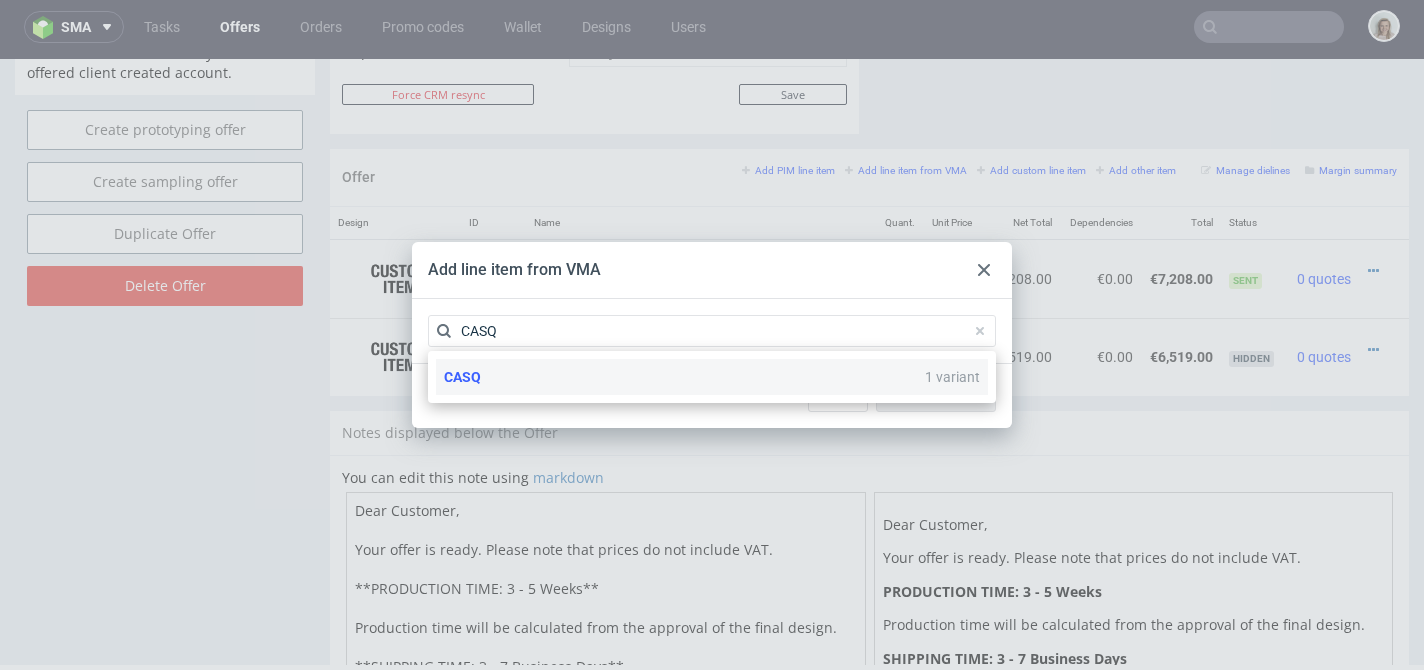 click on "CASQ 1 variant" at bounding box center (712, 377) 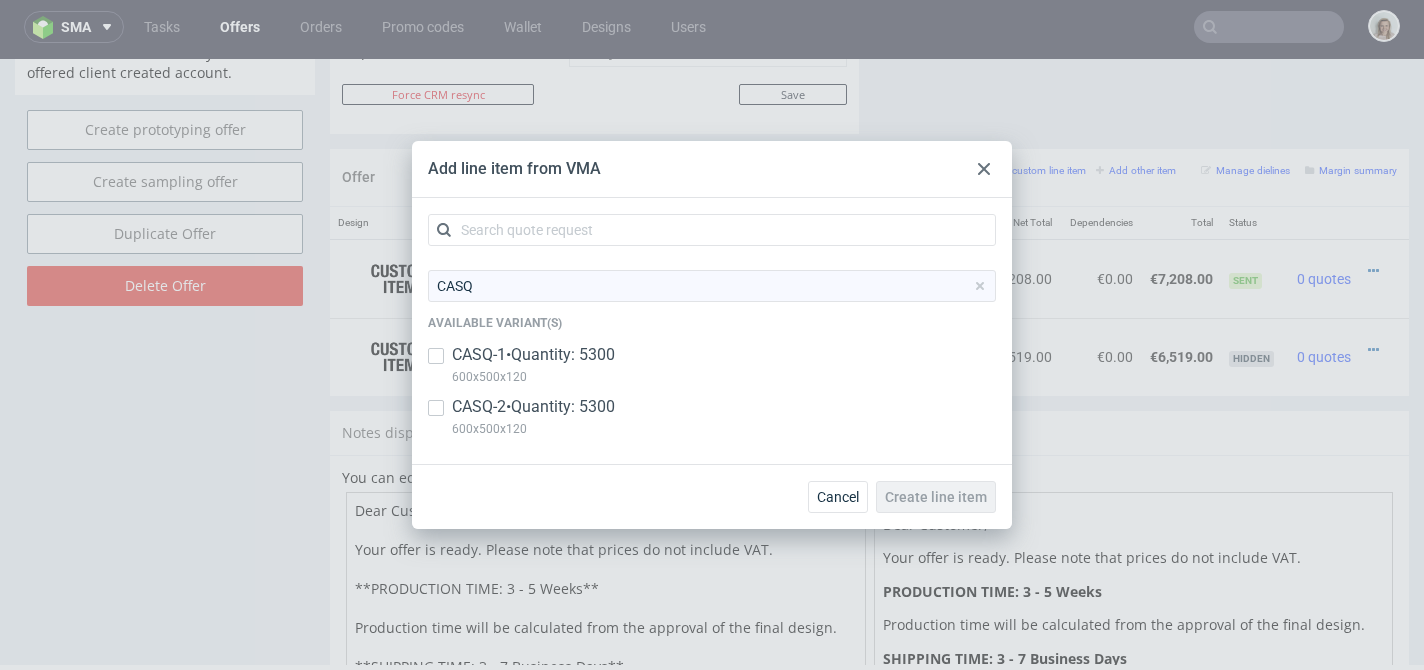 click on "CASQ-1  •  Quantity: 5300" at bounding box center (533, 355) 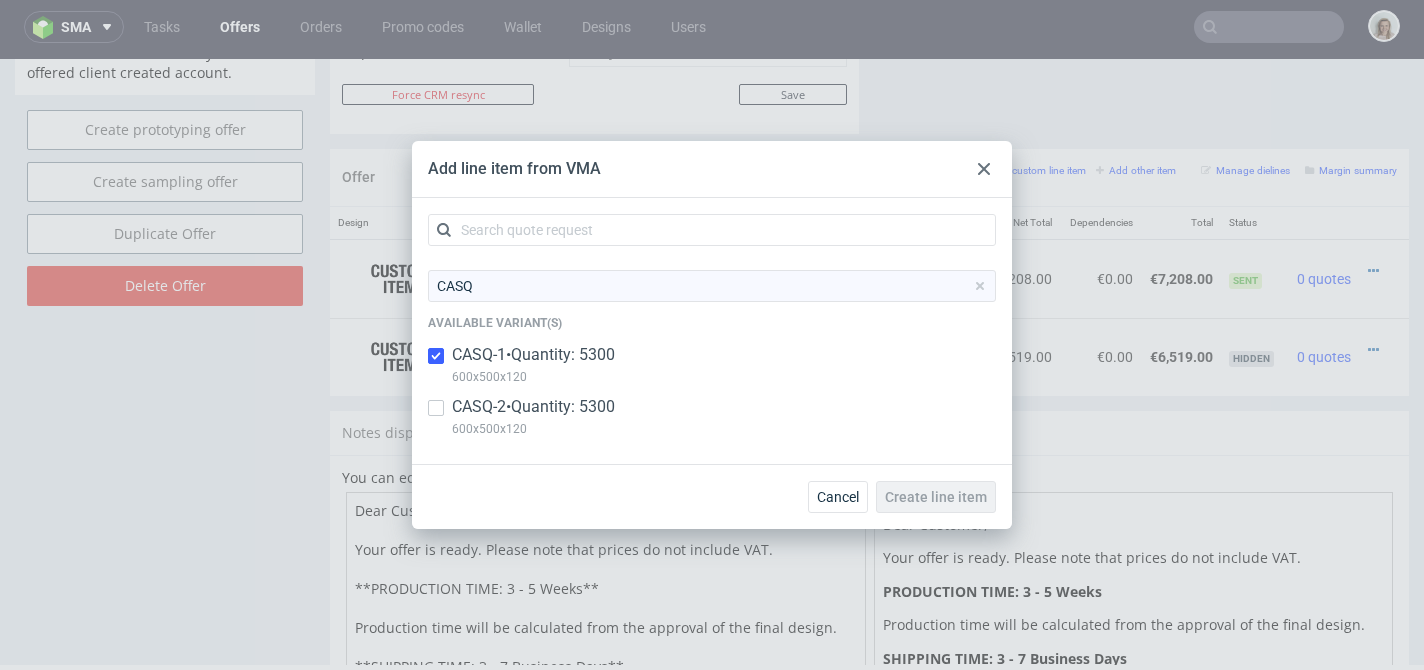 checkbox on "true" 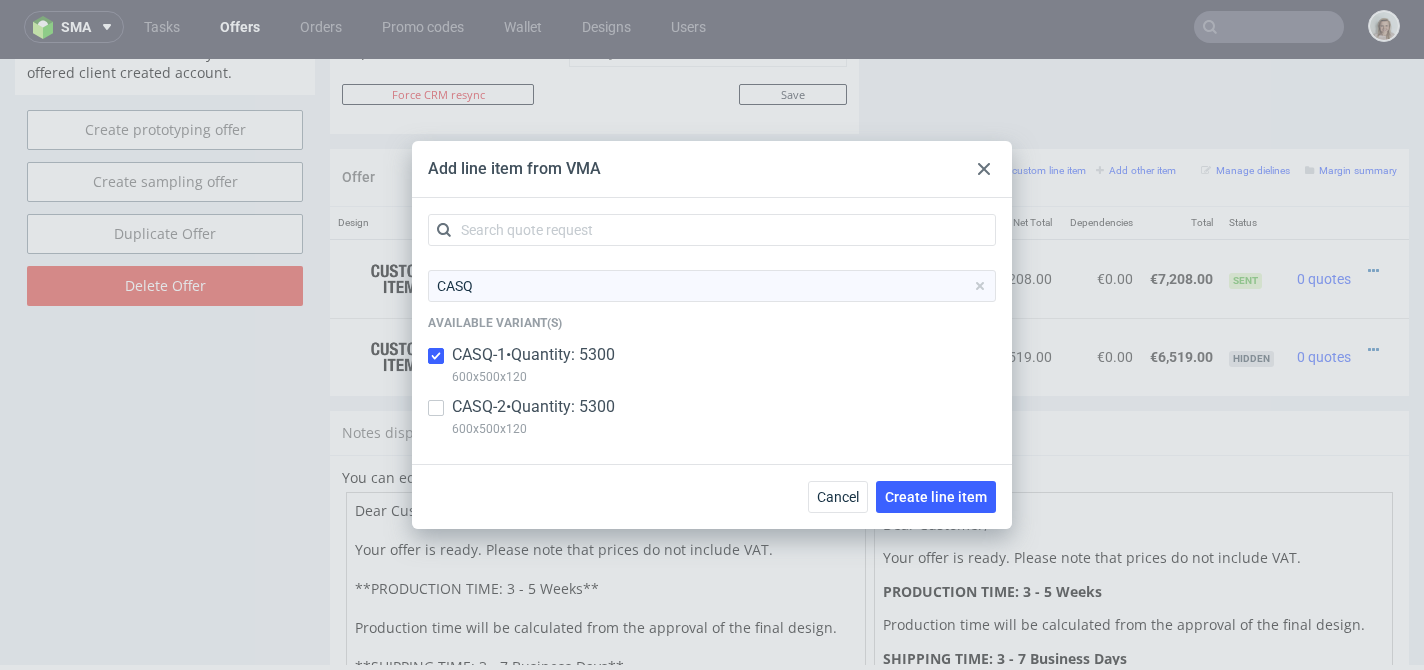 click on "CASQ-2  •  Quantity: 5300" at bounding box center [533, 407] 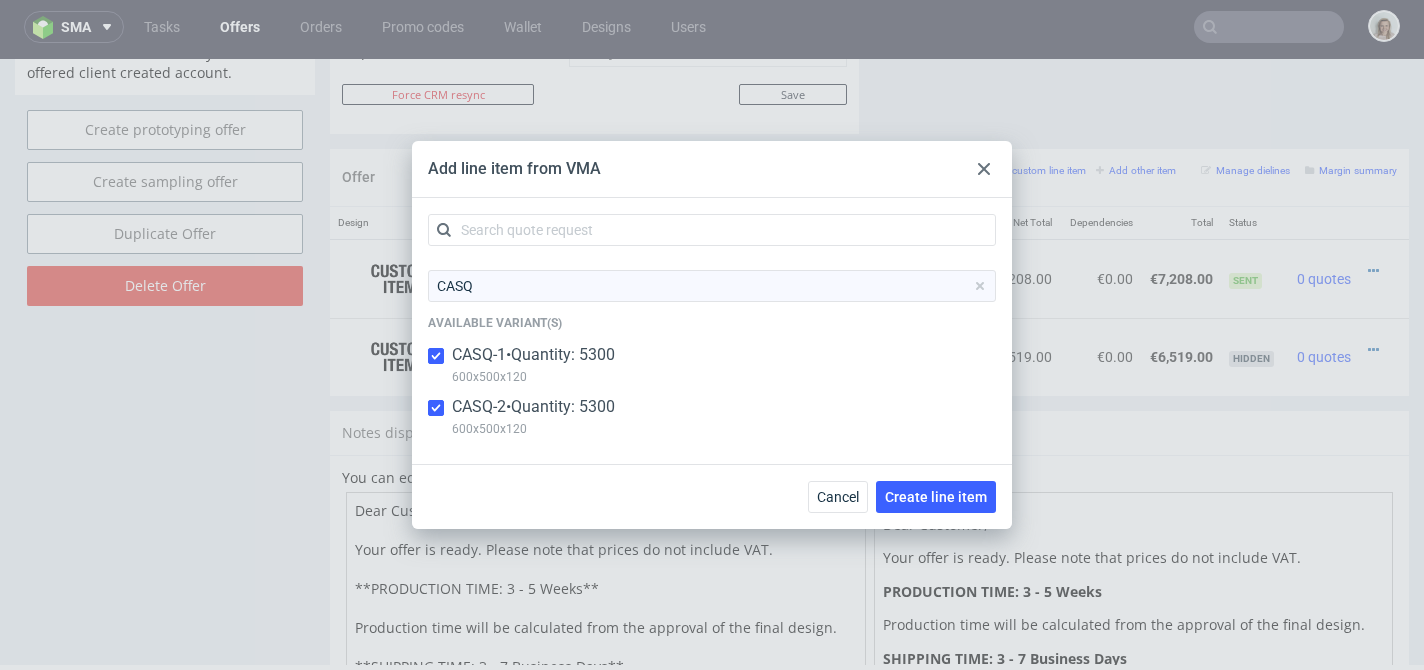 checkbox on "true" 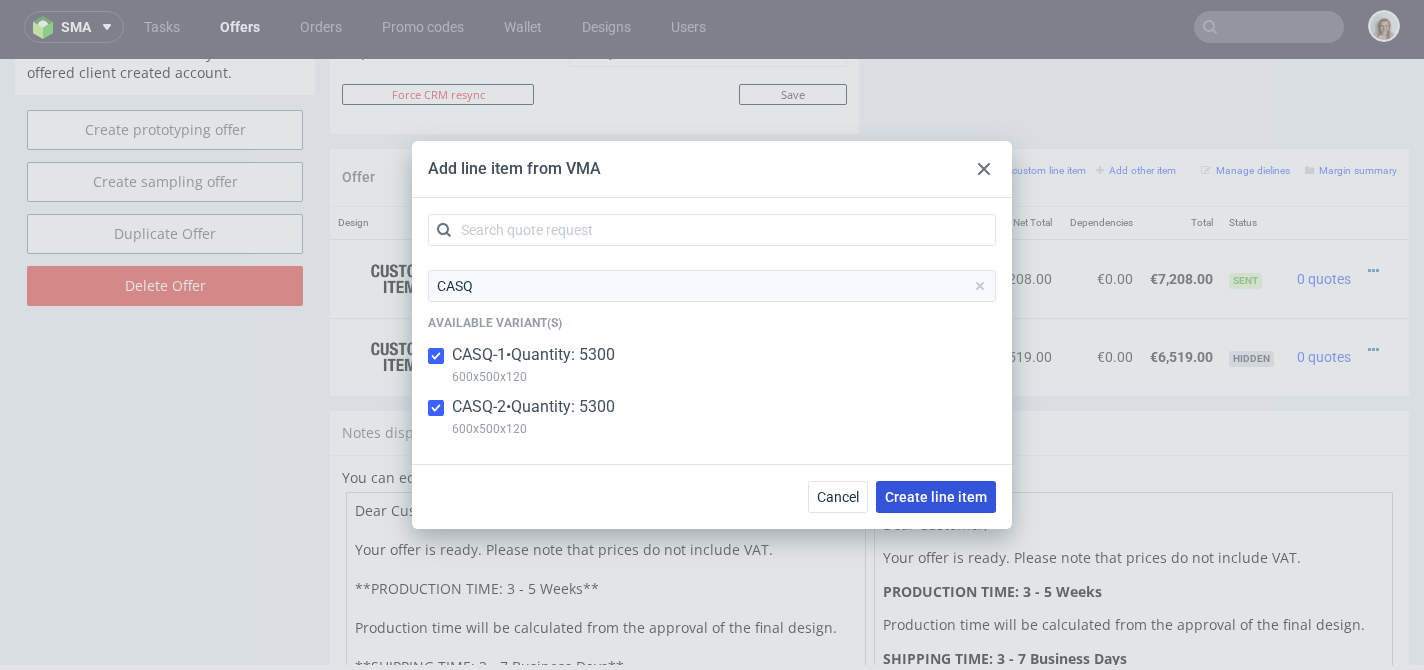 click on "Create line item" at bounding box center (936, 497) 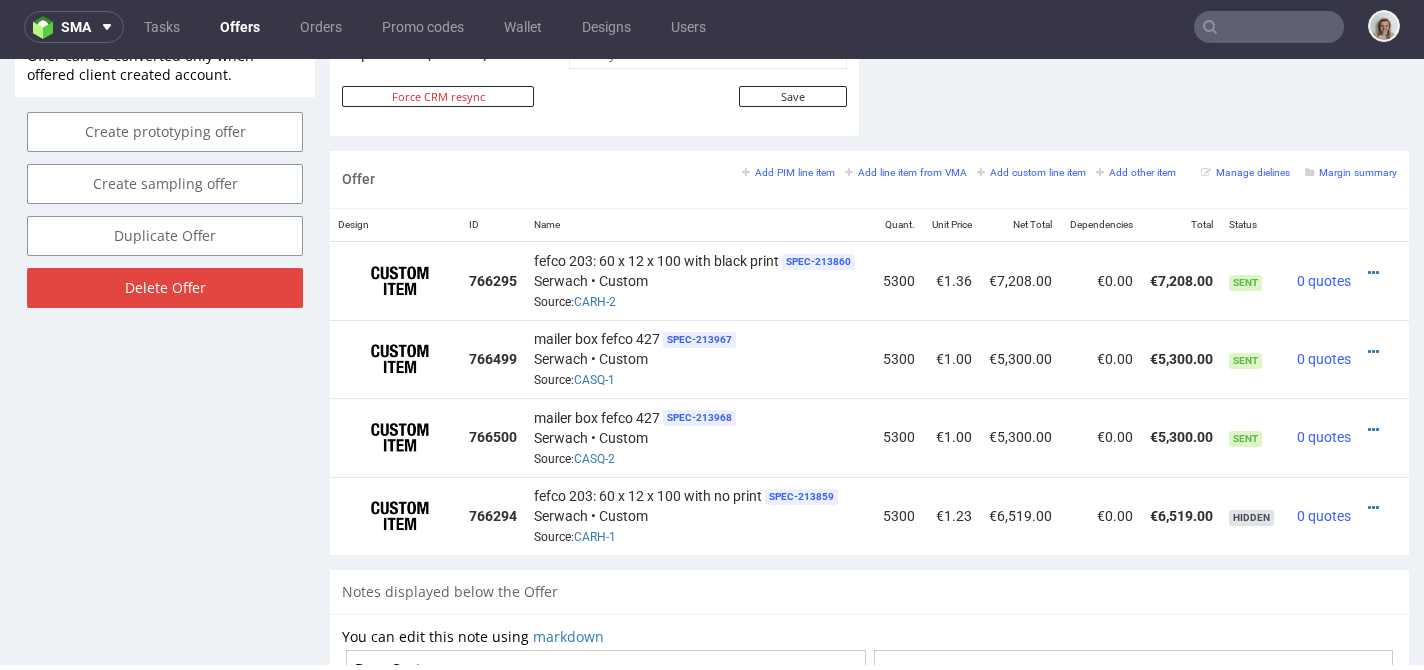 scroll, scrollTop: 1128, scrollLeft: 0, axis: vertical 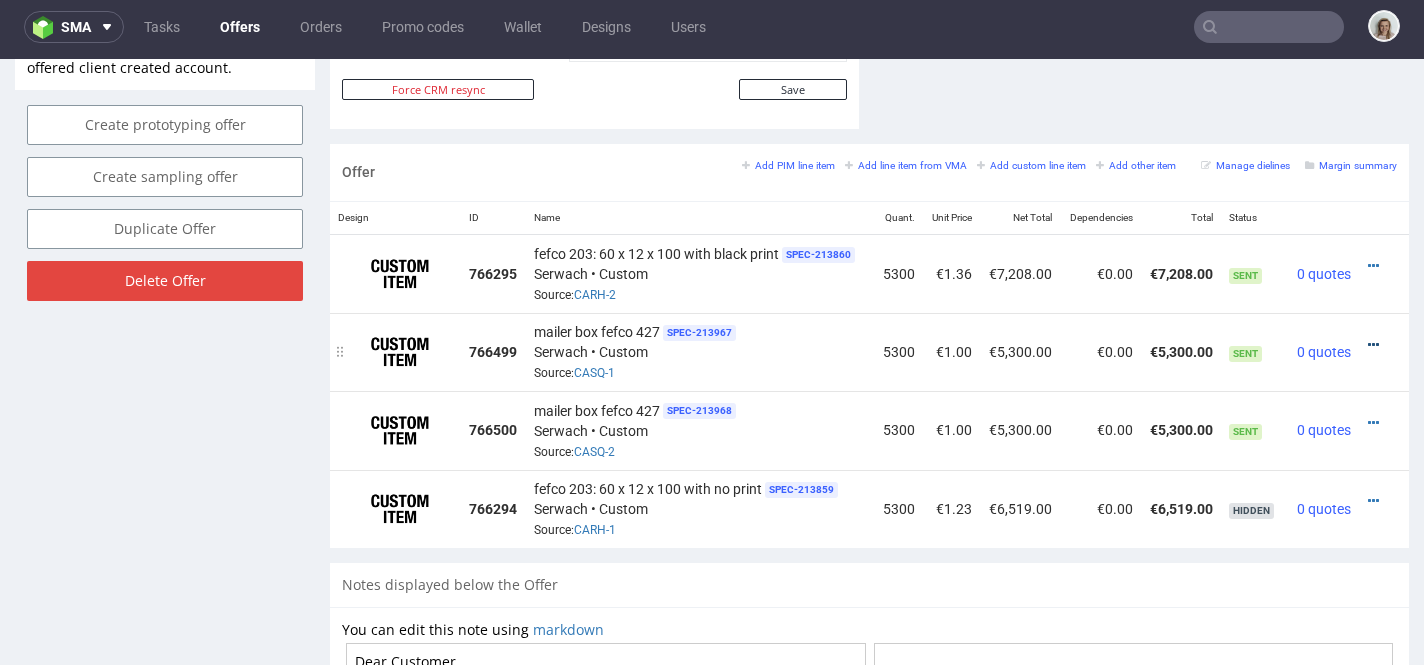 click at bounding box center [1373, 345] 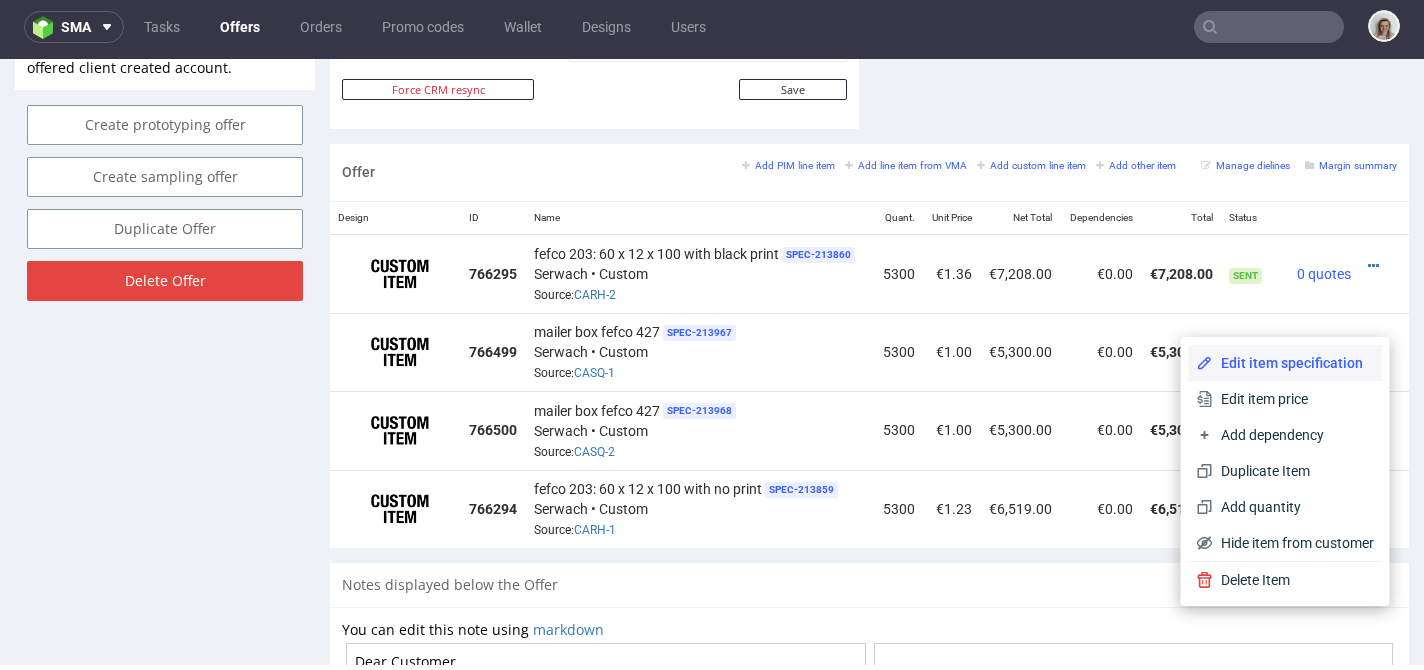 click on "Edit item specification" at bounding box center [1293, 363] 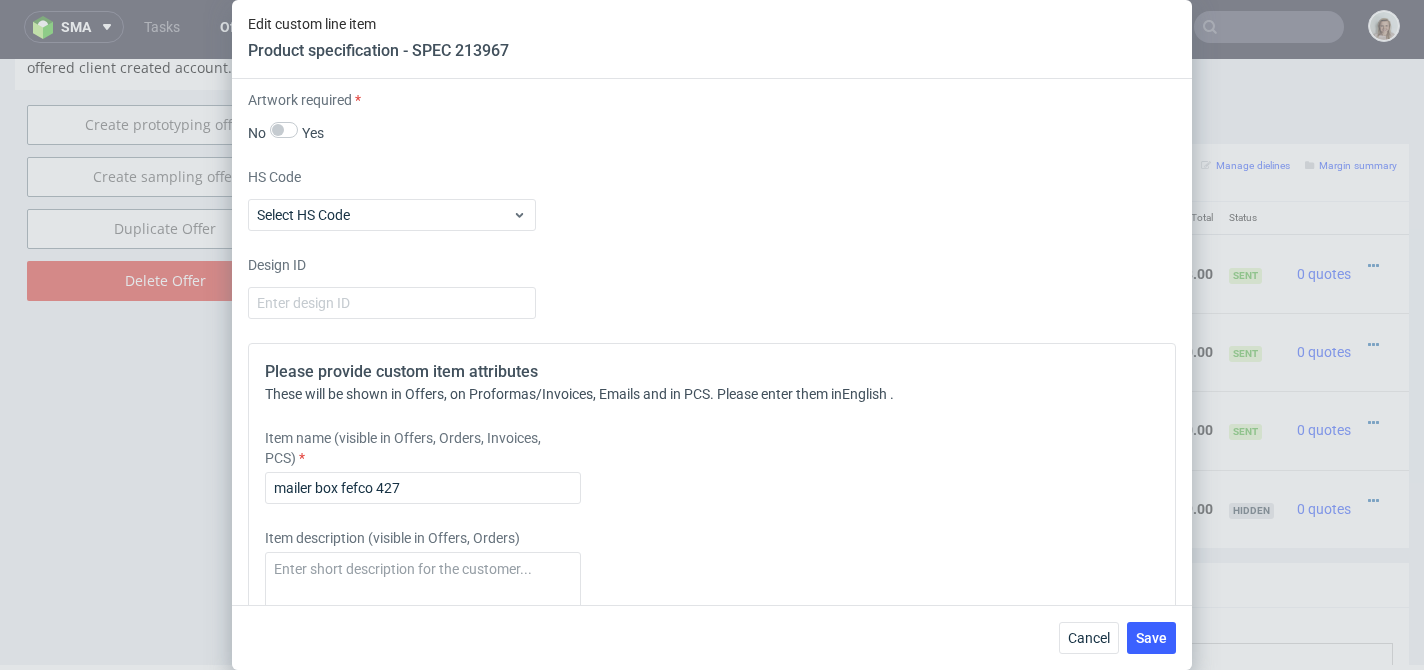scroll, scrollTop: 2503, scrollLeft: 0, axis: vertical 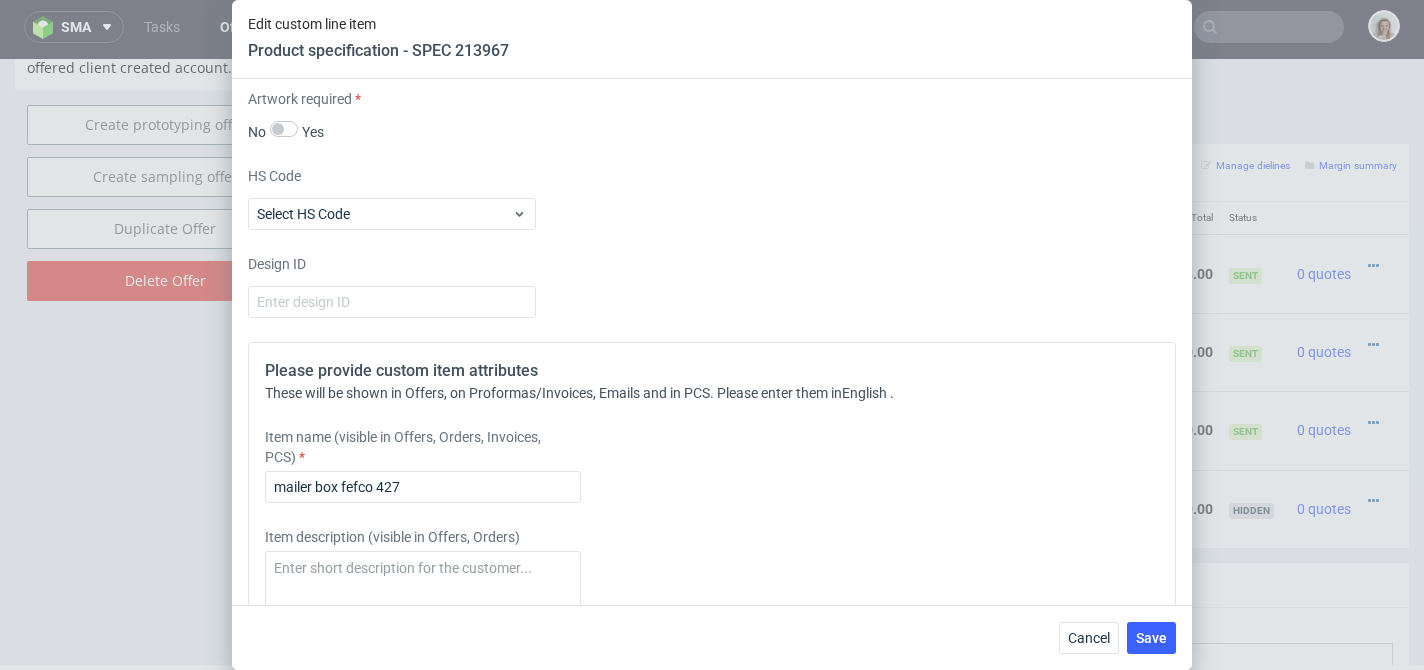 click at bounding box center [392, 41] 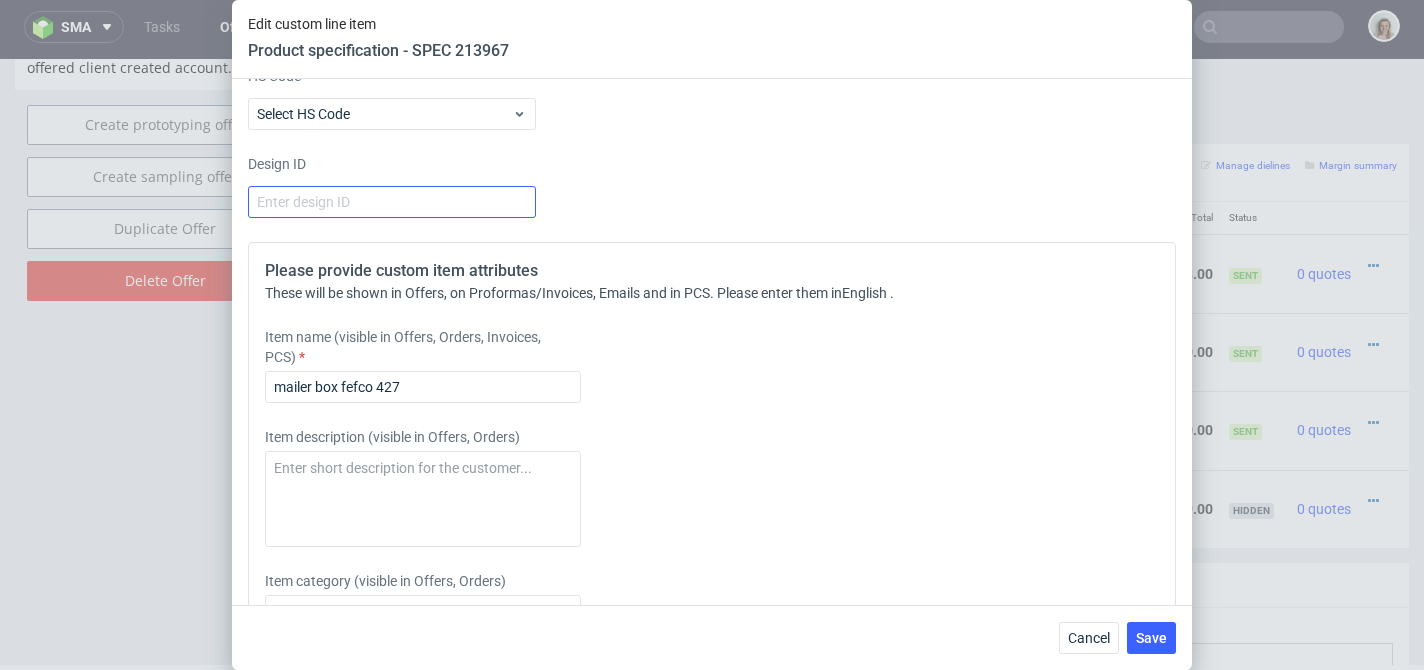 scroll, scrollTop: 2734, scrollLeft: 0, axis: vertical 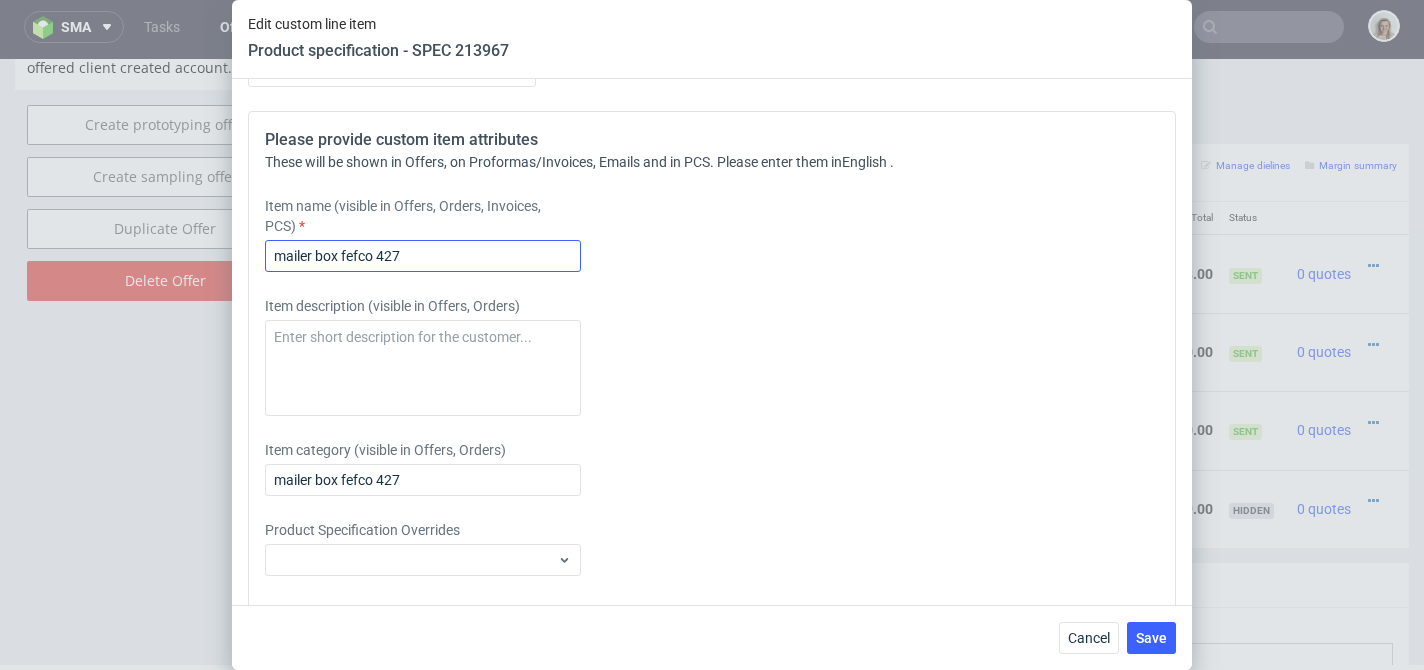type on "1" 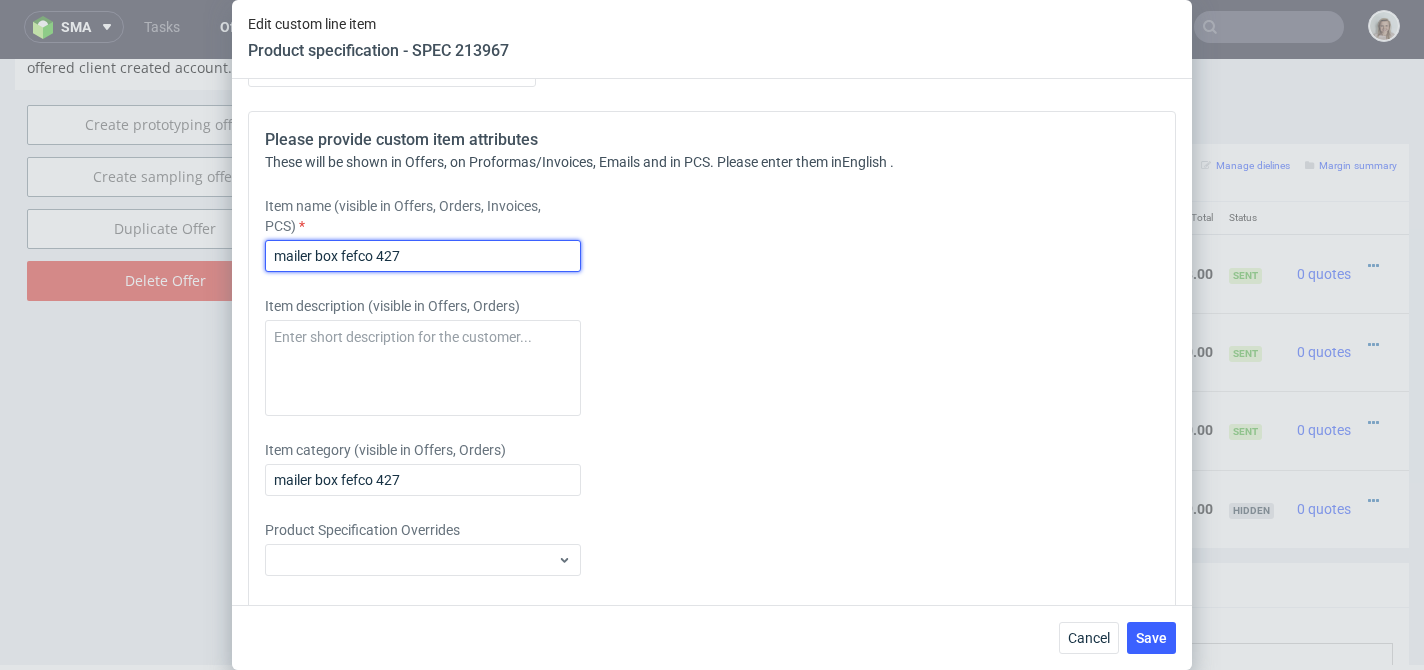 click on "mailer box fefco 427" at bounding box center [423, 256] 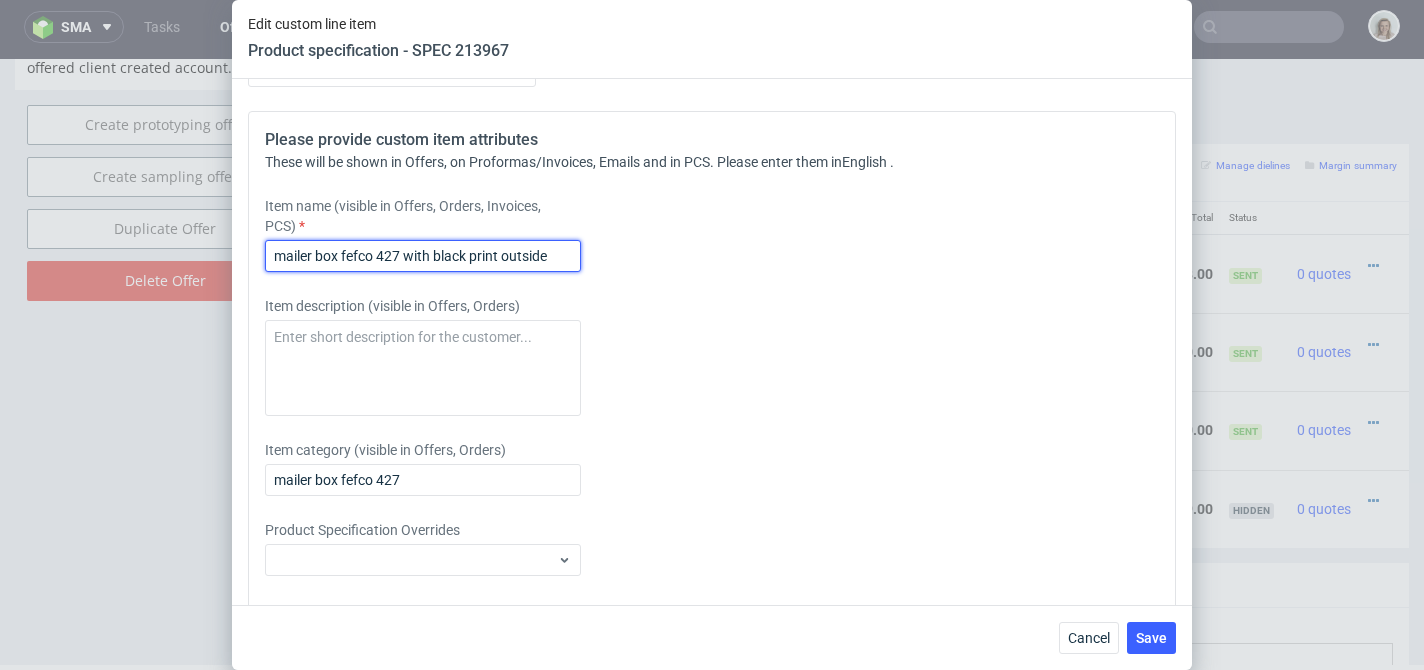 drag, startPoint x: 566, startPoint y: 360, endPoint x: 268, endPoint y: 365, distance: 298.04193 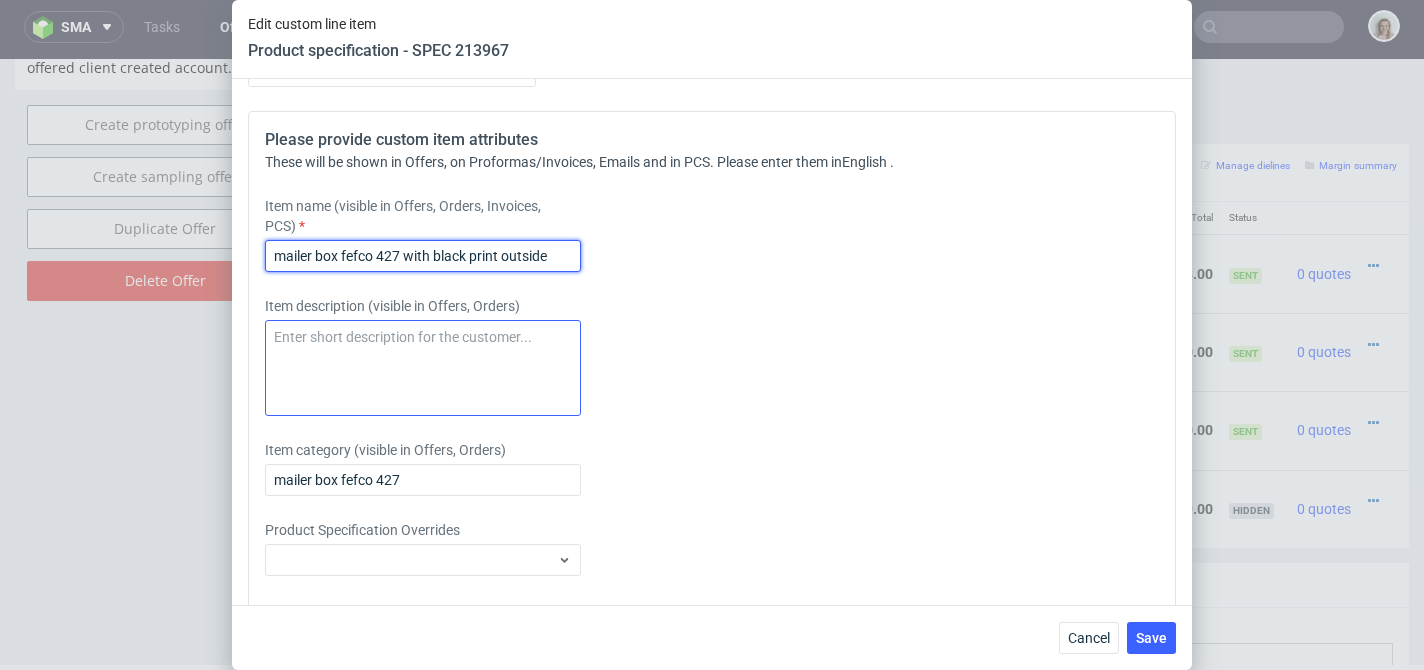 type on "mailer box fefco 427 with black print outside" 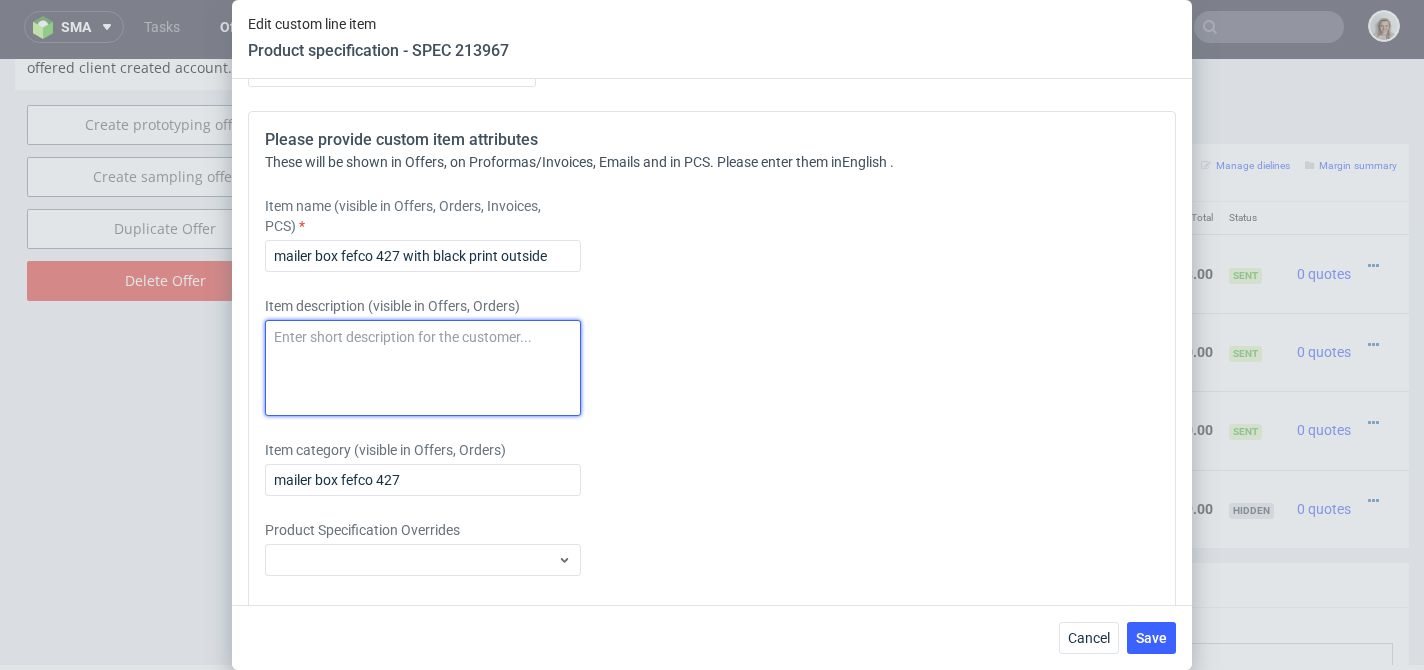 click at bounding box center [423, 368] 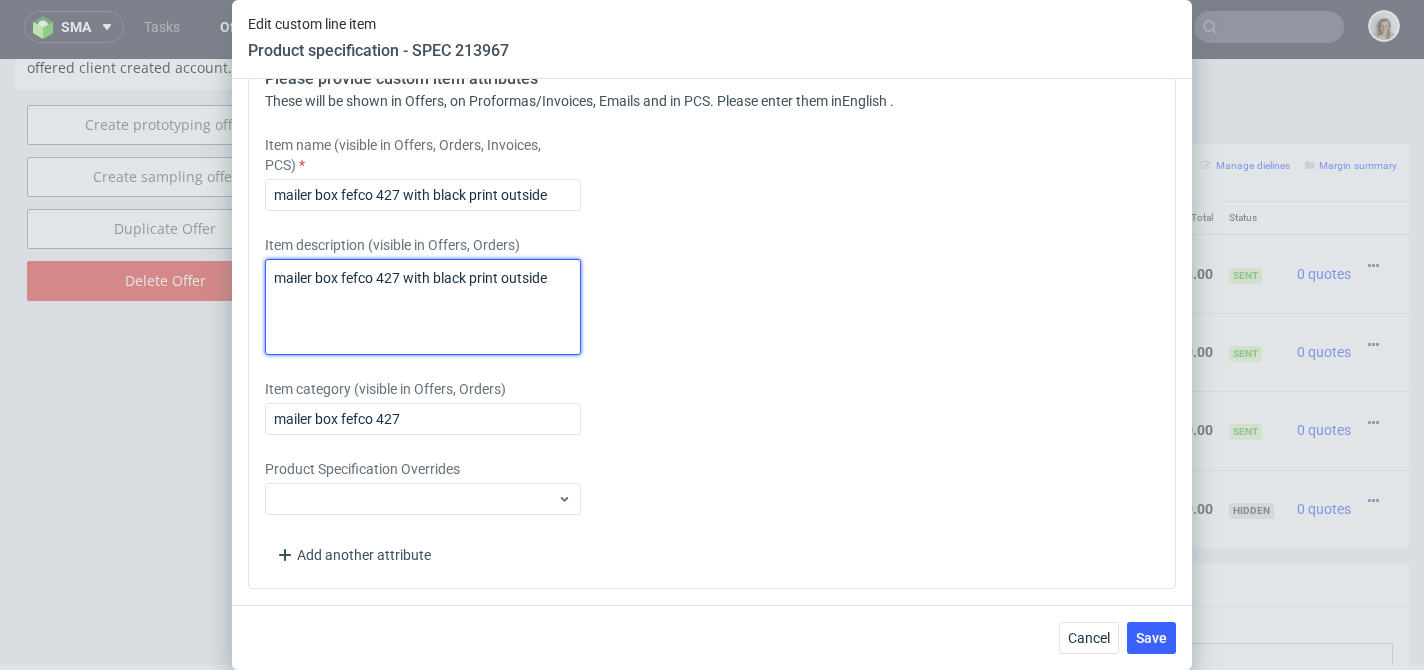 scroll, scrollTop: 2904, scrollLeft: 0, axis: vertical 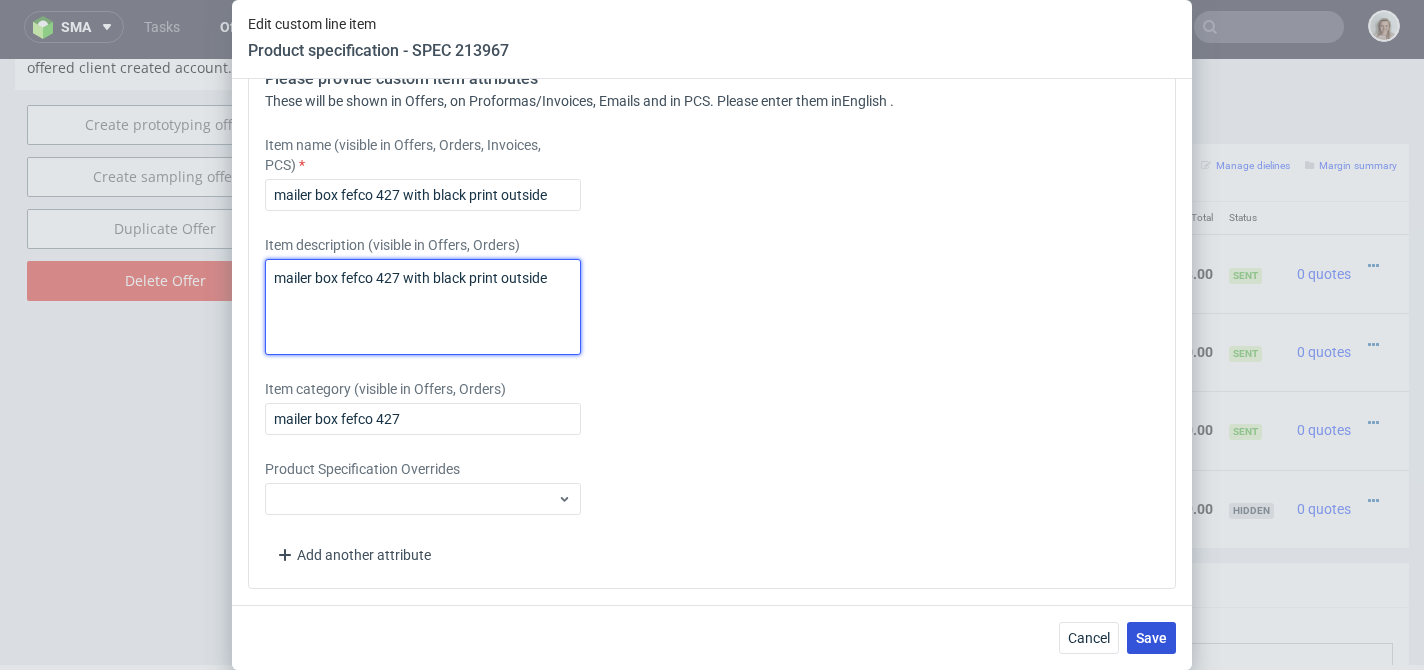 type on "mailer box fefco 427 with black print outside" 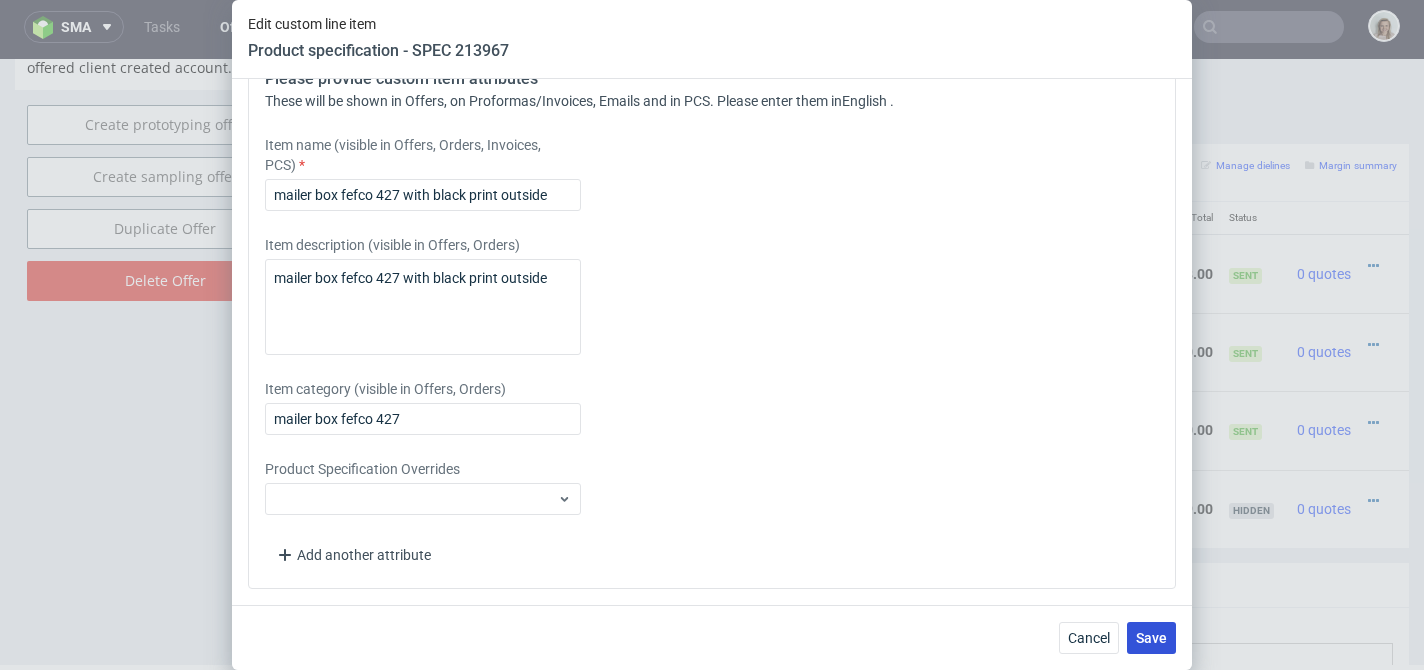 click on "Save" at bounding box center (1151, 638) 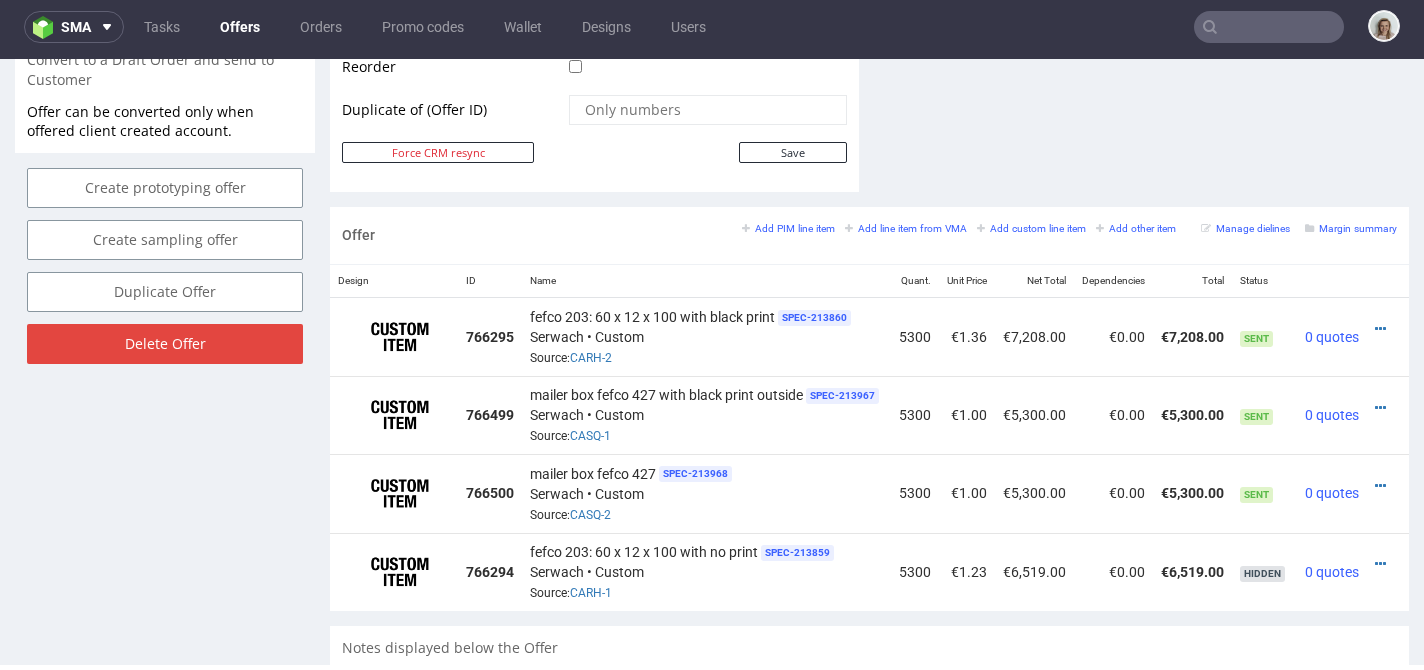 scroll, scrollTop: 1068, scrollLeft: 0, axis: vertical 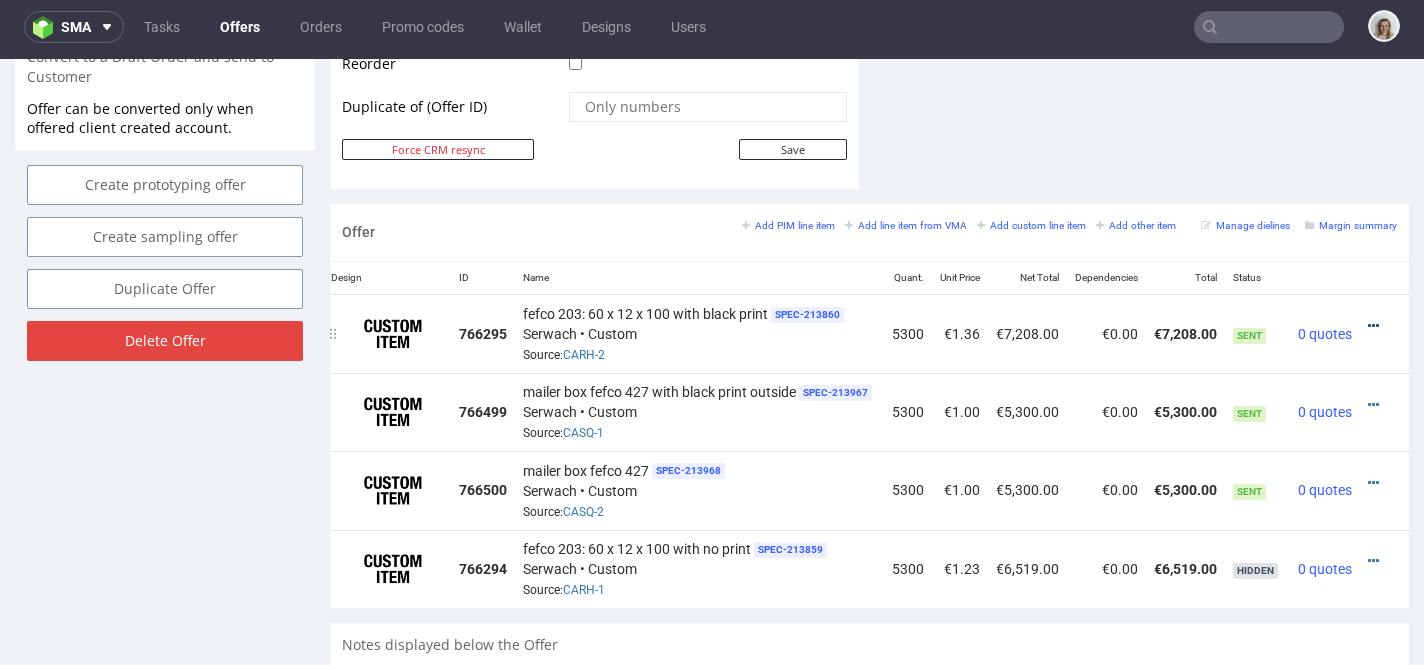 click at bounding box center (1373, 326) 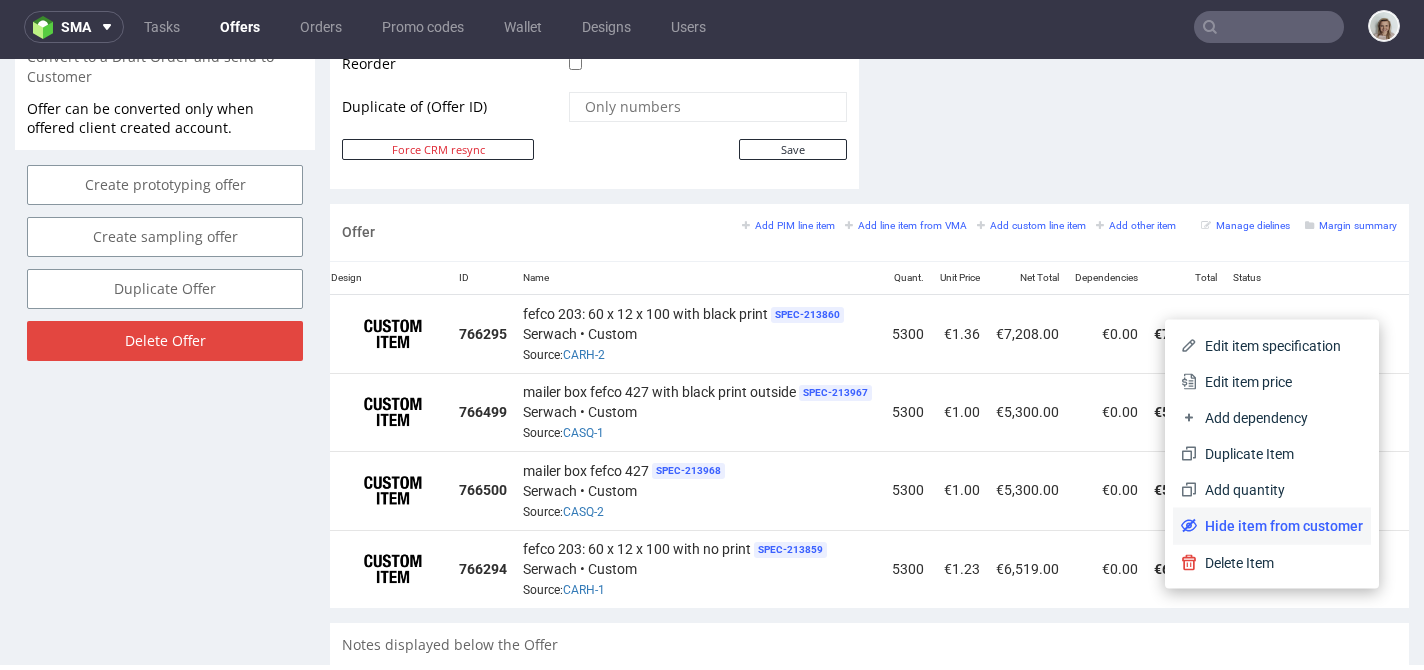 click on "Hide item from customer" at bounding box center (1280, 526) 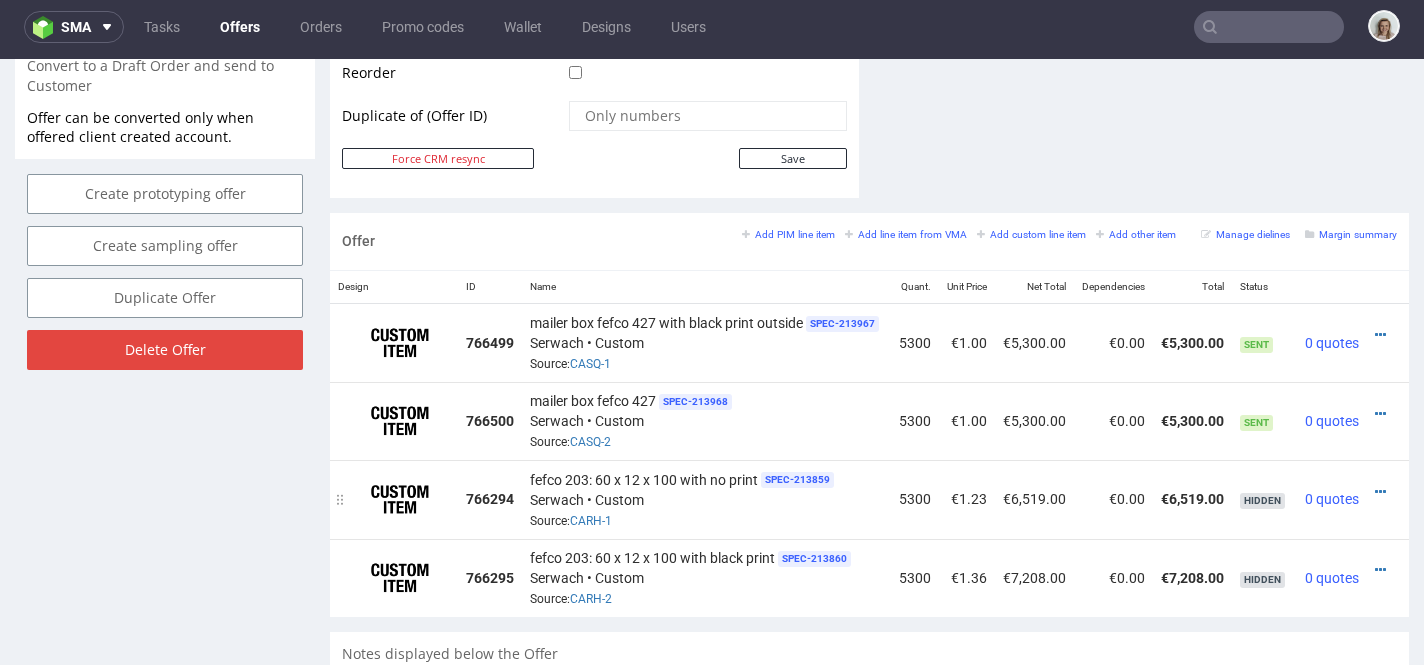 scroll, scrollTop: 1086, scrollLeft: 0, axis: vertical 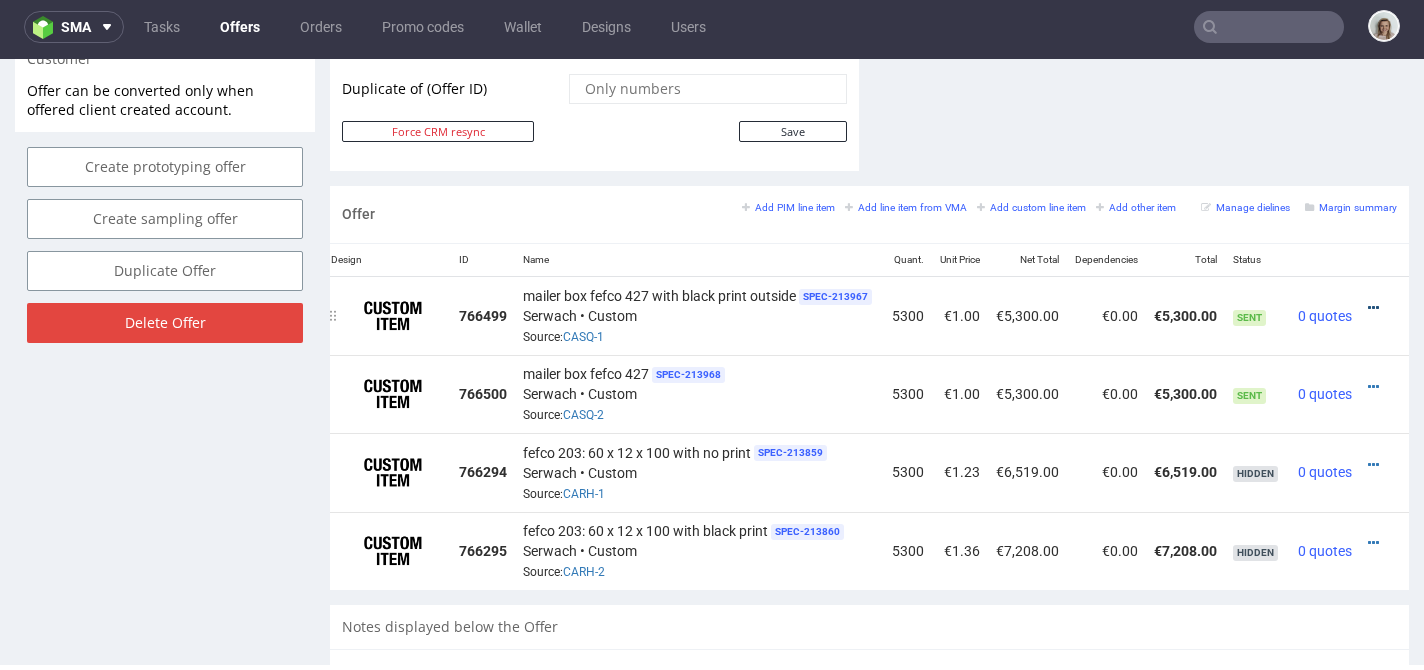 click at bounding box center (1373, 308) 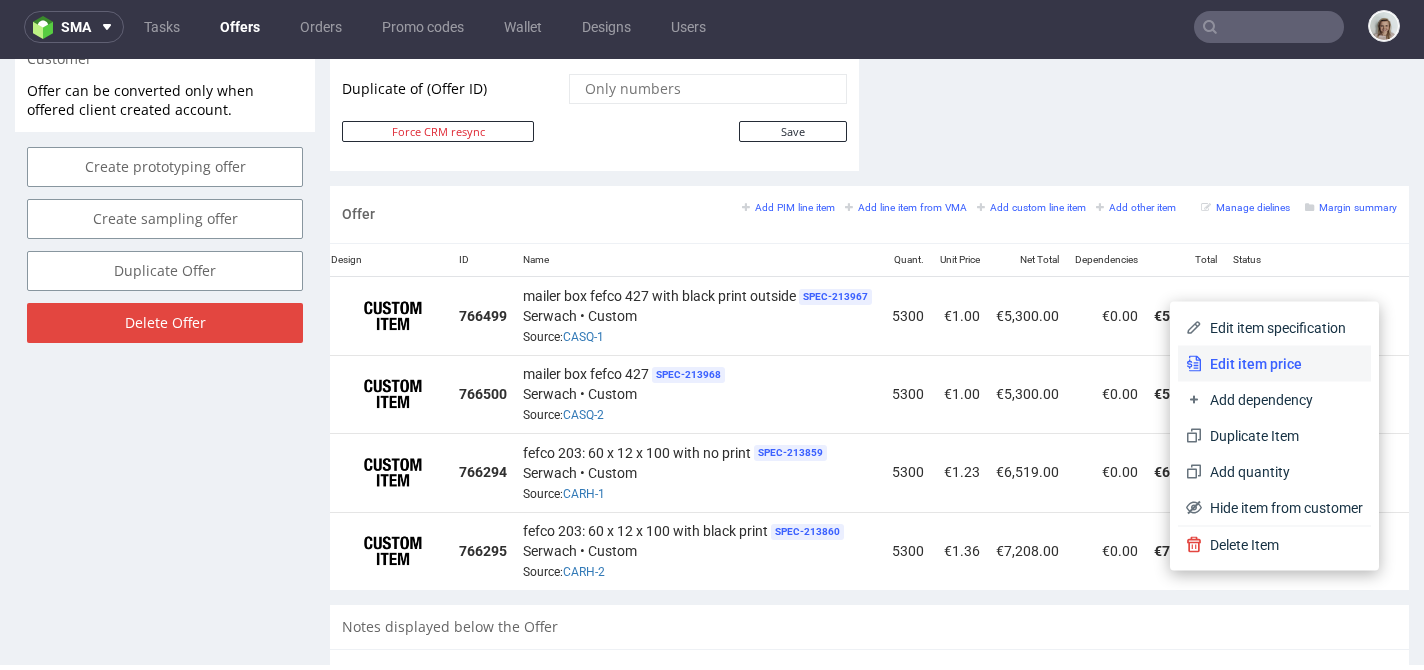click on "Edit item price" at bounding box center [1282, 364] 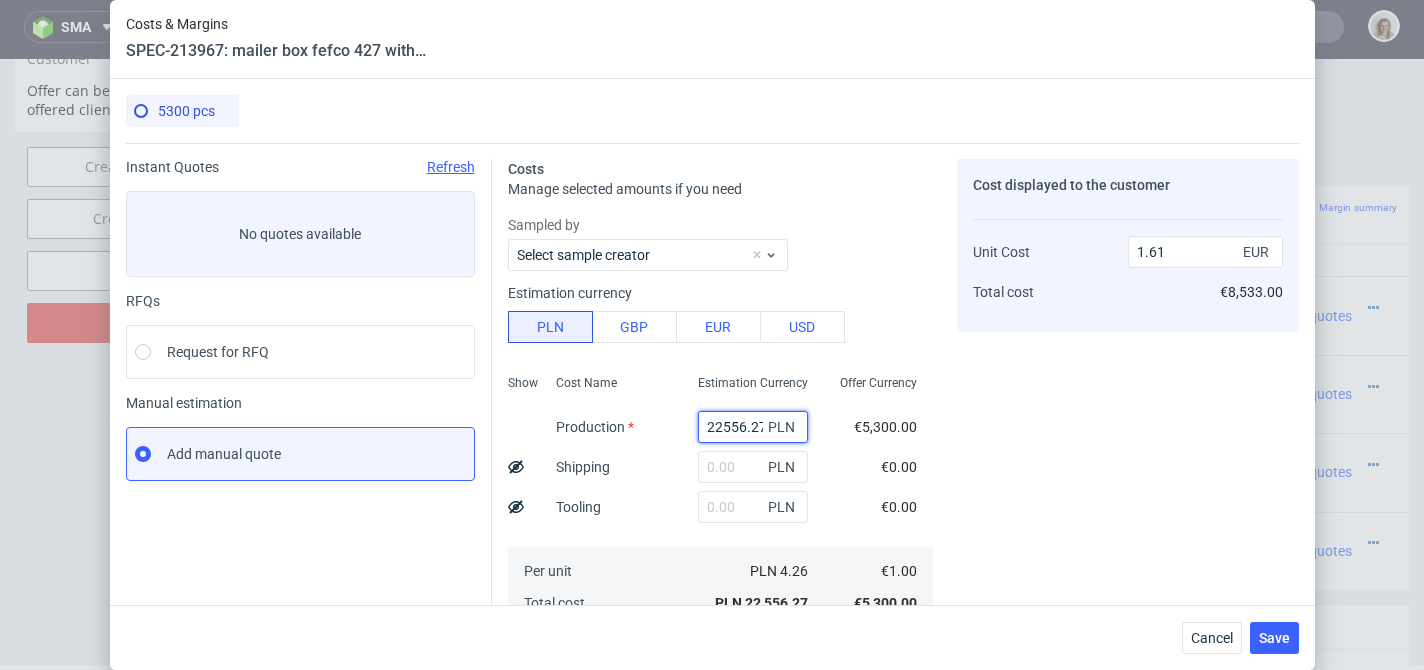 scroll, scrollTop: 0, scrollLeft: 5, axis: horizontal 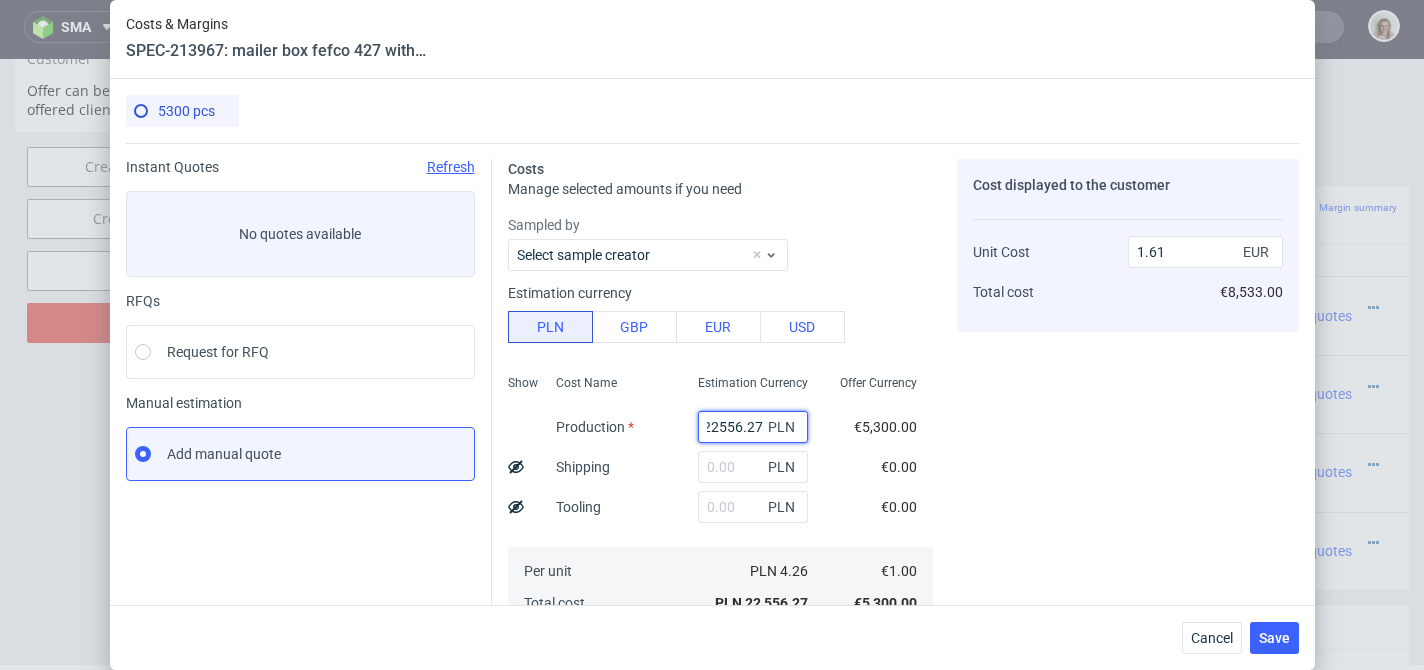 drag, startPoint x: 683, startPoint y: 425, endPoint x: 756, endPoint y: 421, distance: 73.109505 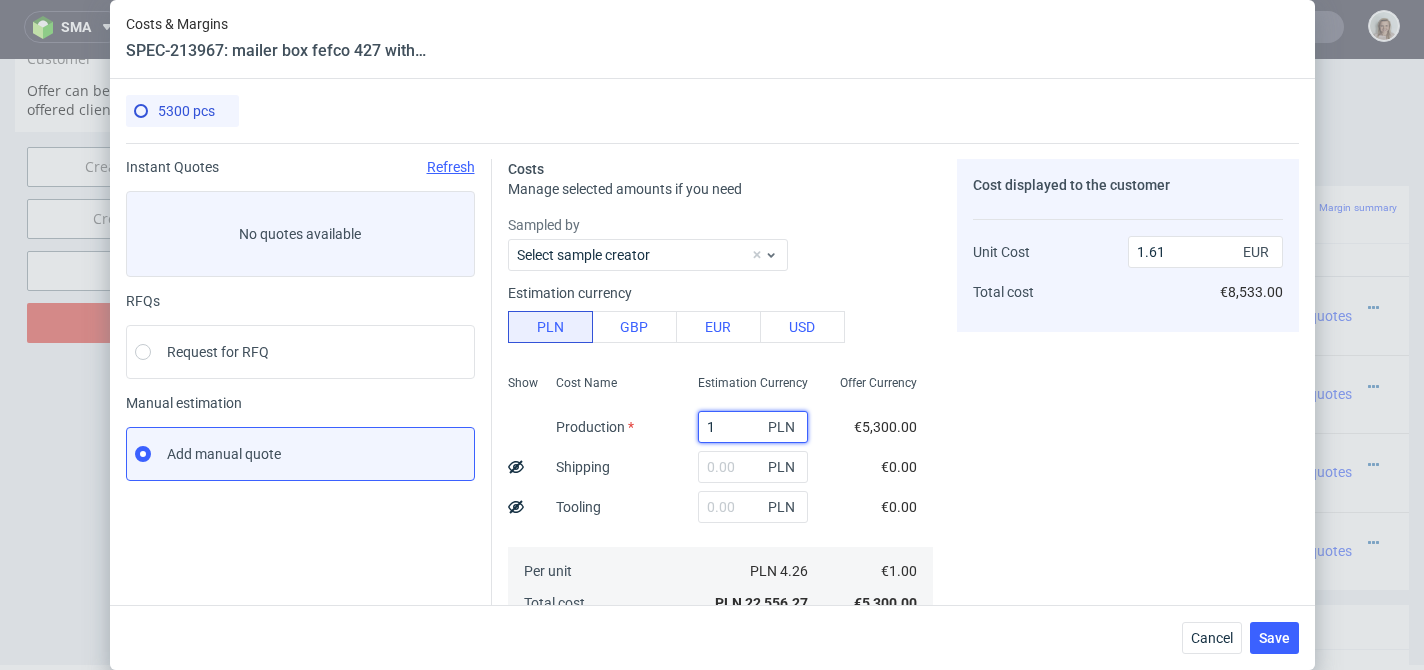 scroll, scrollTop: 0, scrollLeft: 0, axis: both 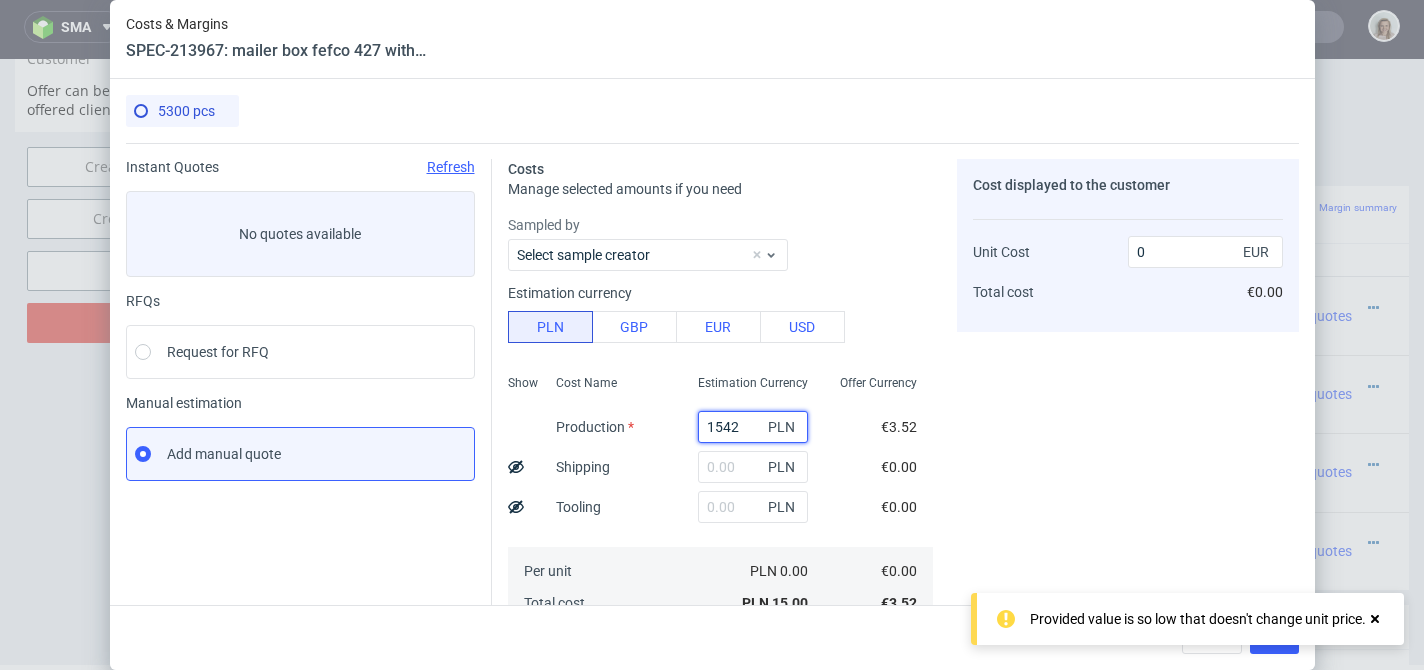 type on "15423" 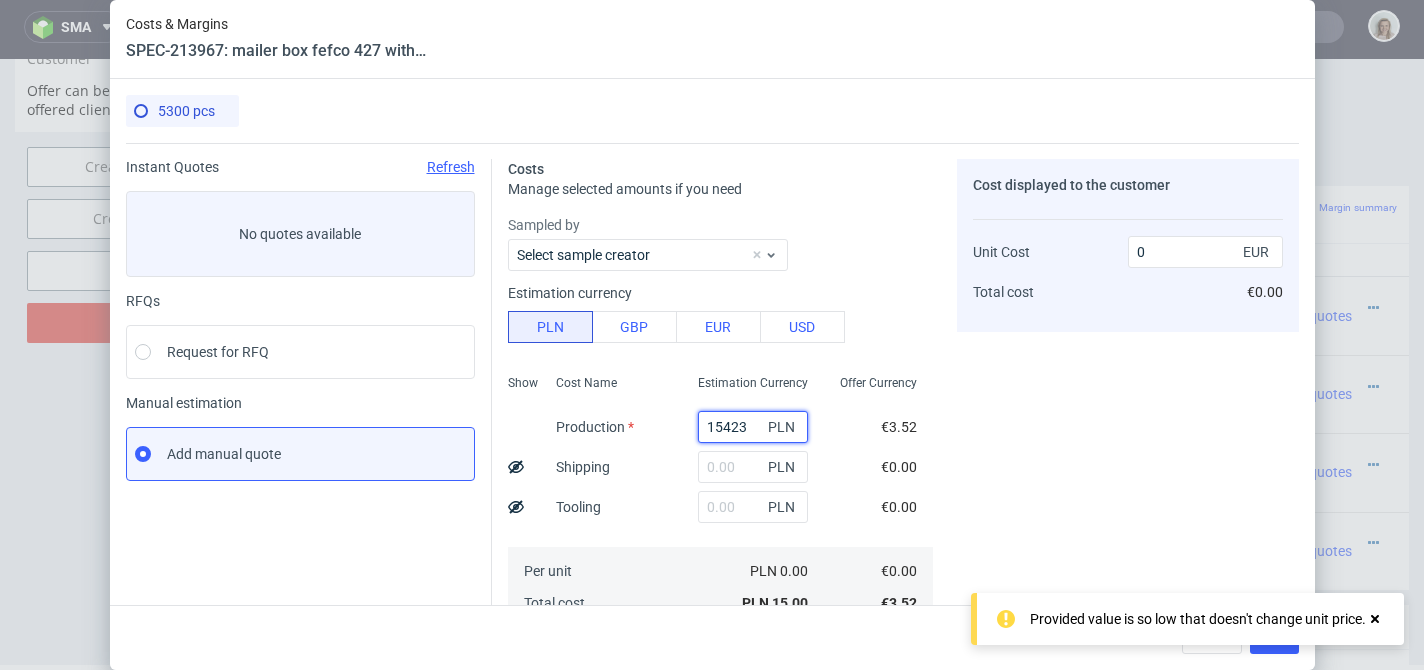 type on "1.1" 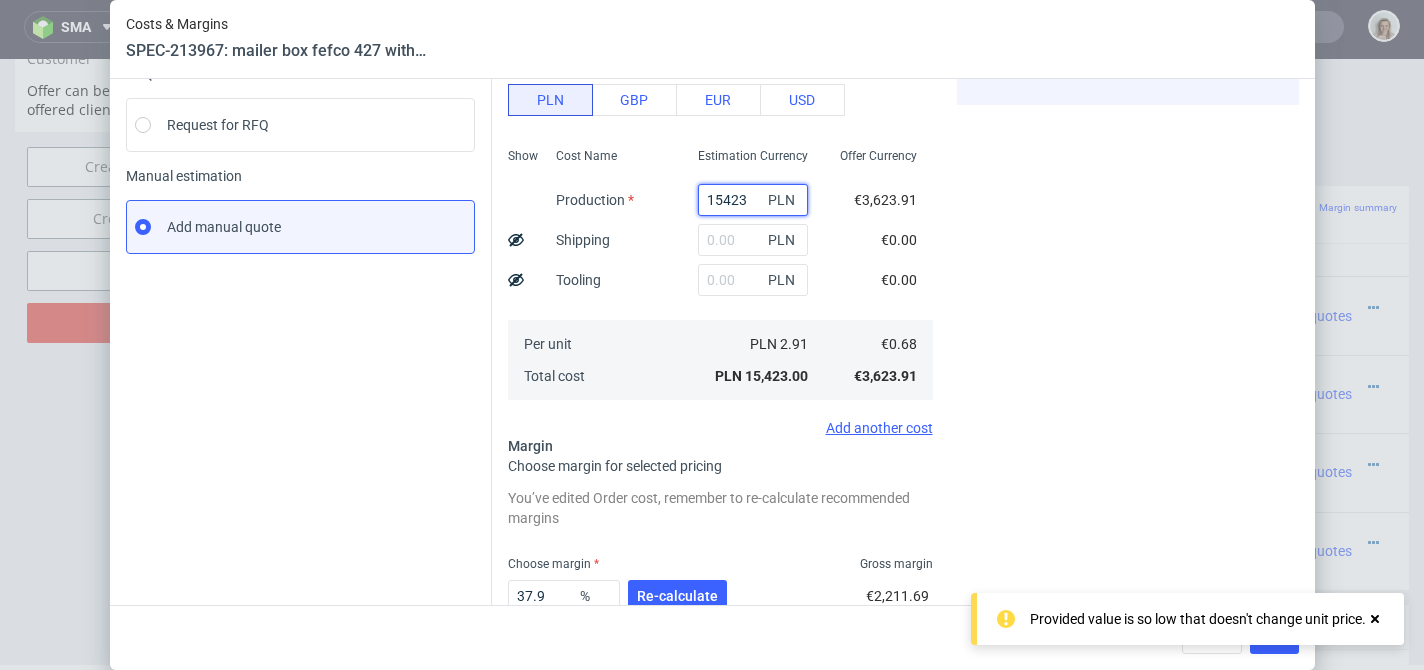 scroll, scrollTop: 245, scrollLeft: 0, axis: vertical 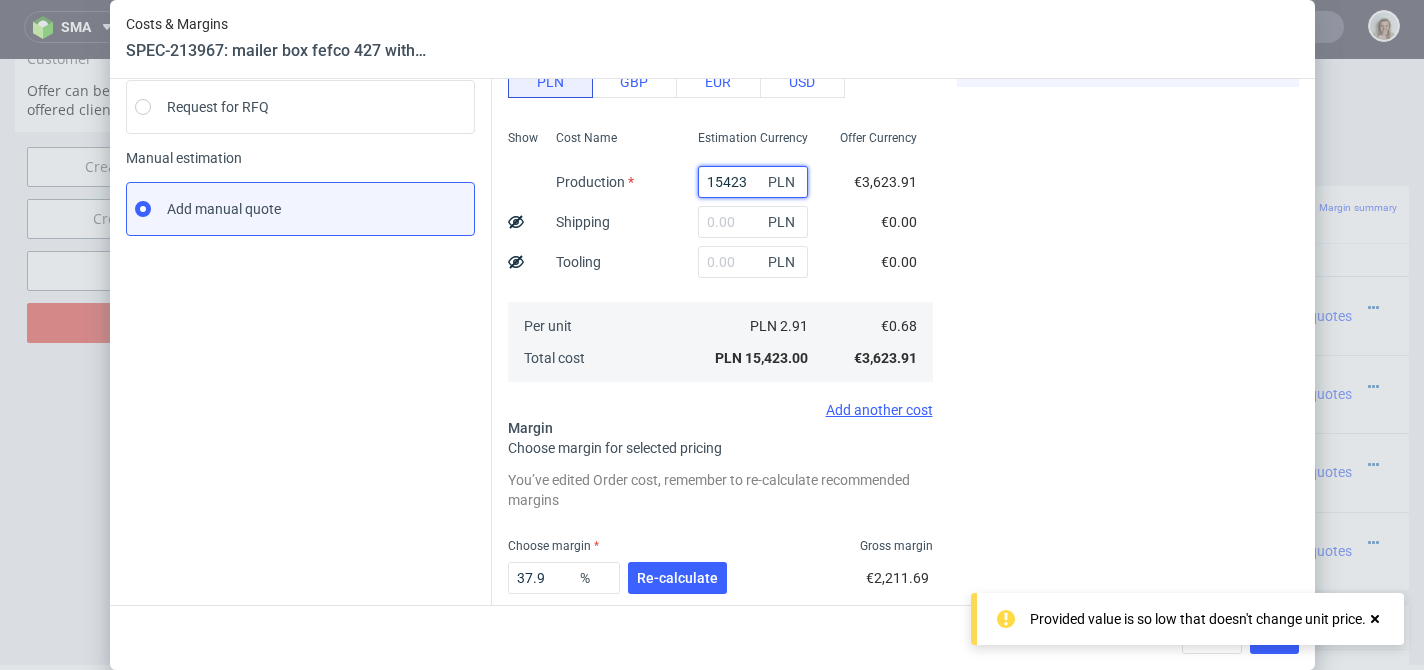 type on "15423" 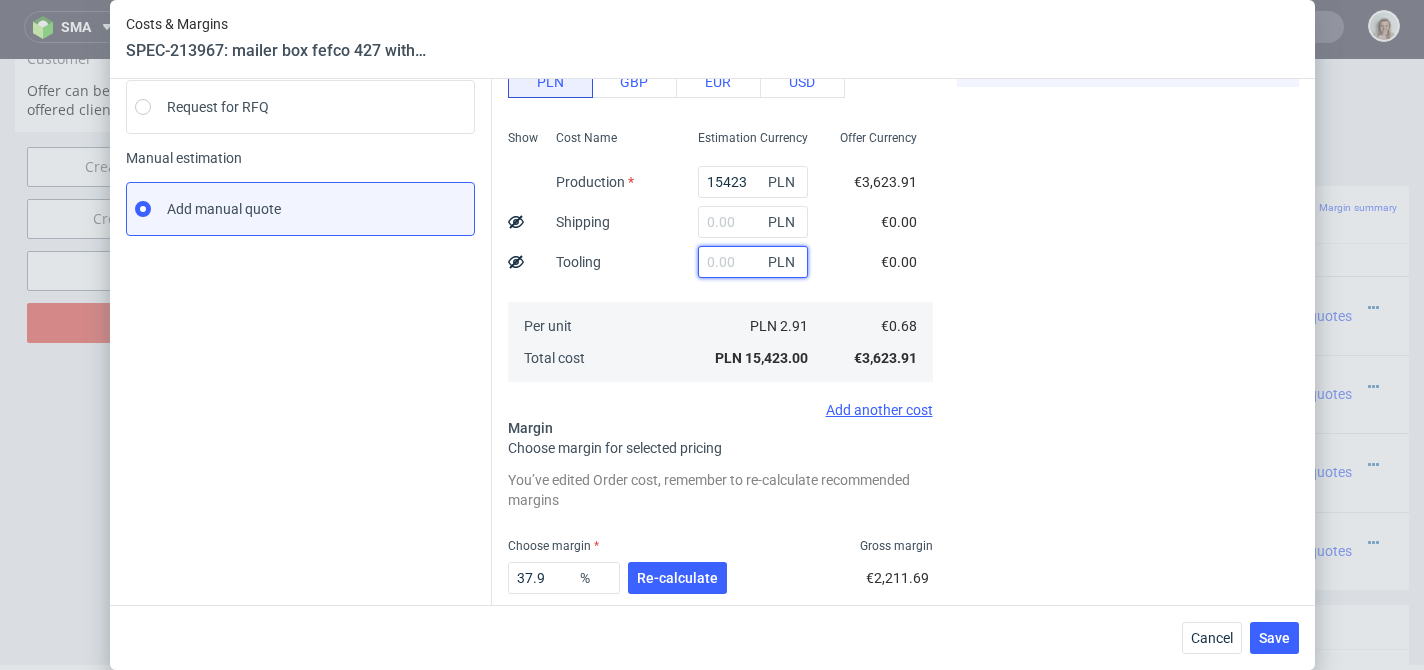 click at bounding box center [753, 262] 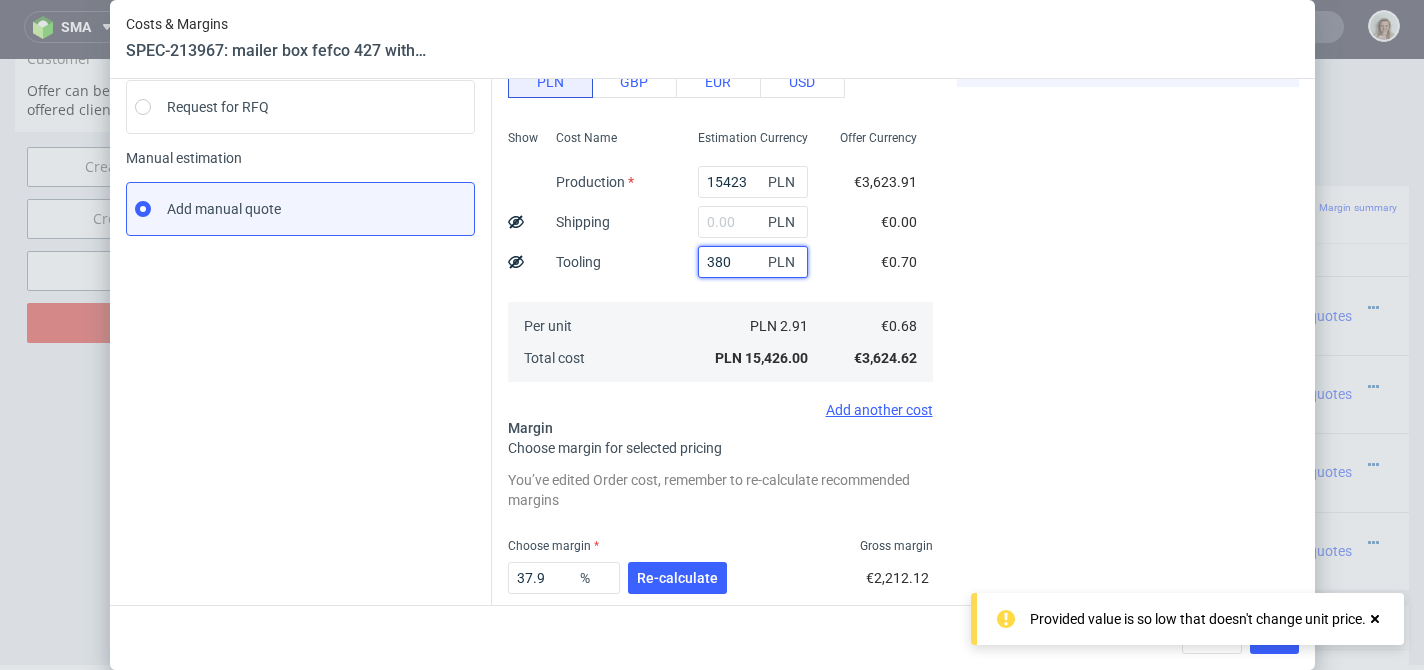 type on "3800" 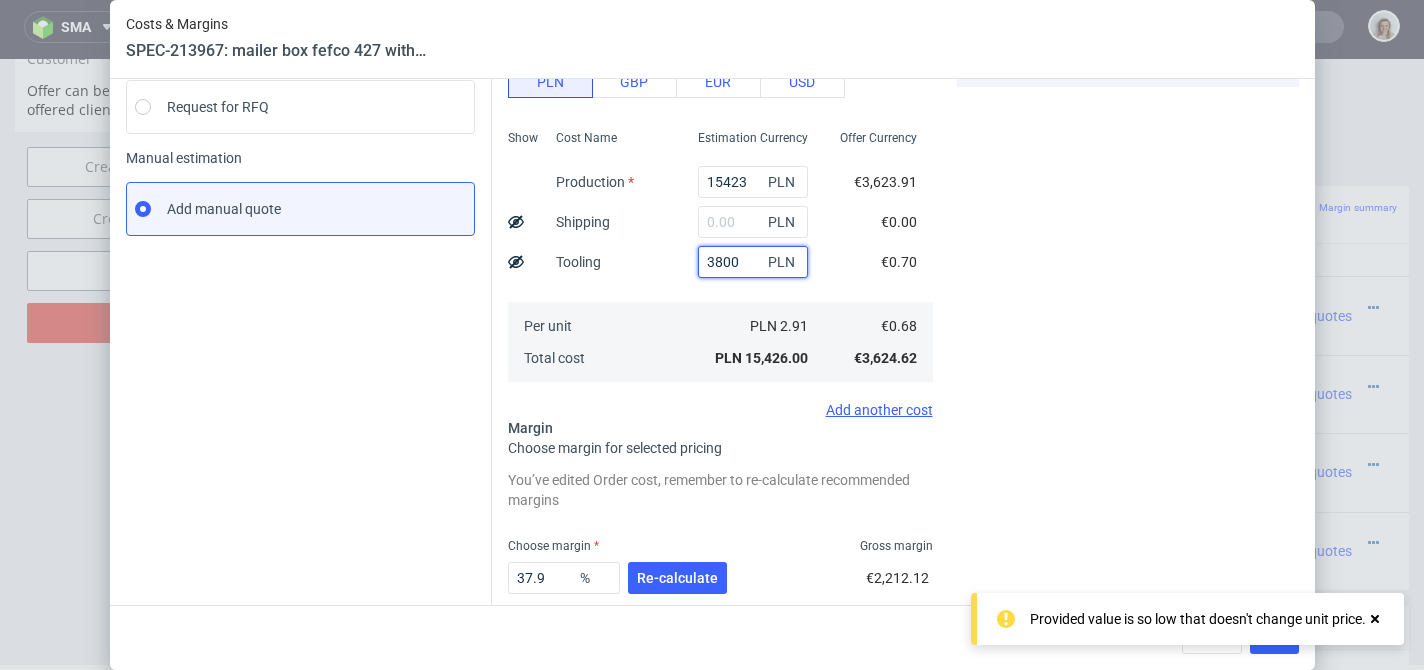 type on "1.37" 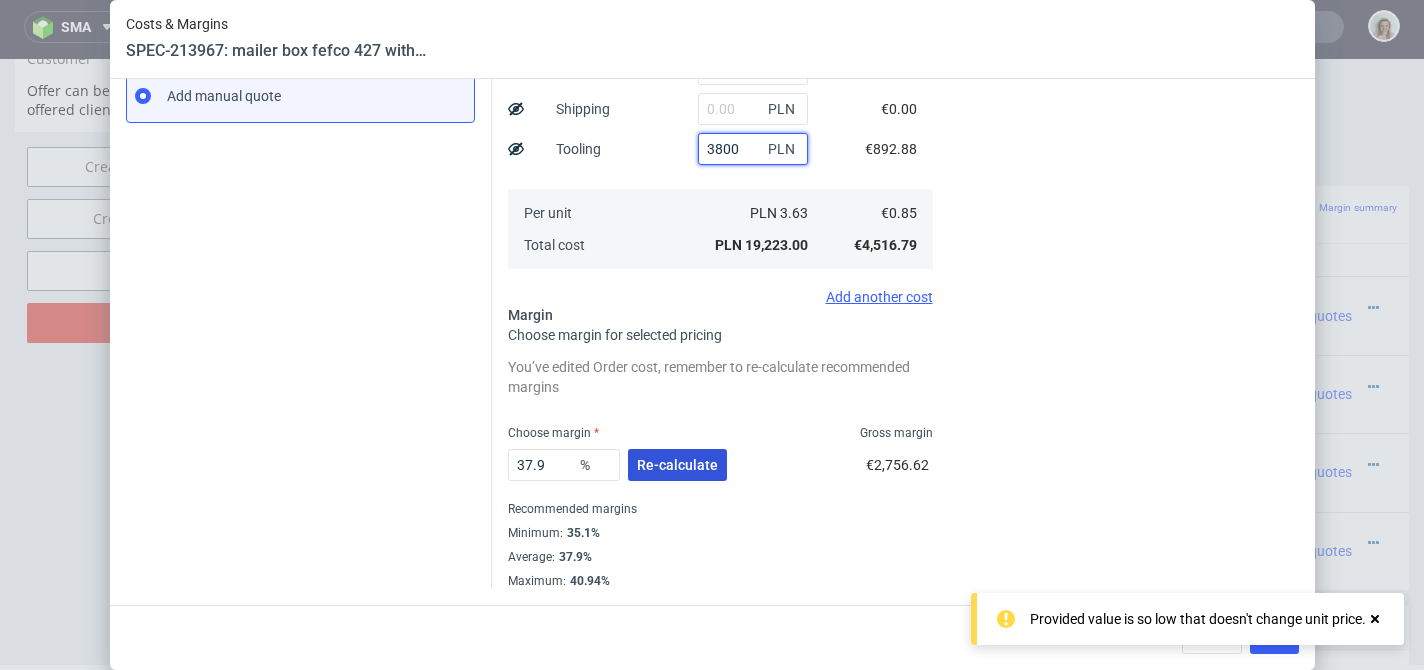 type on "3800" 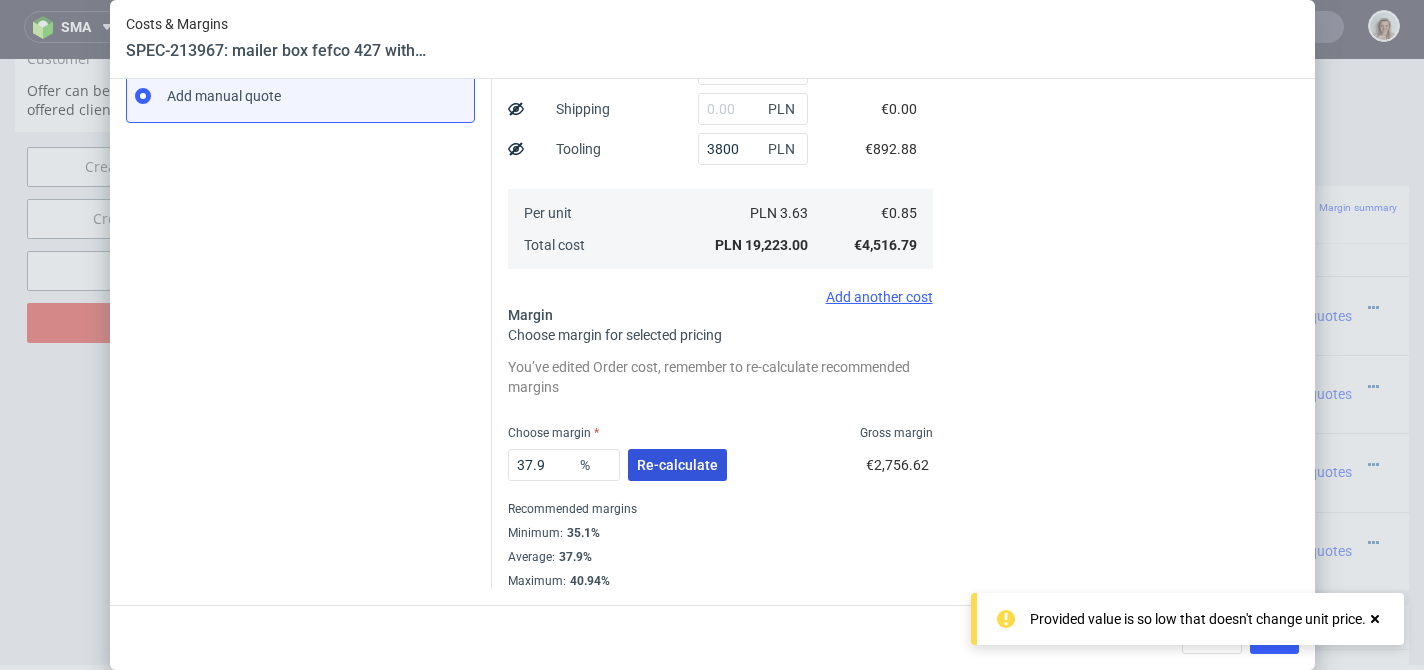 click on "Re-calculate" at bounding box center [677, 465] 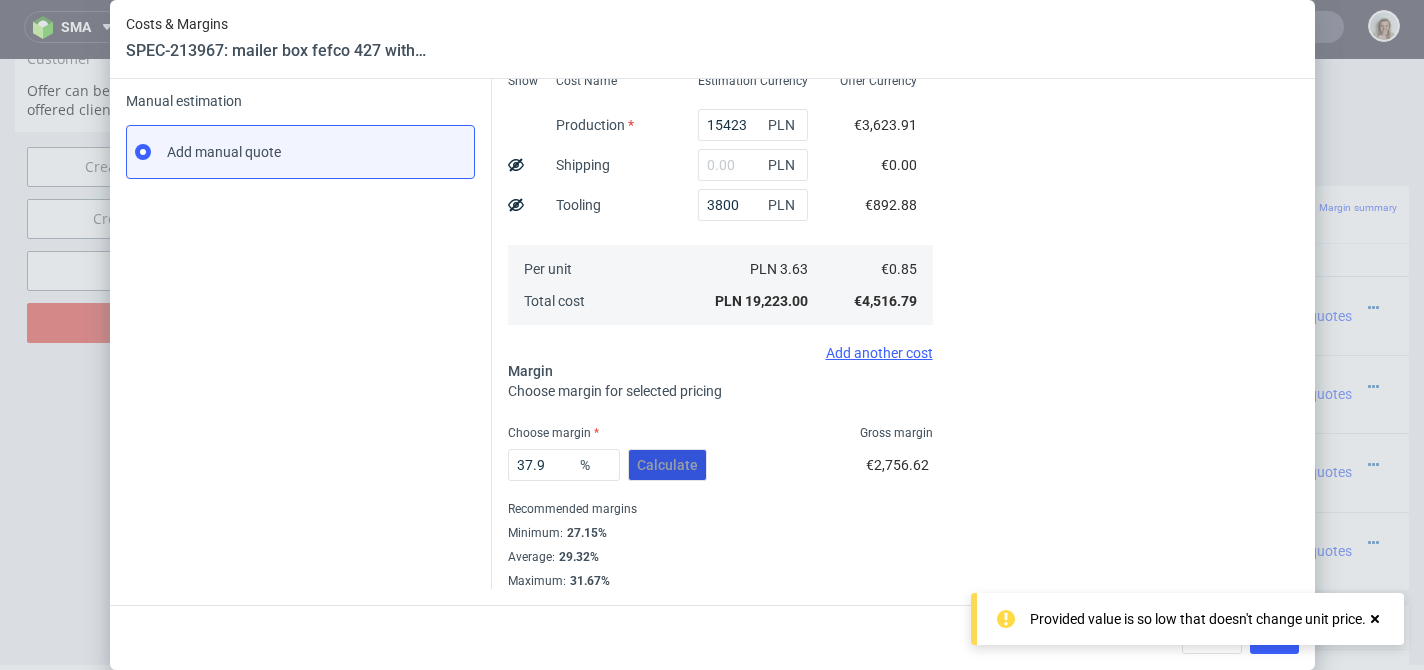 scroll, scrollTop: 302, scrollLeft: 0, axis: vertical 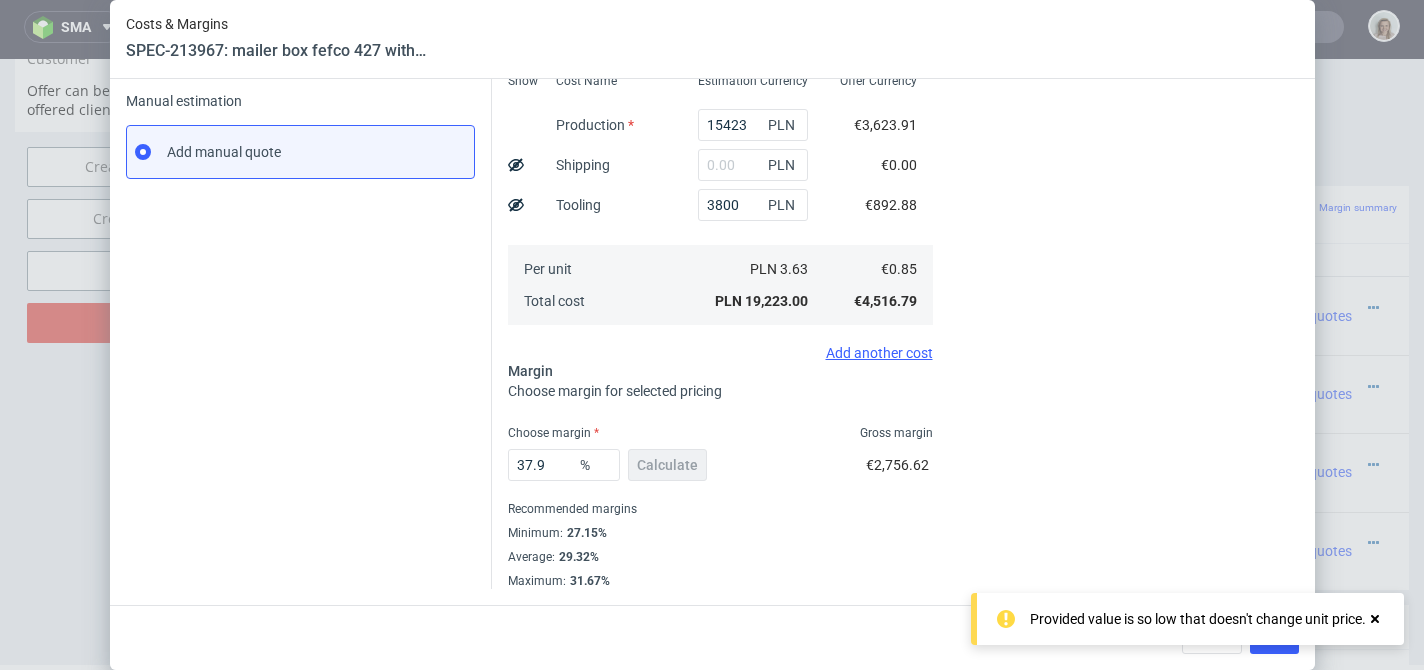 click on "Provided value is so low that doesn't change unit price." at bounding box center [1187, 619] 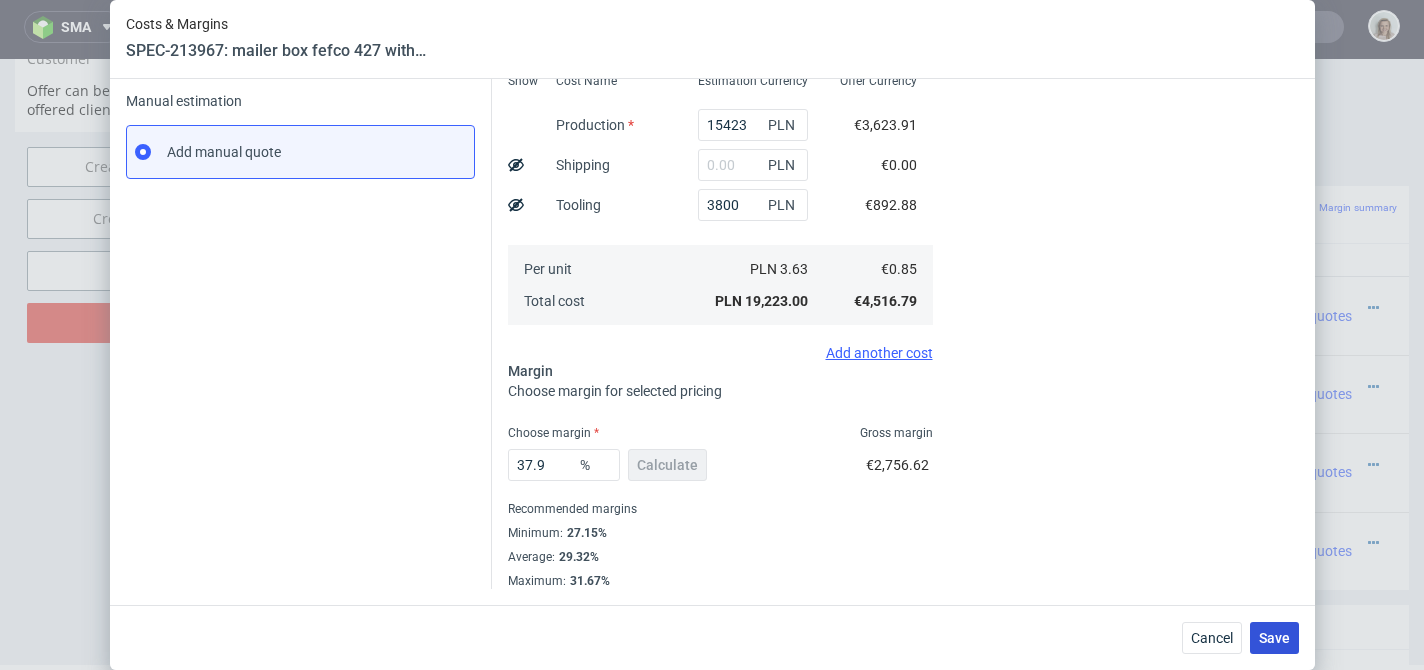 click on "Save" at bounding box center [1274, 638] 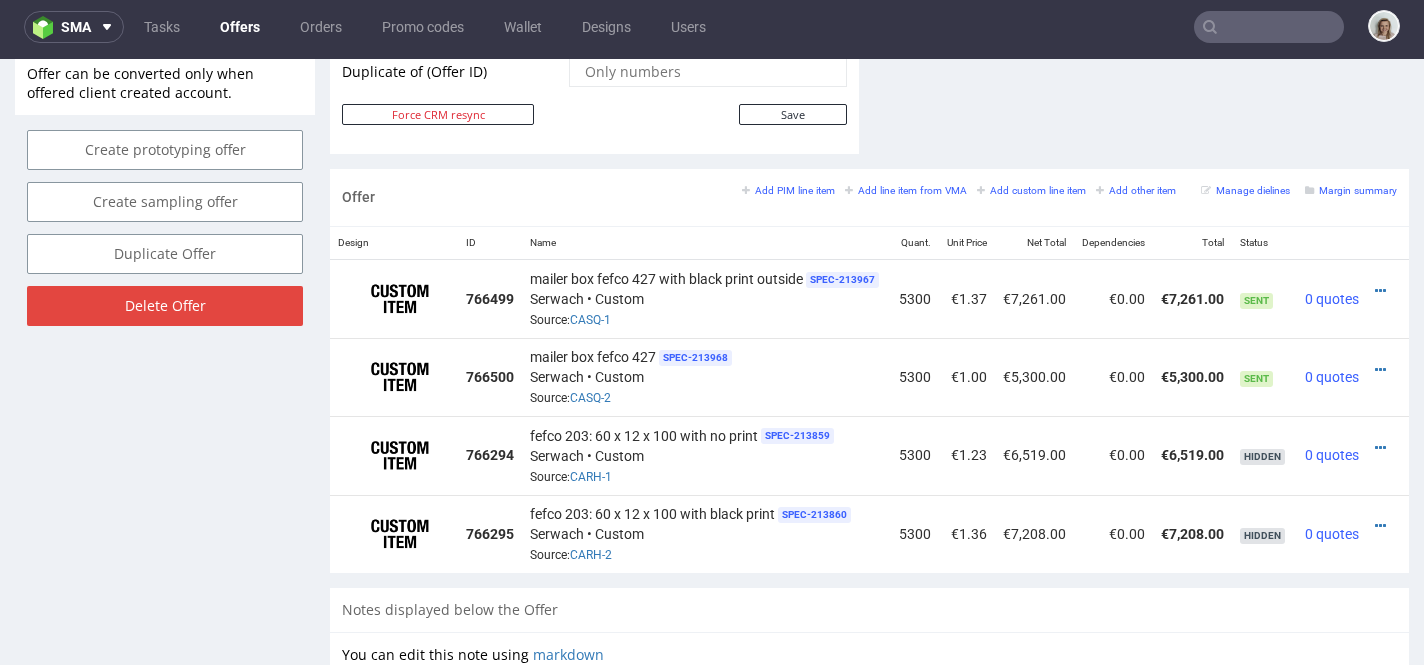 scroll, scrollTop: 1104, scrollLeft: 0, axis: vertical 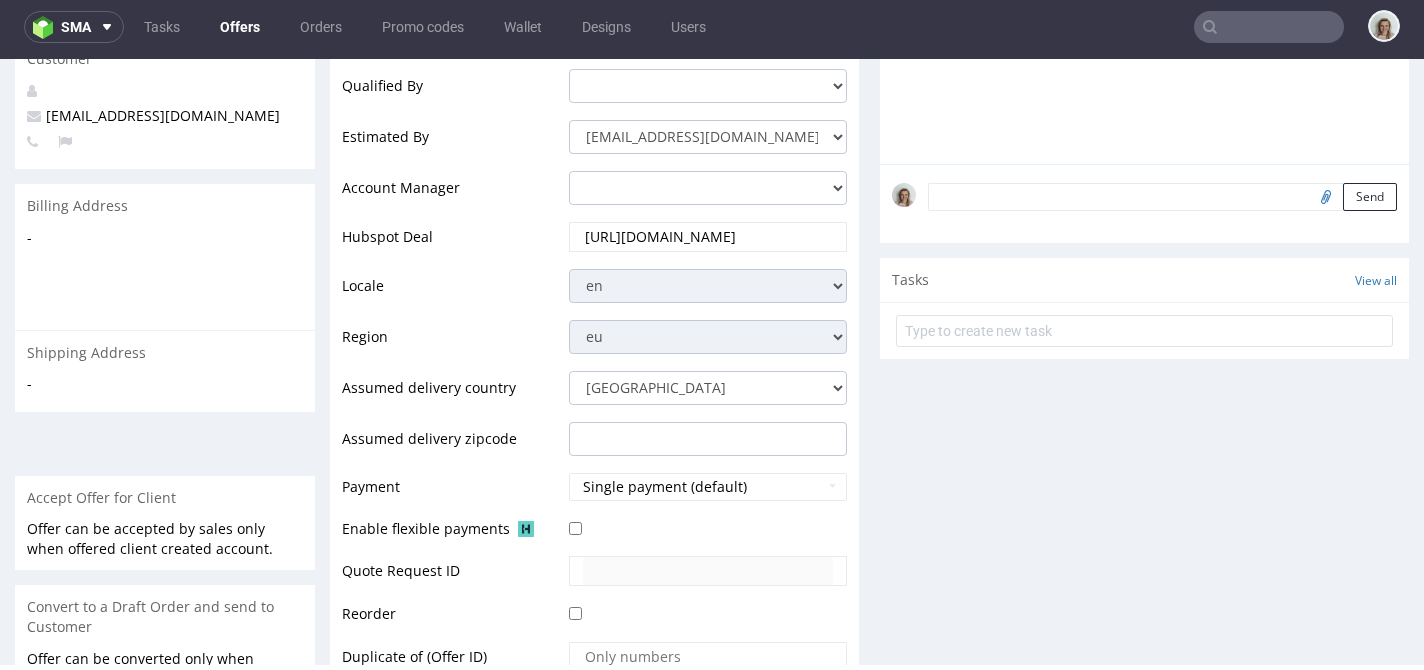 drag, startPoint x: 1394, startPoint y: 171, endPoint x: 1415, endPoint y: 228, distance: 60.74537 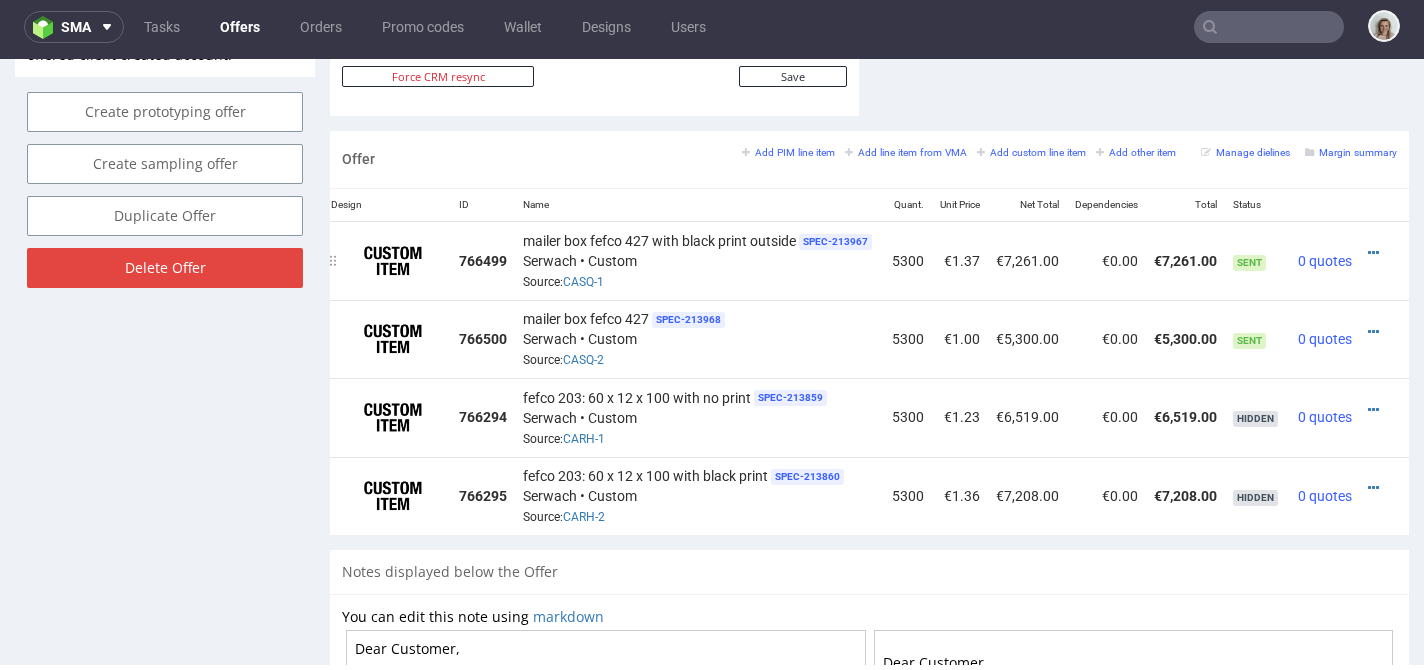 scroll, scrollTop: 1139, scrollLeft: 0, axis: vertical 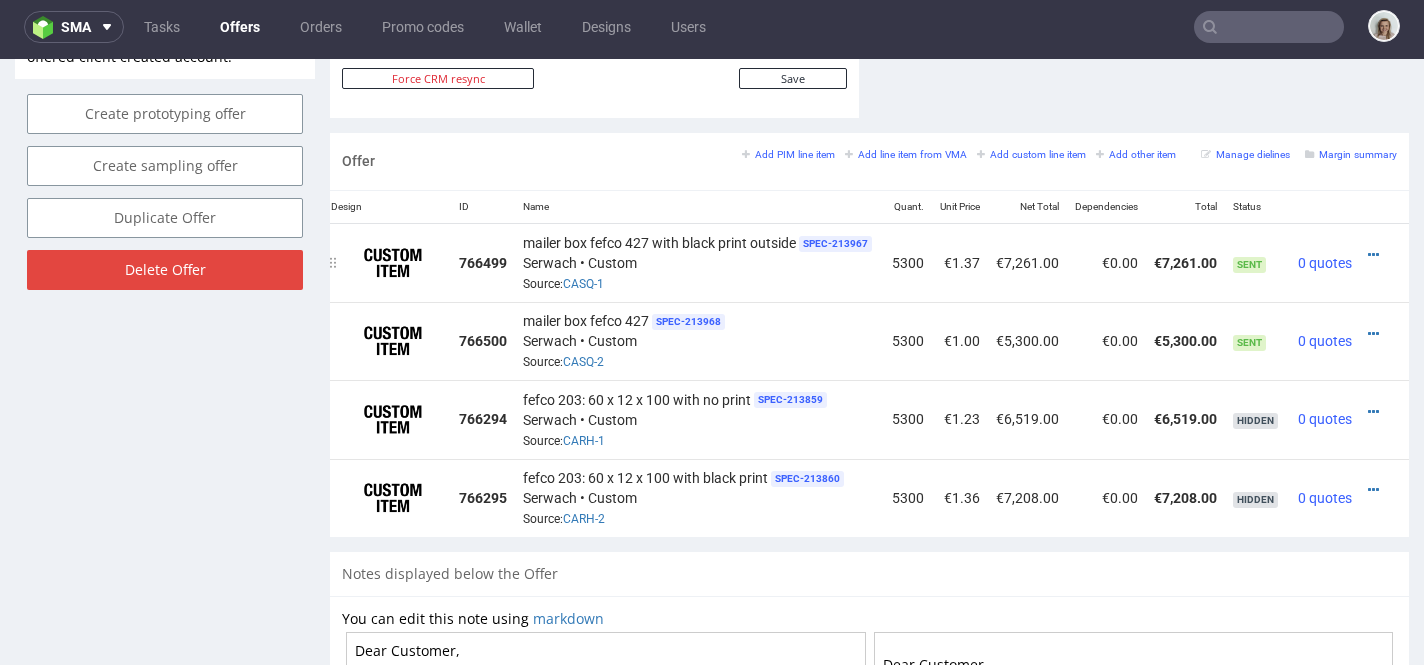 click at bounding box center (1378, 255) 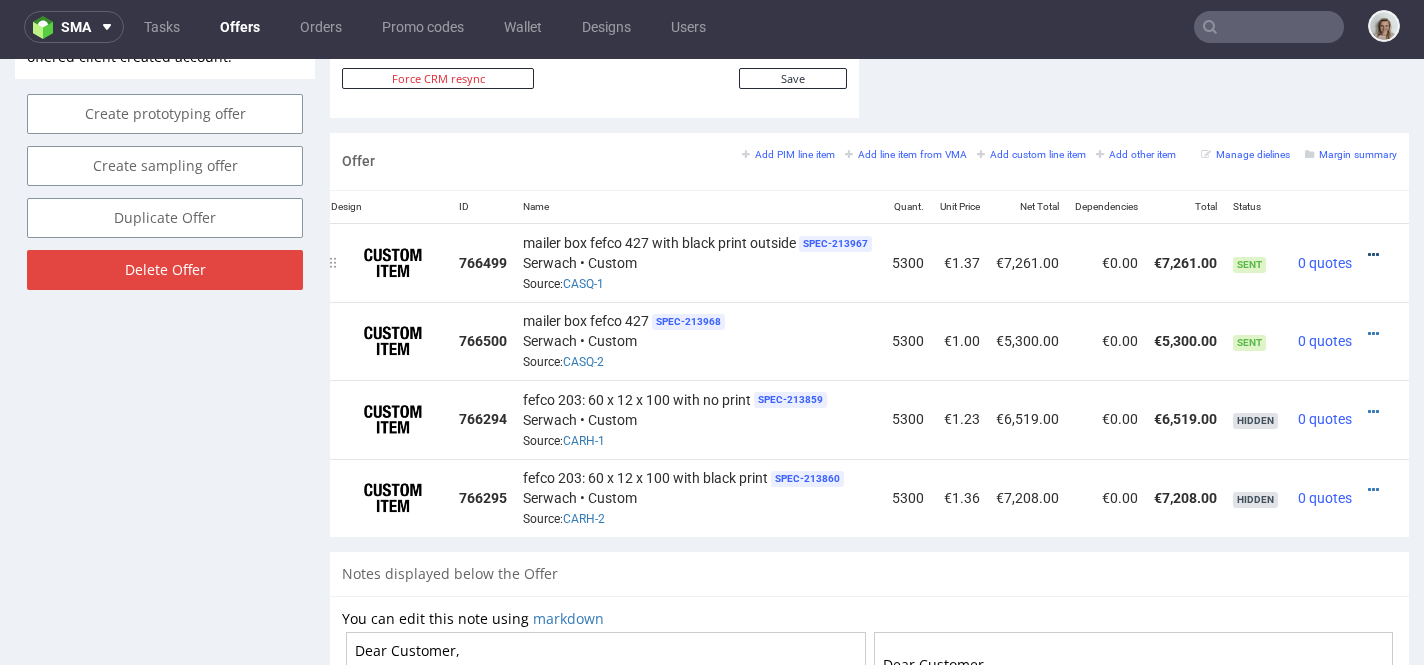 click at bounding box center [1373, 255] 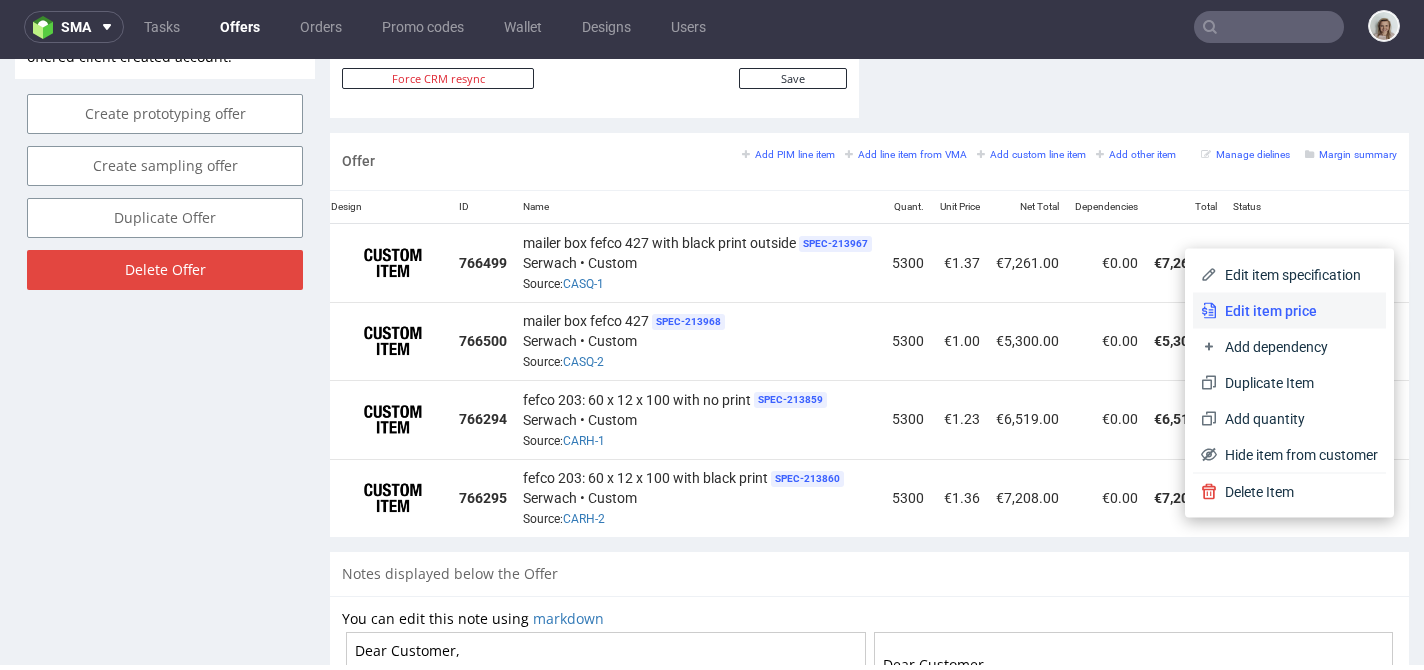 click on "Edit item price" at bounding box center (1297, 311) 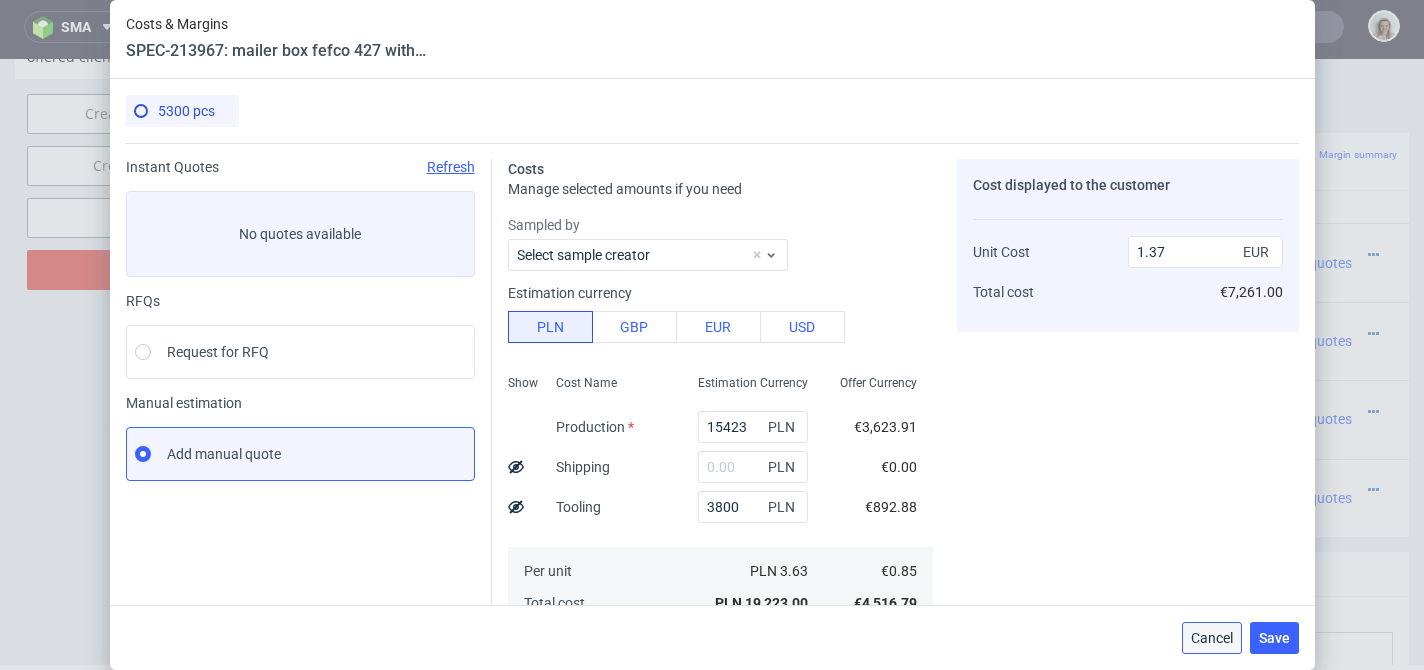click on "Cancel" at bounding box center [1212, 638] 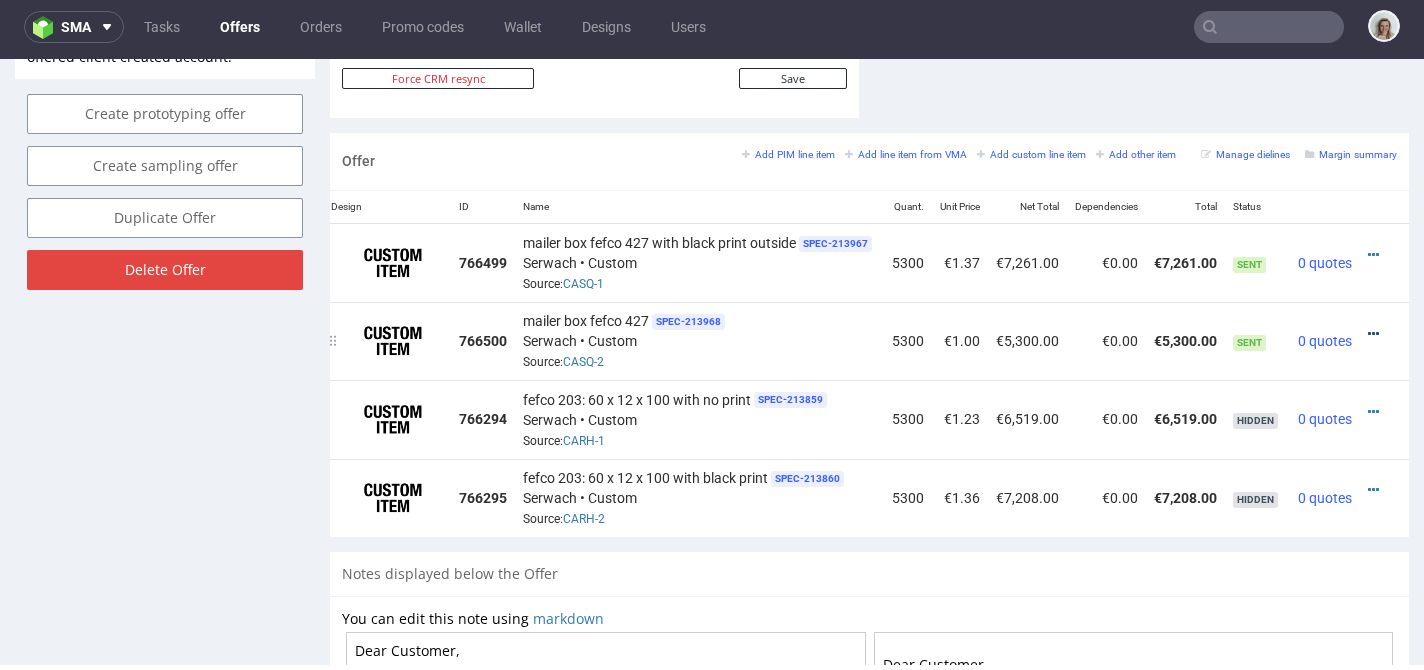 click at bounding box center (1373, 334) 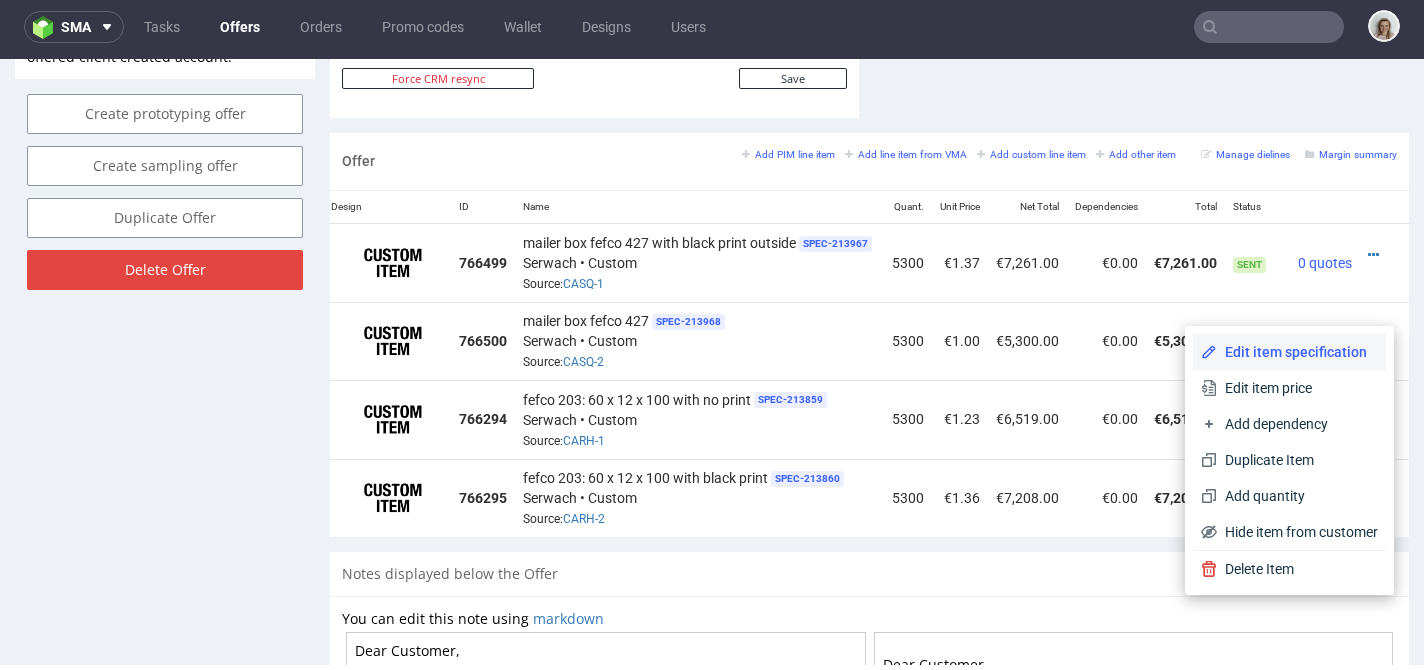 click on "Edit item specification" at bounding box center [1289, 352] 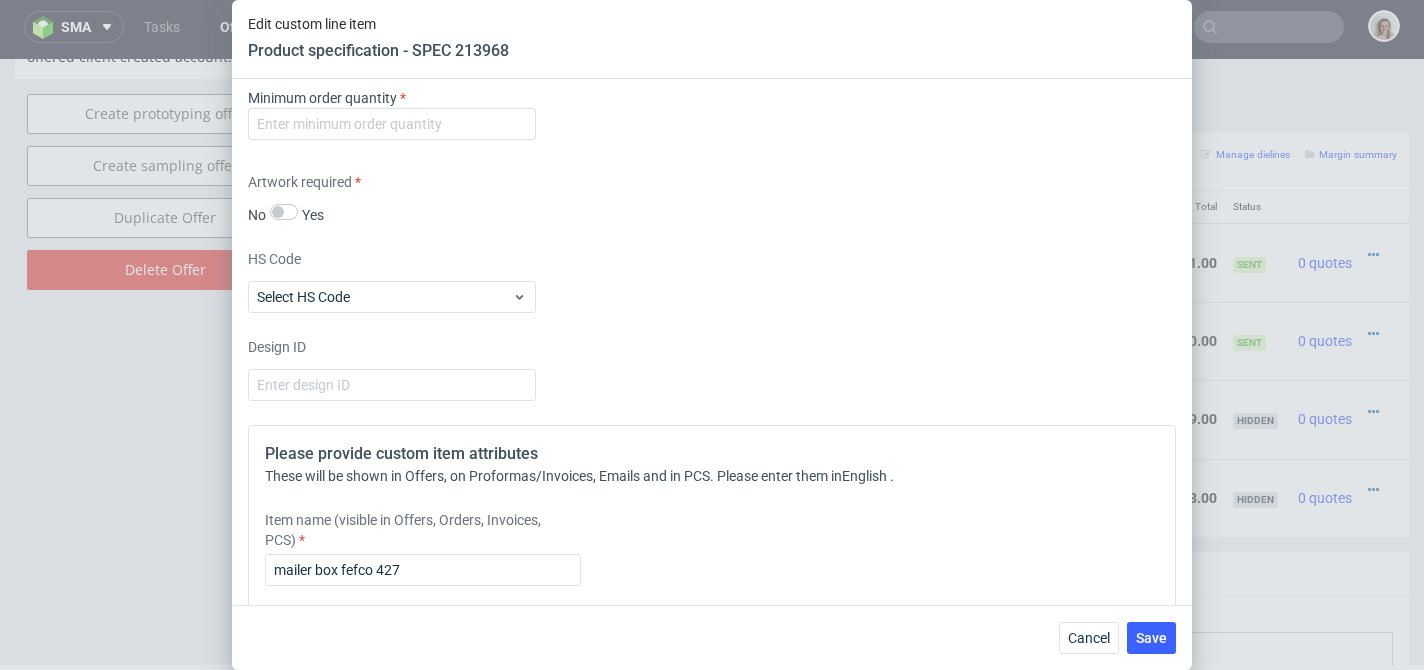 scroll, scrollTop: 2266, scrollLeft: 0, axis: vertical 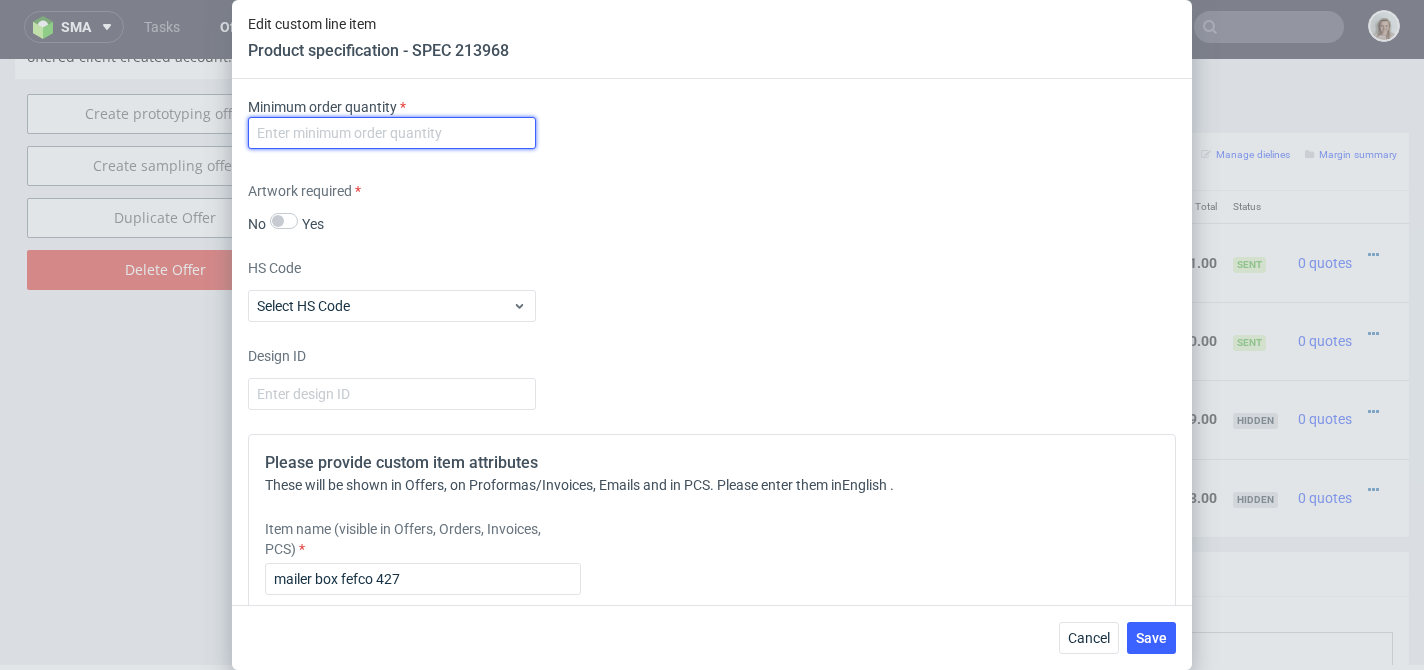 click at bounding box center (392, 133) 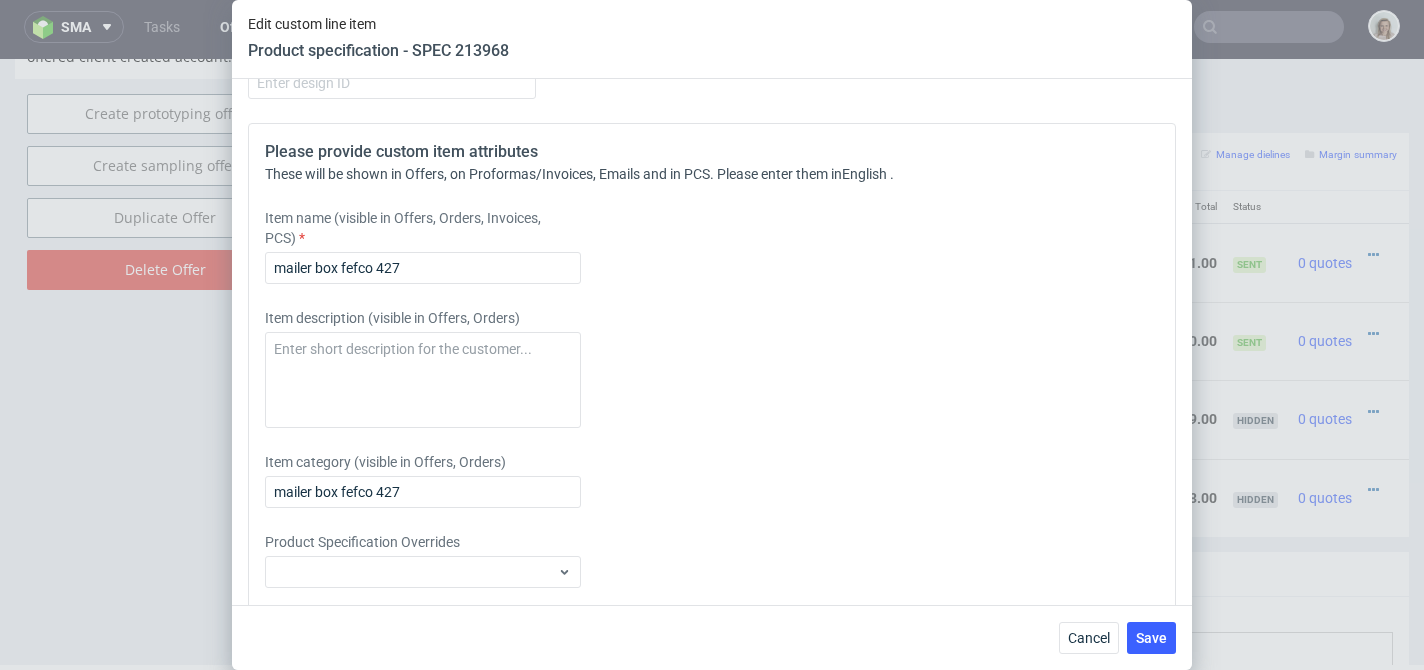 scroll, scrollTop: 2592, scrollLeft: 0, axis: vertical 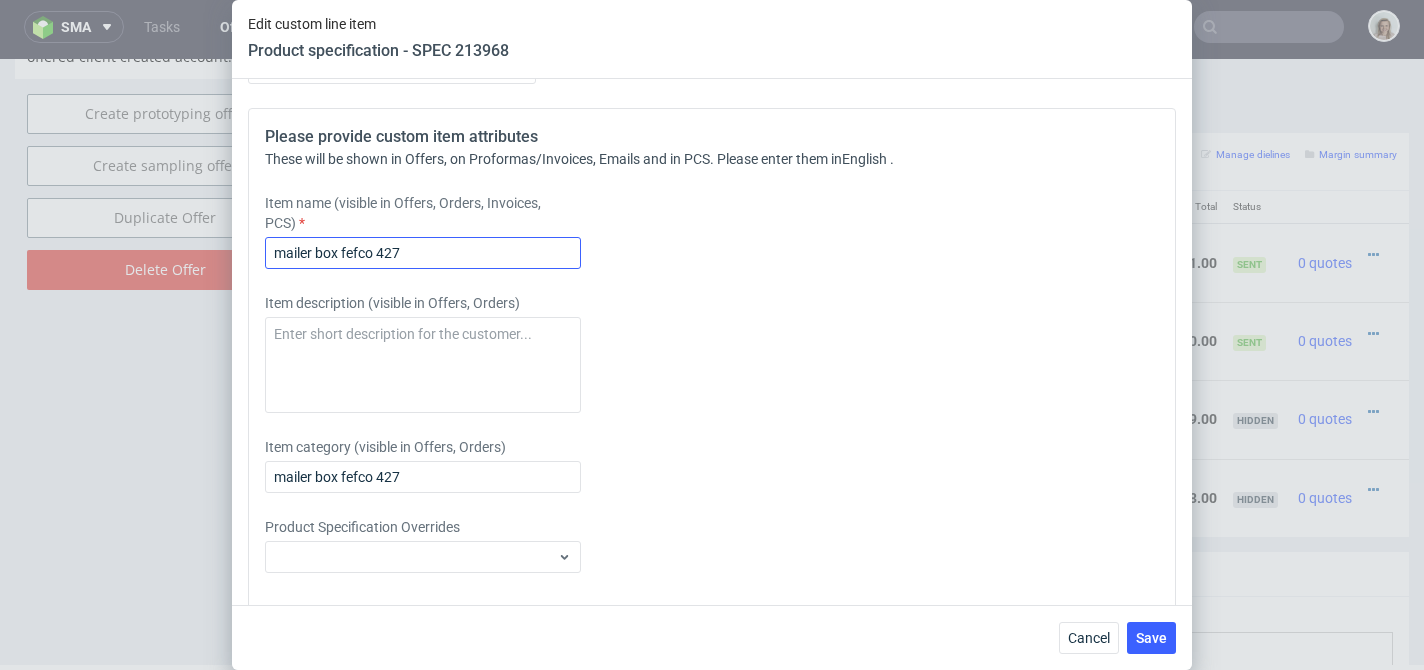 type on "0" 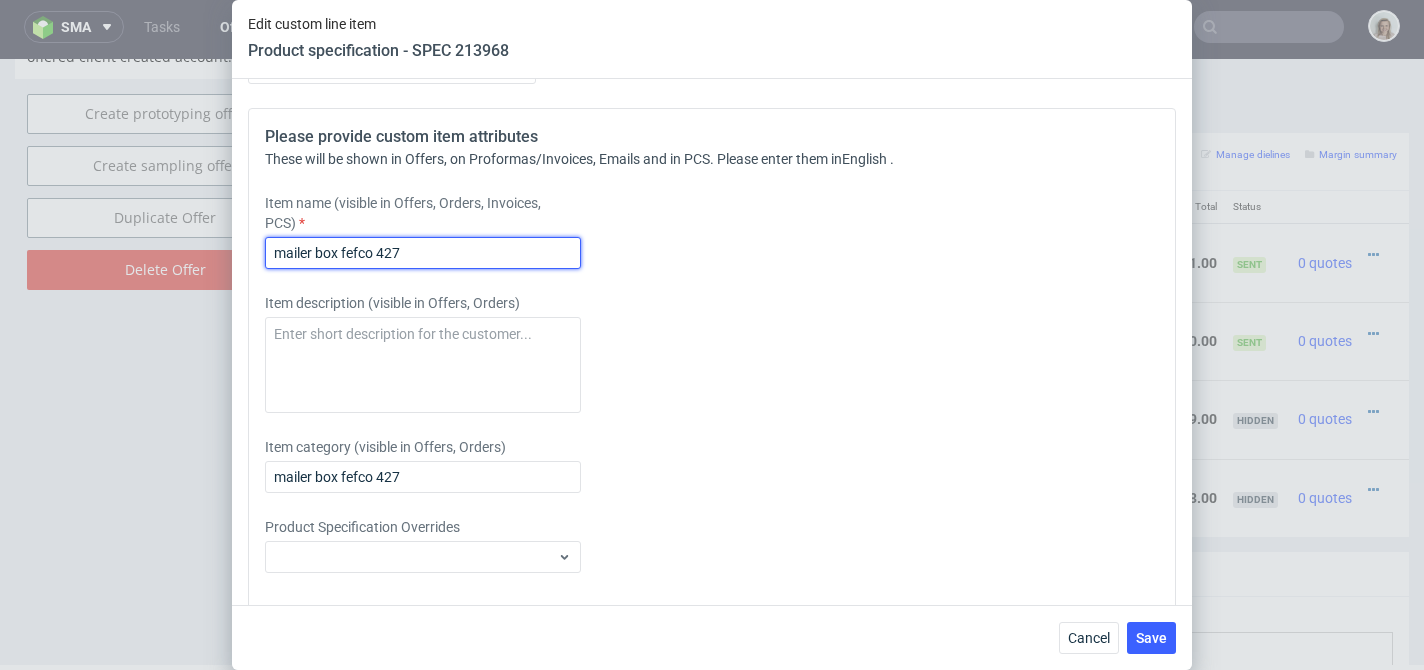 click on "mailer box fefco 427" at bounding box center (423, 253) 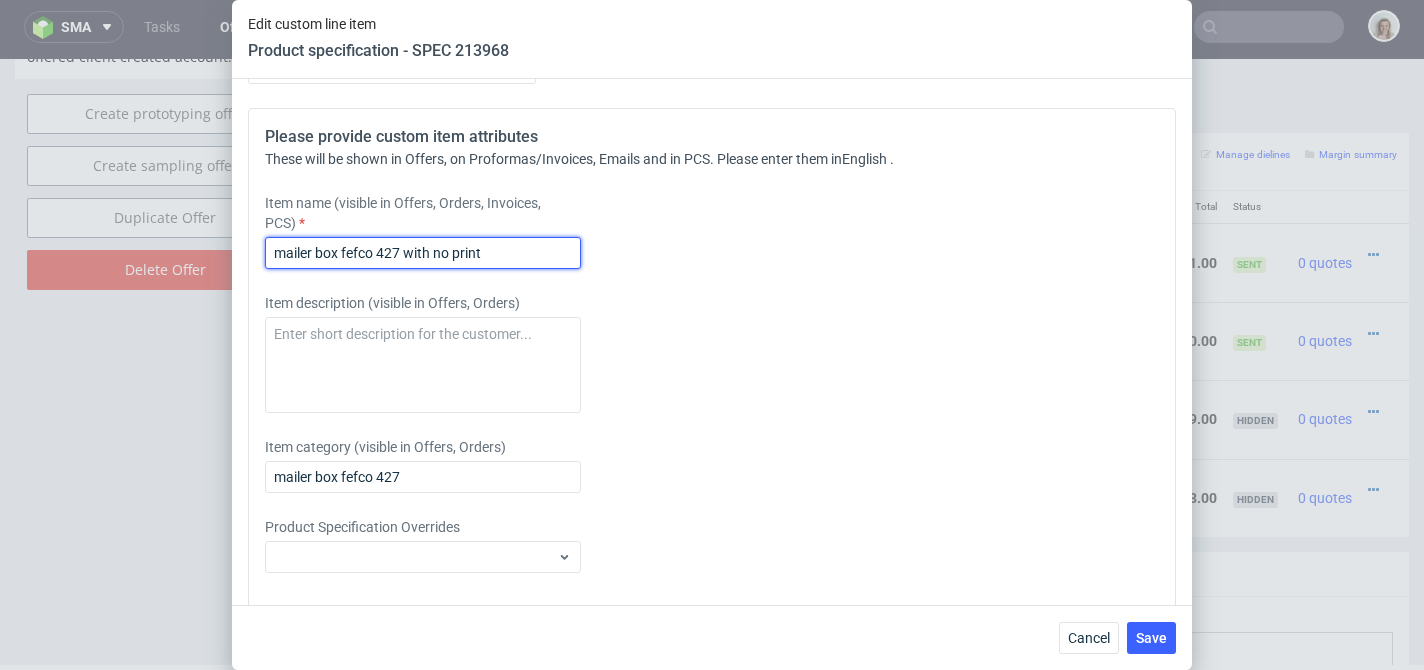 drag, startPoint x: 509, startPoint y: 362, endPoint x: 262, endPoint y: 362, distance: 247 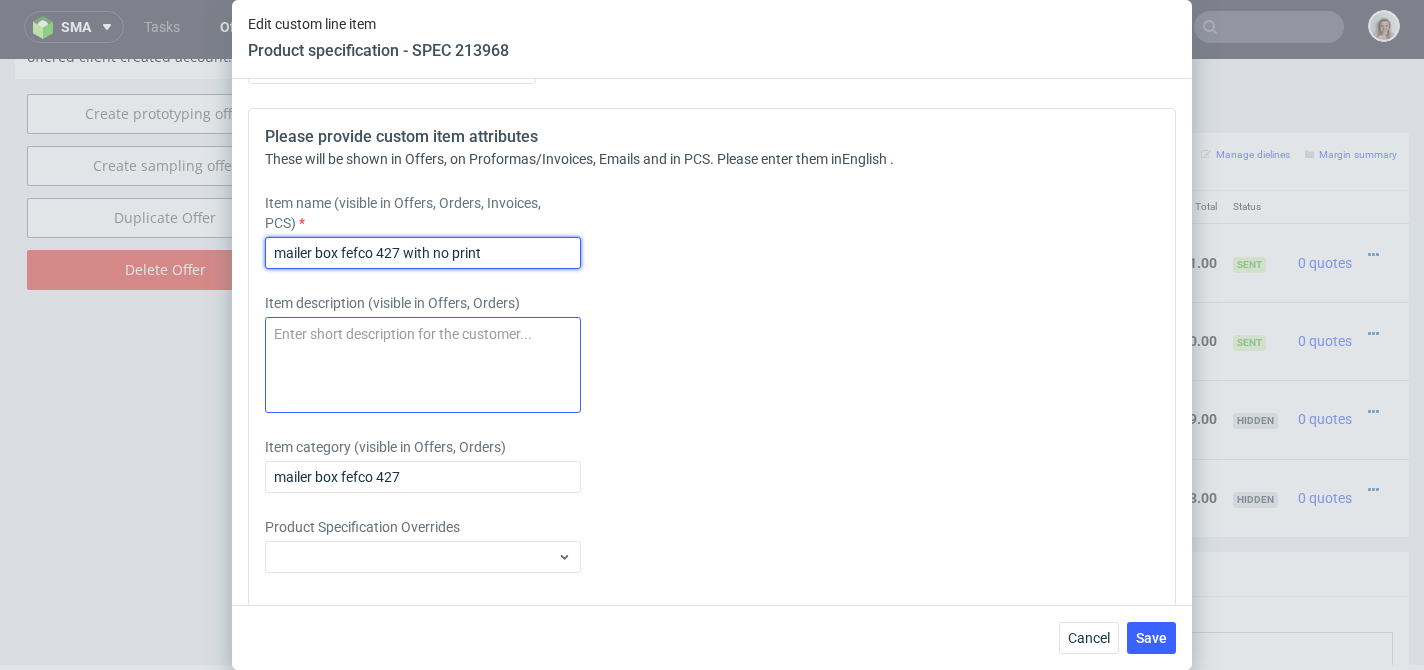 type on "mailer box fefco 427 with no print" 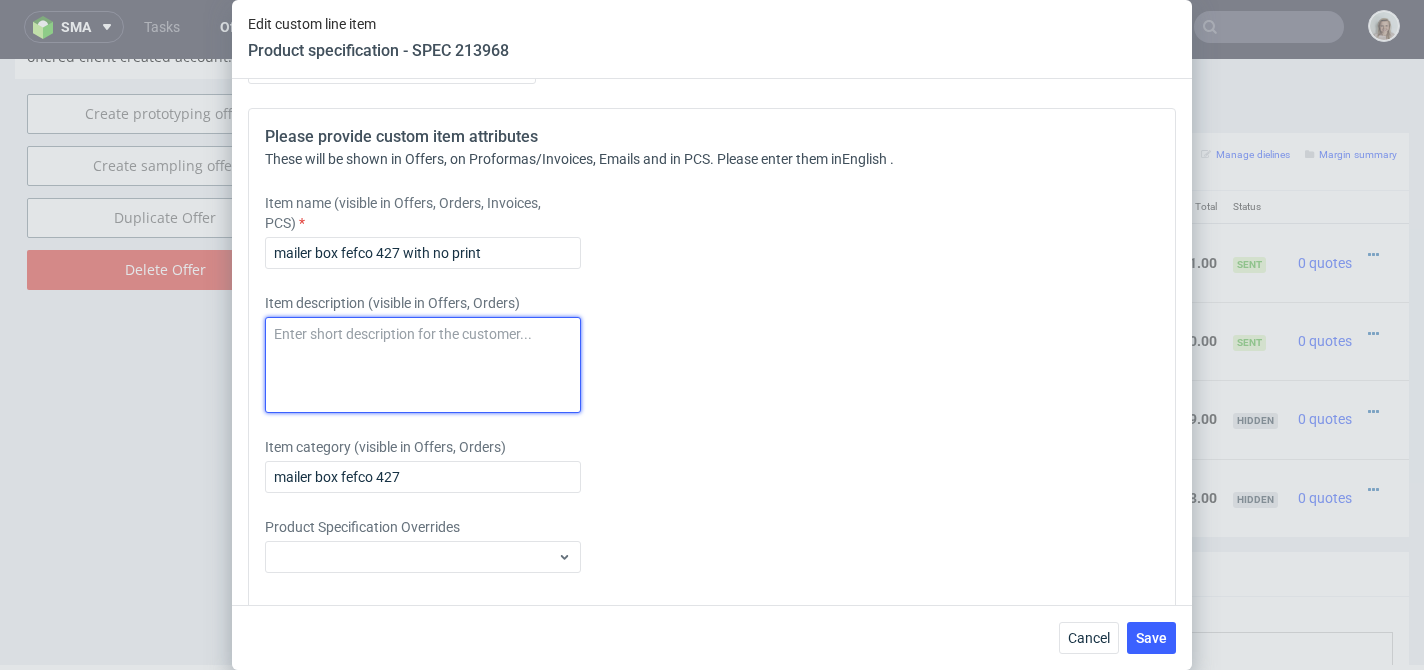click at bounding box center (423, 365) 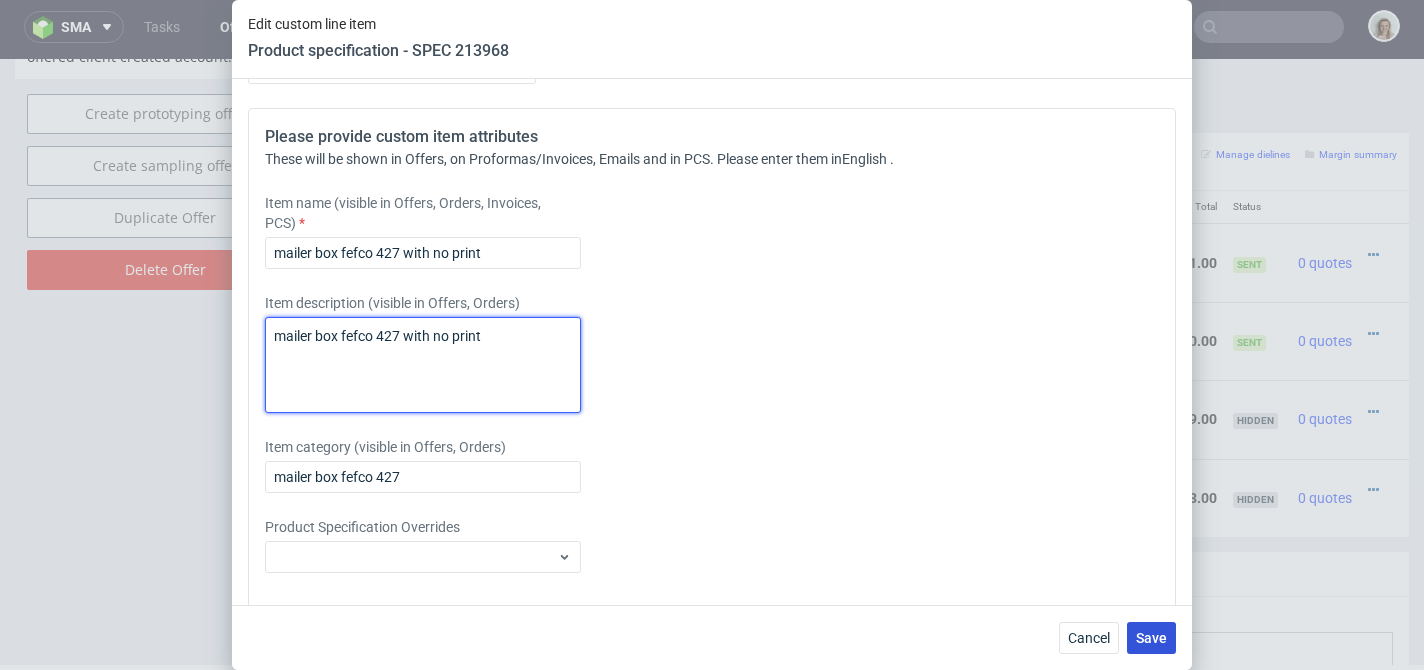 type on "mailer box fefco 427 with no print" 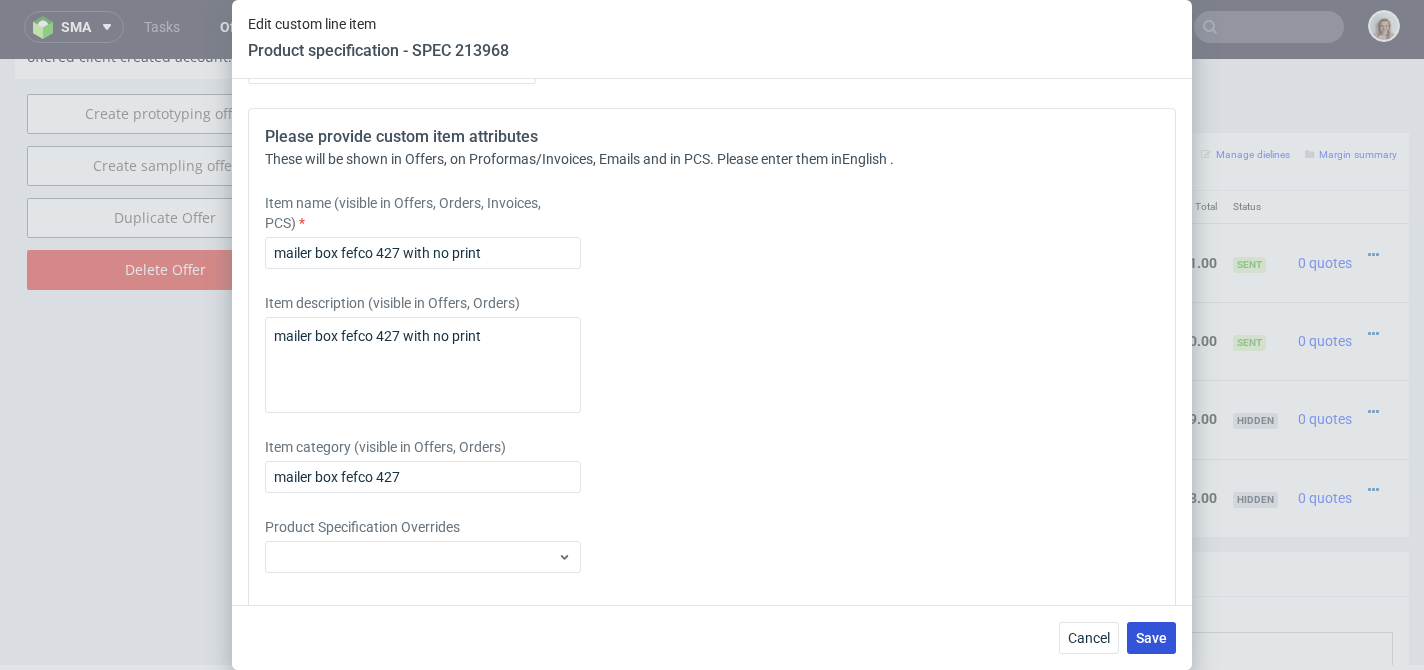 click on "Save" at bounding box center (1151, 638) 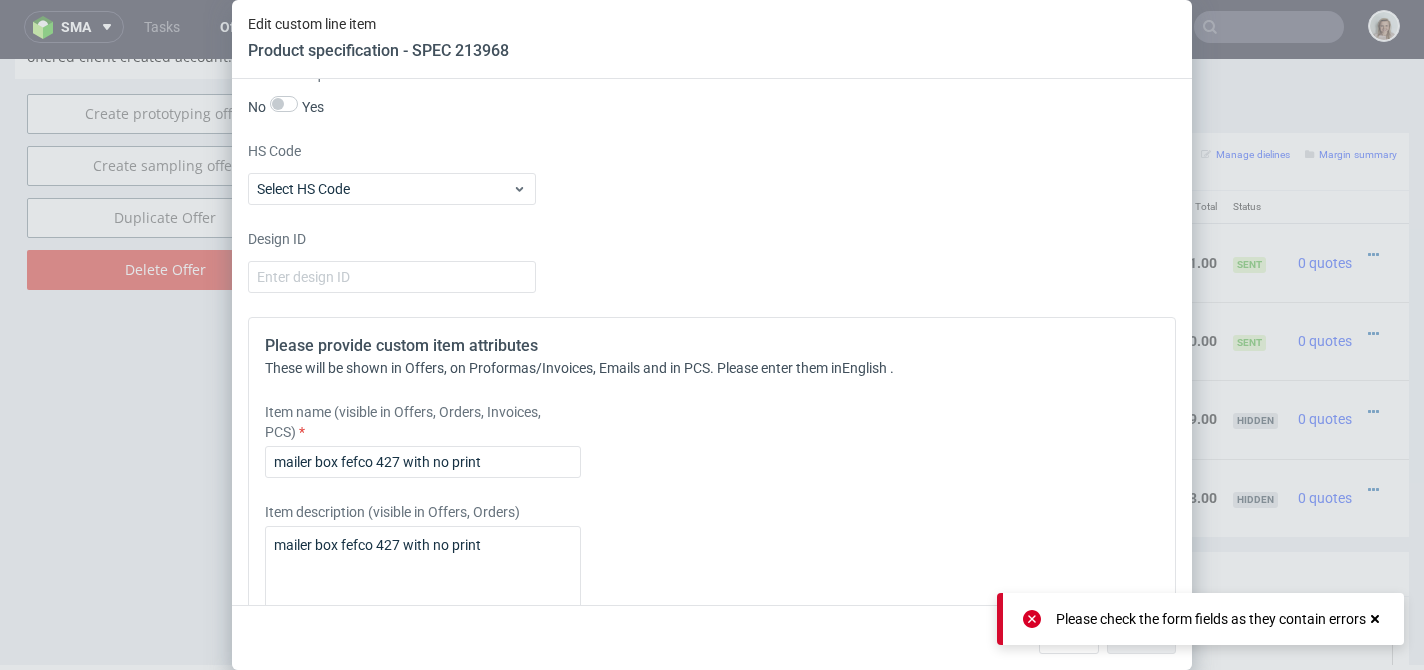 scroll, scrollTop: 2349, scrollLeft: 0, axis: vertical 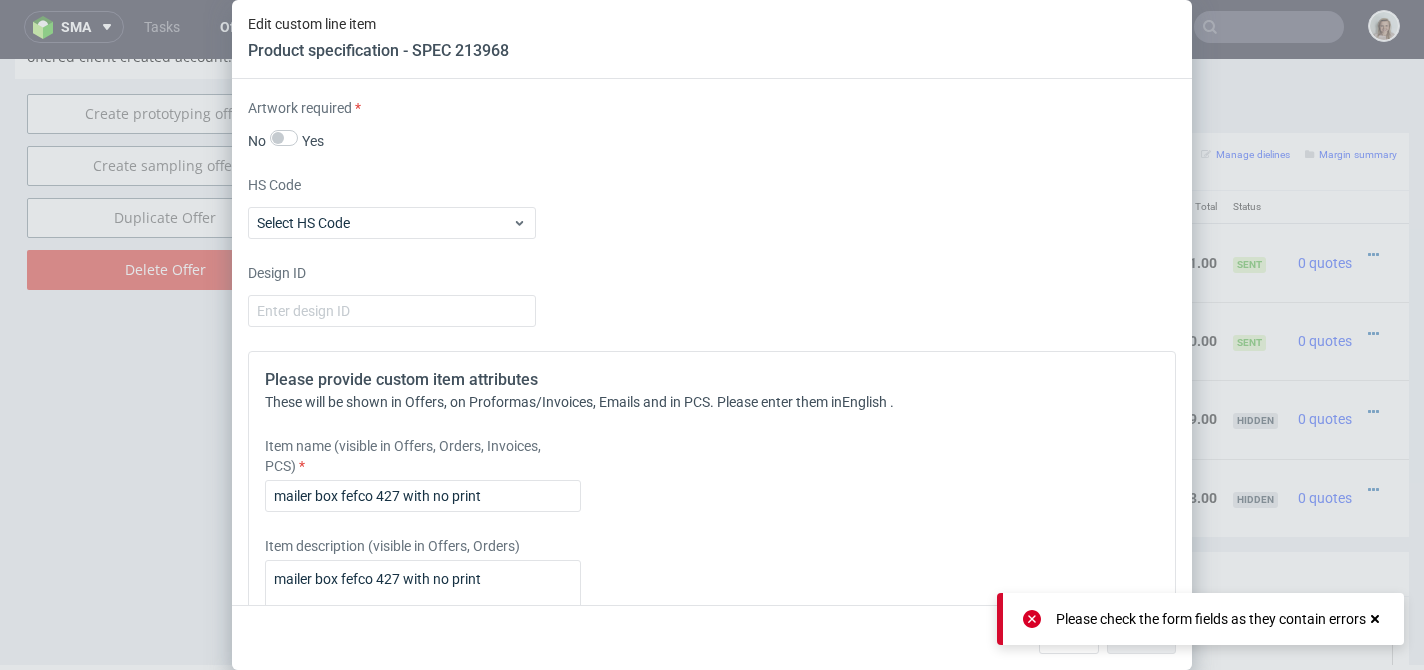 click on "0" at bounding box center (392, 50) 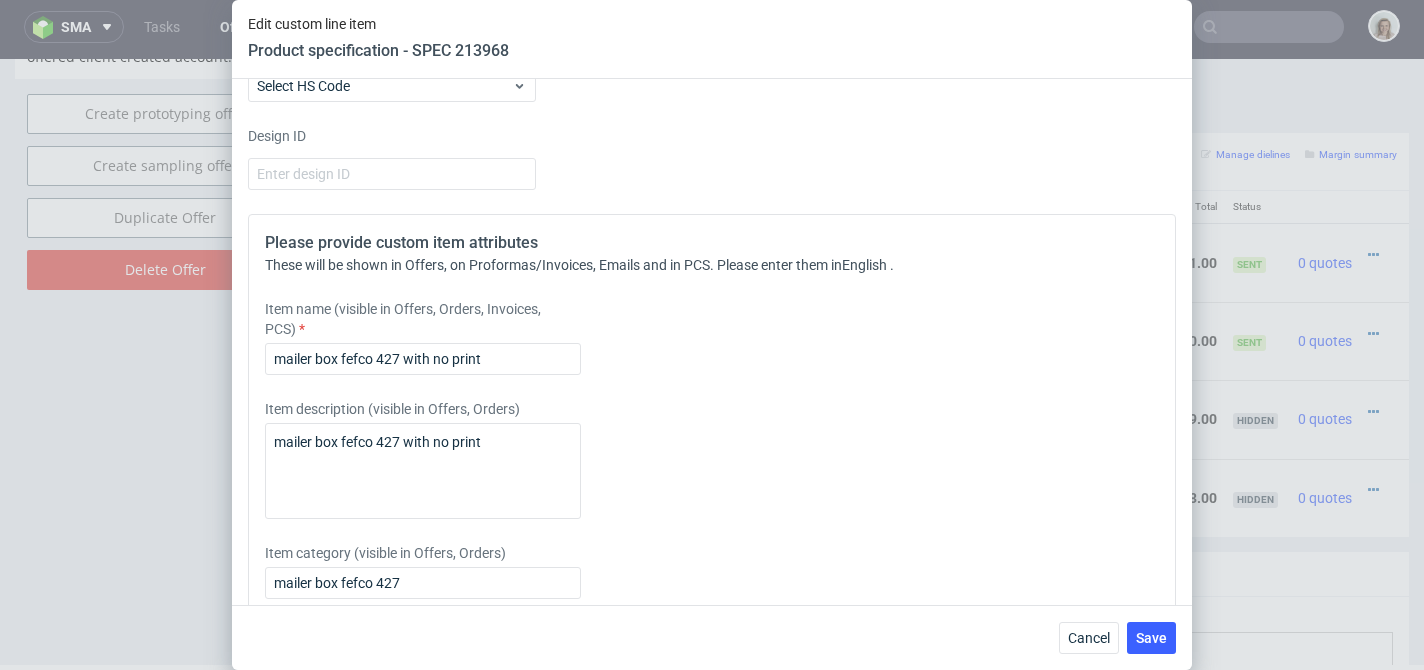 scroll, scrollTop: 2546, scrollLeft: 0, axis: vertical 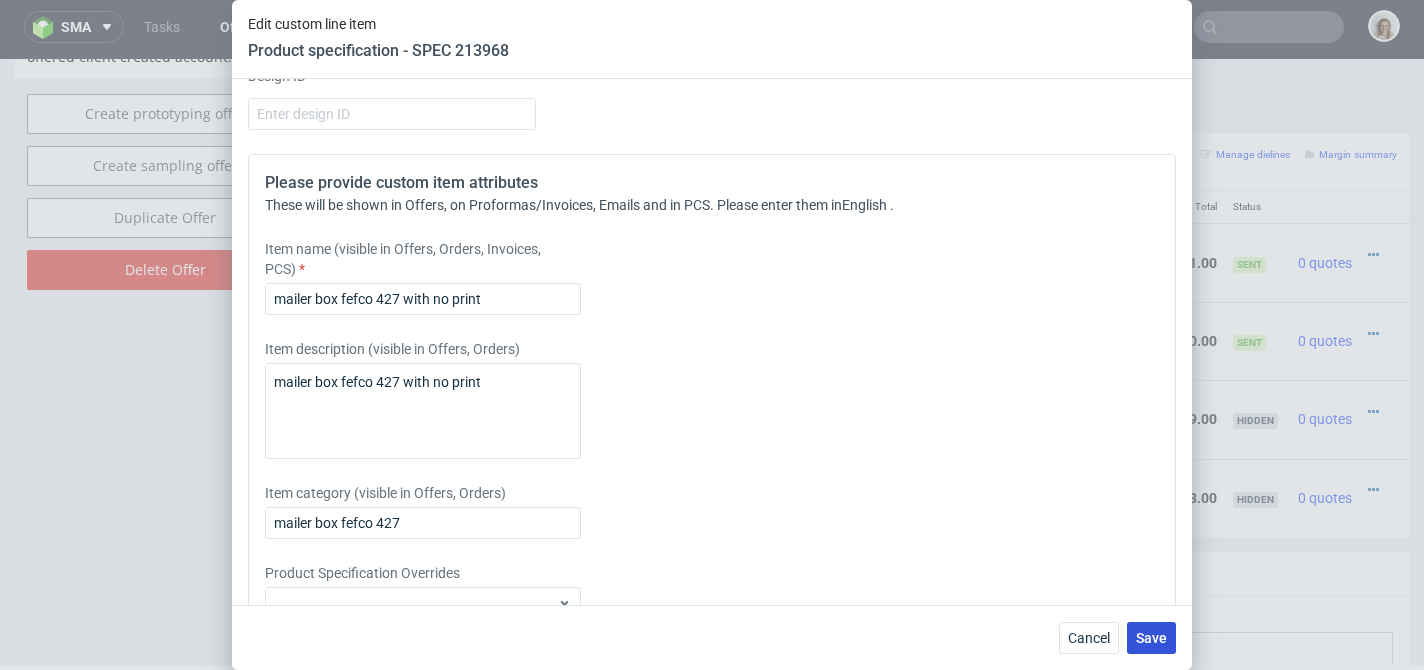 type on "1" 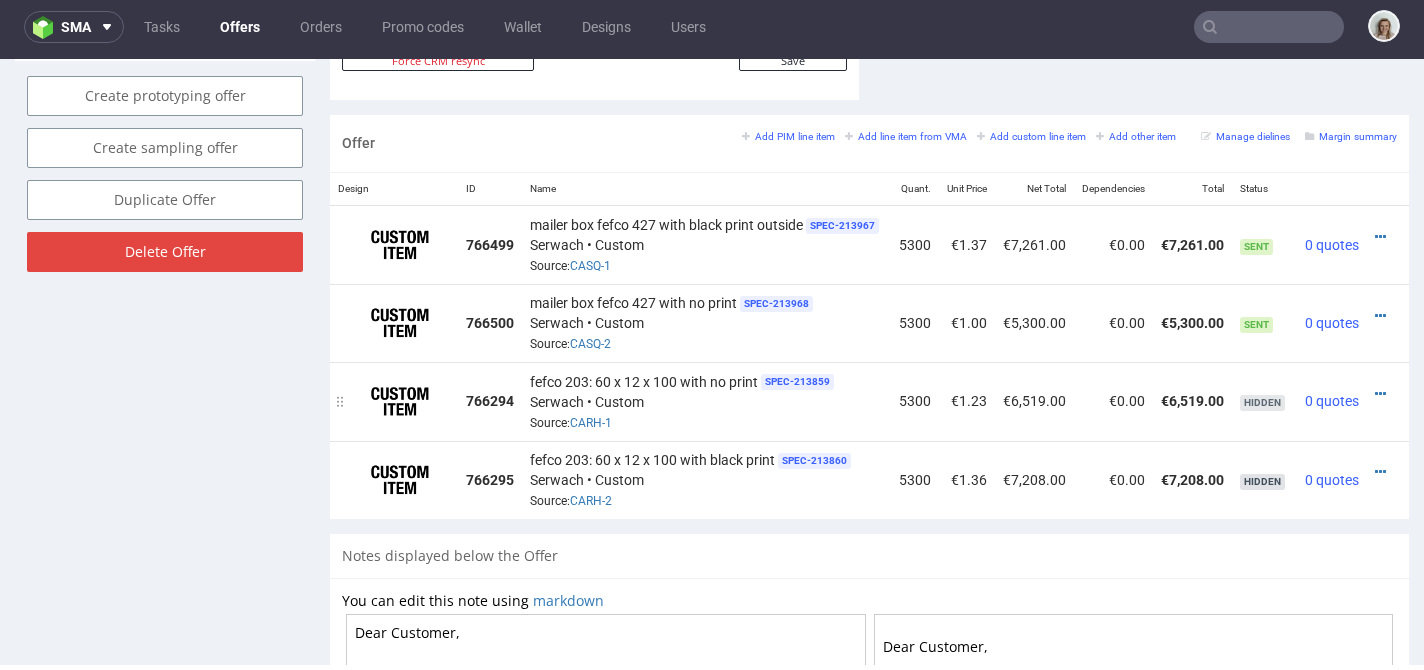 scroll, scrollTop: 1174, scrollLeft: 0, axis: vertical 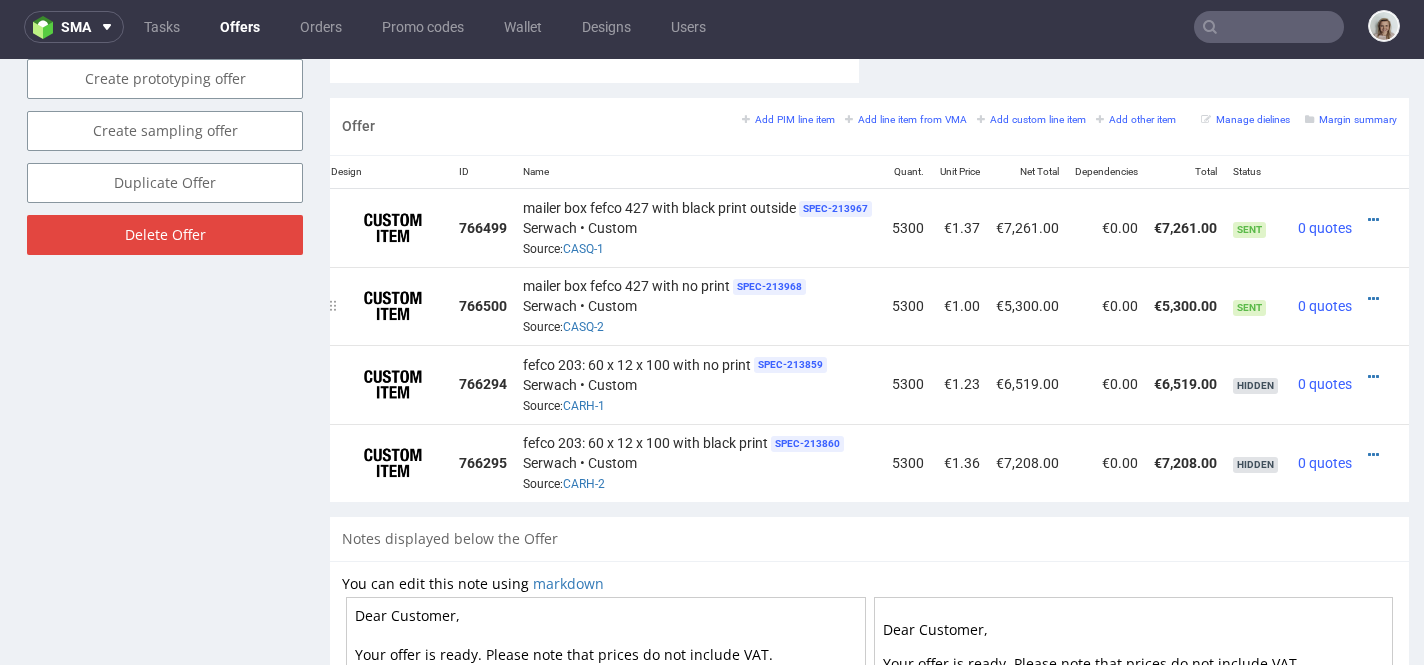 click at bounding box center [1378, 299] 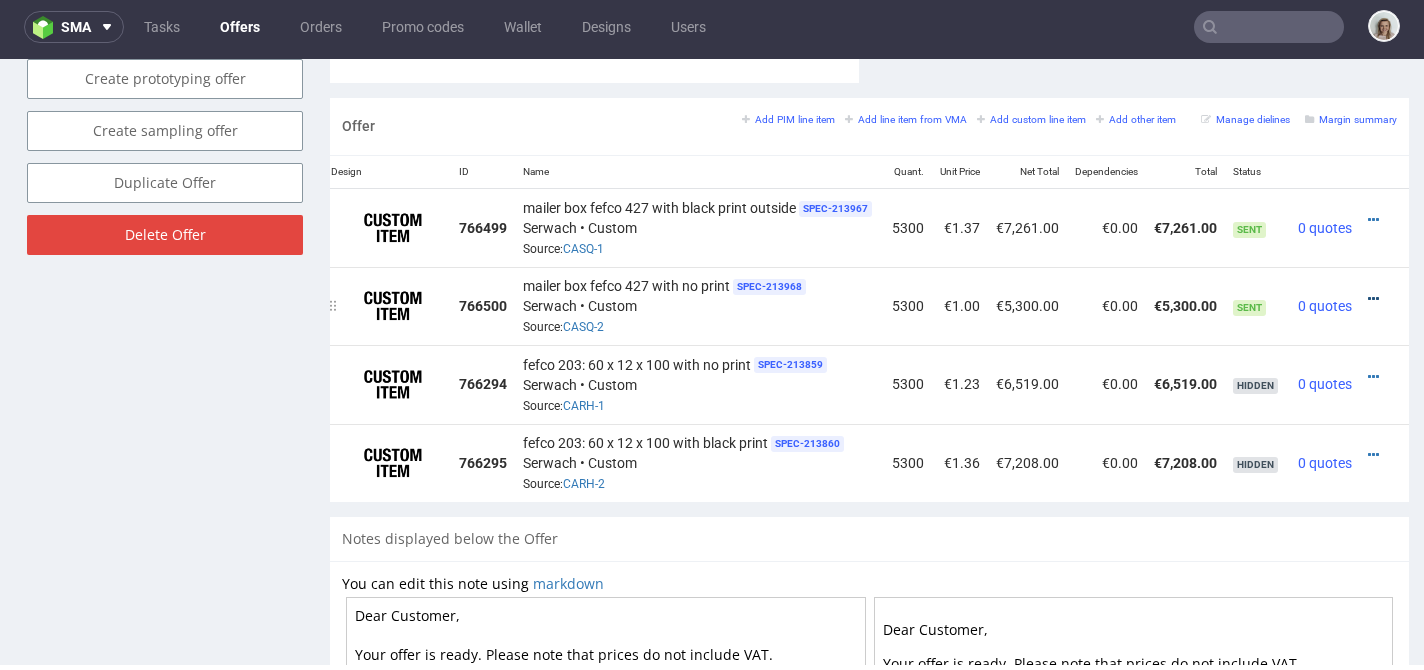 click at bounding box center [1373, 299] 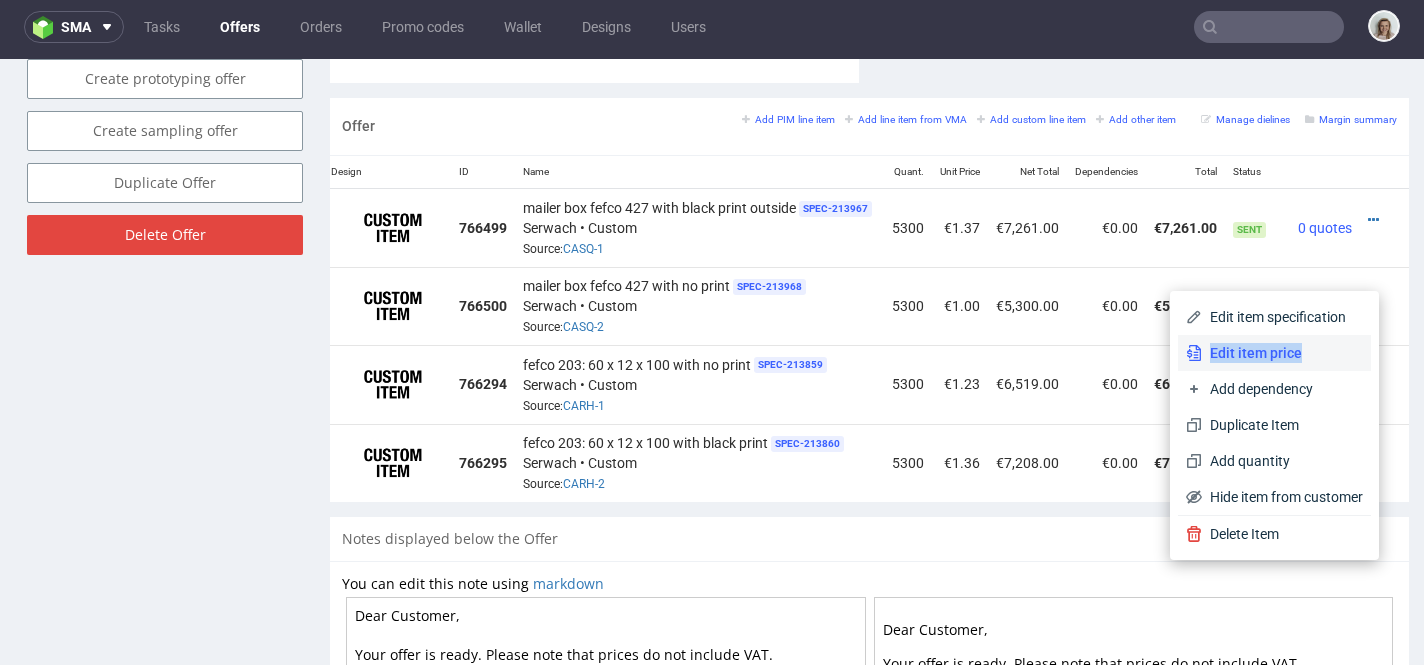 drag, startPoint x: 1297, startPoint y: 333, endPoint x: 1290, endPoint y: 344, distance: 13.038404 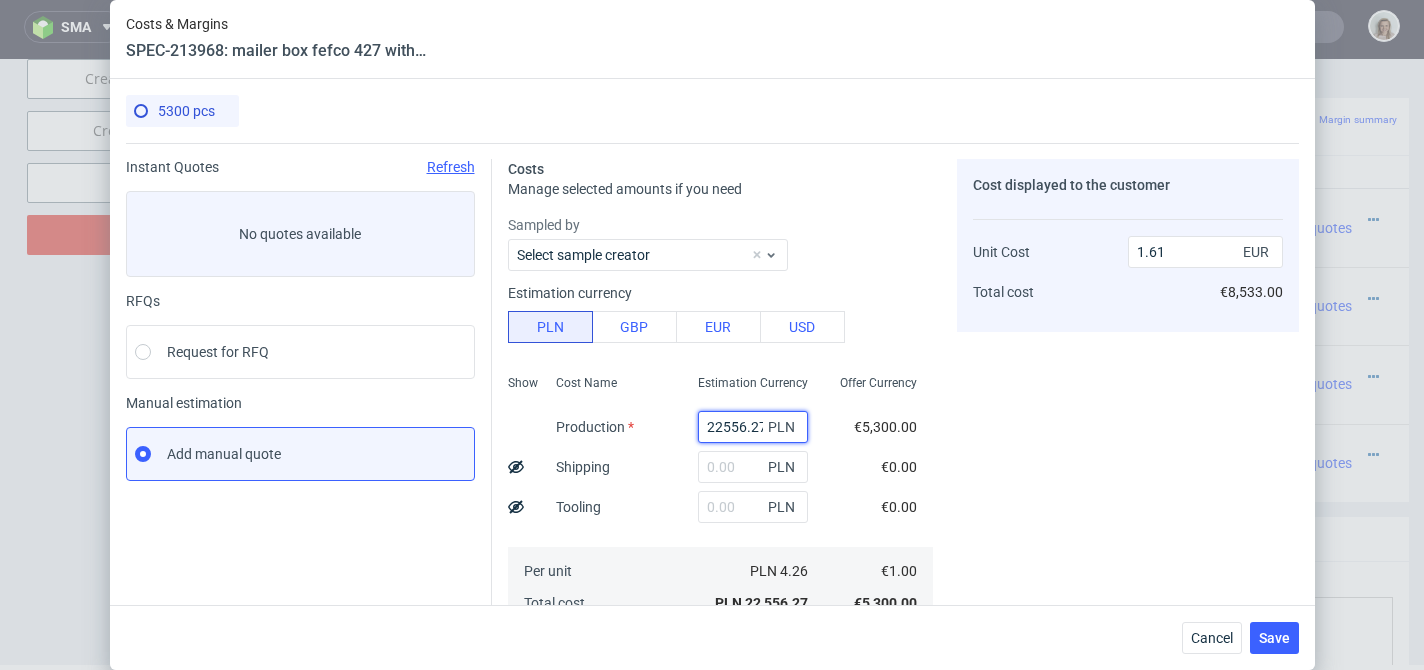 scroll, scrollTop: 0, scrollLeft: 5, axis: horizontal 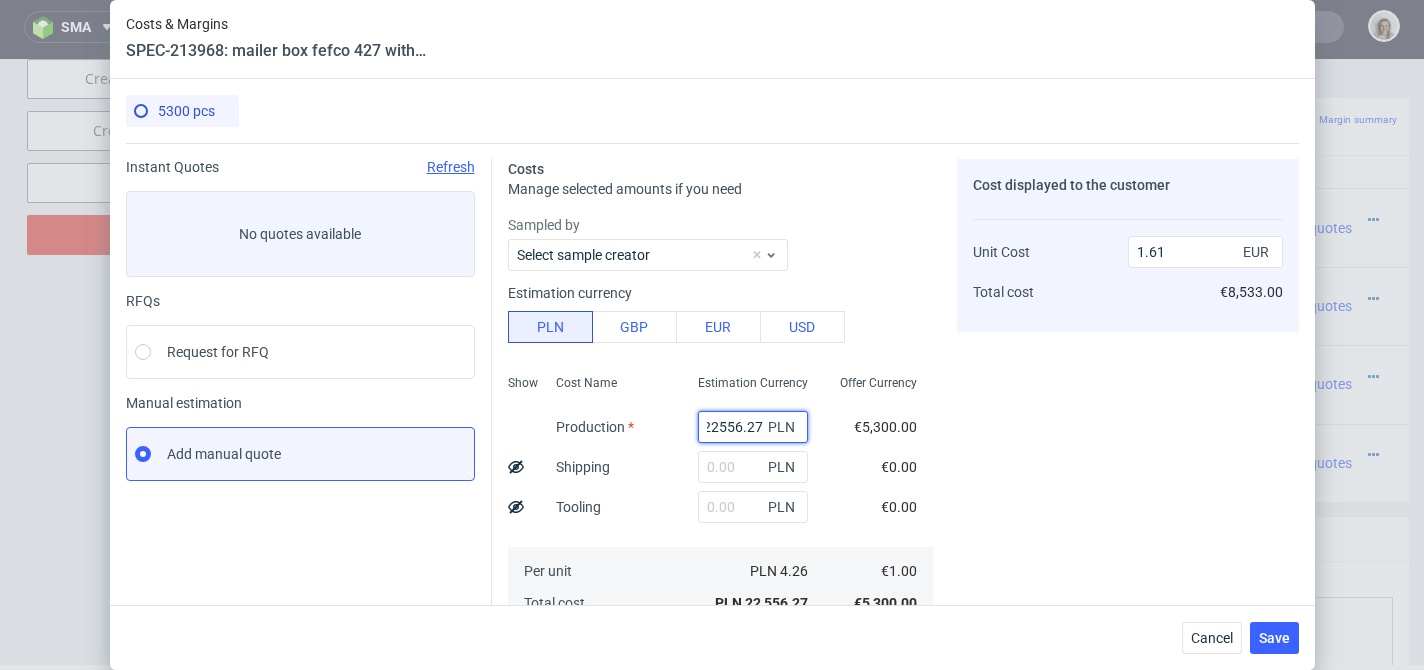 drag, startPoint x: 684, startPoint y: 424, endPoint x: 766, endPoint y: 421, distance: 82.05486 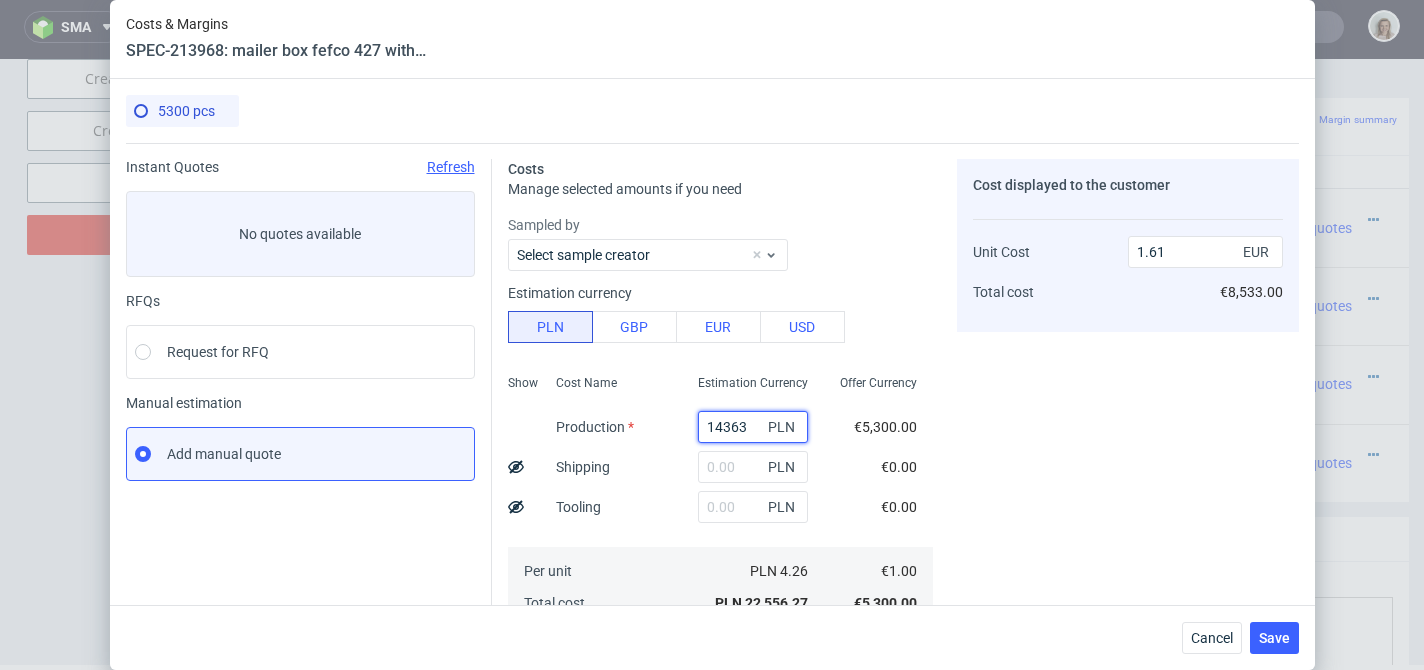 scroll, scrollTop: 0, scrollLeft: 0, axis: both 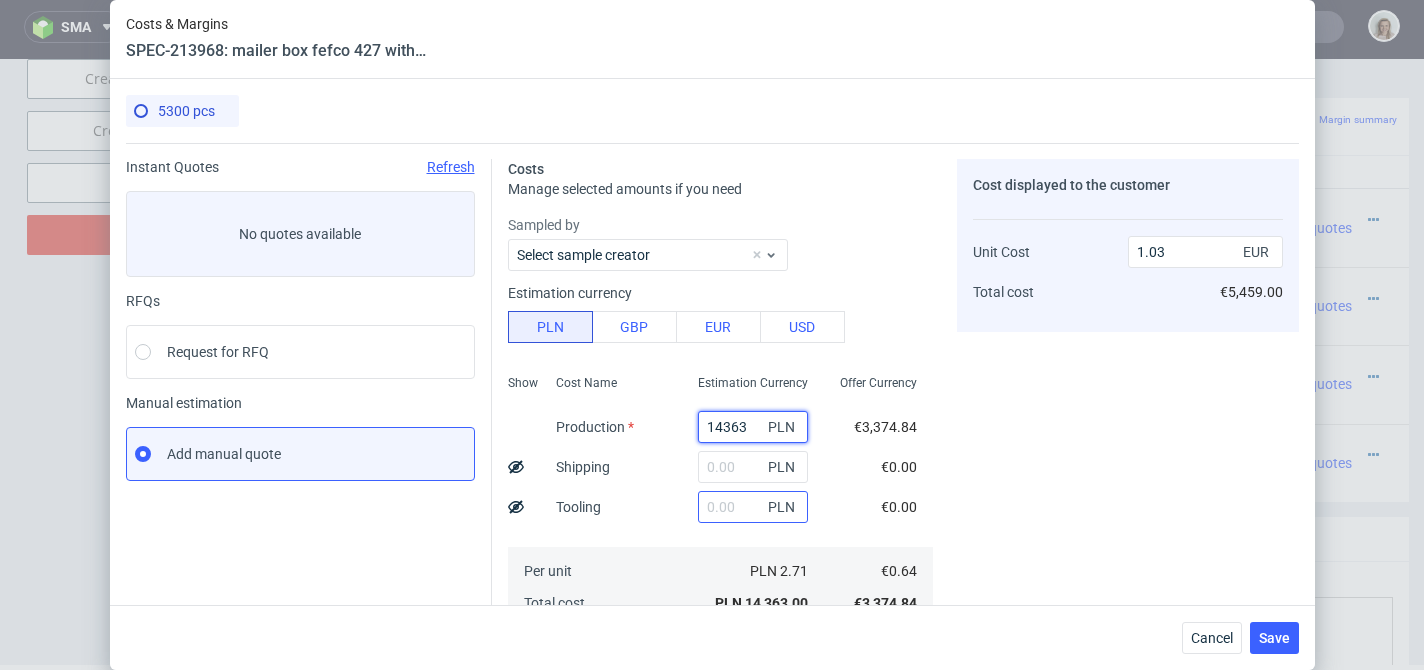 type on "14363" 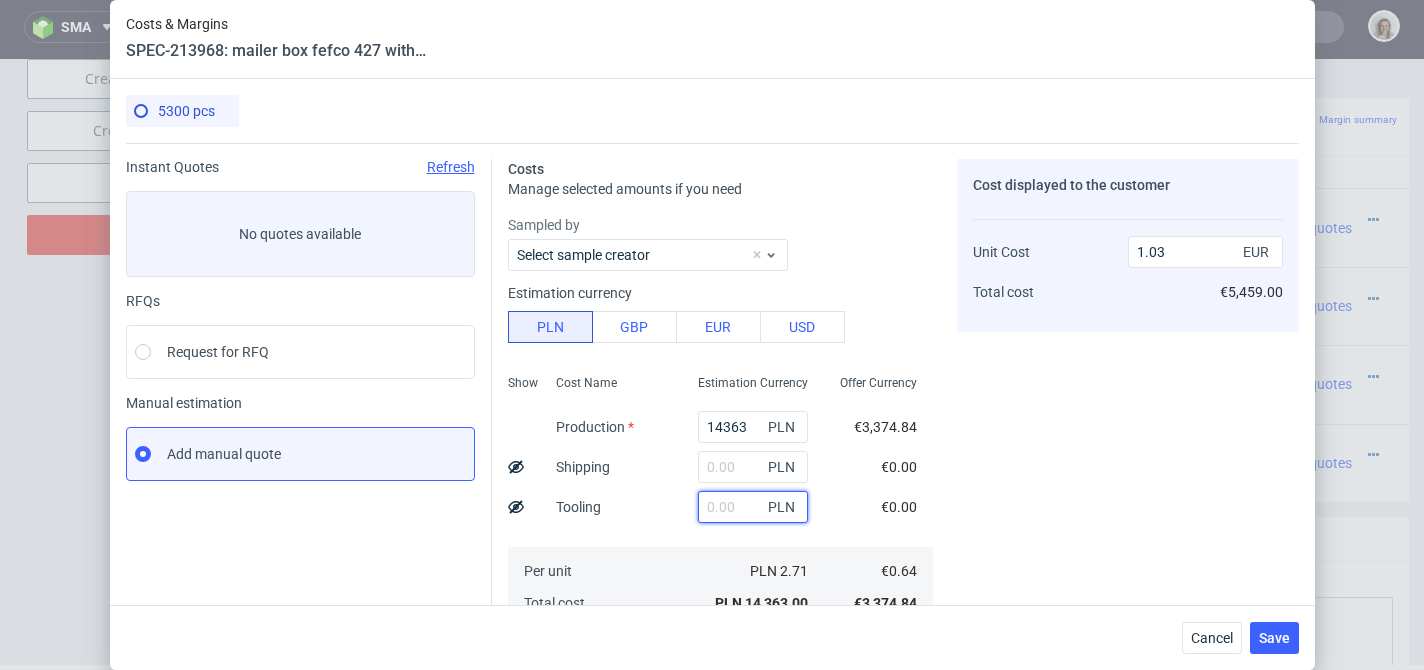 click at bounding box center (753, 507) 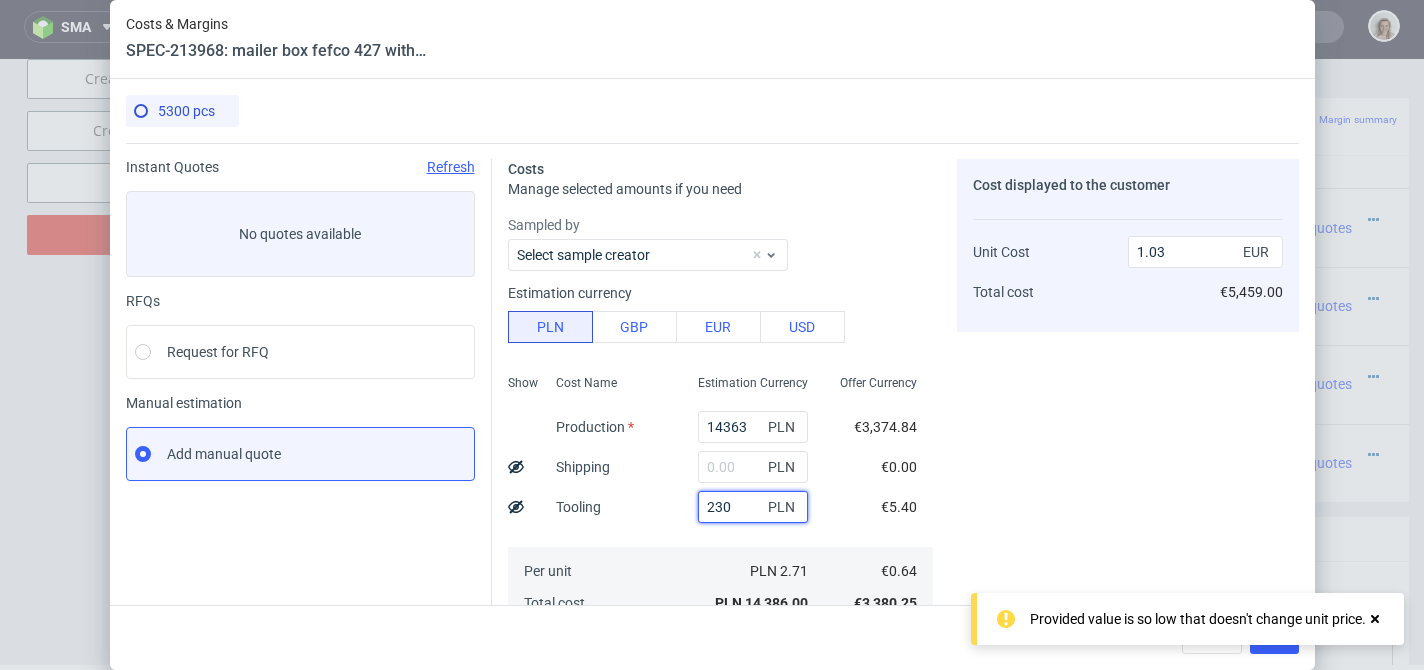 type on "2300" 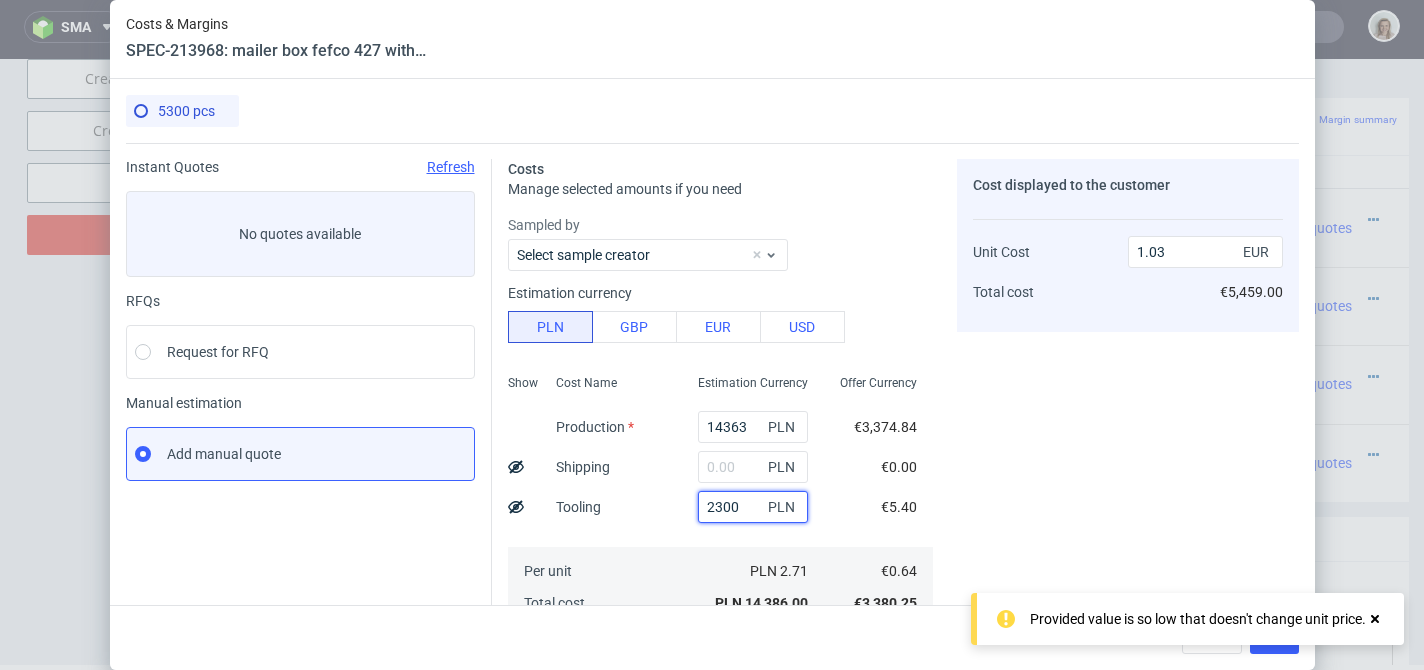 type on "1.19" 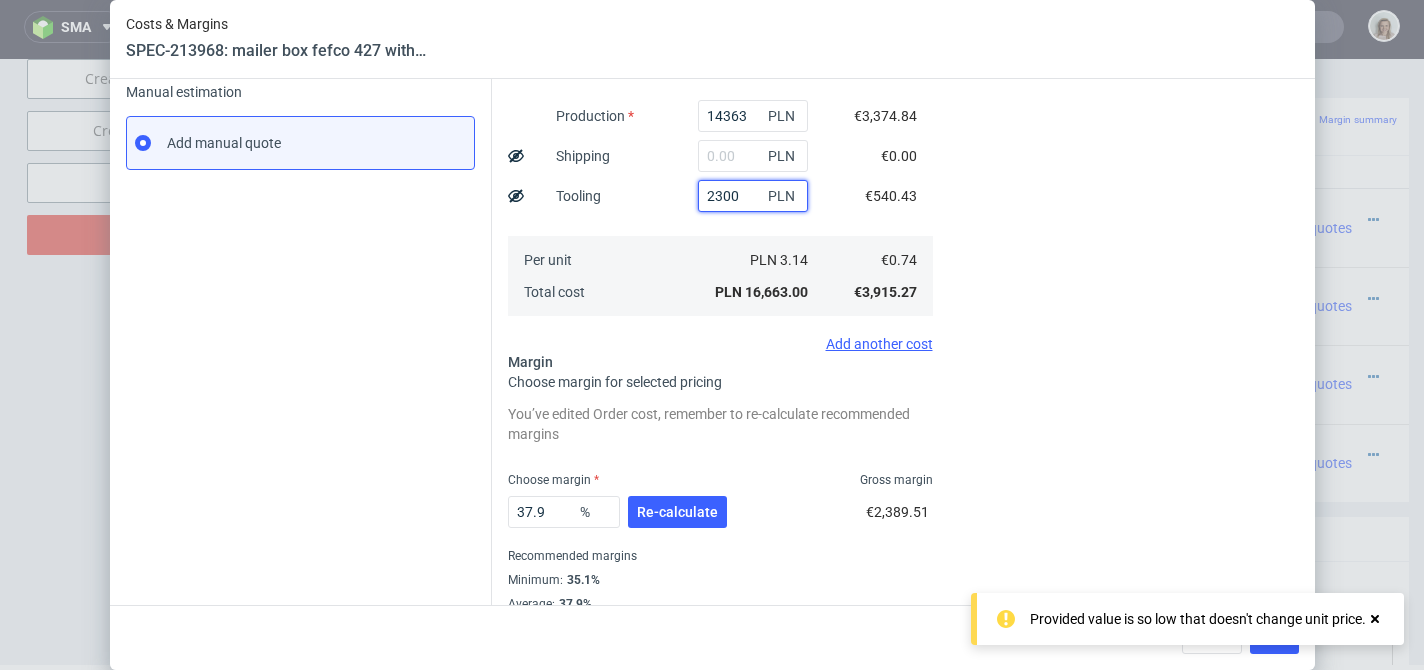 scroll, scrollTop: 332, scrollLeft: 0, axis: vertical 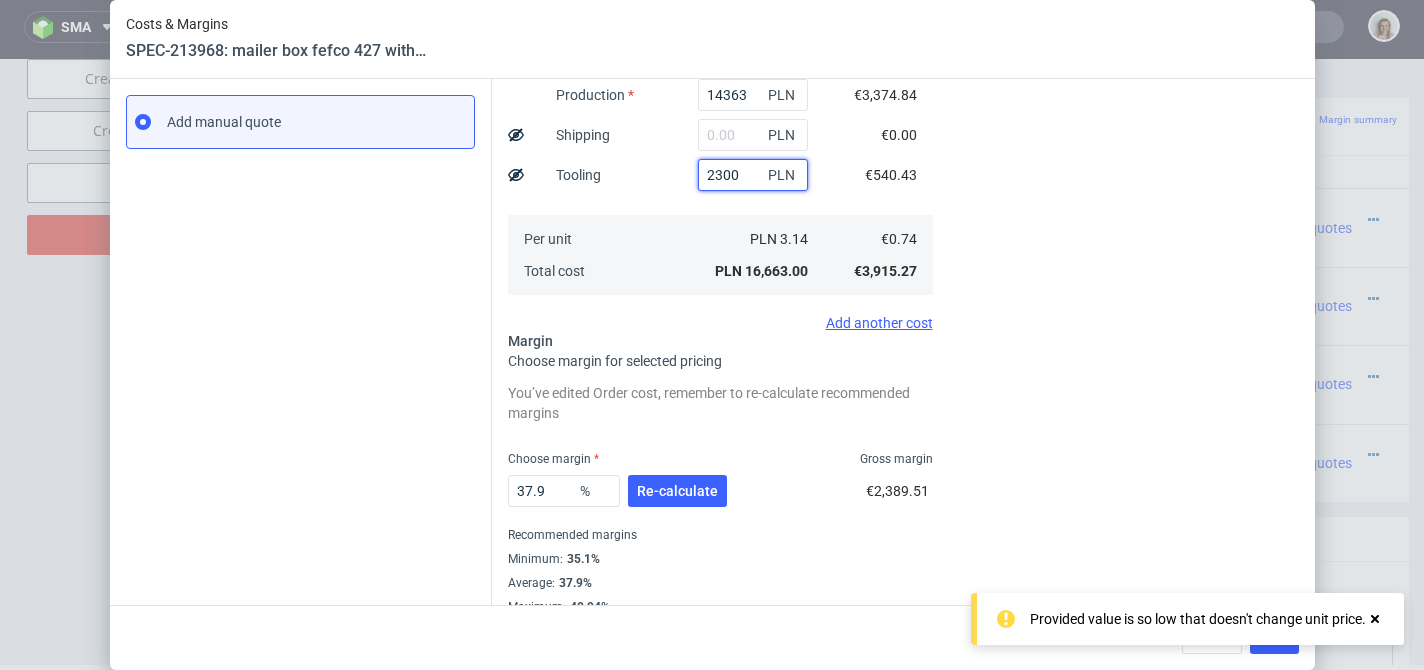 type on "2300" 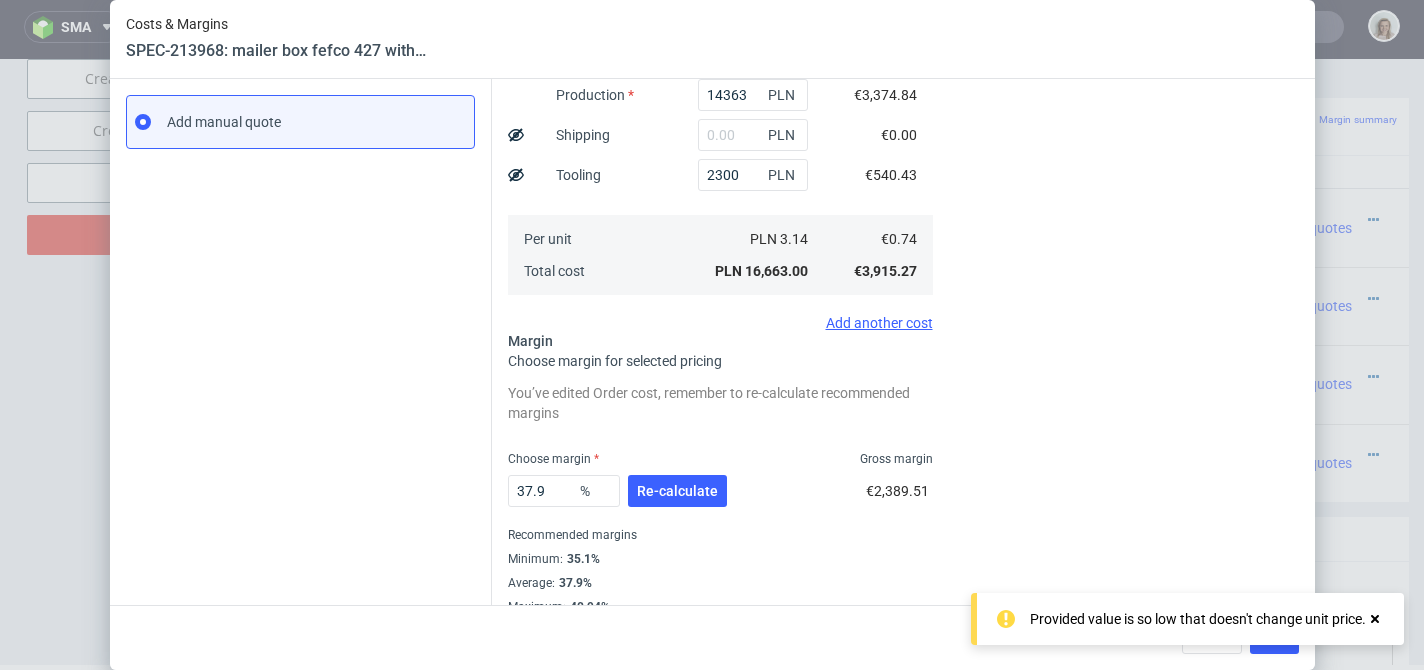 click on "37.9 % Re-calculate" at bounding box center (619, 495) 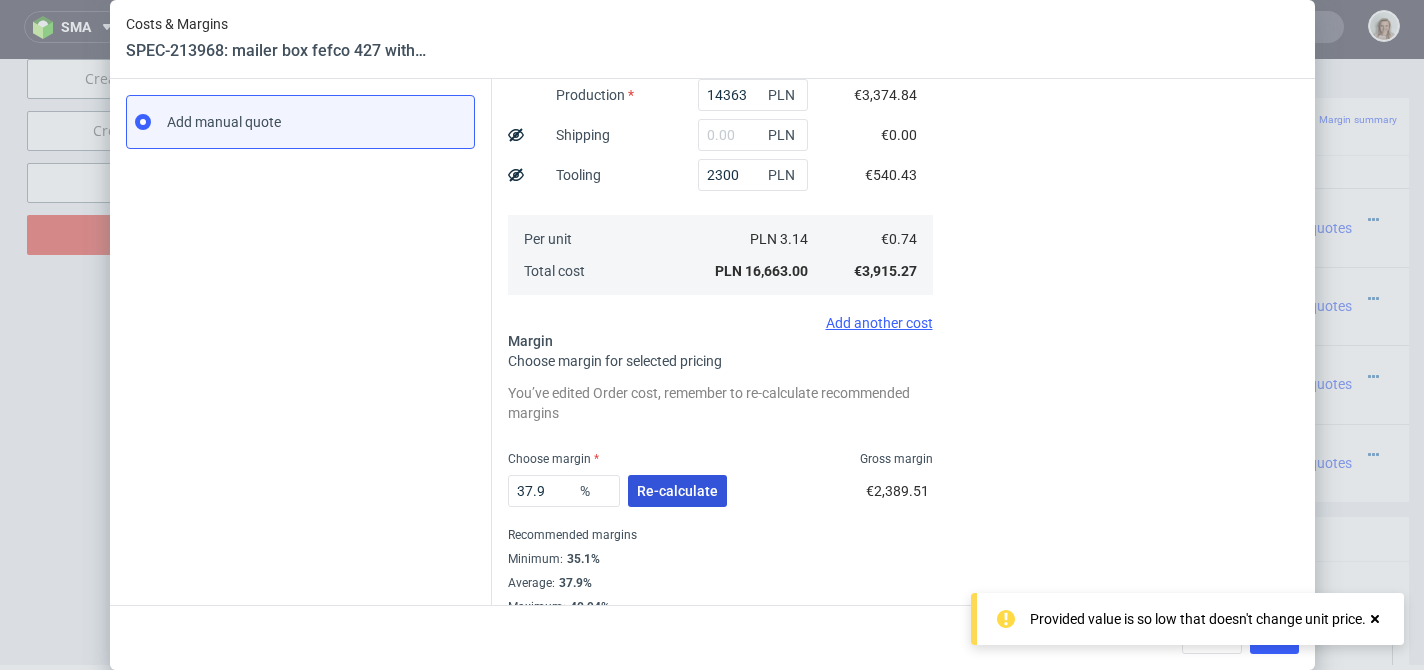 click on "Re-calculate" at bounding box center (677, 491) 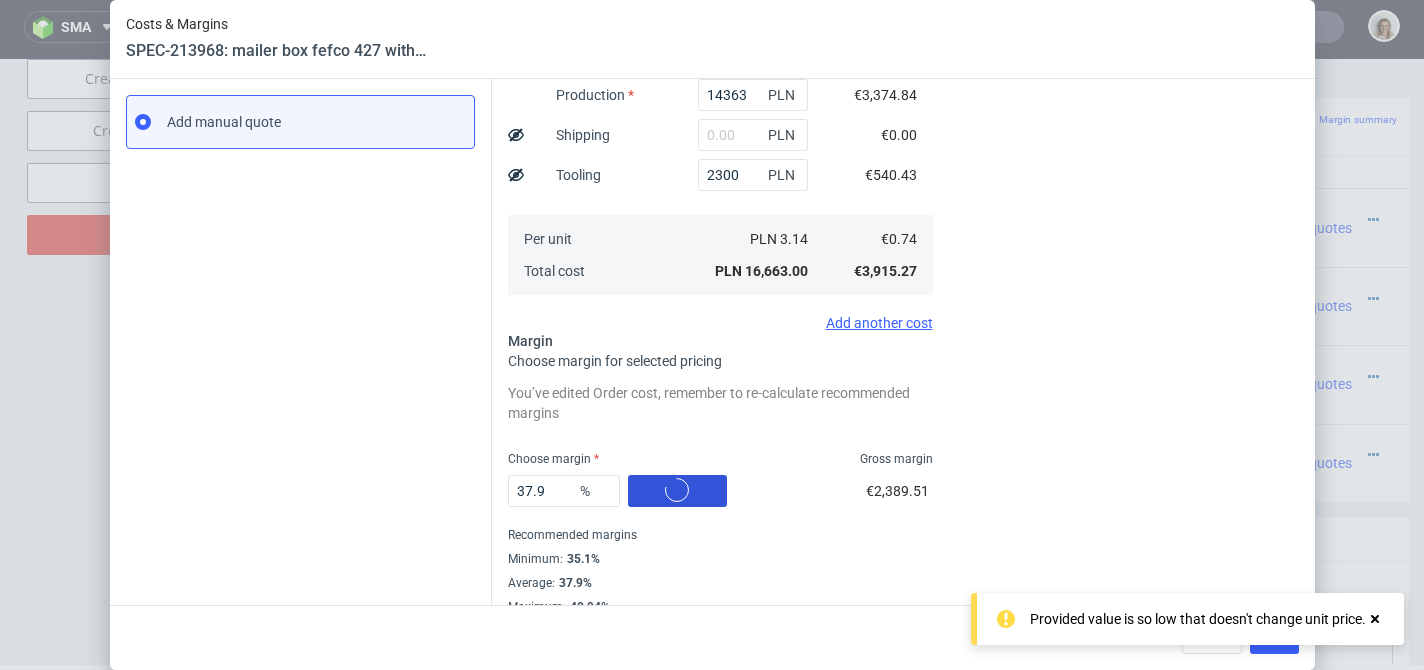 scroll, scrollTop: 302, scrollLeft: 0, axis: vertical 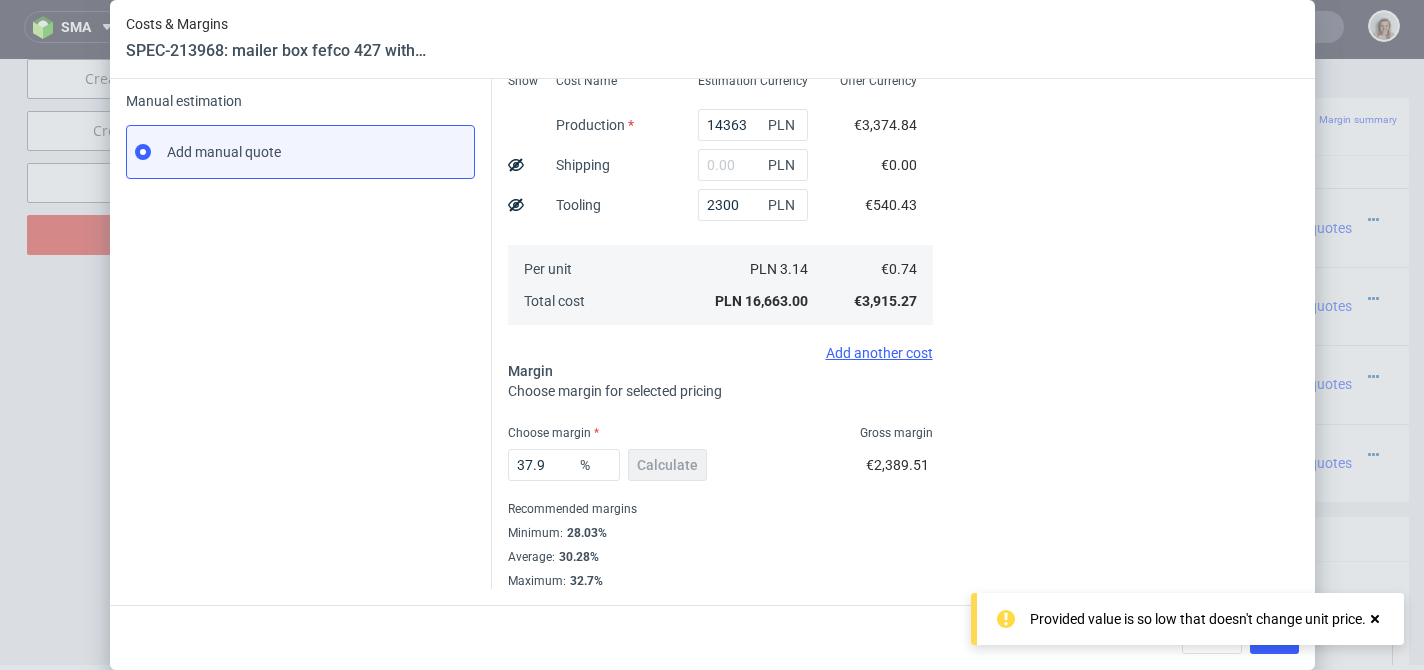 click 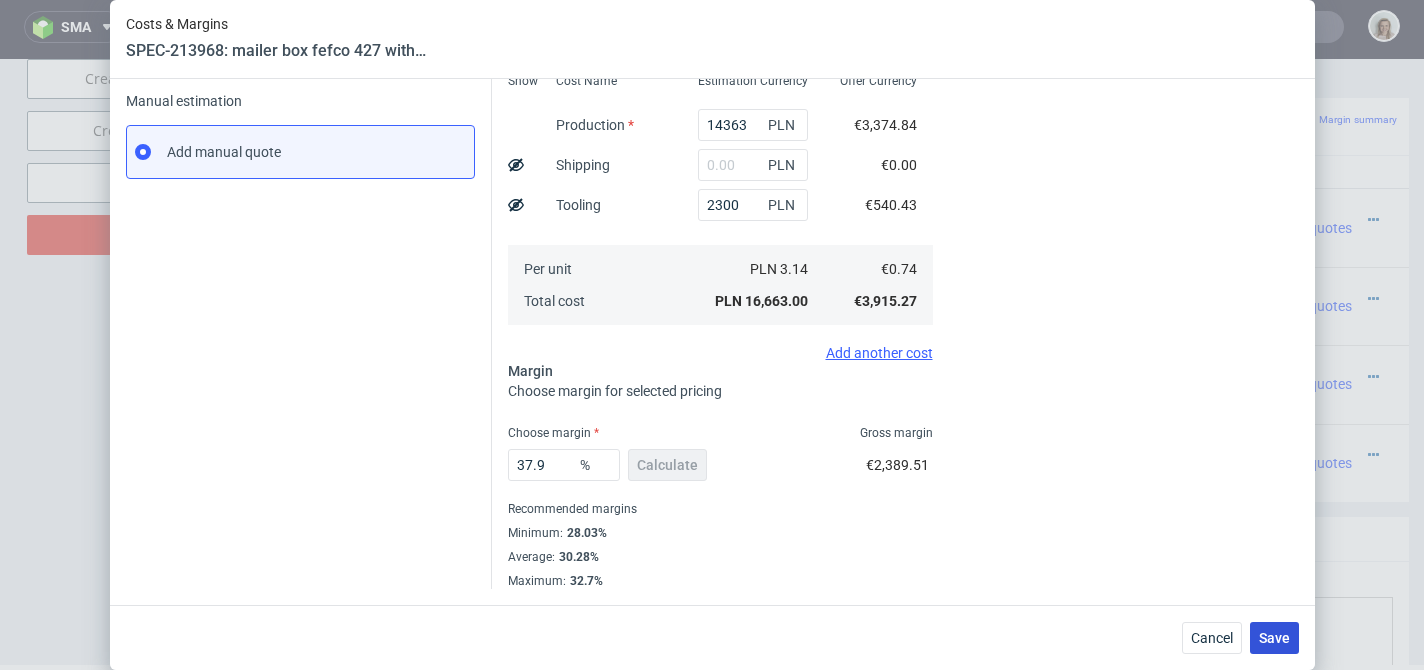 click on "Save" at bounding box center (1274, 638) 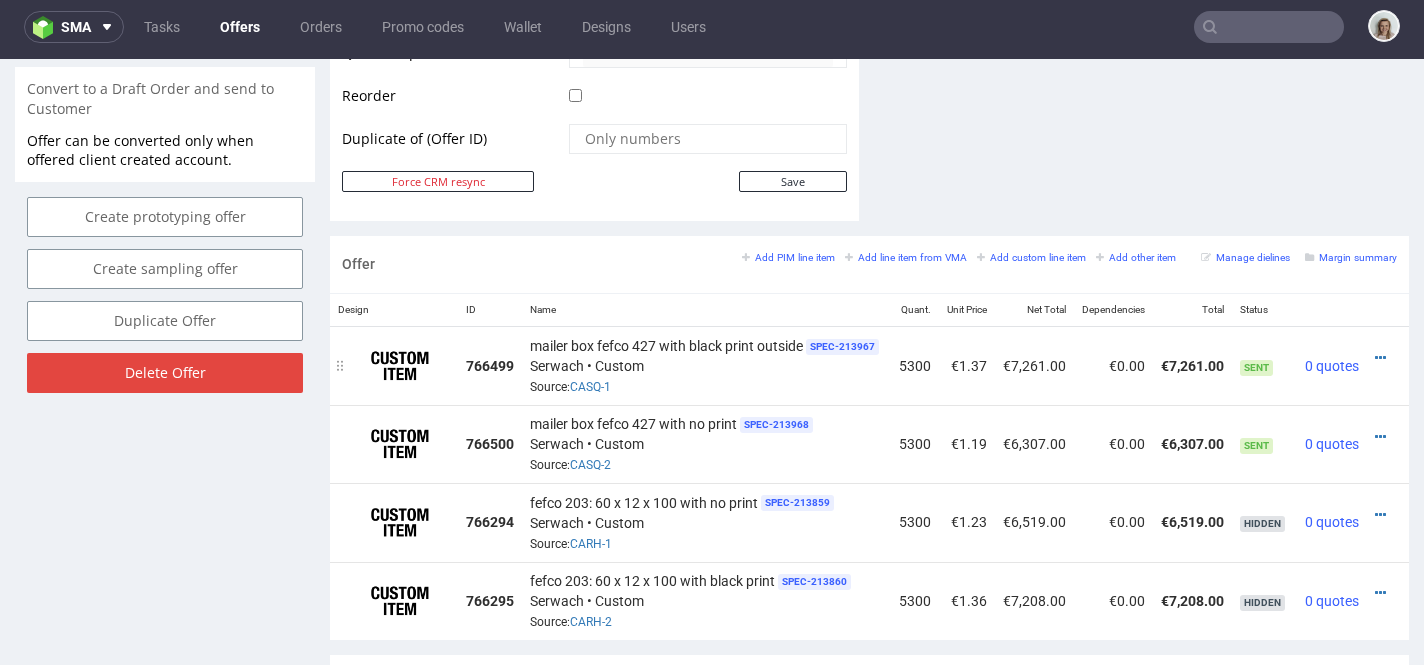 scroll, scrollTop: 1054, scrollLeft: 0, axis: vertical 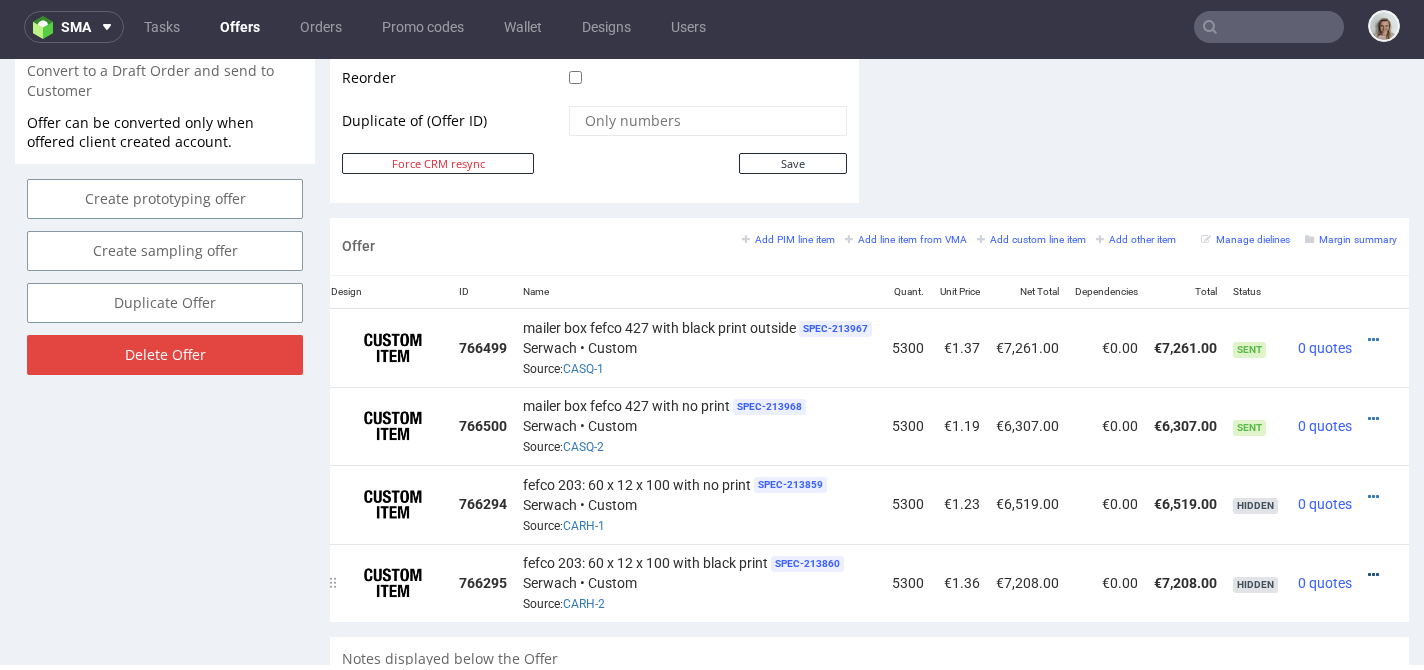 click at bounding box center (1373, 575) 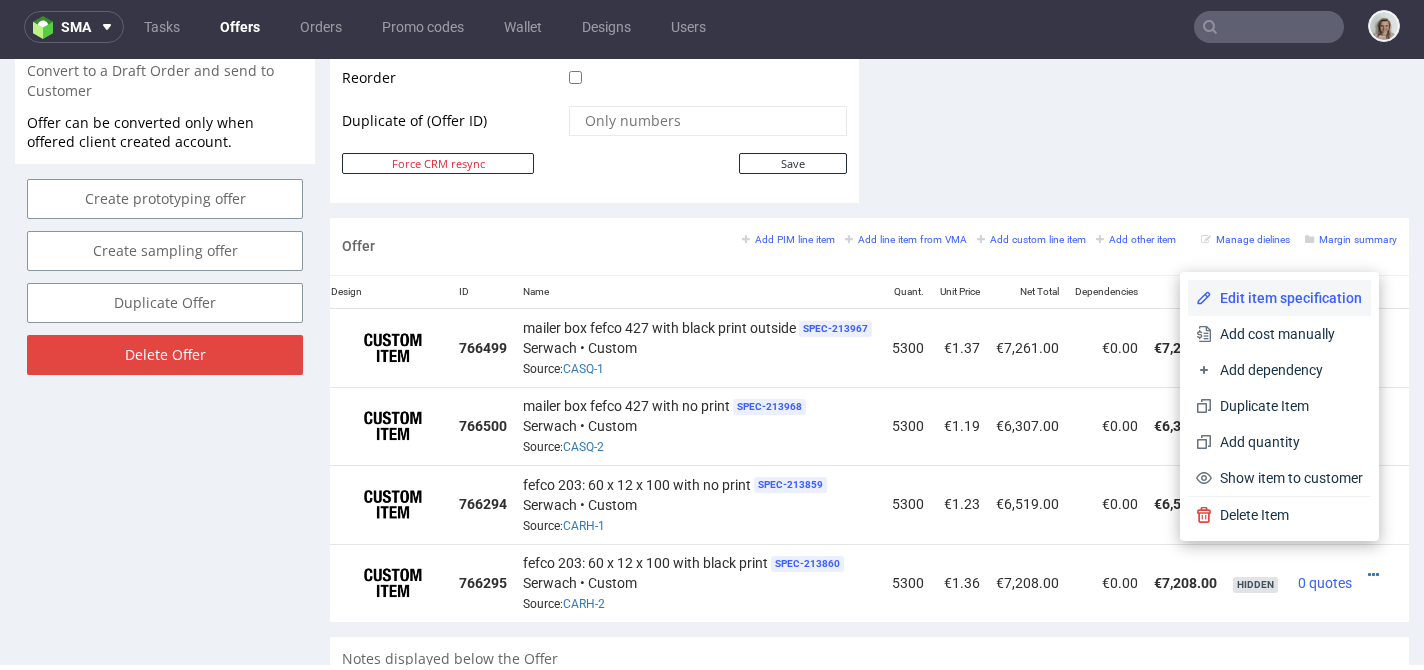 click on "Edit item specification" at bounding box center (1287, 298) 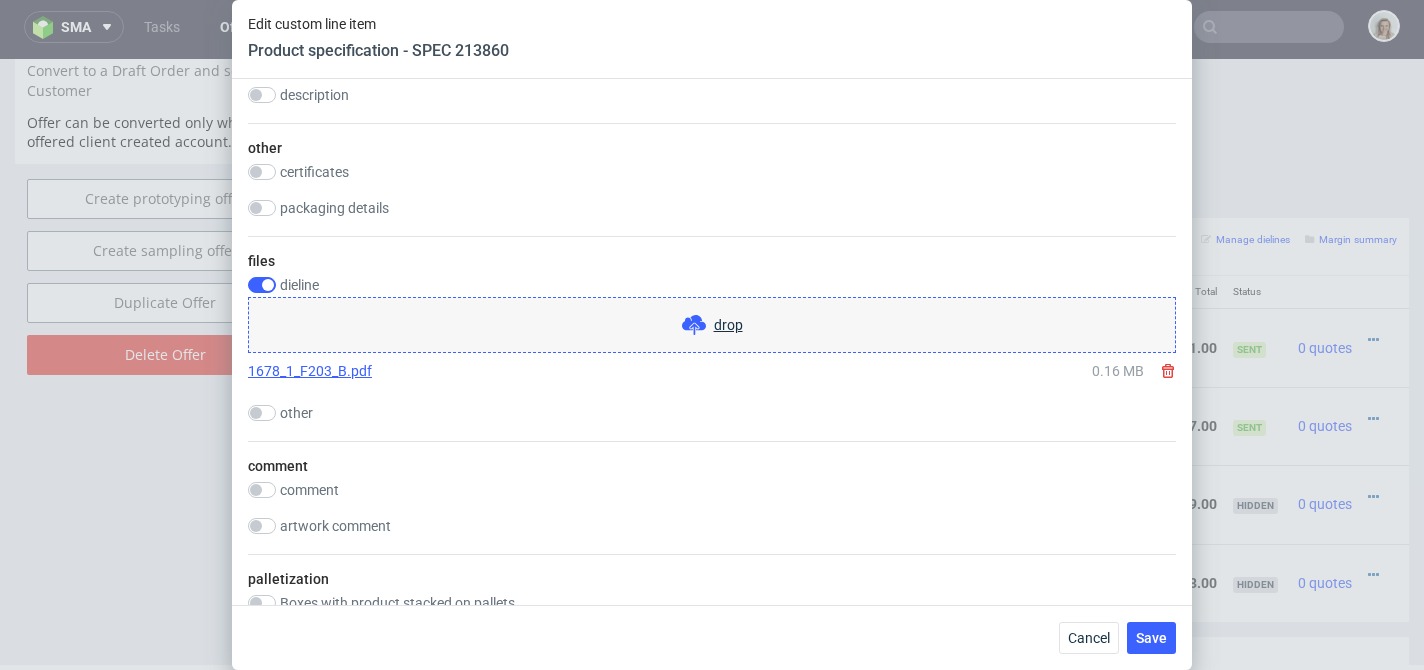 scroll, scrollTop: 1796, scrollLeft: 0, axis: vertical 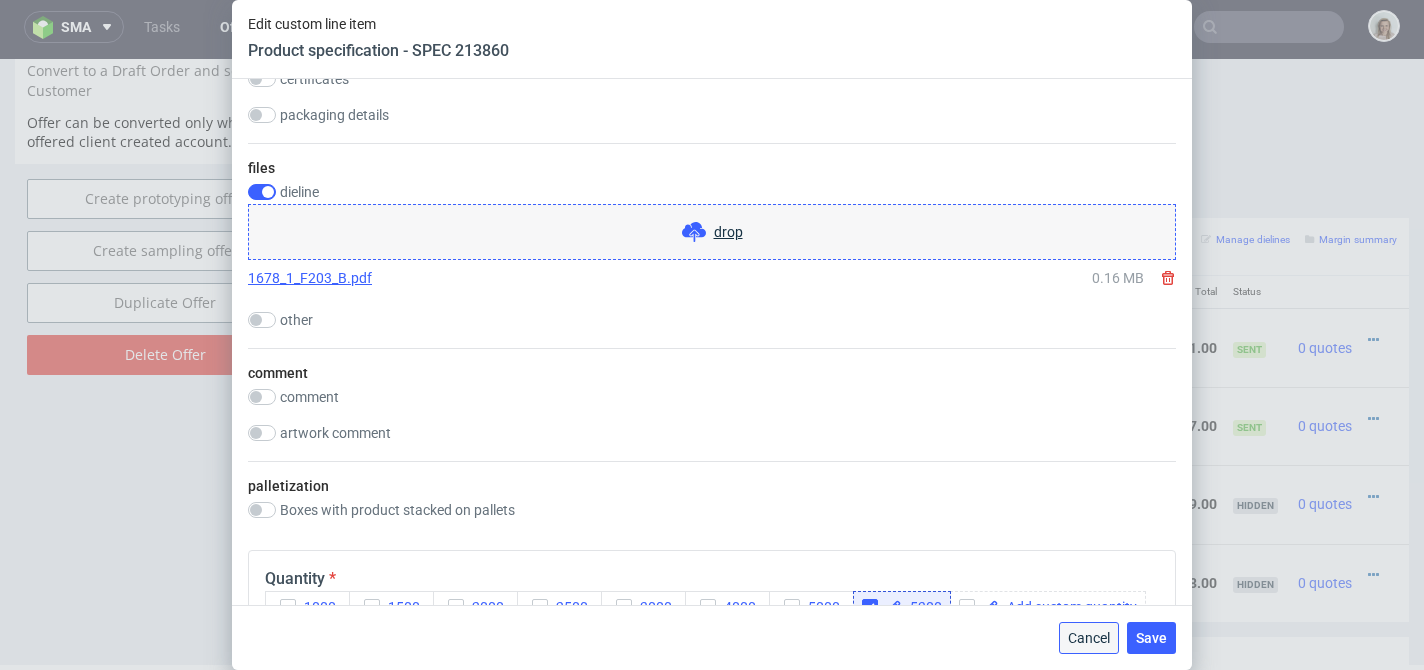 click on "Cancel" at bounding box center (1089, 638) 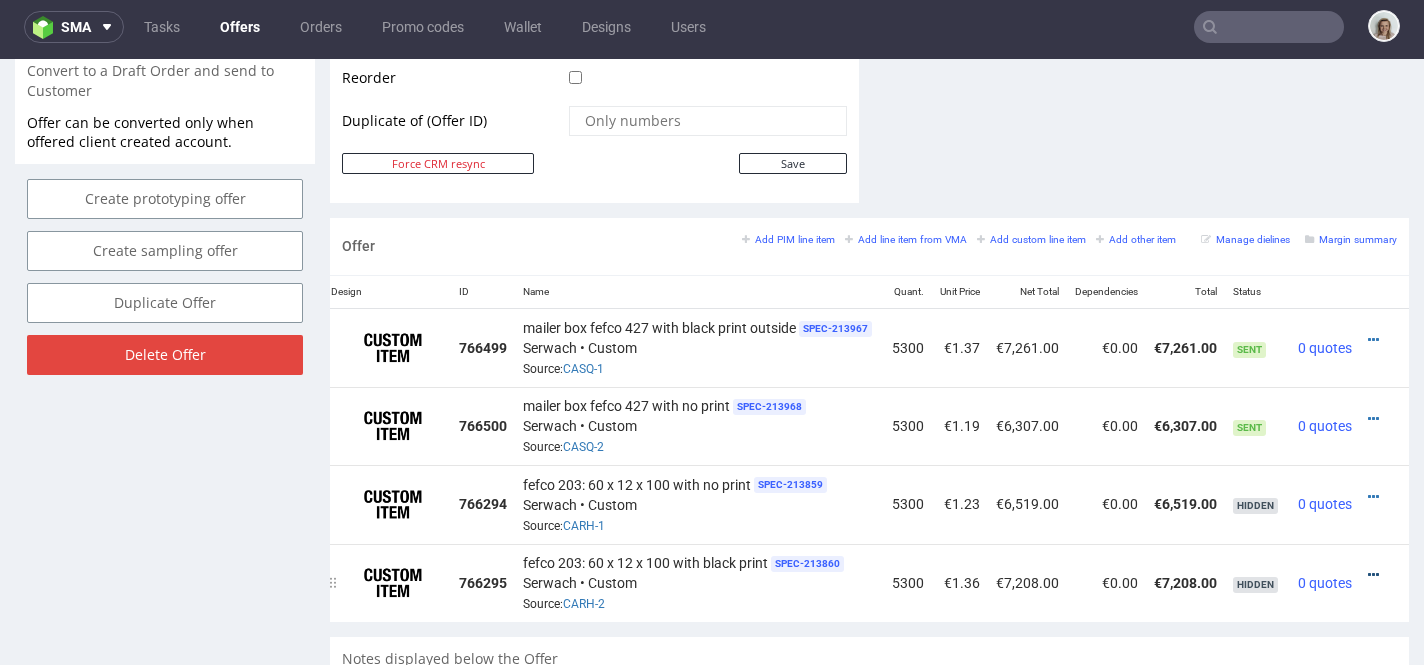 click at bounding box center (1373, 575) 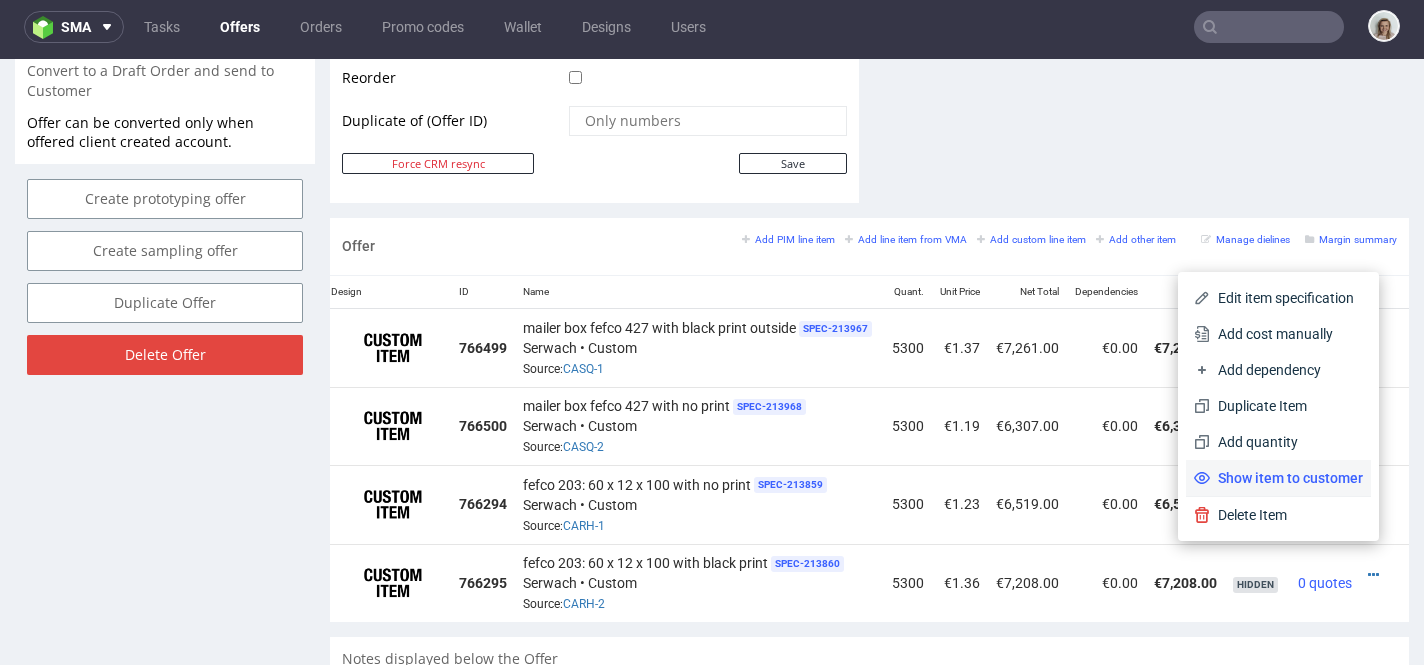 click on "Show item to customer" at bounding box center (1286, 478) 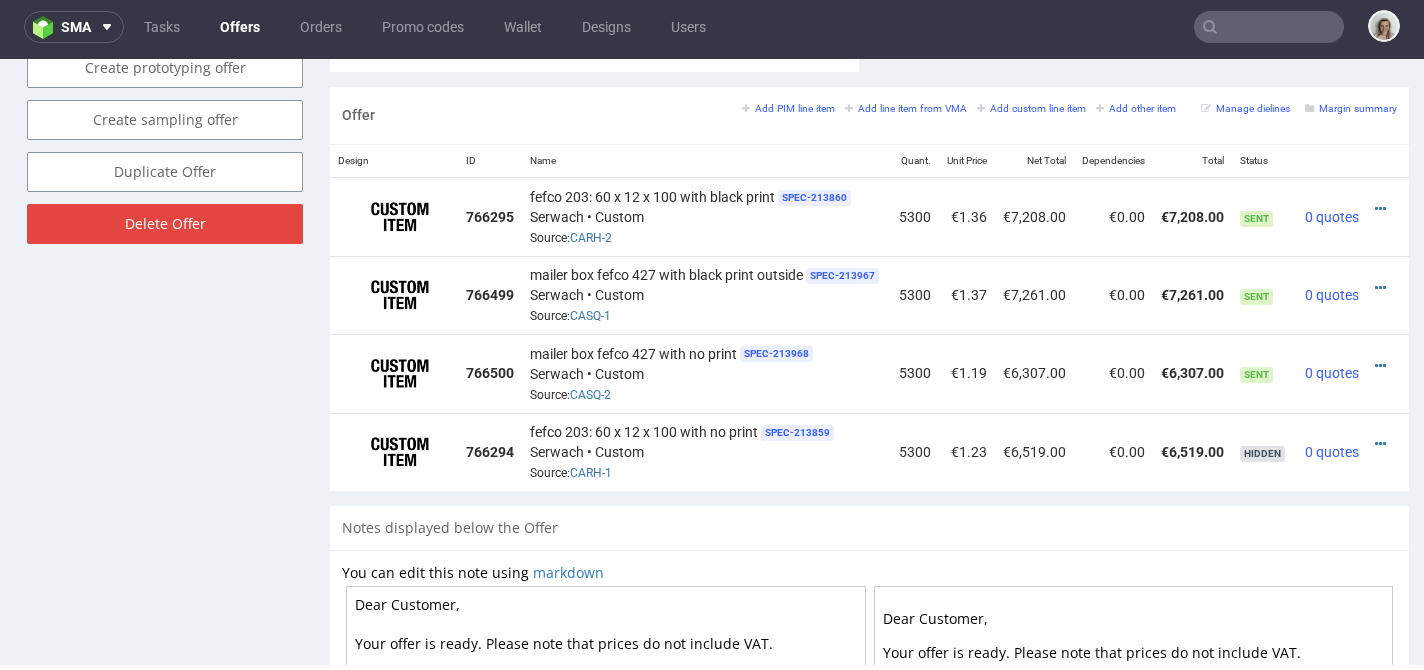 scroll, scrollTop: 1223, scrollLeft: 0, axis: vertical 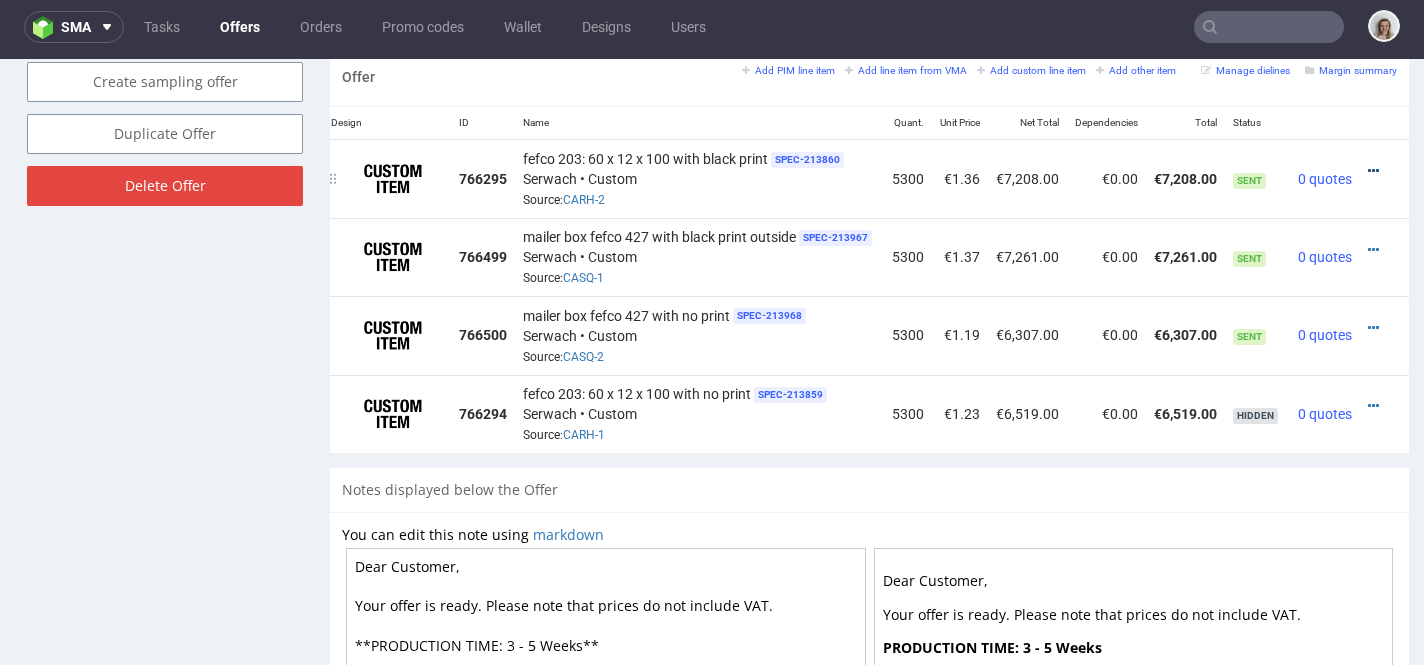 click at bounding box center [1373, 171] 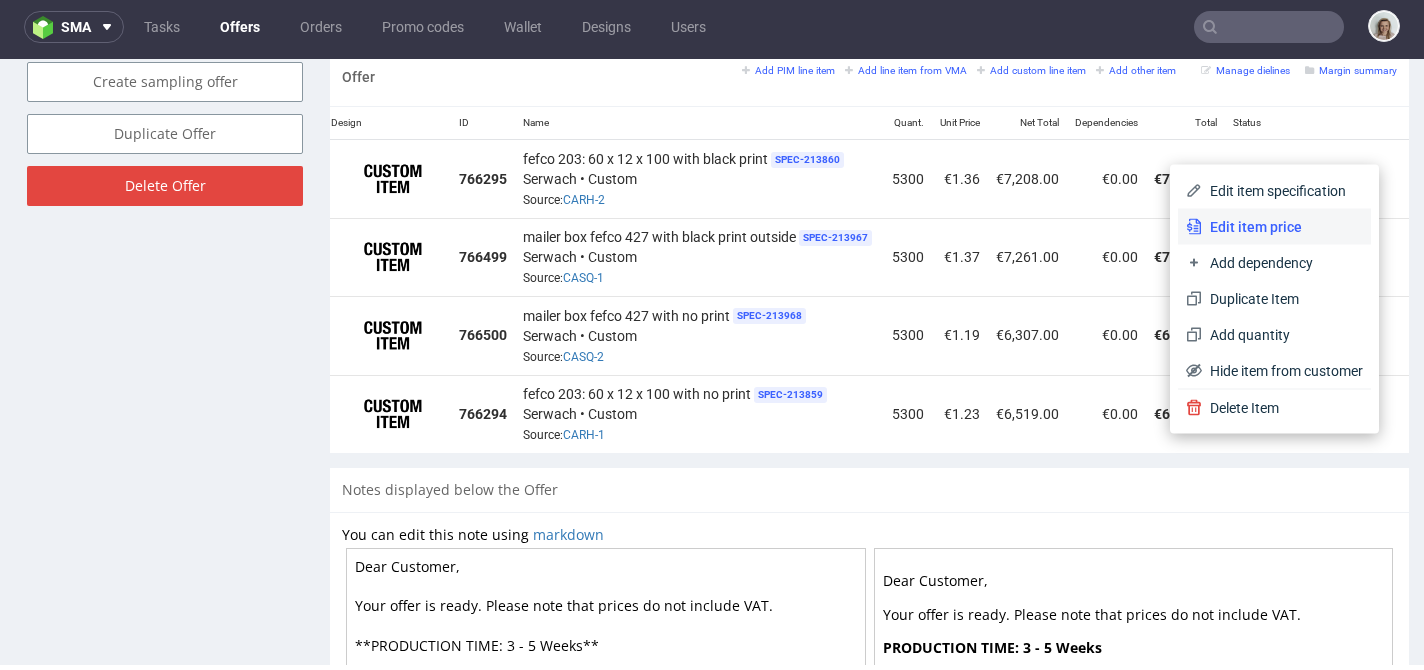 click on "Edit item price" at bounding box center [1274, 227] 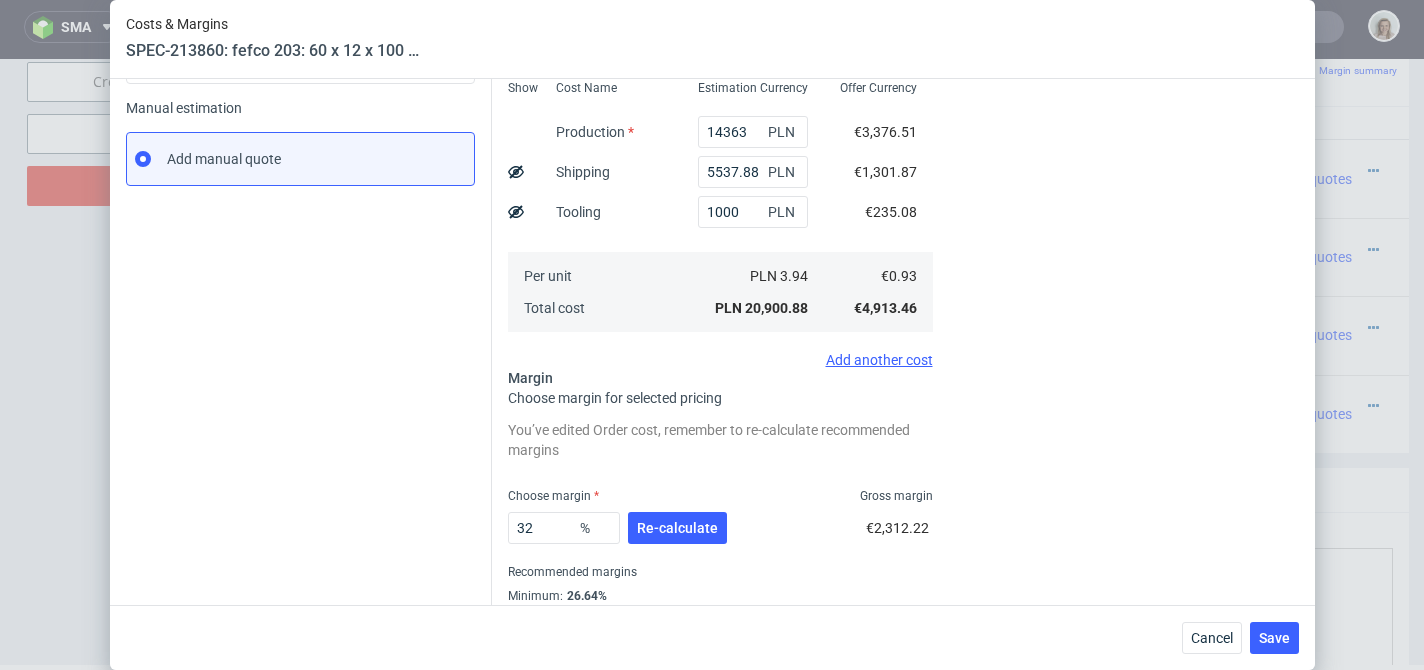 scroll, scrollTop: 358, scrollLeft: 0, axis: vertical 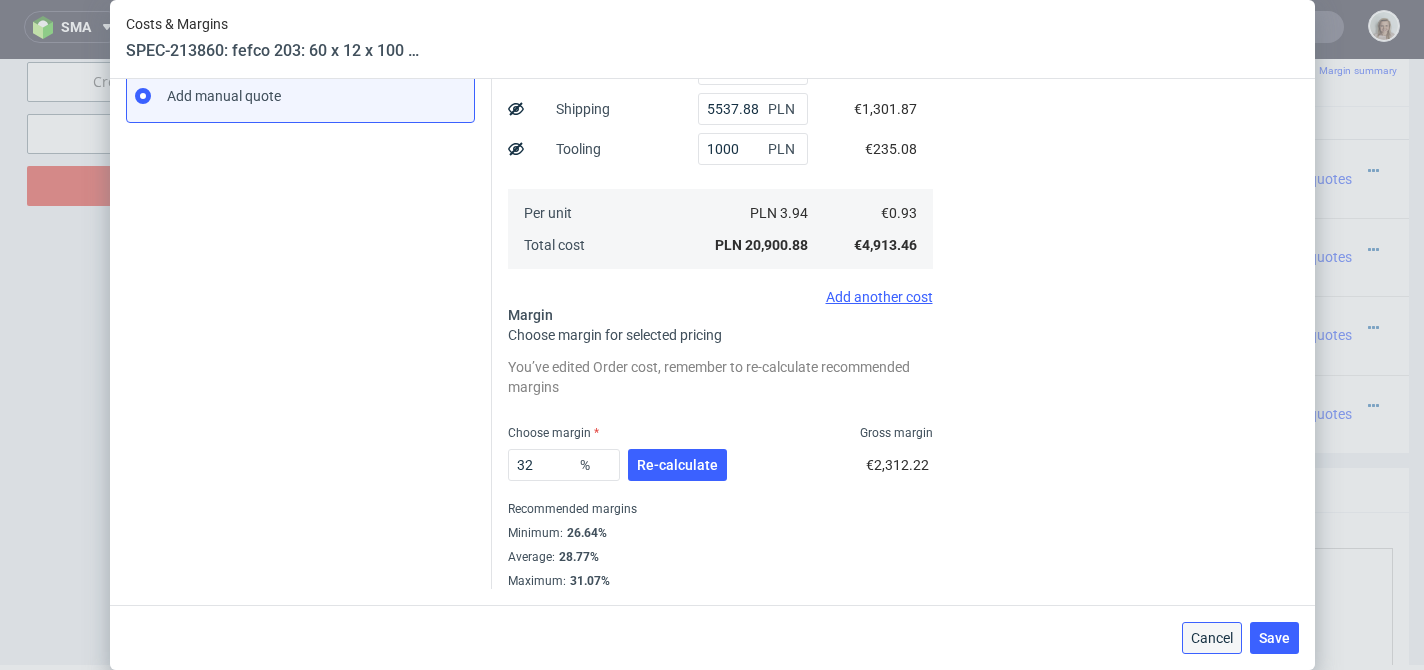 click on "Cancel" at bounding box center (1212, 638) 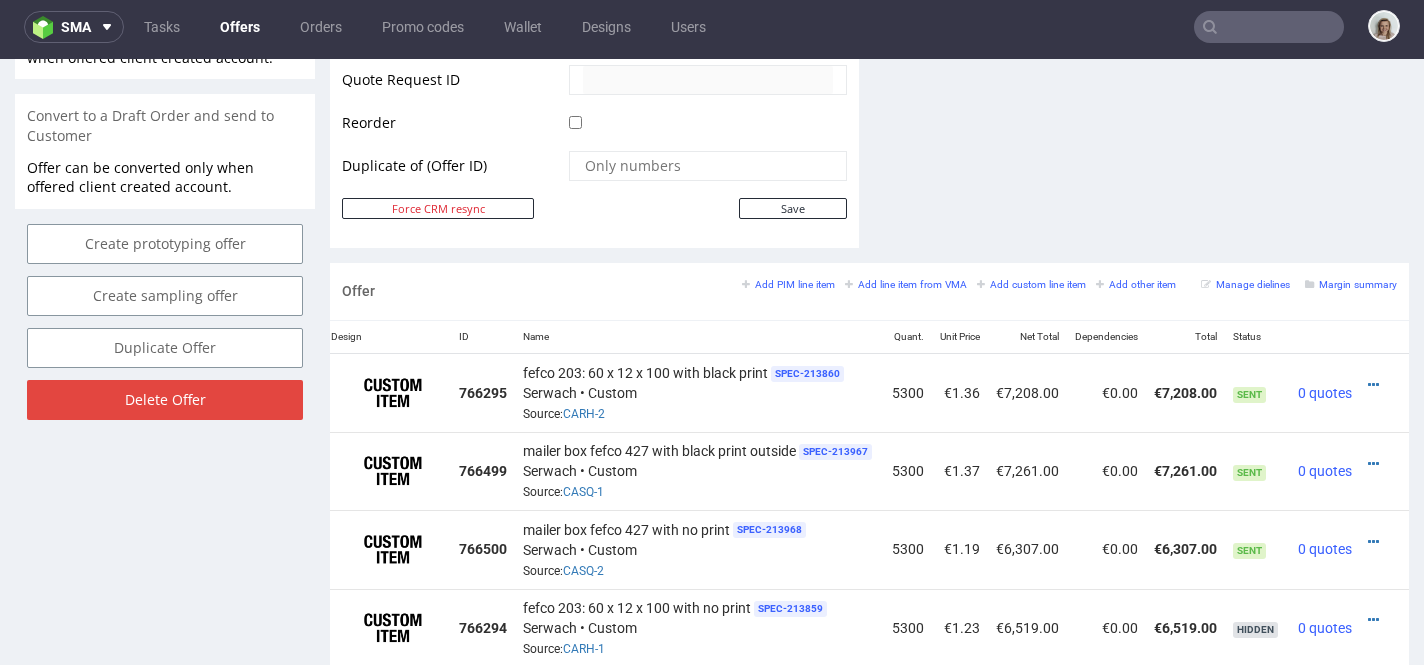 scroll, scrollTop: 1054, scrollLeft: 0, axis: vertical 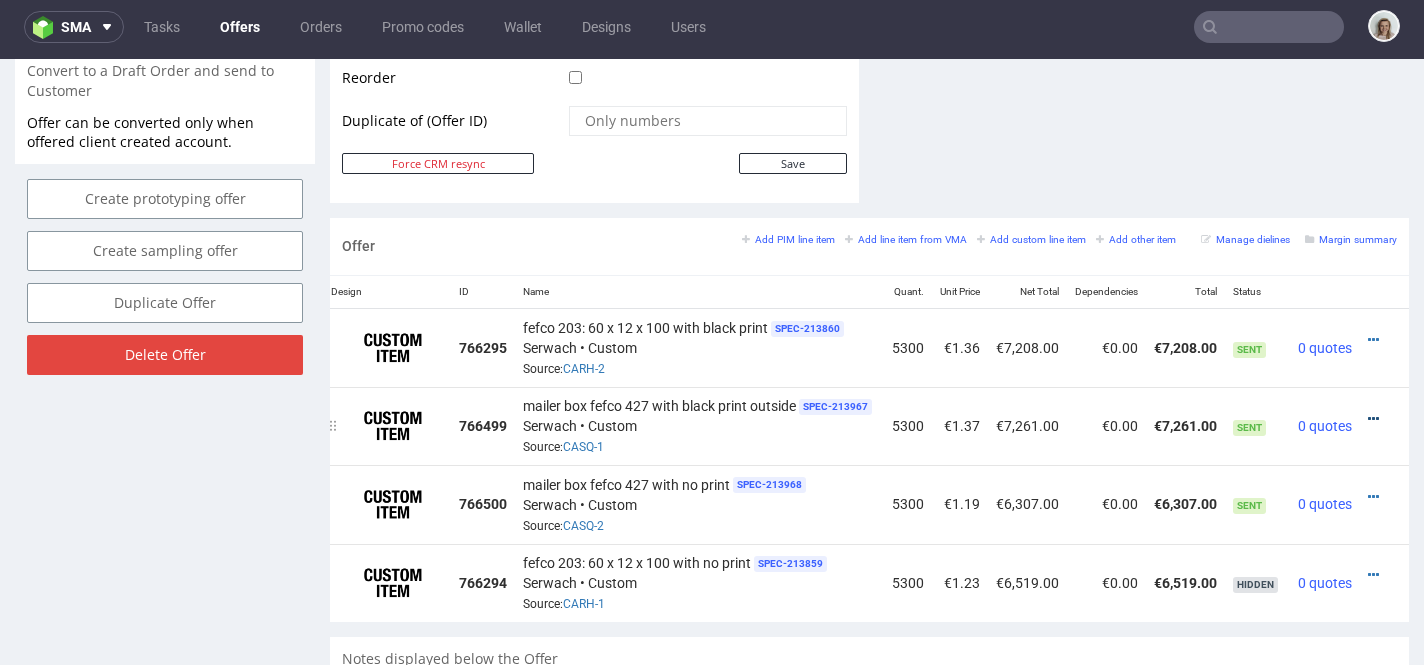 click at bounding box center (1373, 419) 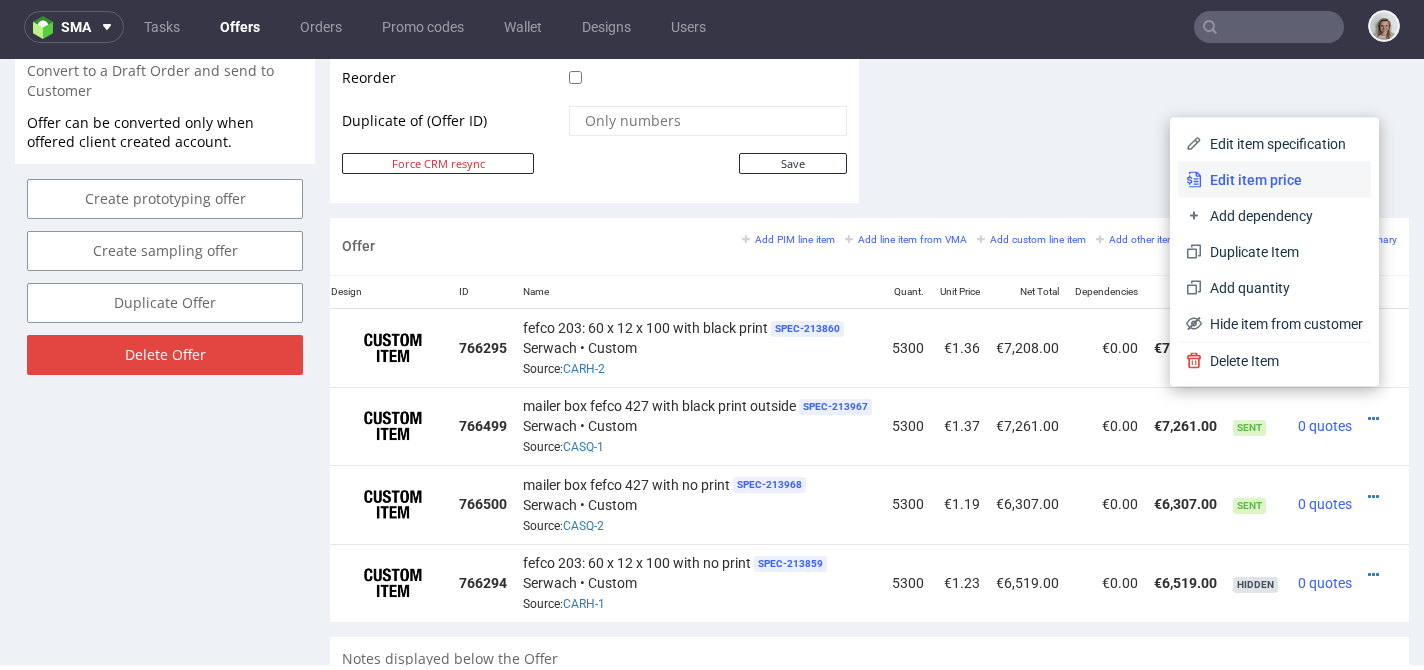 click on "Edit item price" at bounding box center (1282, 180) 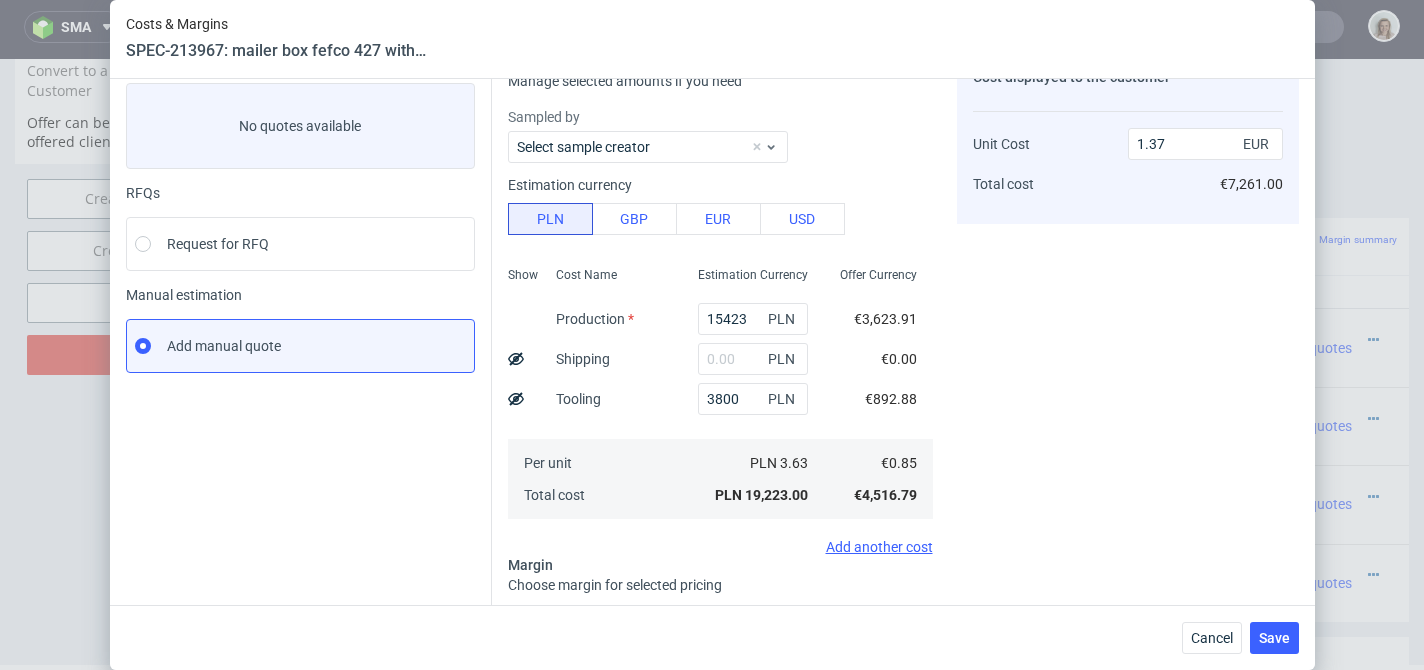 scroll, scrollTop: 302, scrollLeft: 0, axis: vertical 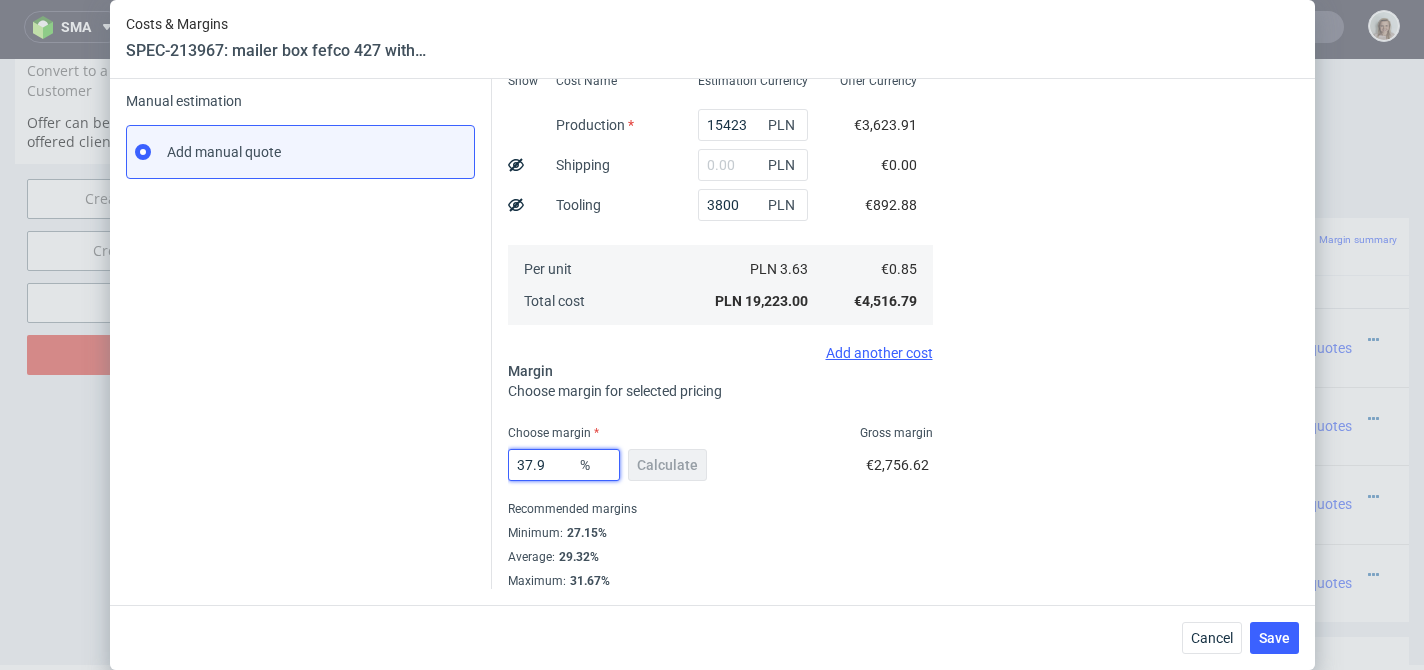 drag, startPoint x: 546, startPoint y: 463, endPoint x: 486, endPoint y: 451, distance: 61.188232 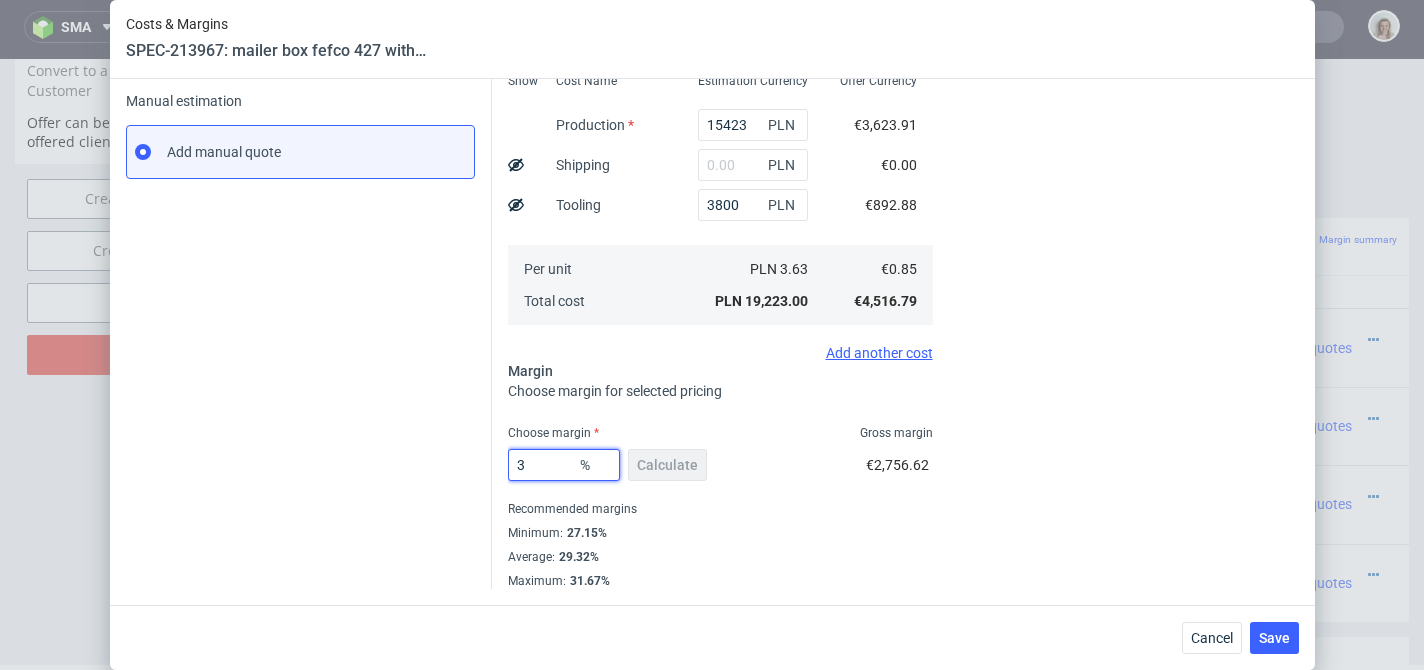 type on "32" 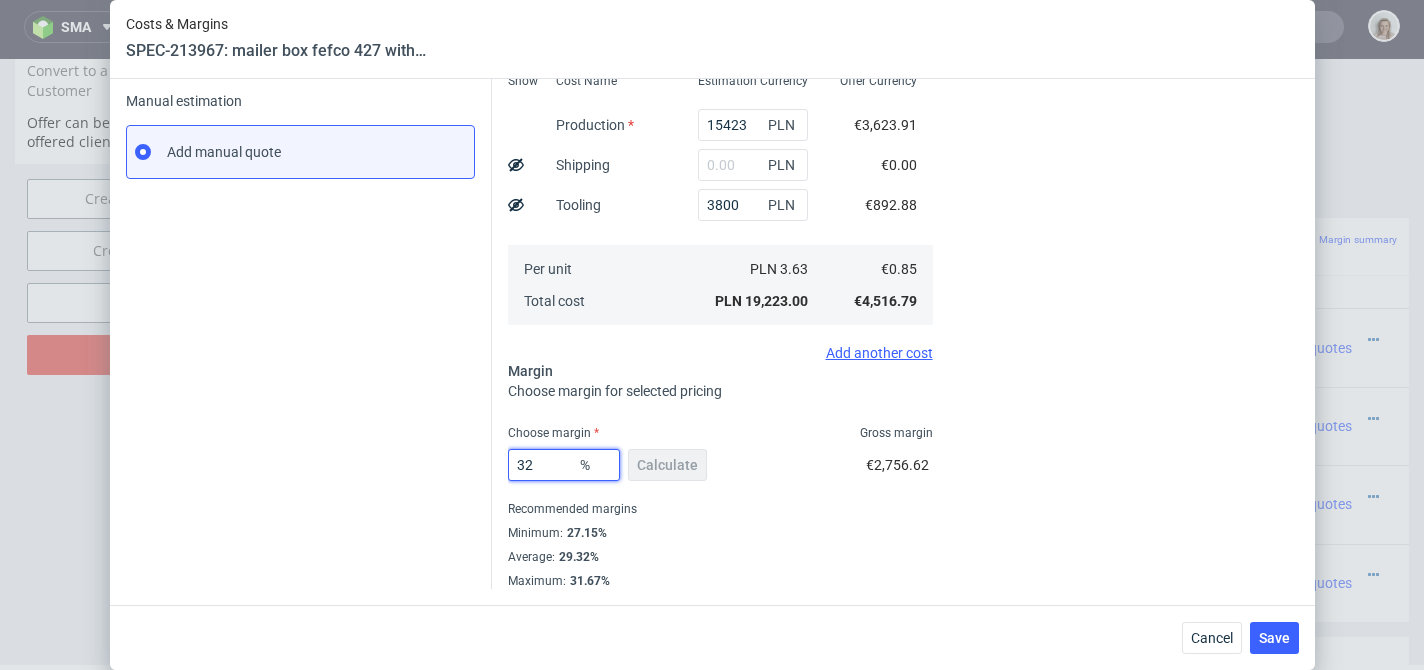 type on "1.25" 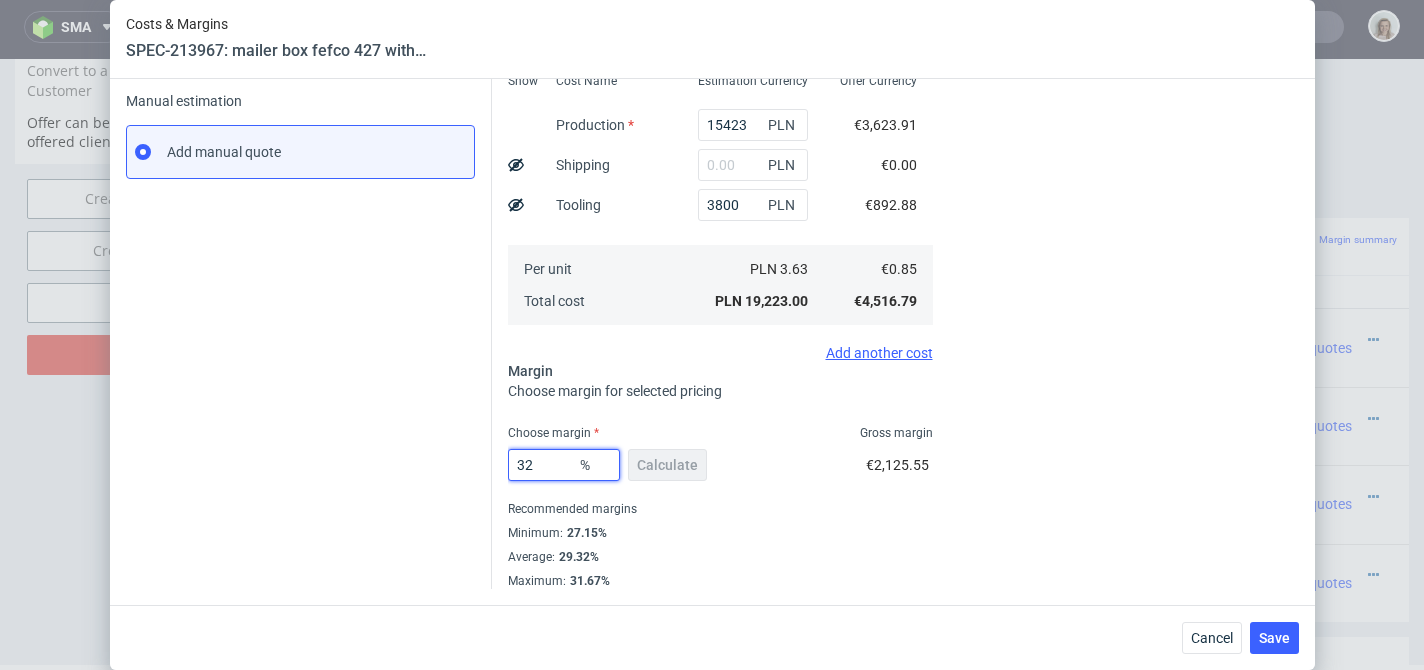 type on "32" 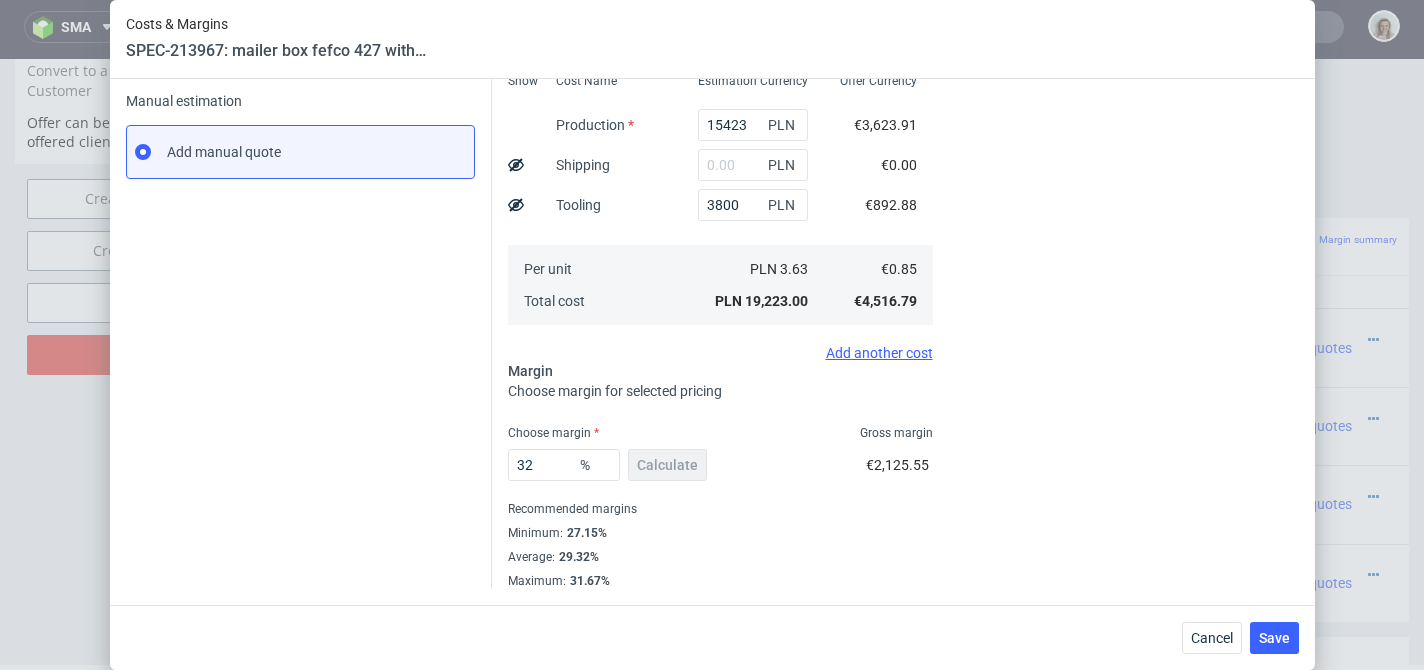 click on "Choose margin Gross margin" at bounding box center (720, 433) 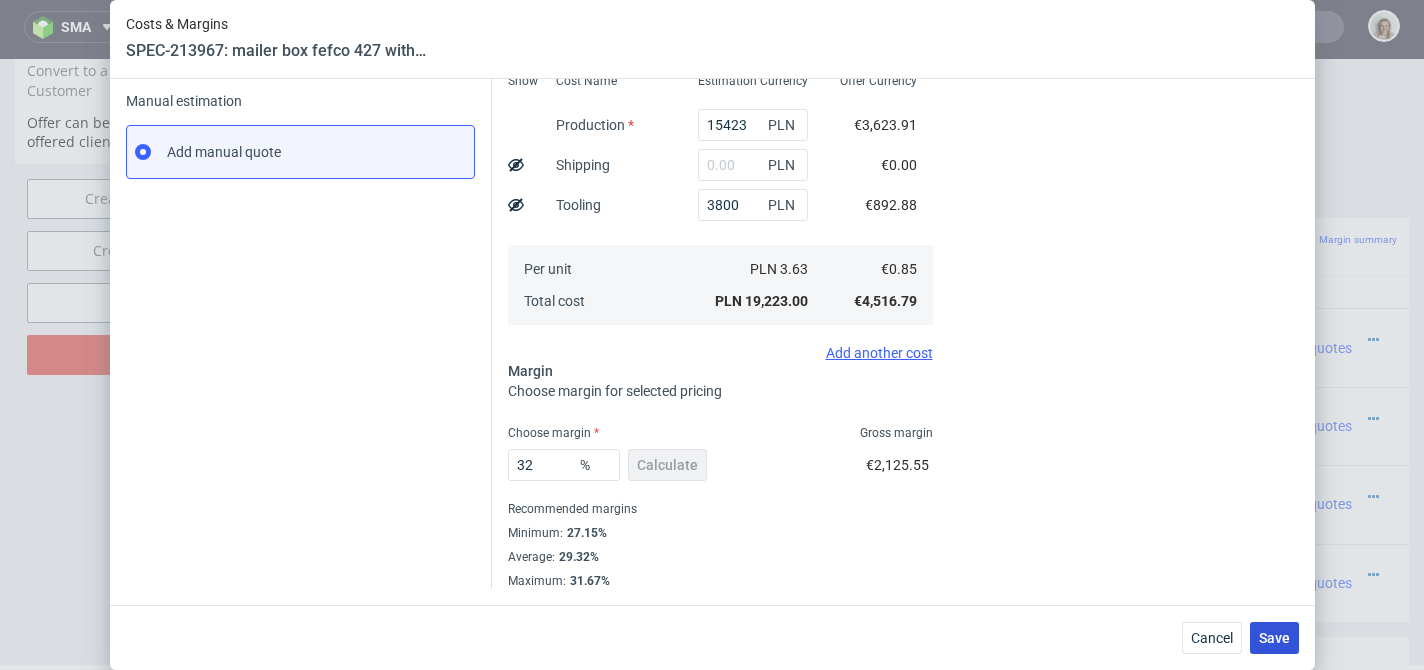 click on "Save" at bounding box center [1274, 638] 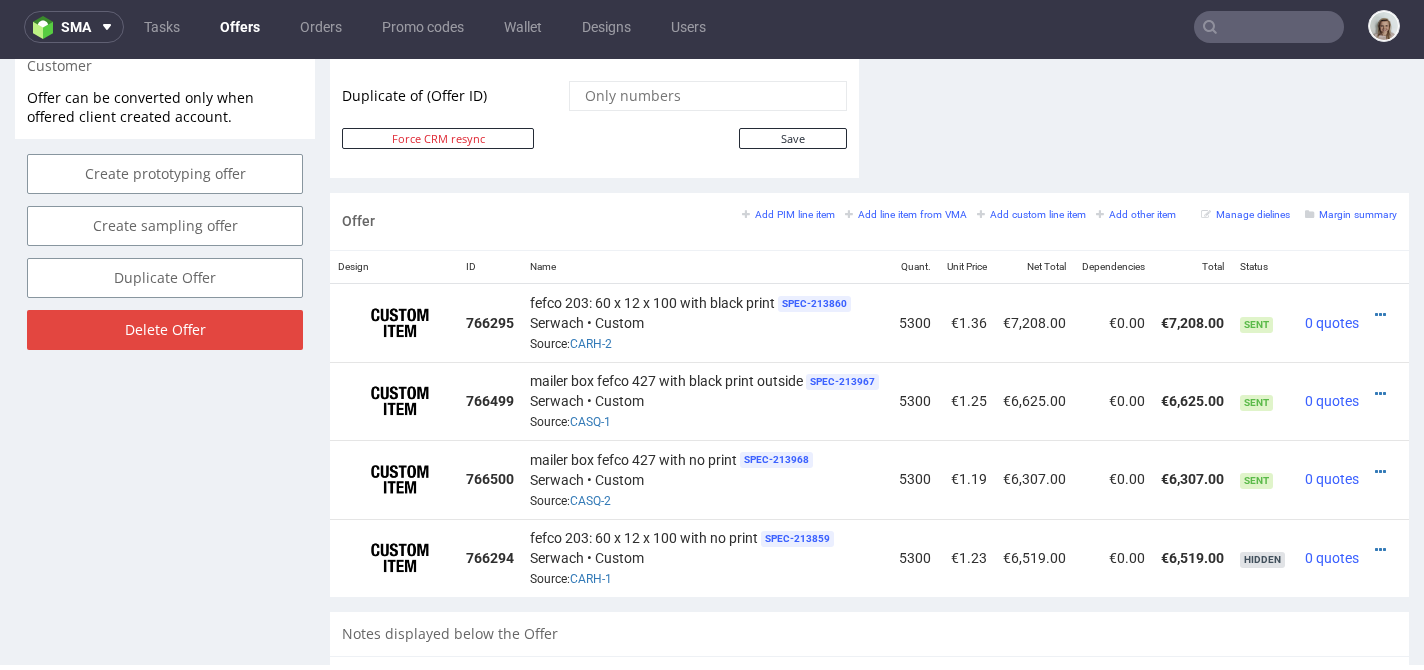 scroll, scrollTop: 1086, scrollLeft: 0, axis: vertical 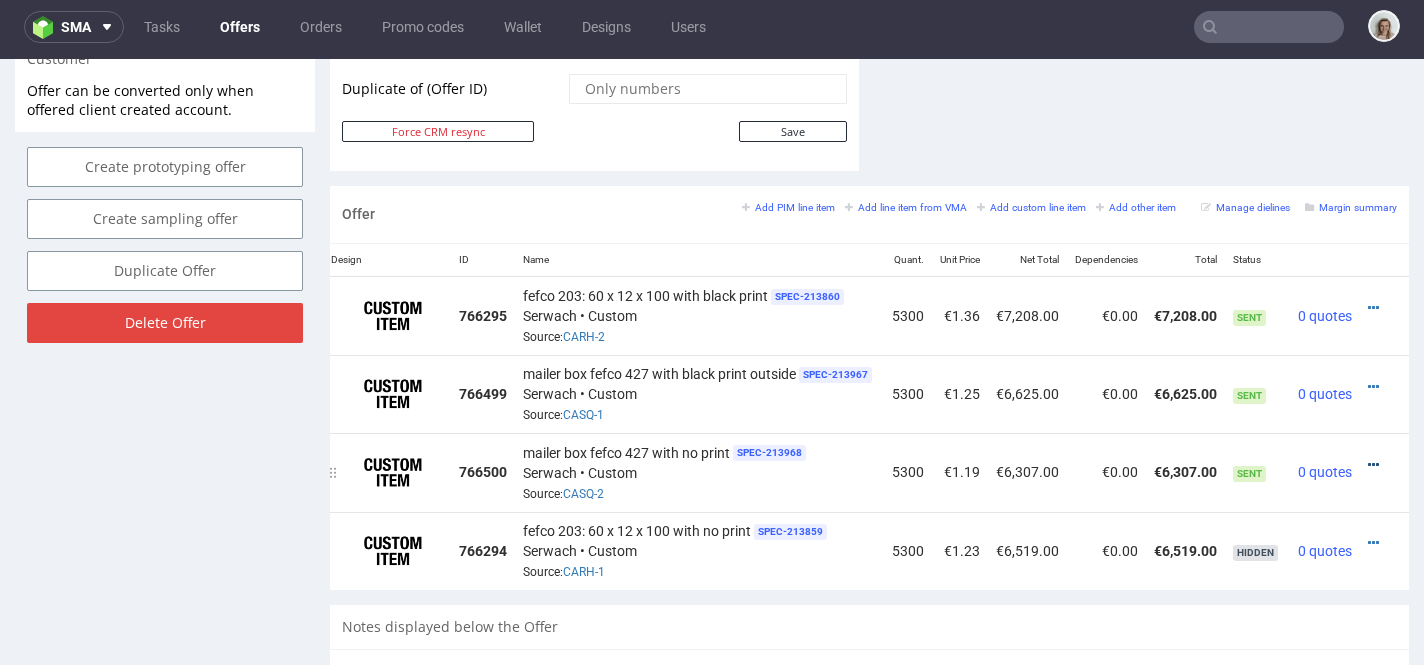 click at bounding box center [1373, 465] 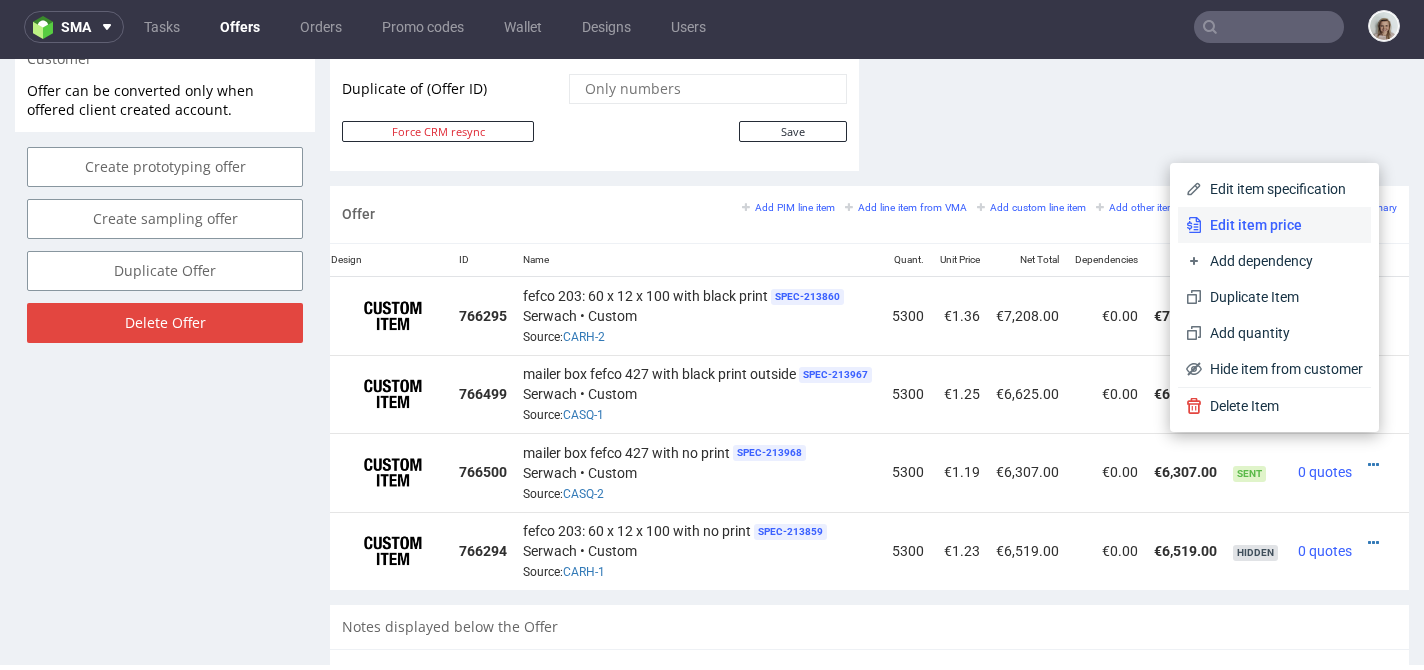 click on "Edit item price" at bounding box center [1282, 225] 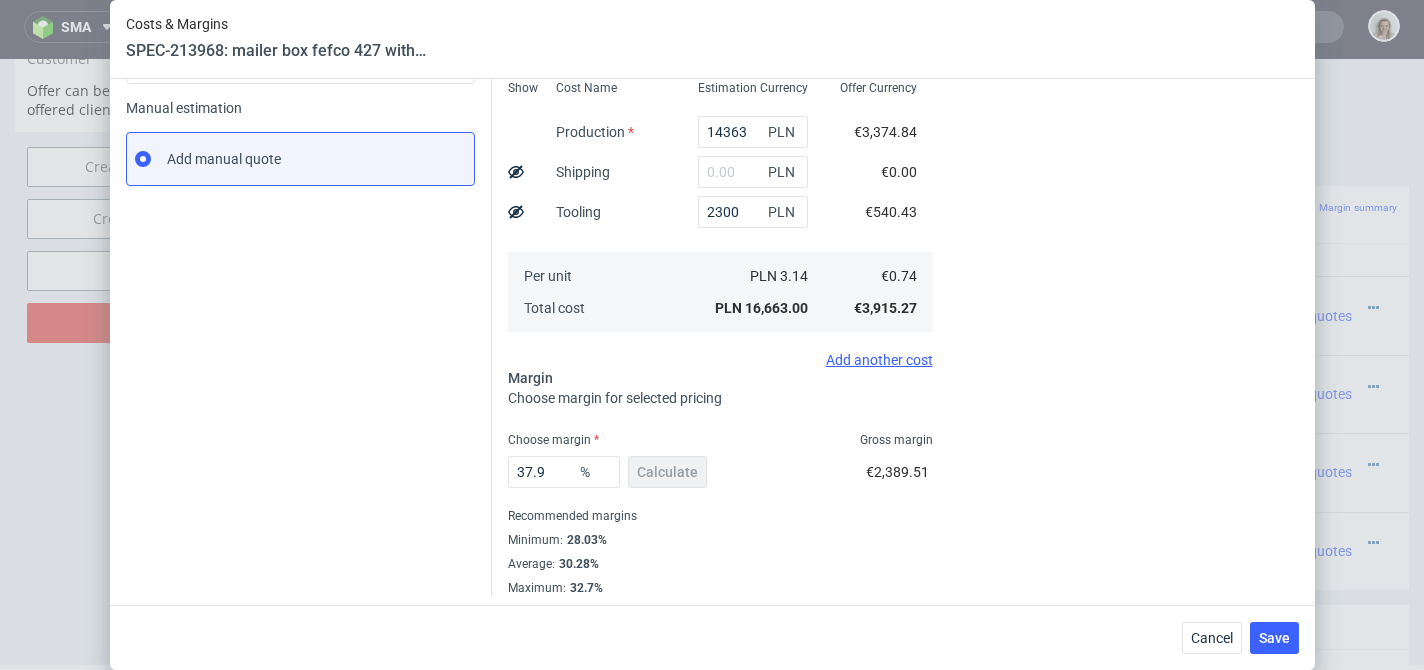 scroll, scrollTop: 302, scrollLeft: 0, axis: vertical 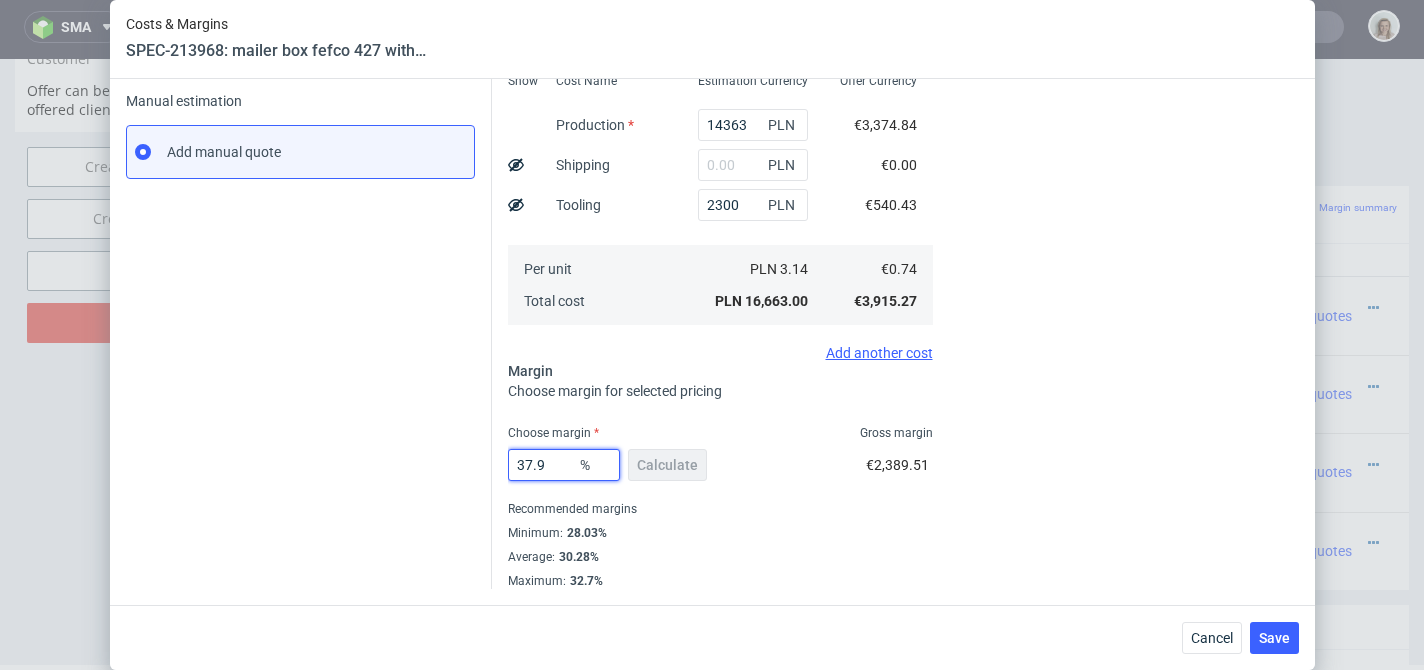 drag, startPoint x: 543, startPoint y: 467, endPoint x: 486, endPoint y: 461, distance: 57.31492 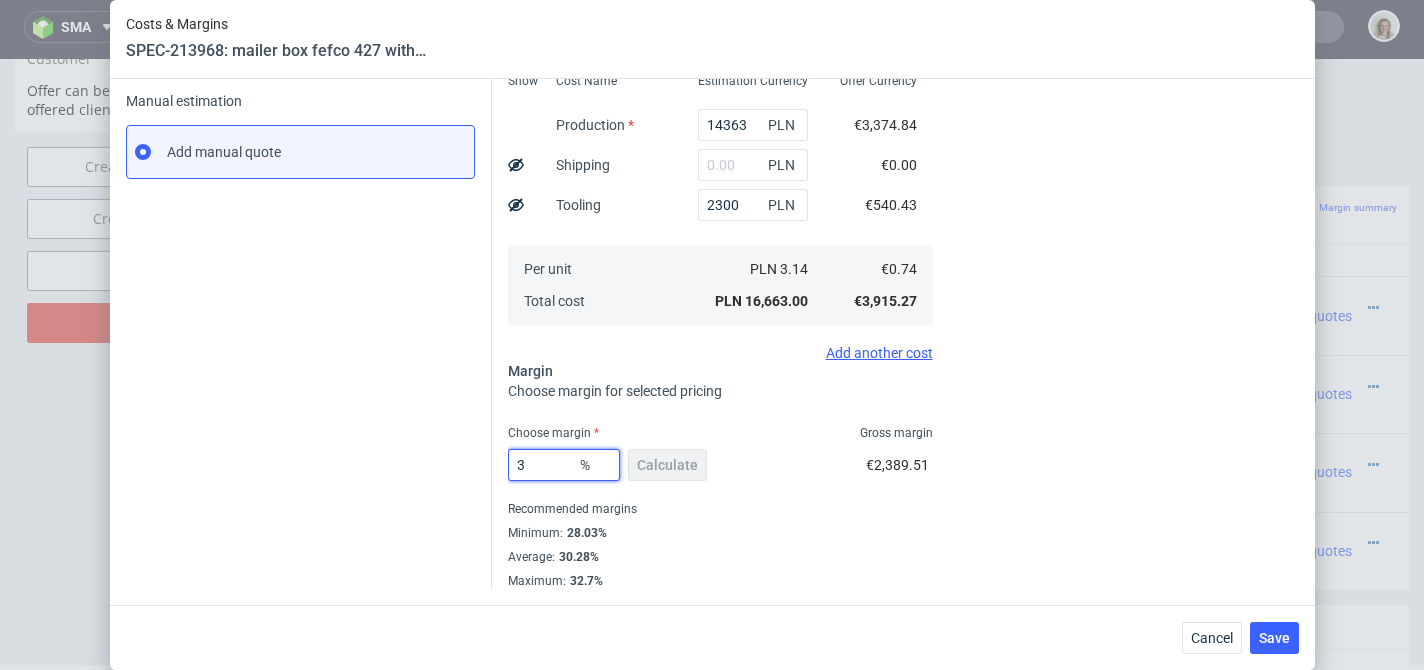 type on "32" 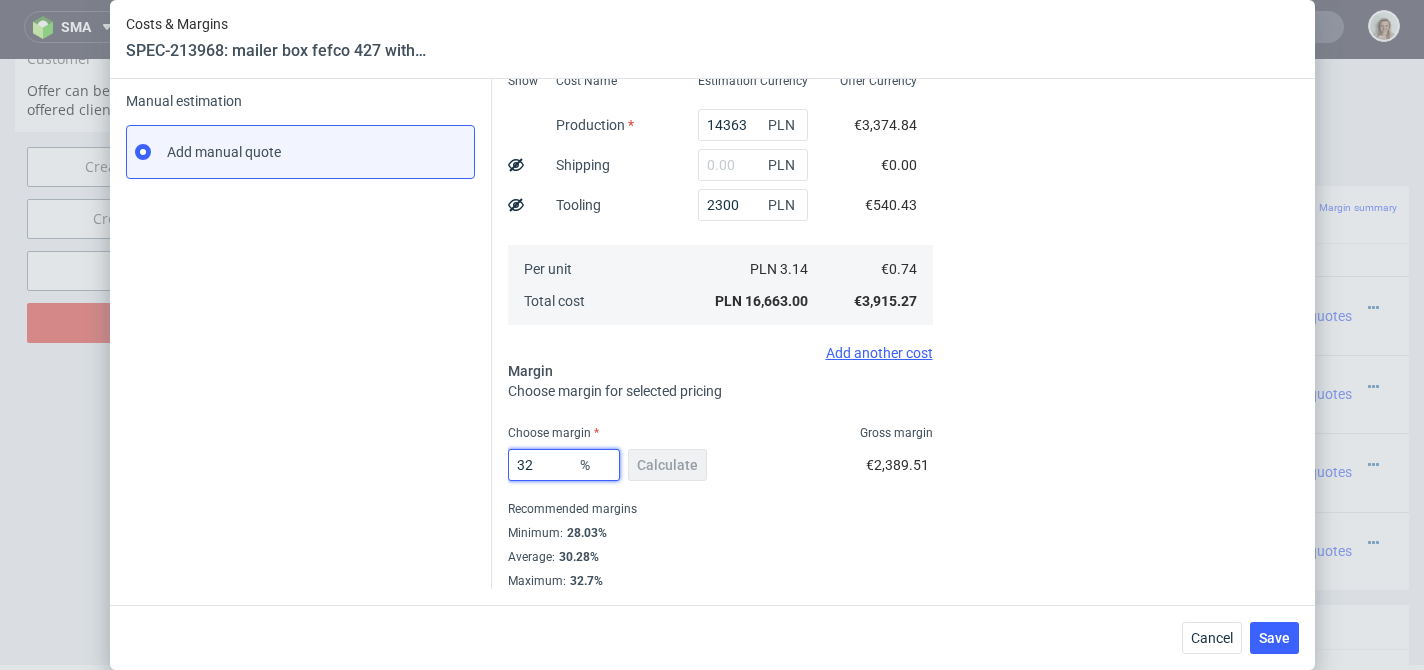 type on "1.08" 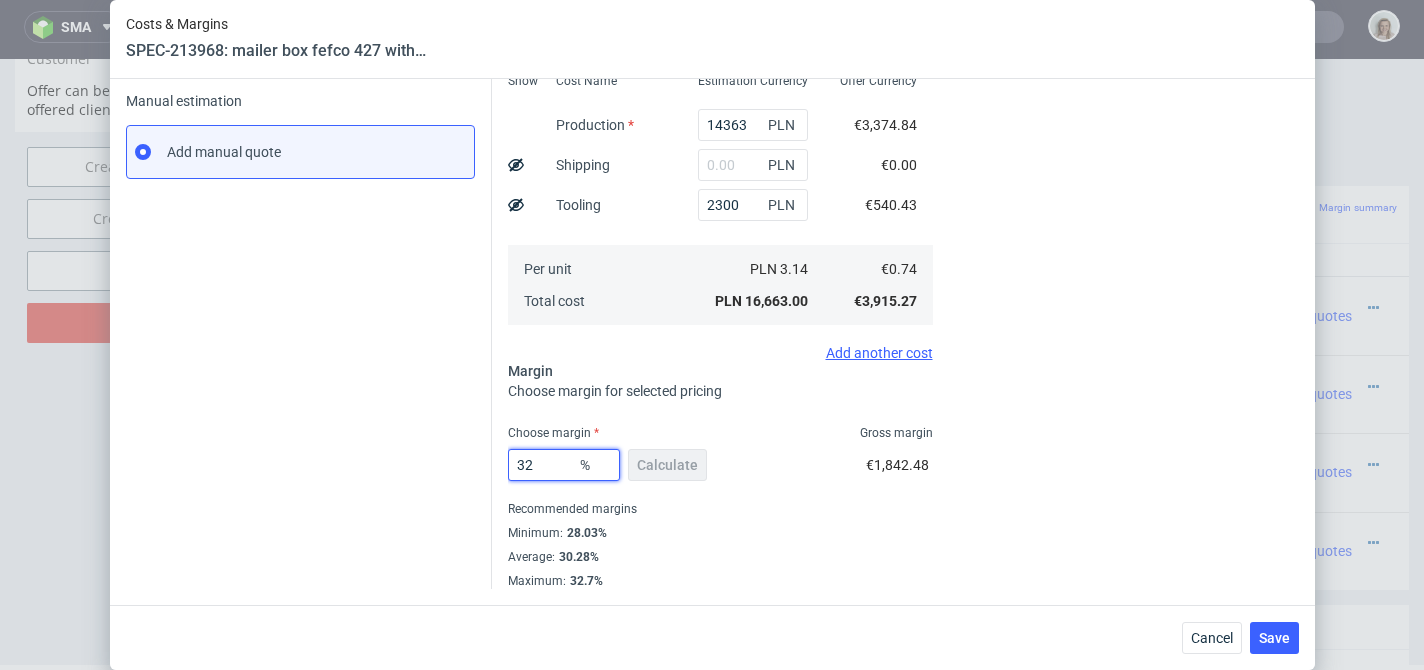 type on "32" 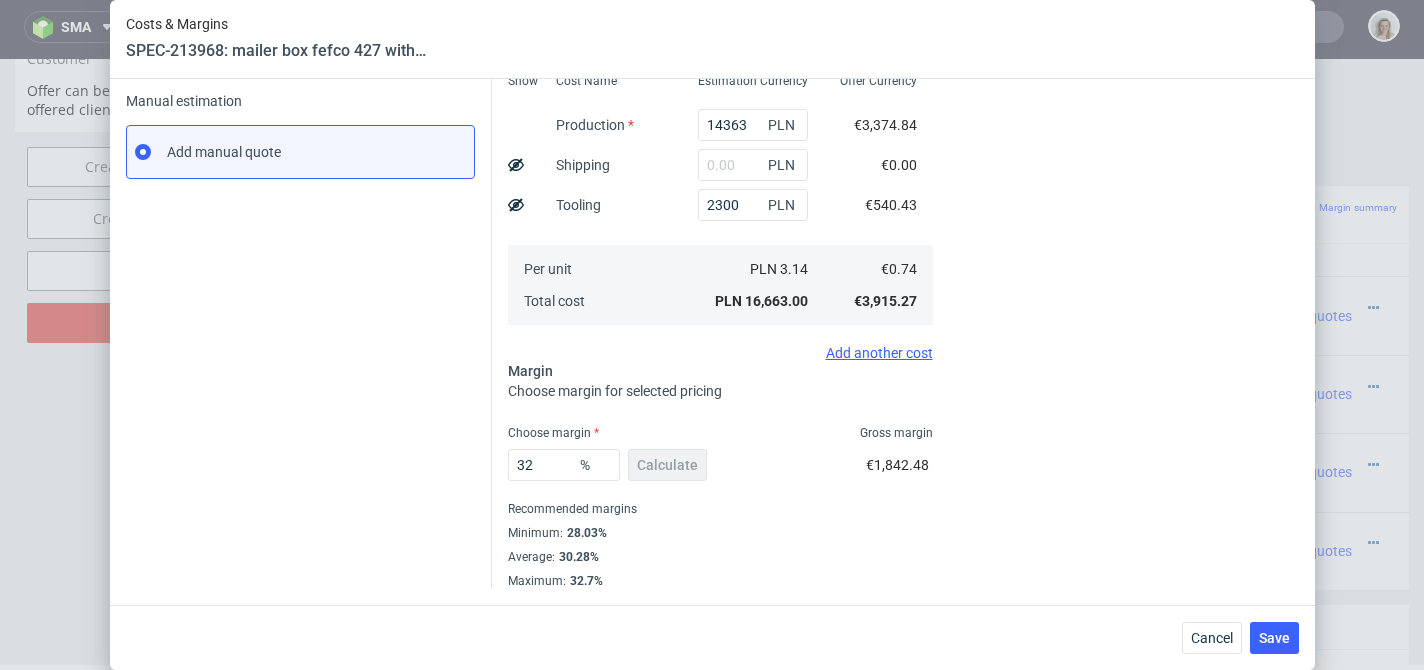 click on "Recommended margins" at bounding box center (720, 509) 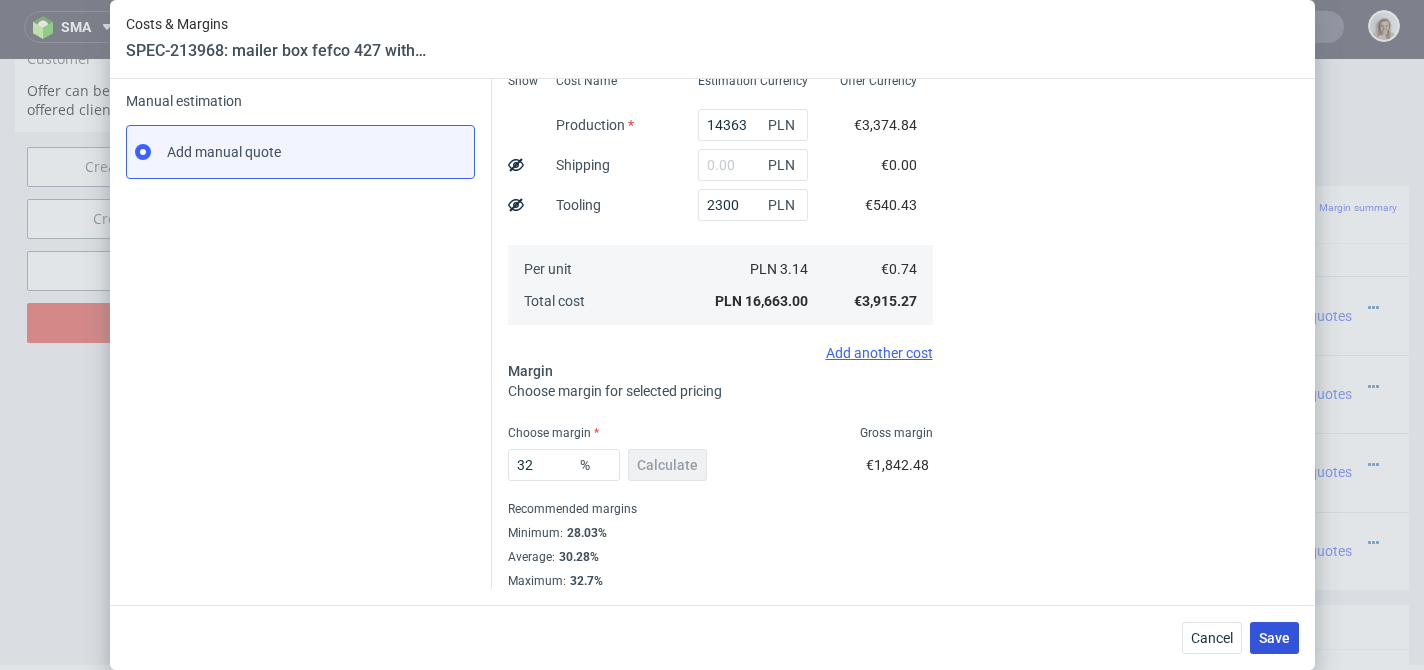 click on "Save" at bounding box center [1274, 638] 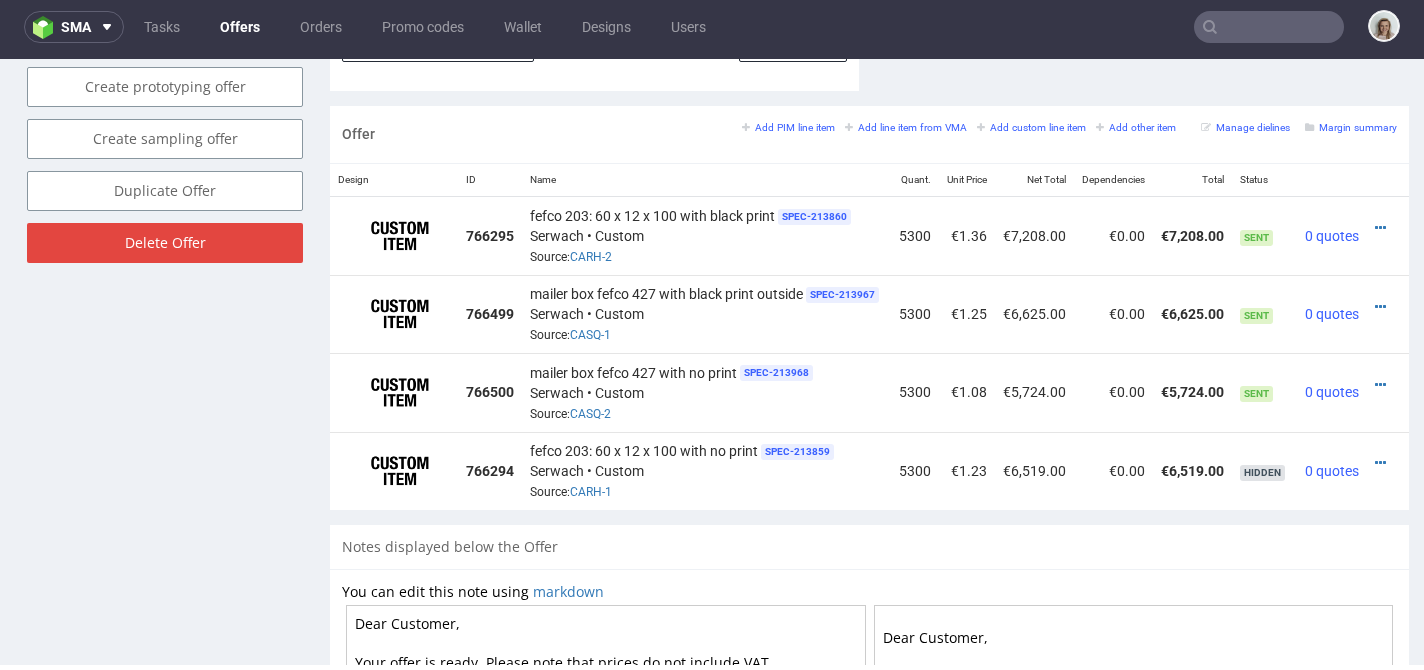 scroll, scrollTop: 1180, scrollLeft: 0, axis: vertical 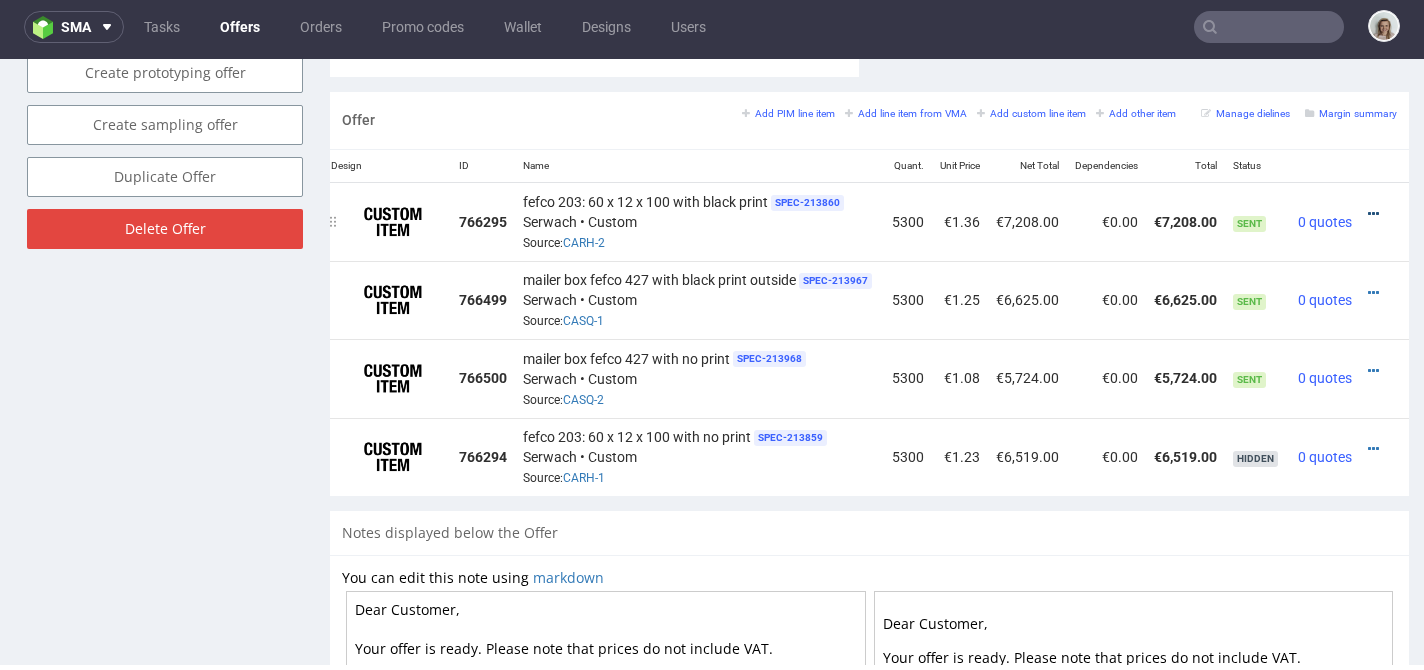 click at bounding box center (1373, 214) 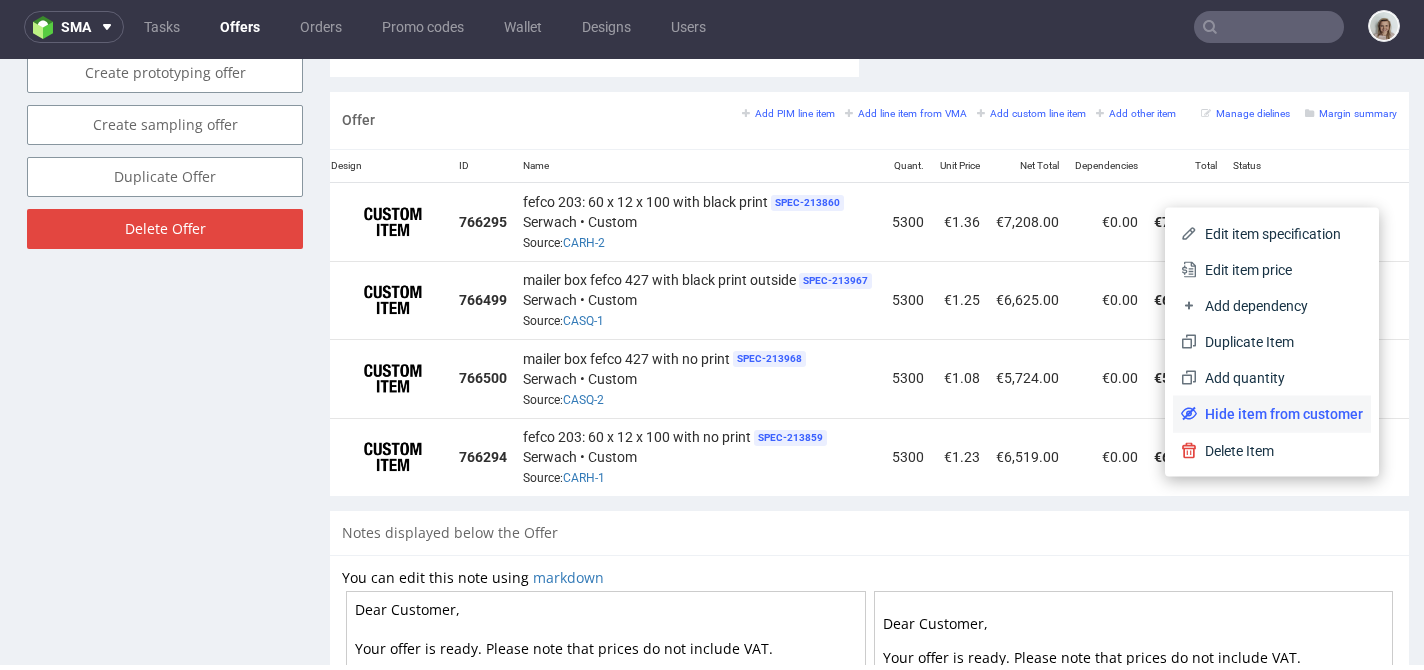 click on "Hide item from customer" at bounding box center [1280, 414] 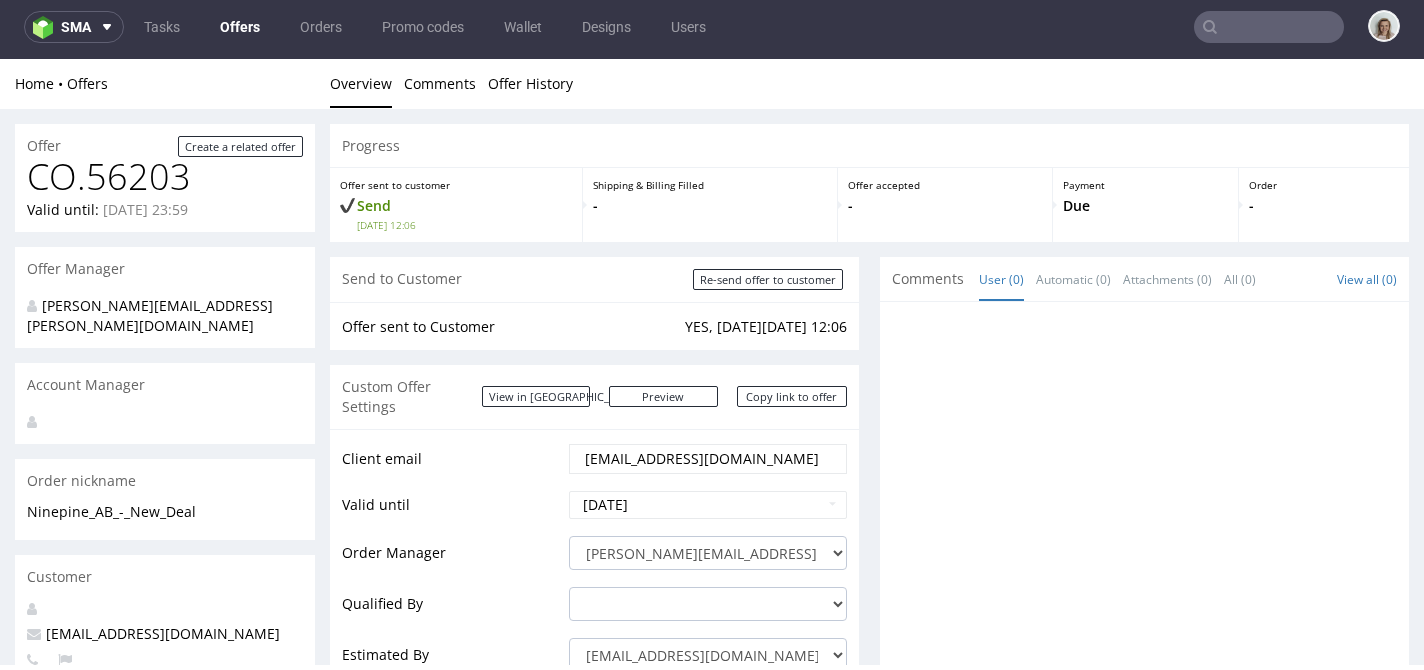 scroll, scrollTop: 1168, scrollLeft: 0, axis: vertical 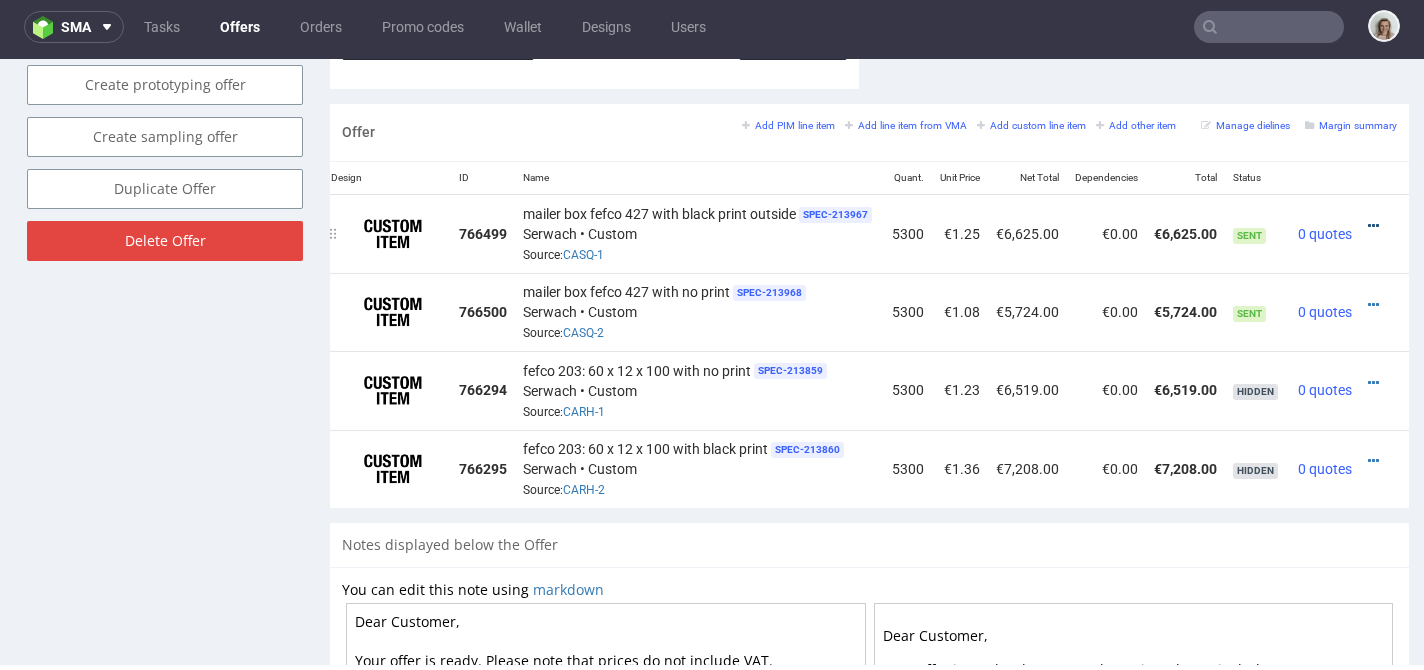 click at bounding box center [1373, 226] 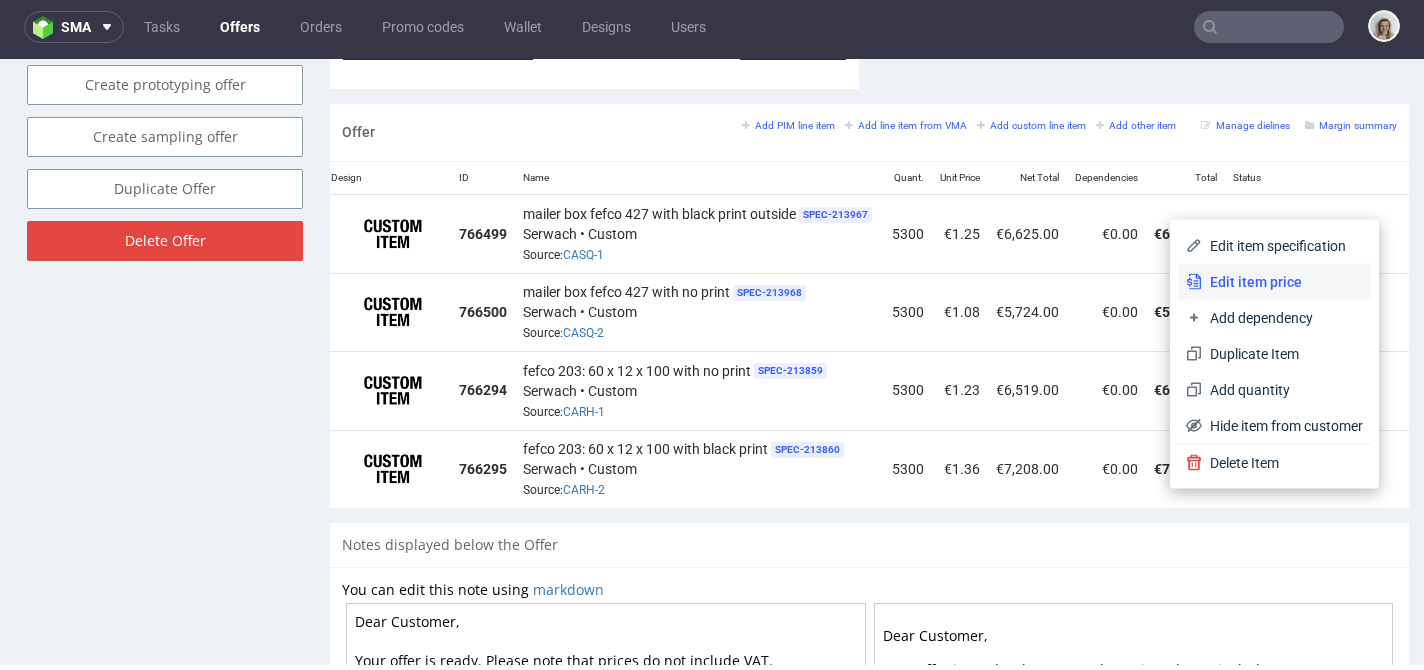 click on "Edit item price" at bounding box center [1282, 282] 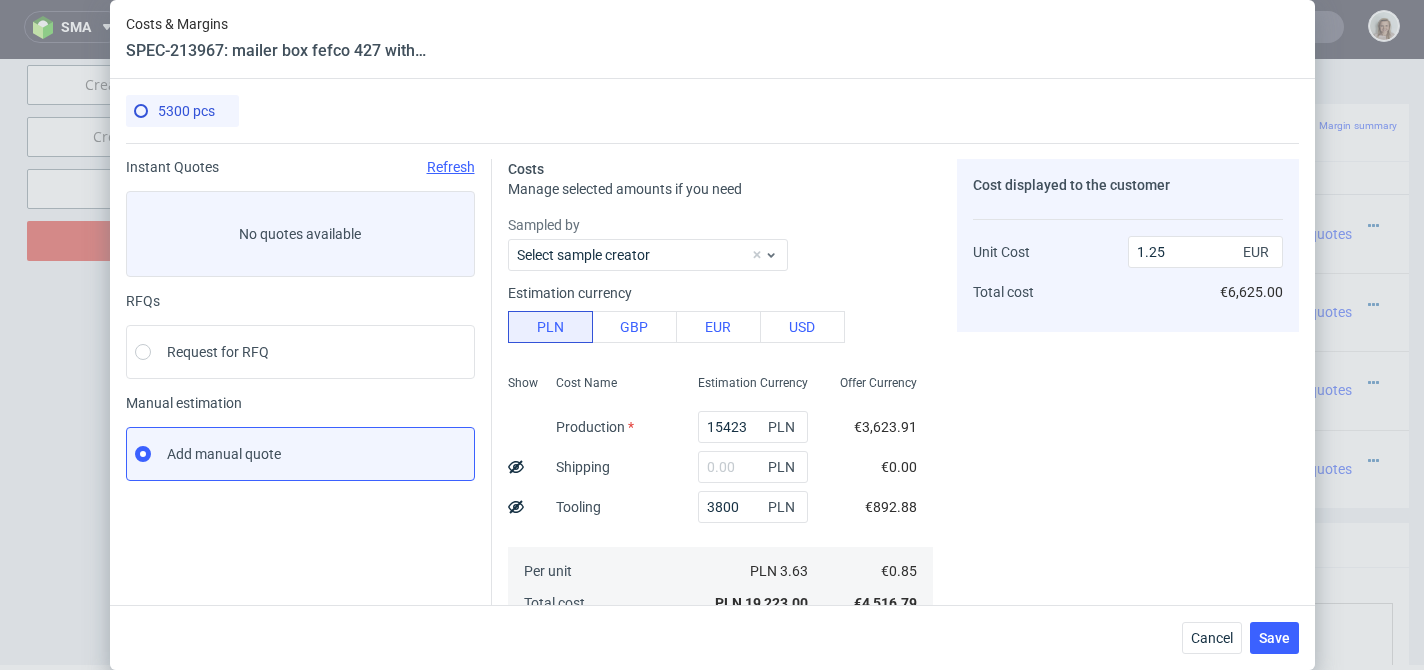 scroll, scrollTop: 302, scrollLeft: 0, axis: vertical 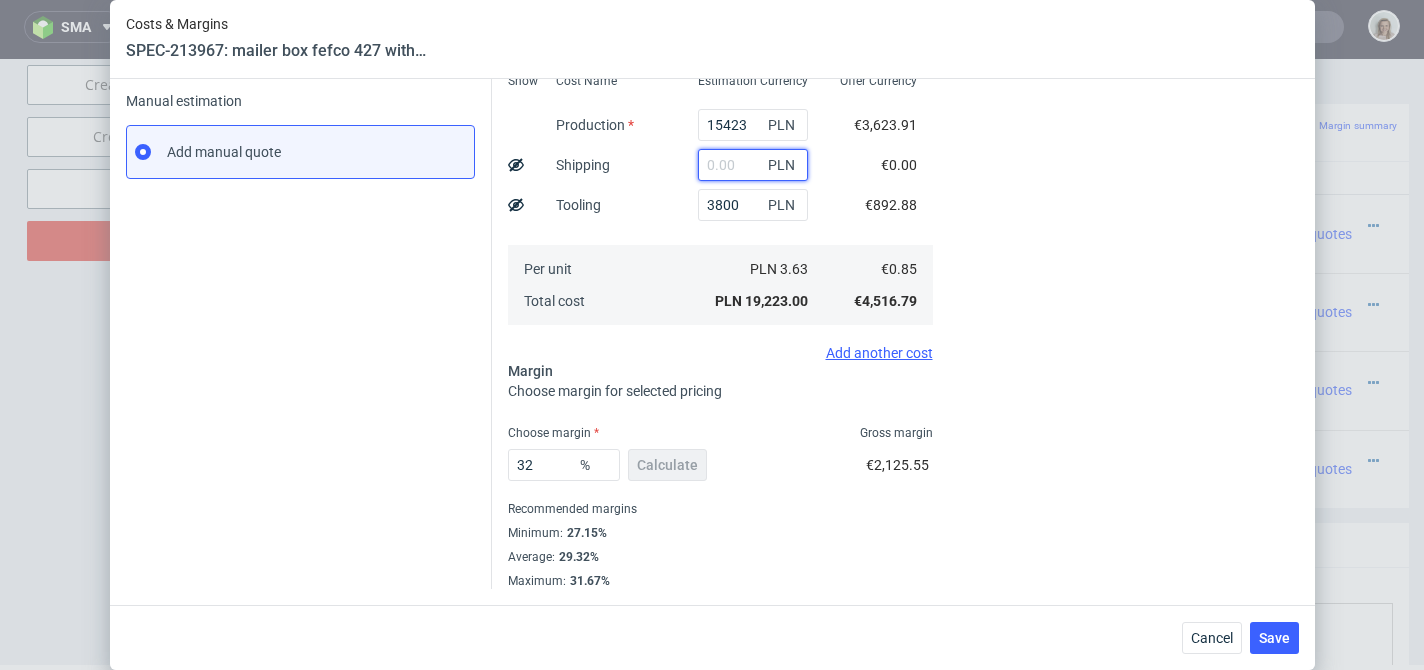 click at bounding box center (753, 165) 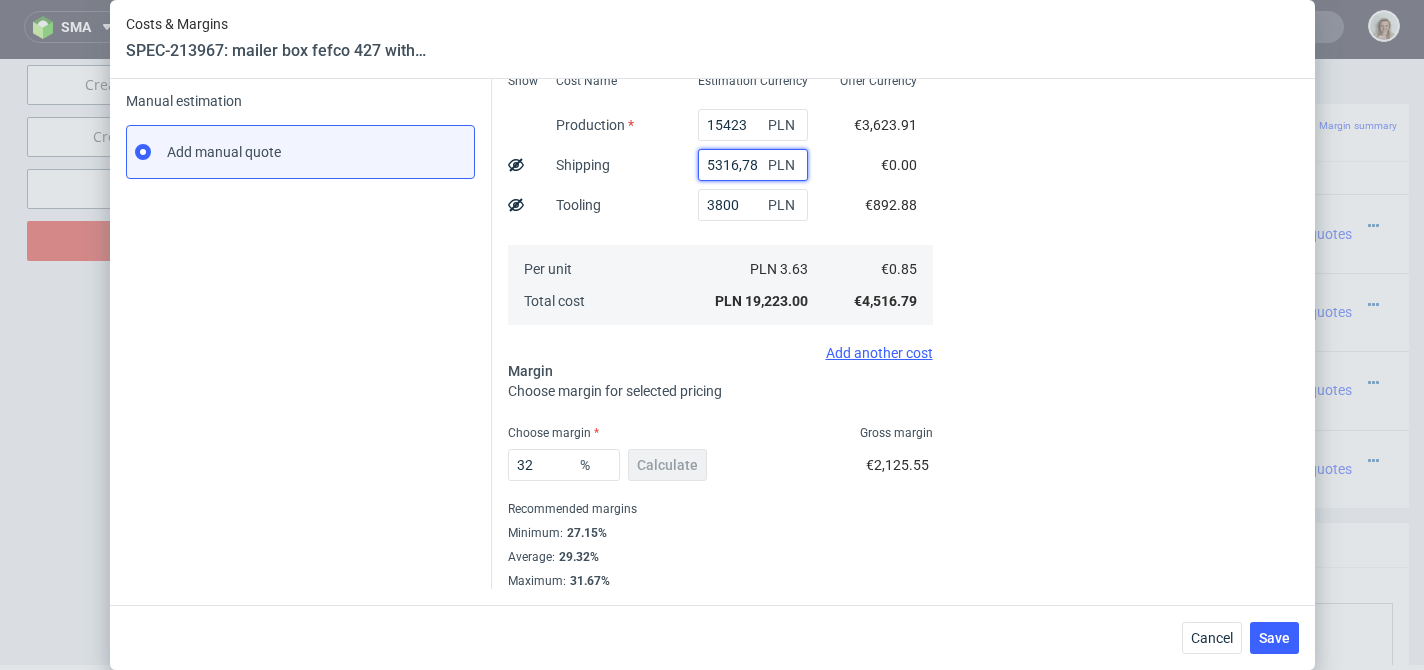 type on "5316.78" 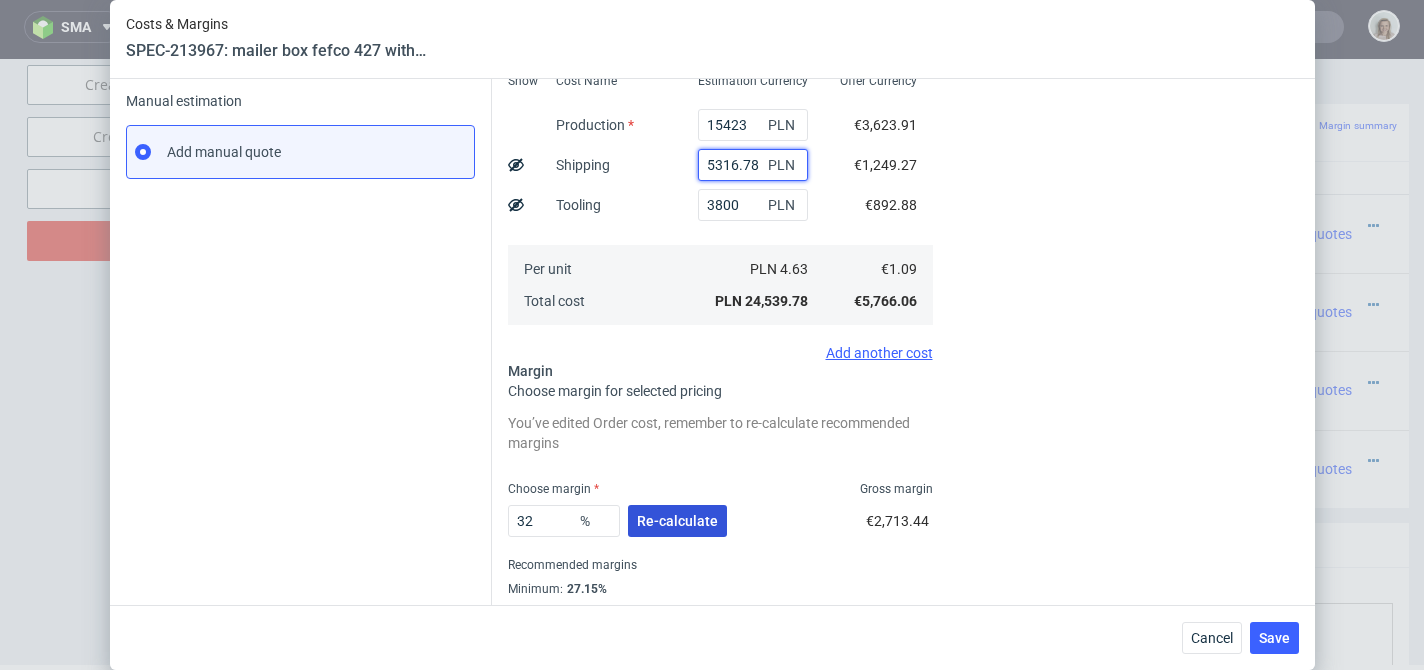 type on "5316.78" 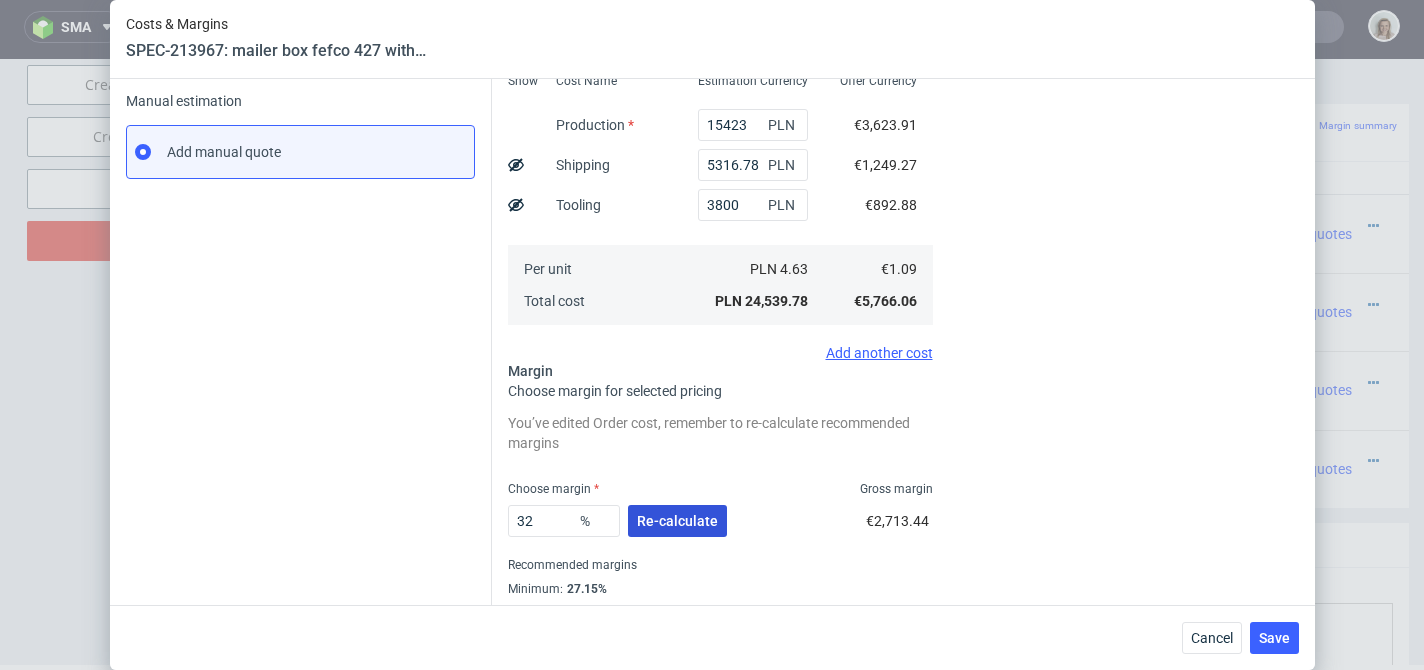 click on "Re-calculate" at bounding box center [677, 521] 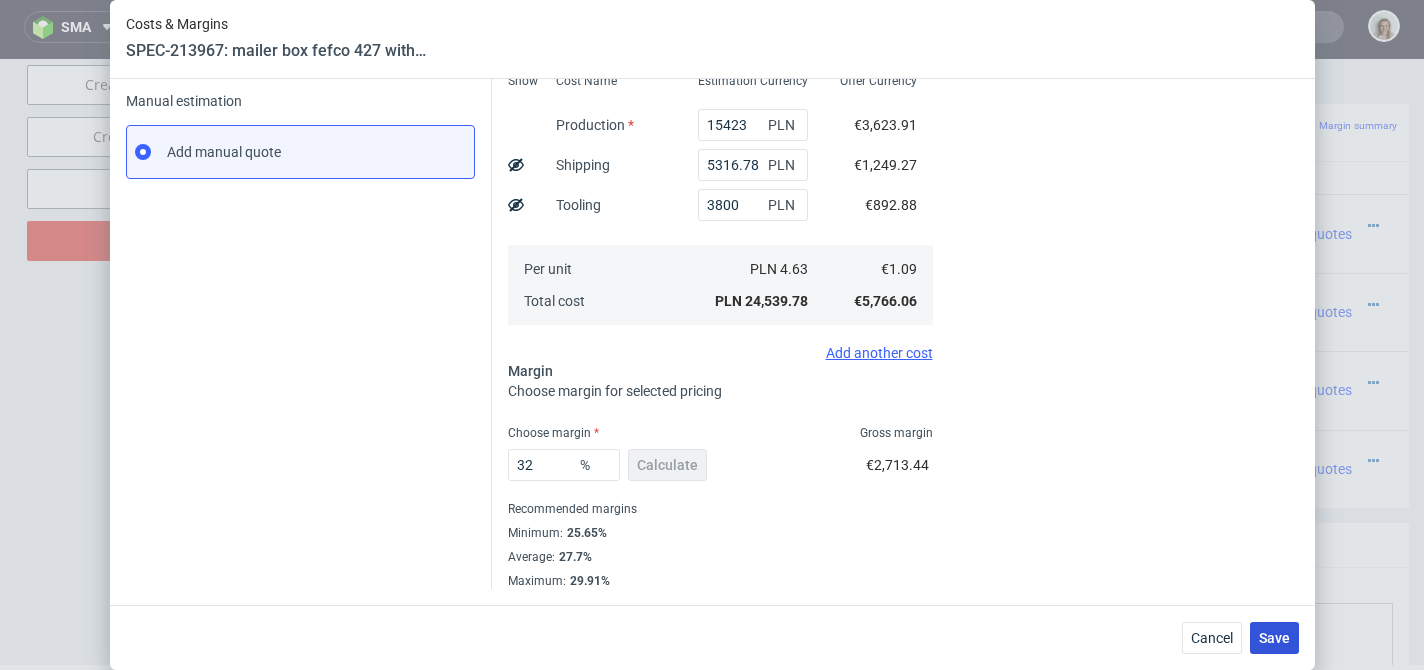 click on "Save" at bounding box center [1274, 638] 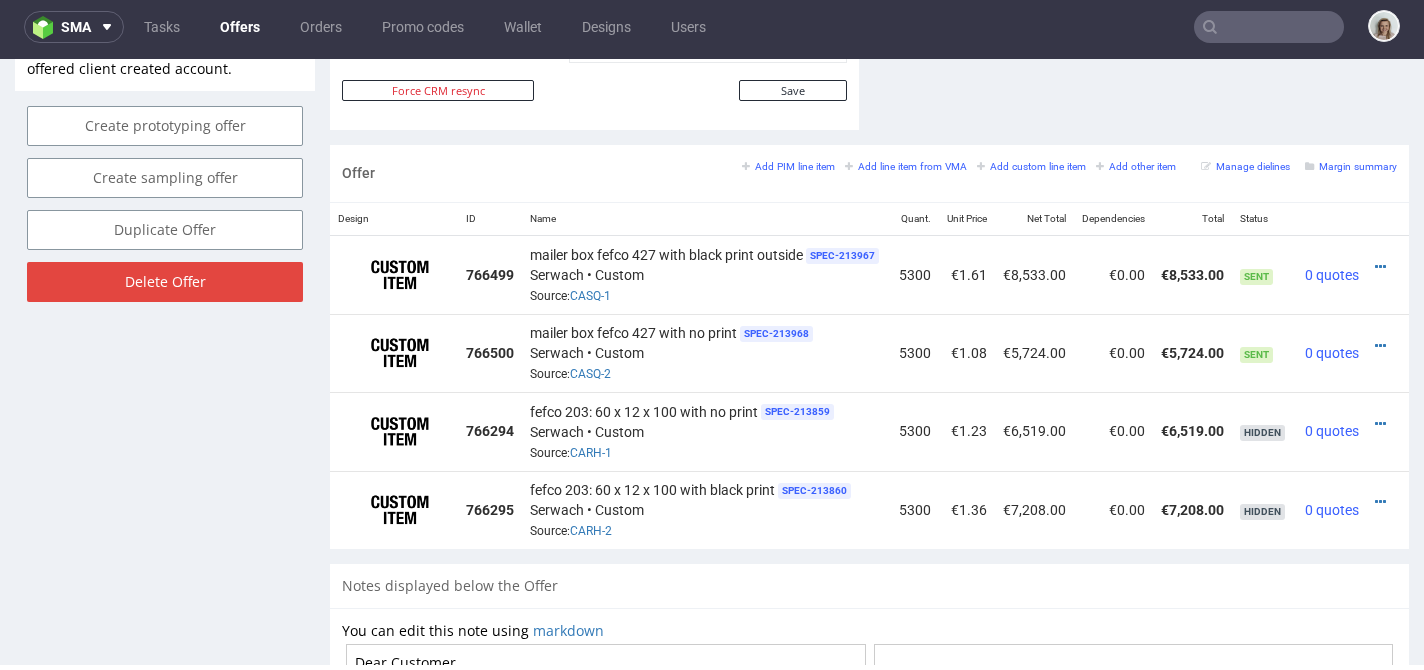 scroll, scrollTop: 1133, scrollLeft: 0, axis: vertical 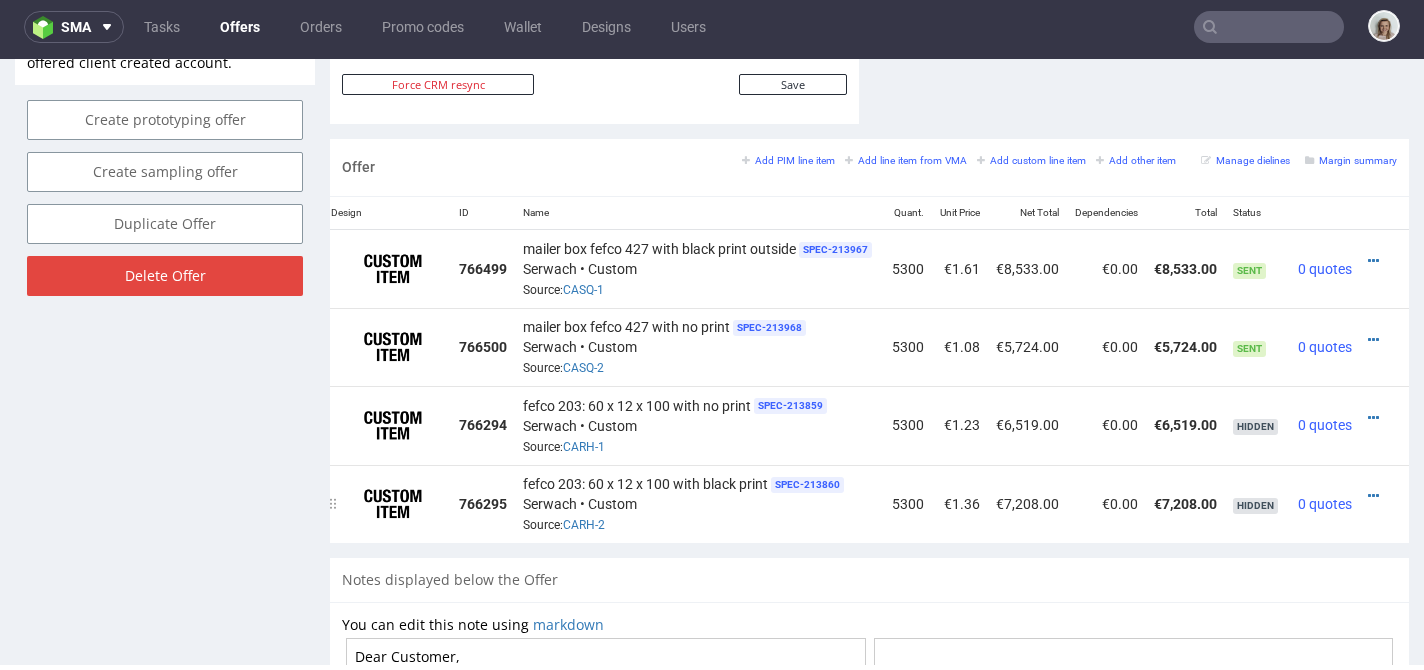 click at bounding box center [1384, 504] 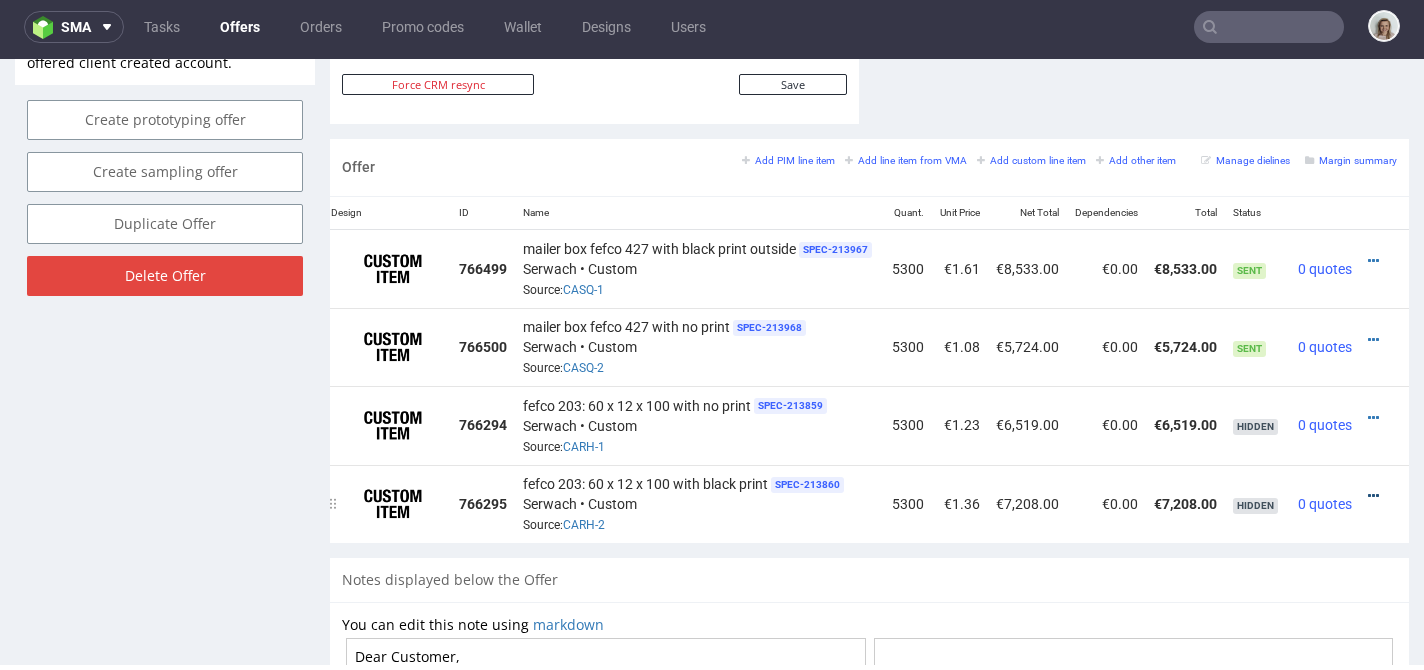 click at bounding box center (1373, 496) 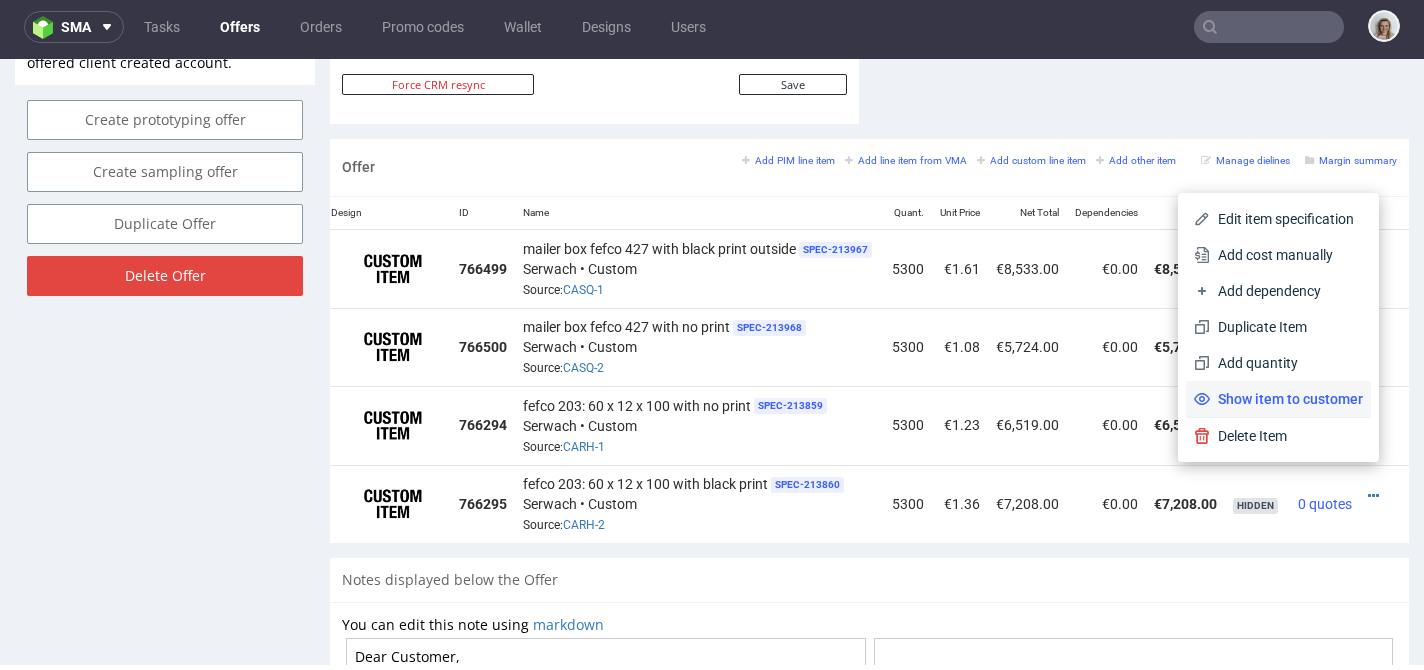 click on "Show item to customer" at bounding box center (1286, 399) 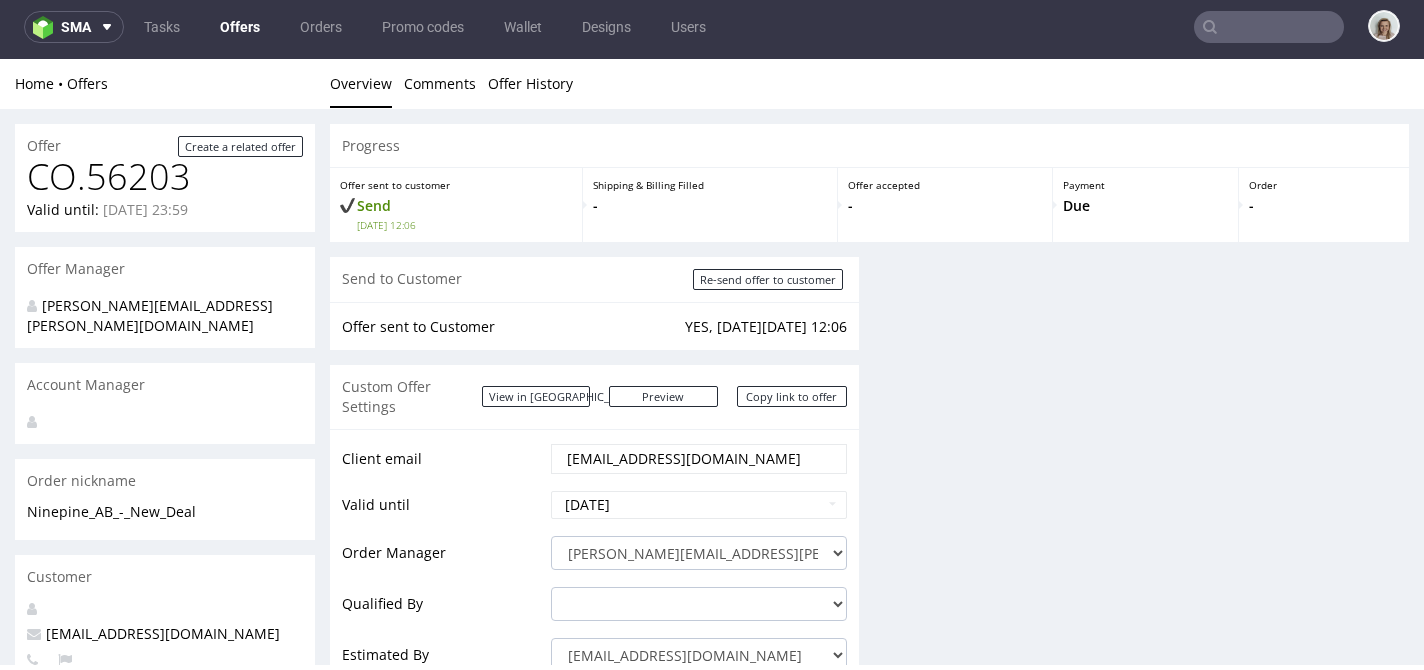 scroll, scrollTop: 0, scrollLeft: 0, axis: both 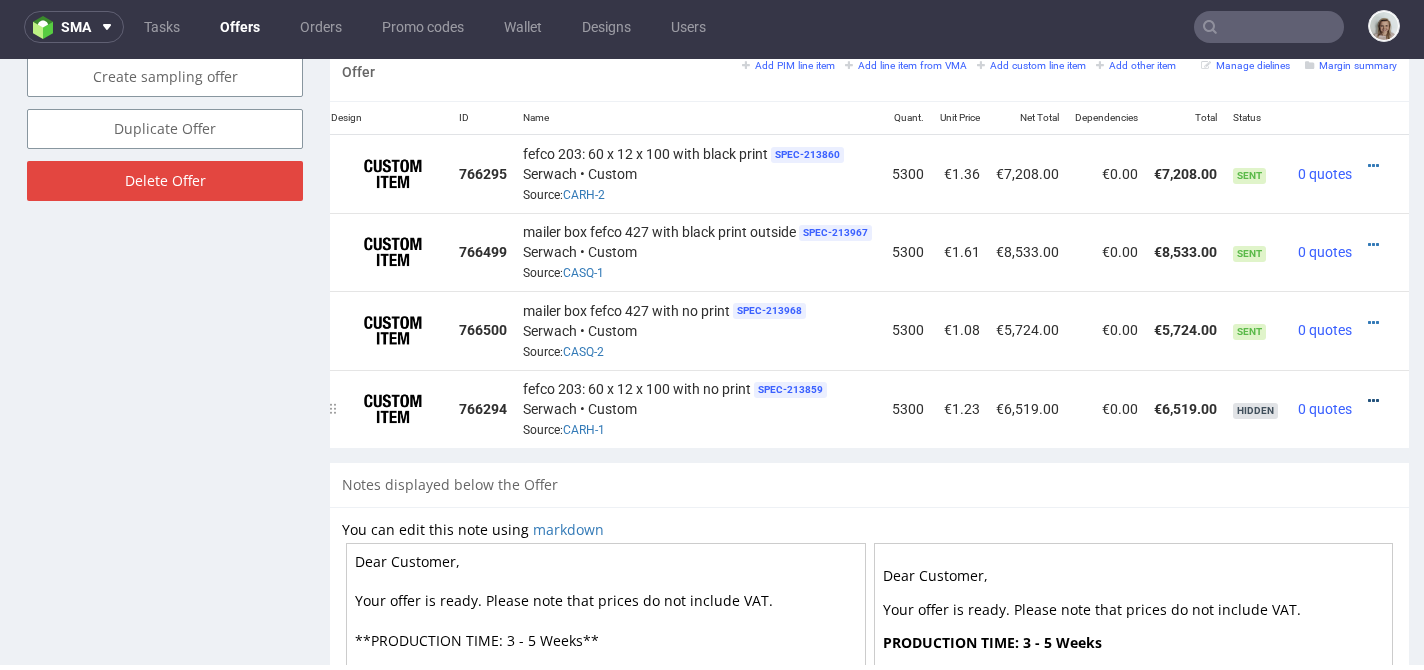 click at bounding box center (1373, 401) 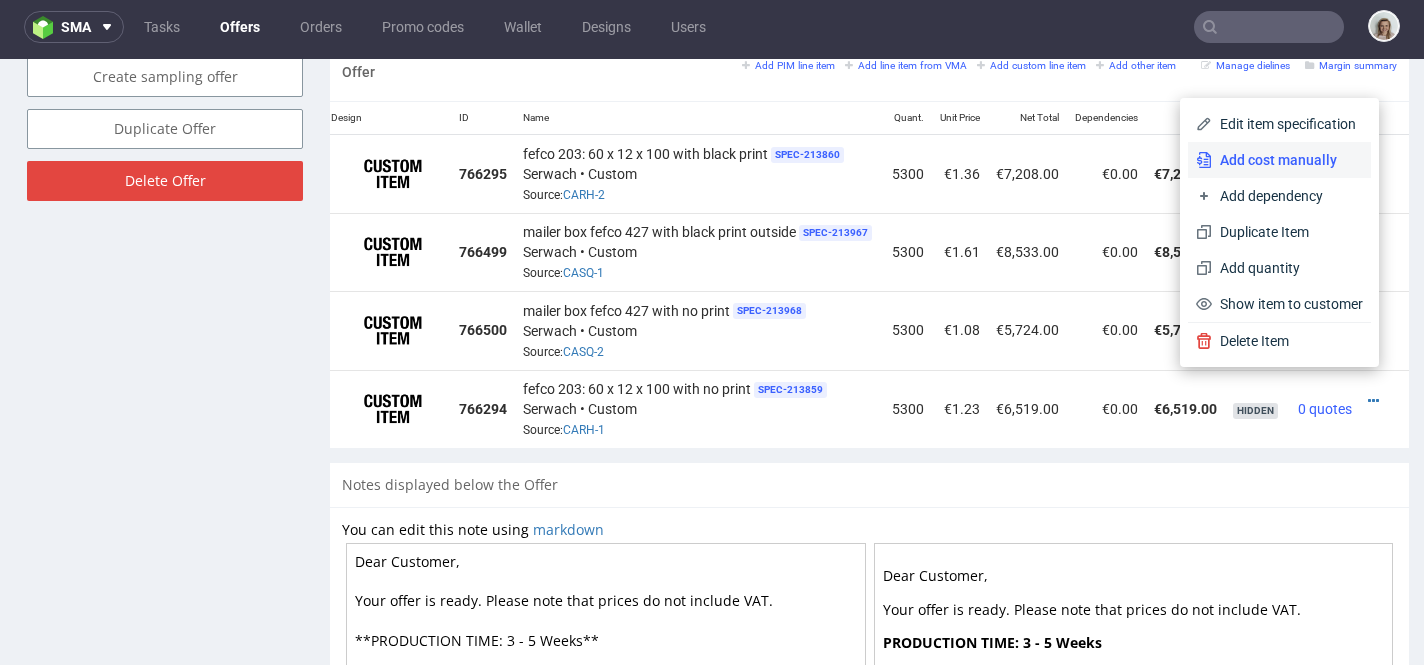click on "Add cost manually" at bounding box center (1287, 160) 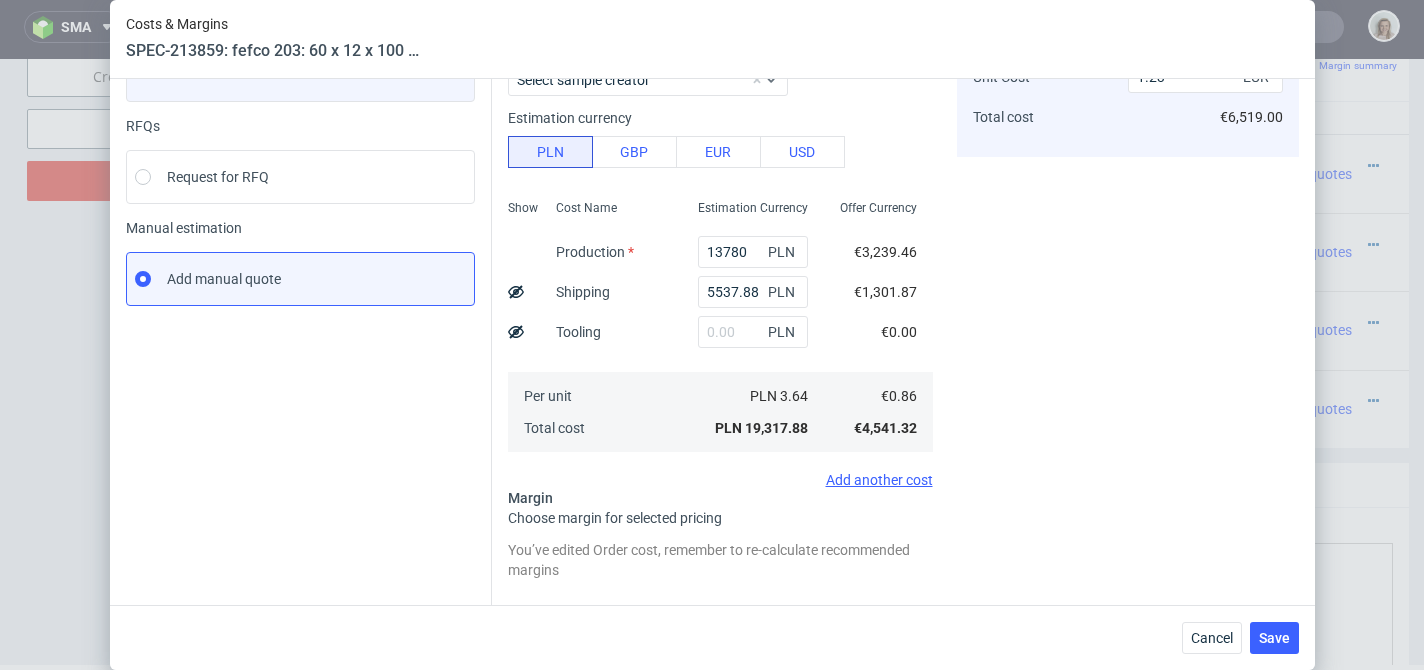 scroll, scrollTop: 173, scrollLeft: 0, axis: vertical 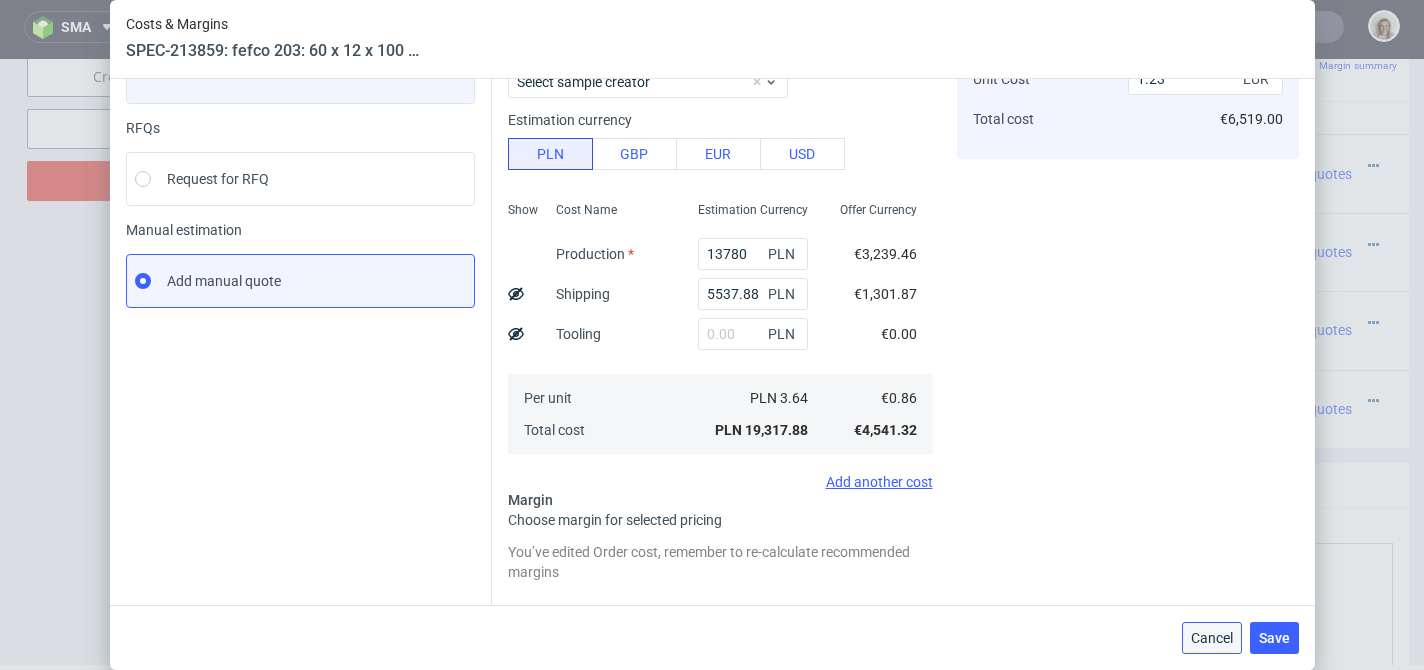 click on "Cancel" at bounding box center (1212, 638) 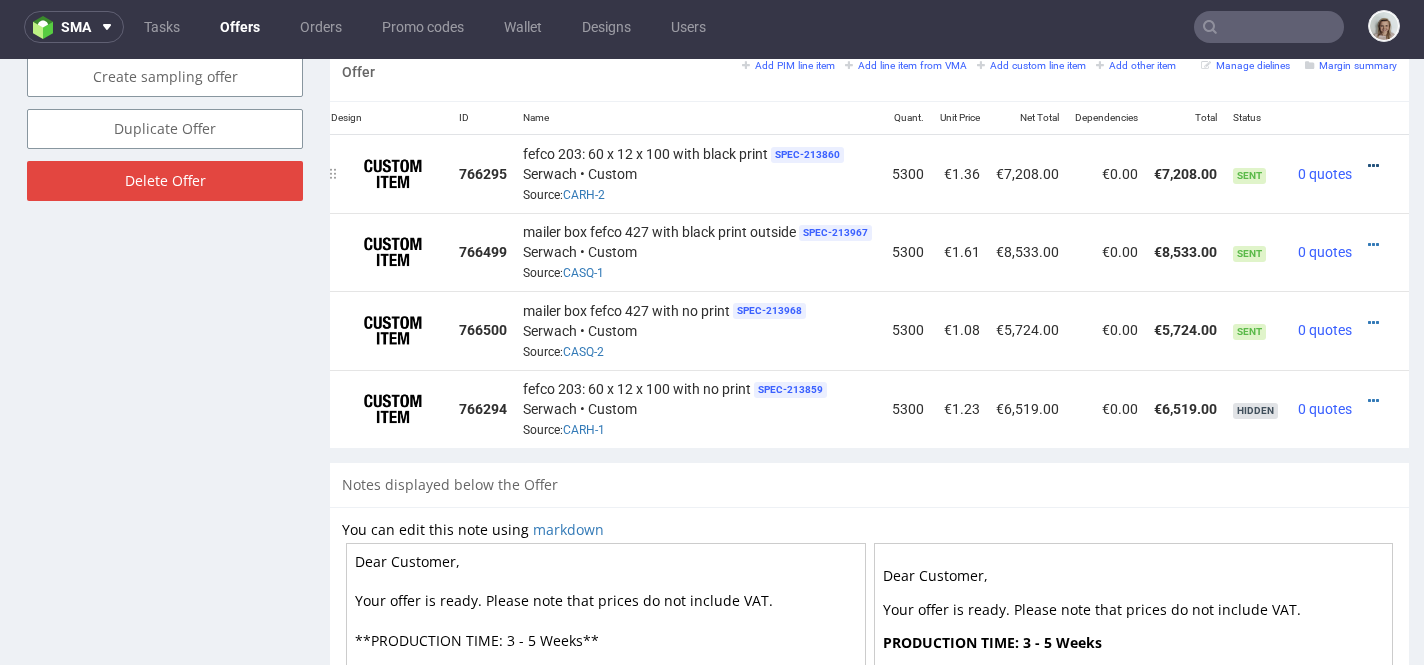 click at bounding box center [1373, 166] 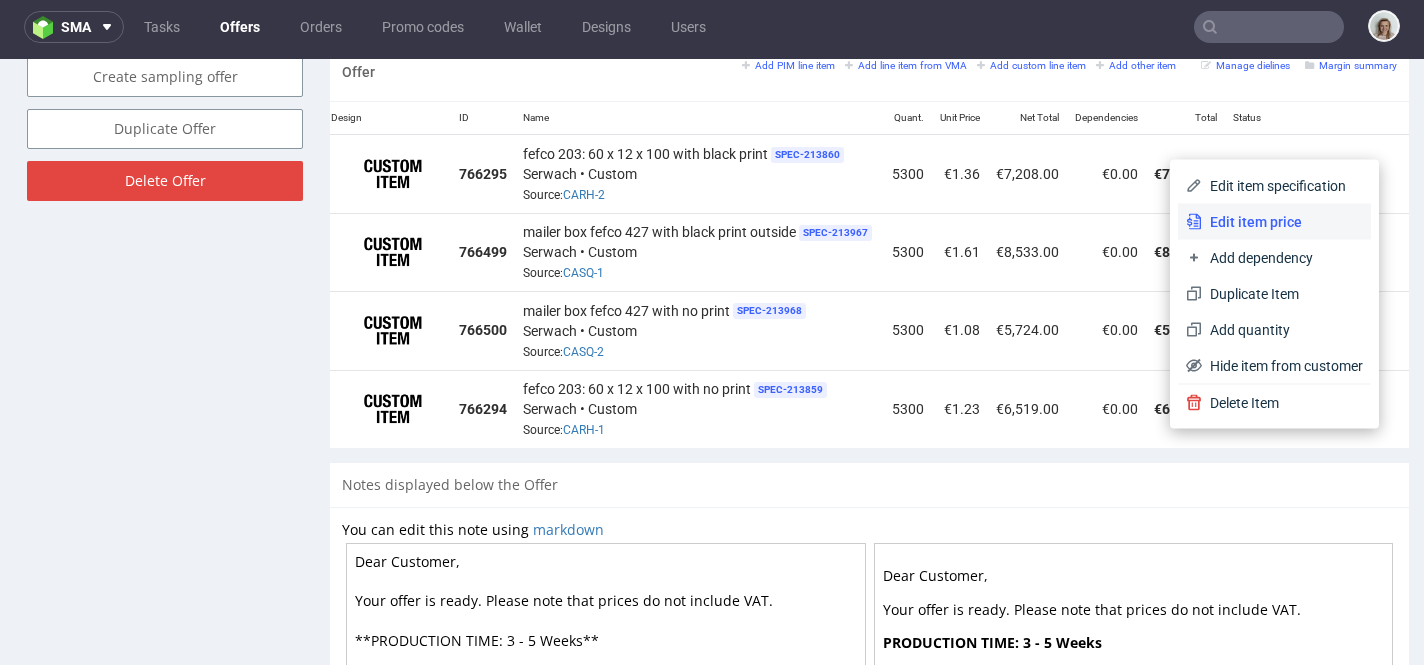 click on "Edit item price" at bounding box center (1274, 222) 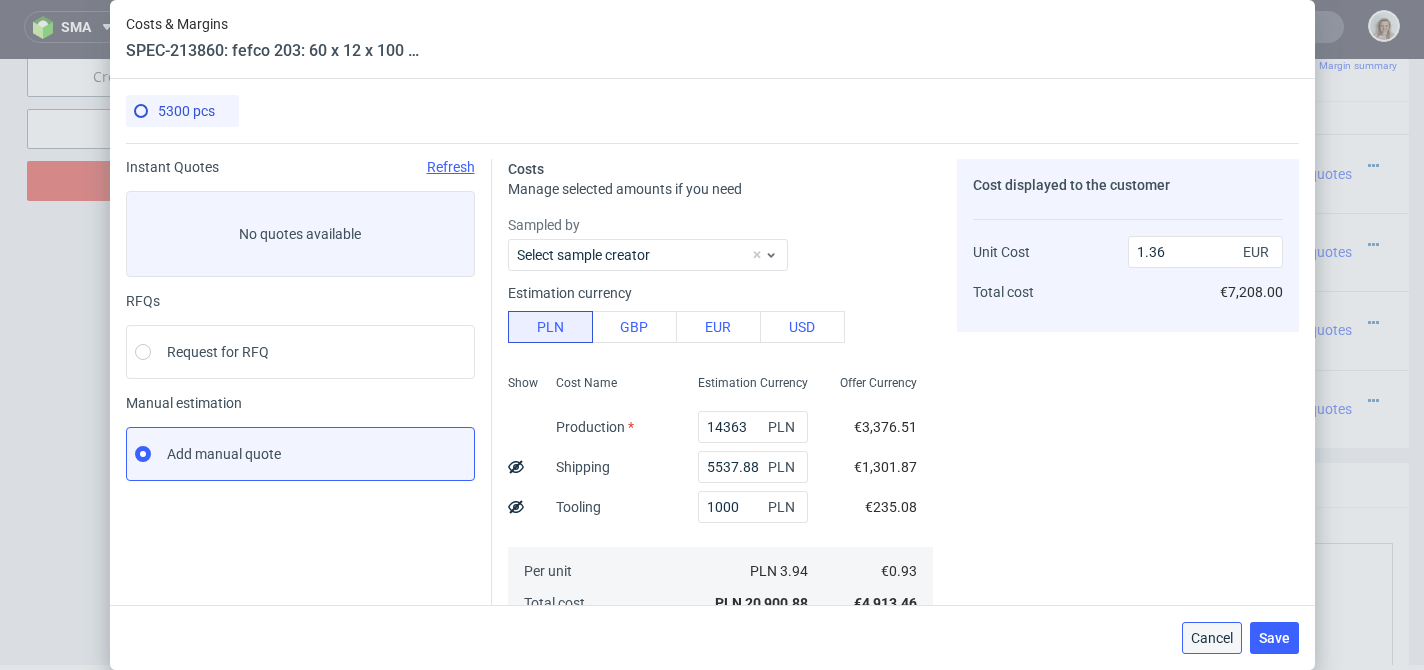 click on "Cancel" at bounding box center (1212, 638) 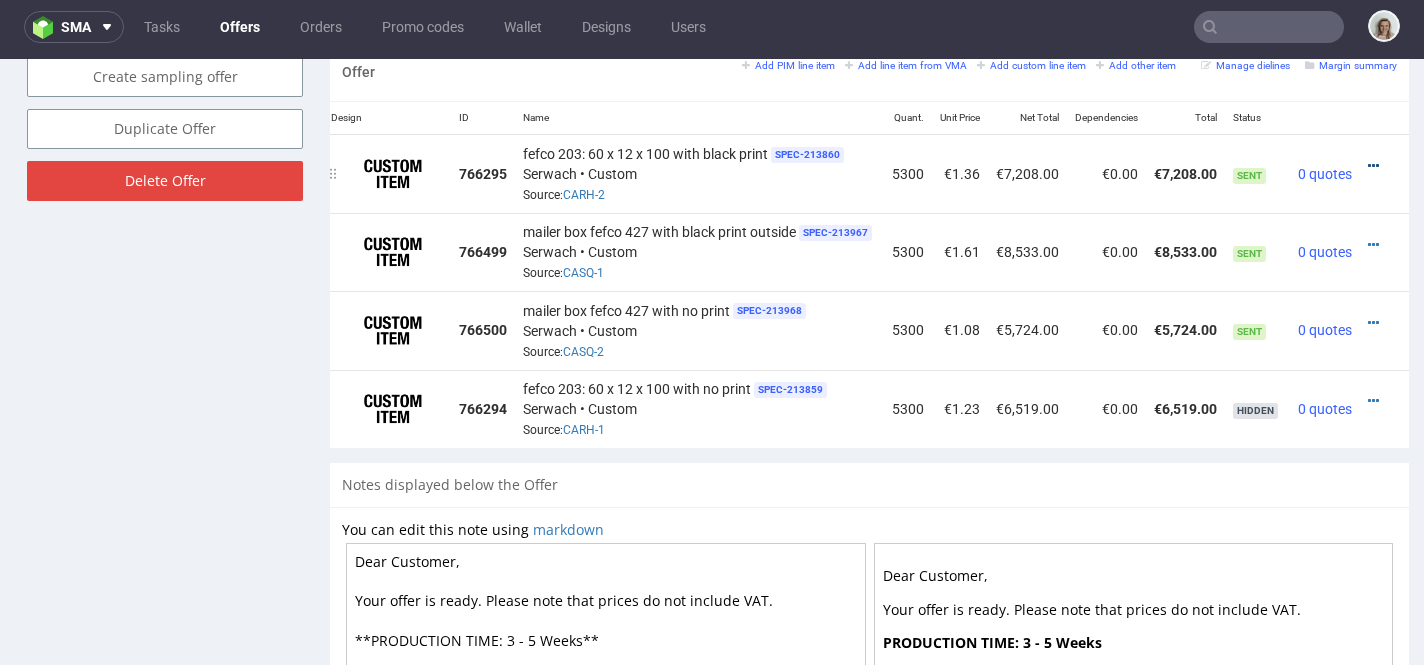 click at bounding box center [1373, 166] 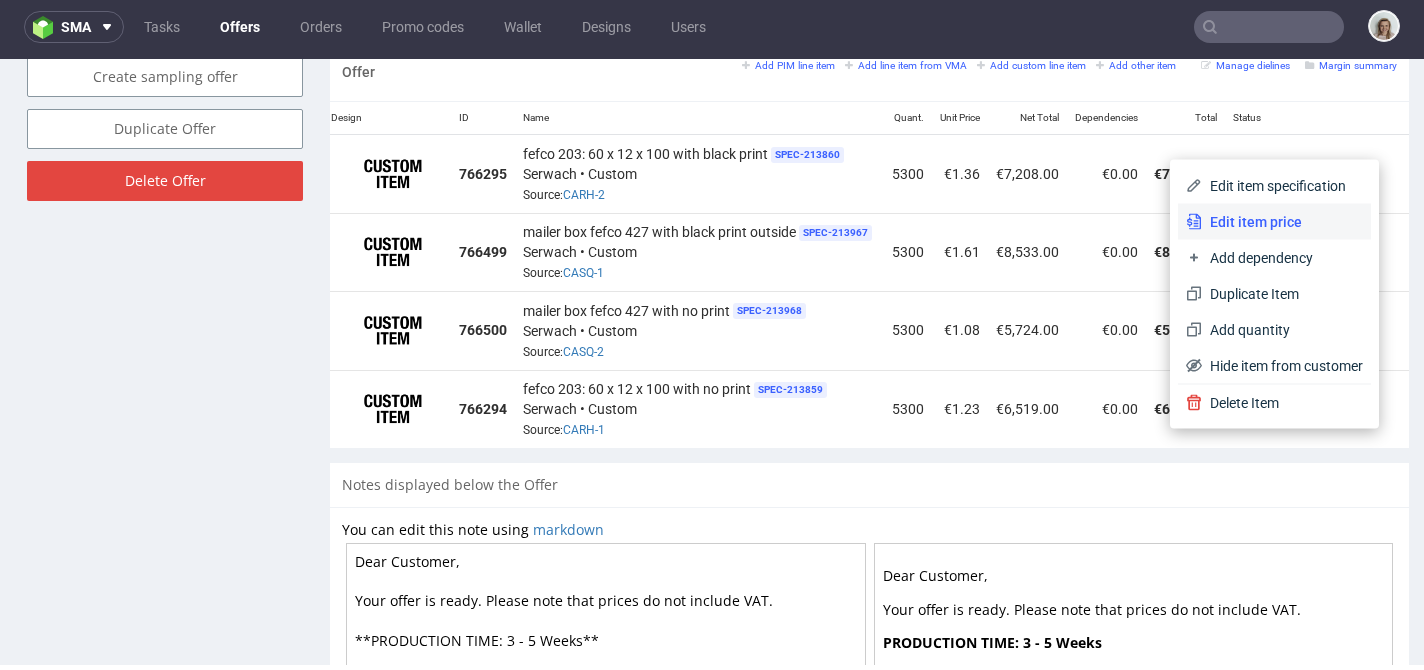 click on "Edit item price" at bounding box center (1274, 222) 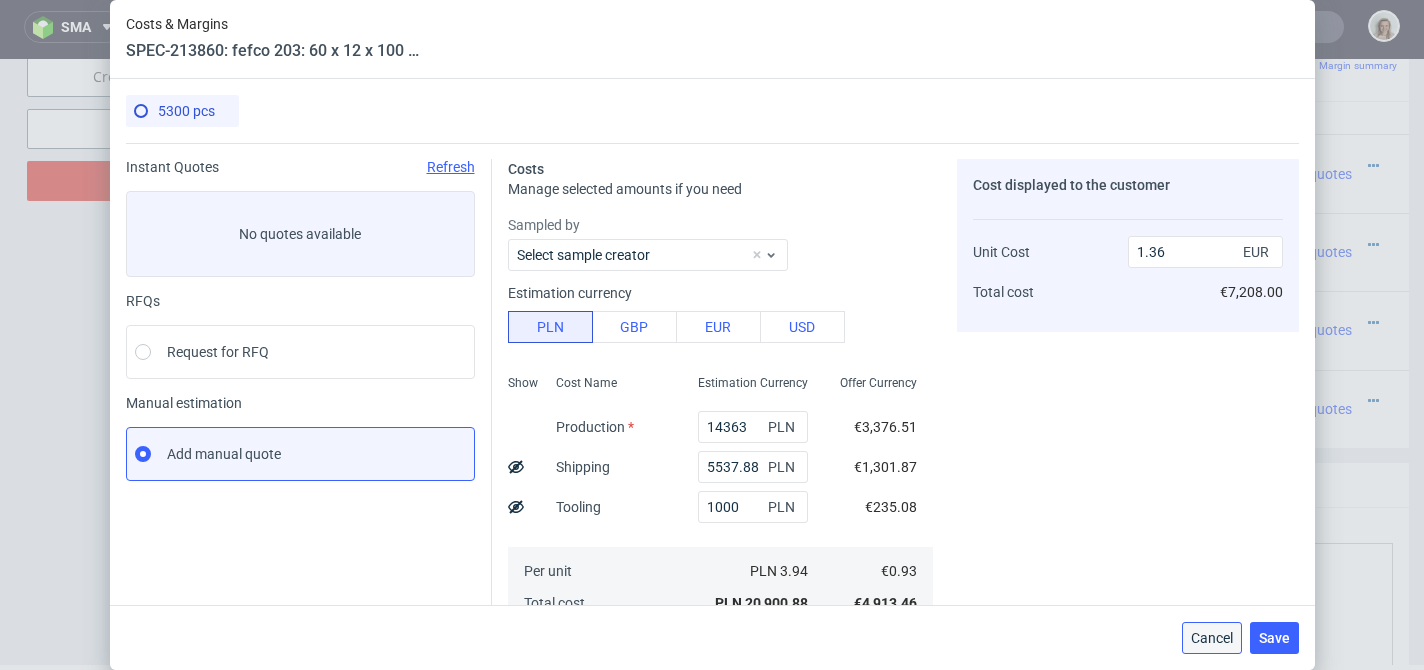 click on "Cancel" at bounding box center (1212, 638) 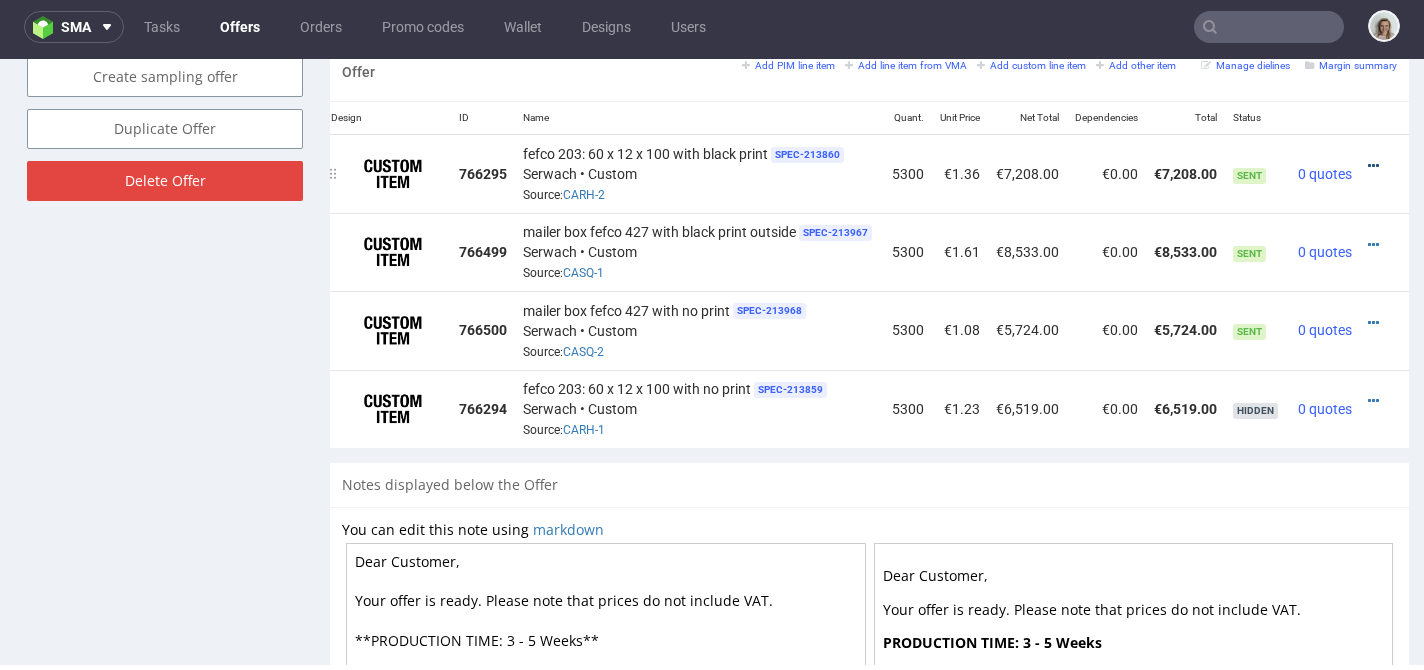 click at bounding box center (1373, 166) 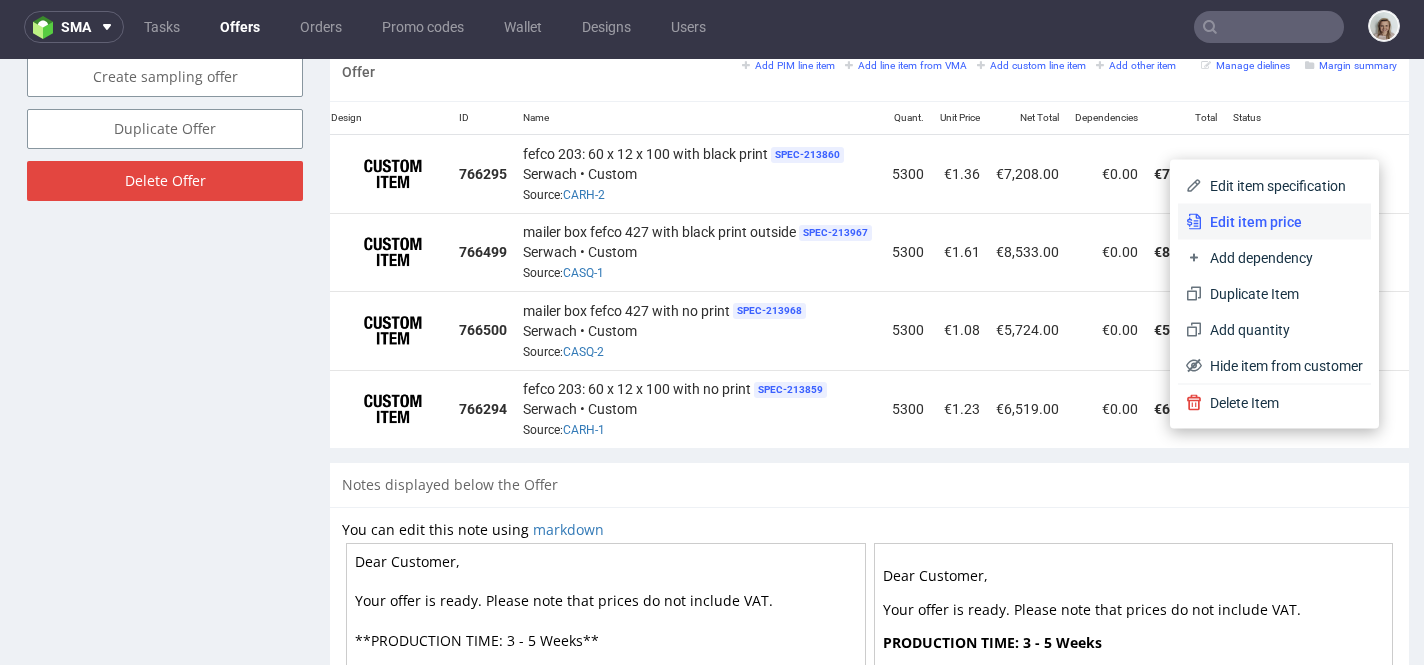 click on "Edit item price" at bounding box center [1282, 222] 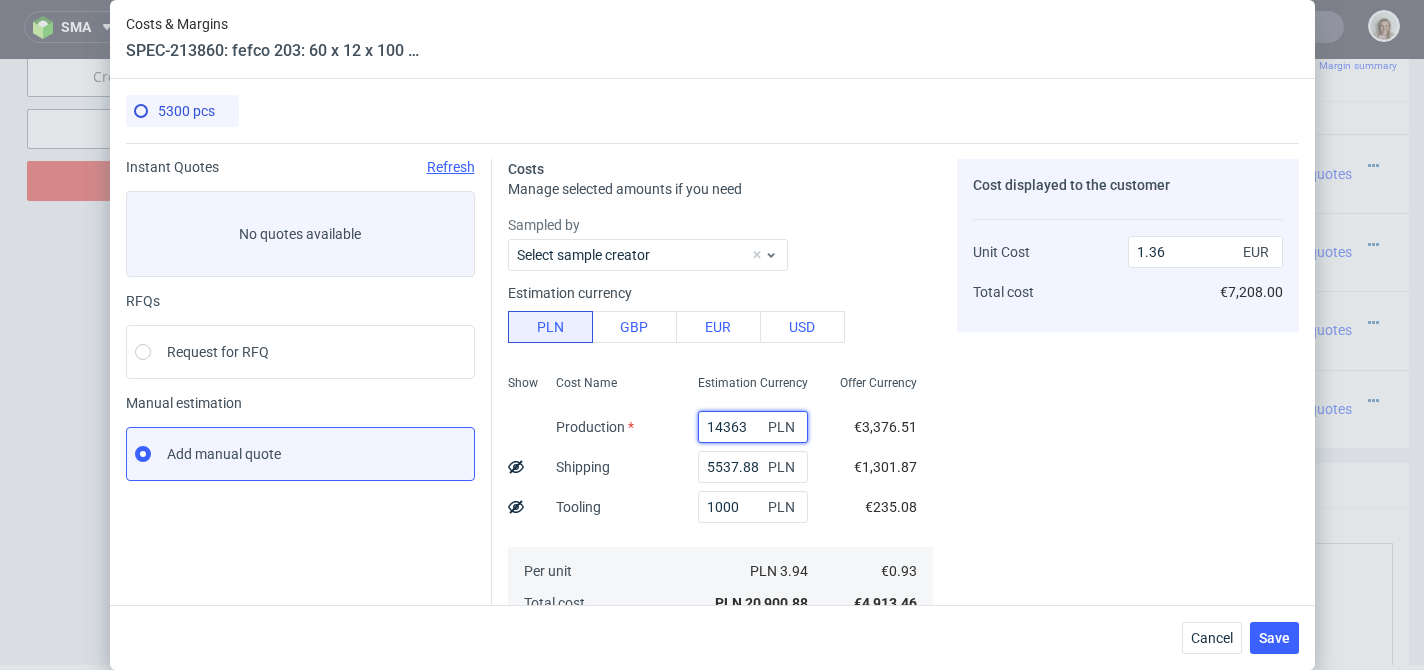 drag, startPoint x: 725, startPoint y: 429, endPoint x: 680, endPoint y: 427, distance: 45.044422 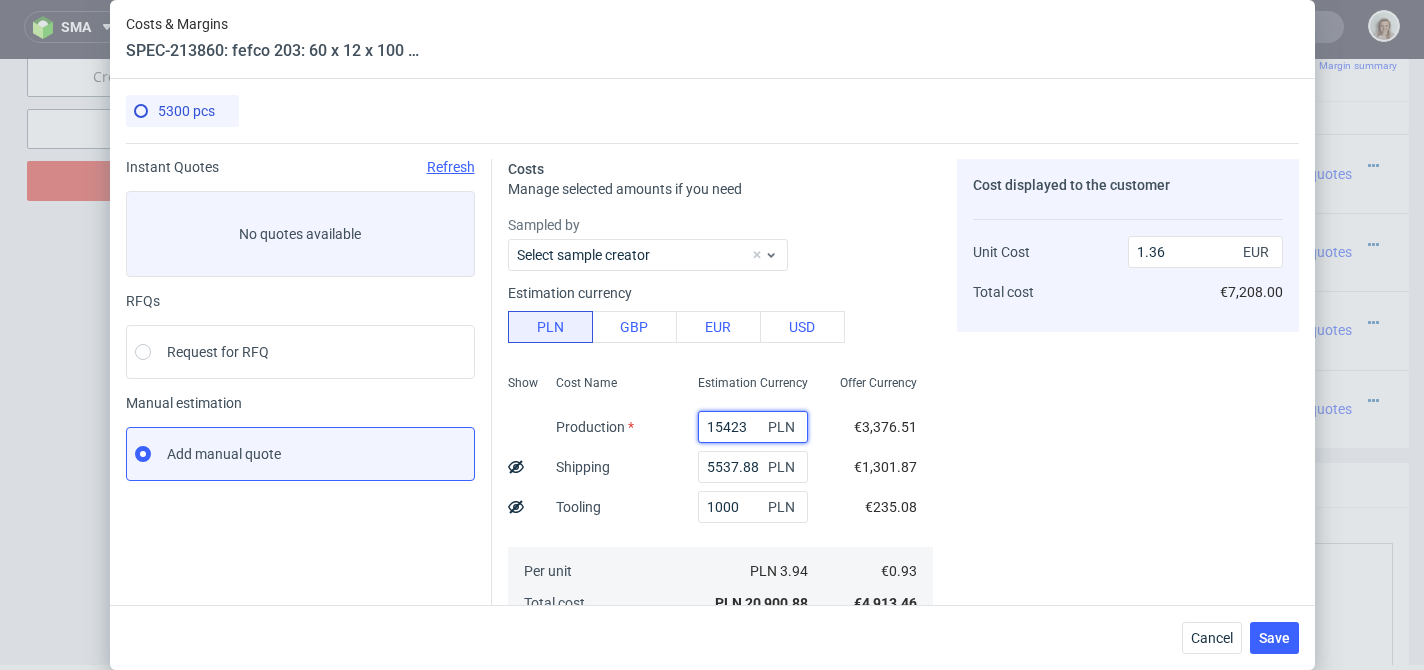 type on "1.43" 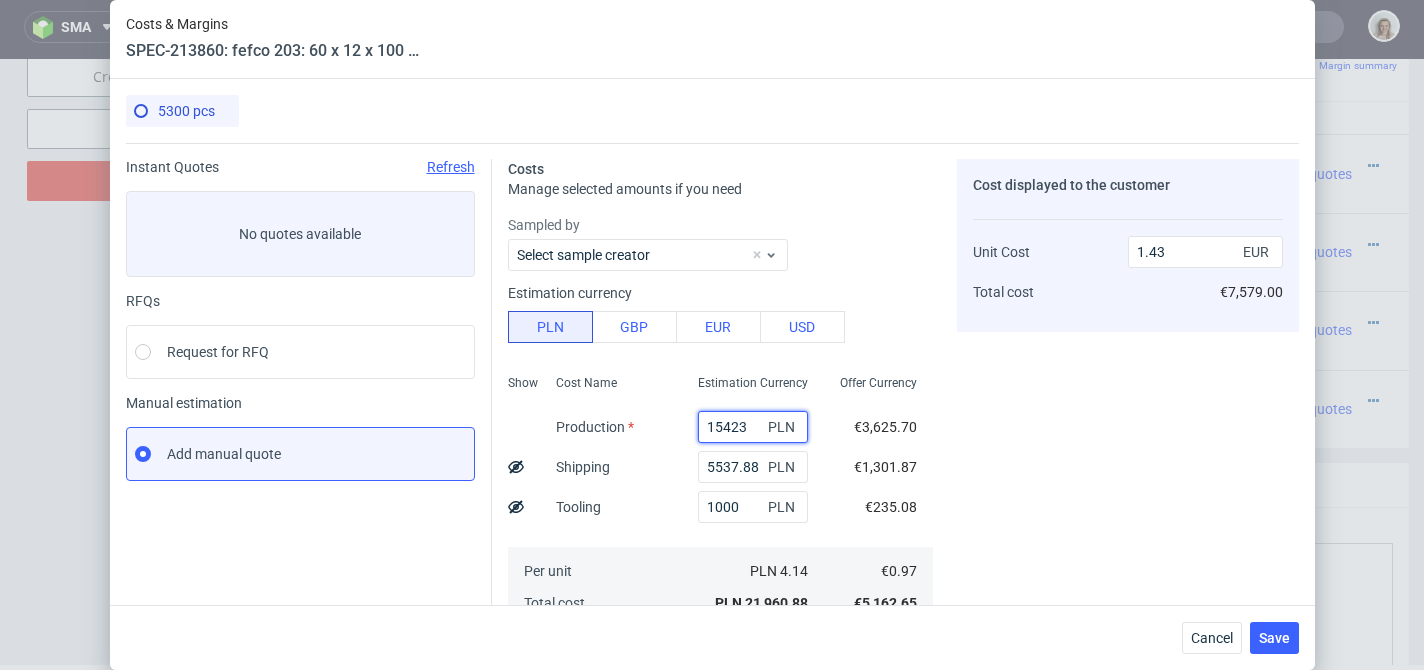 type on "15423" 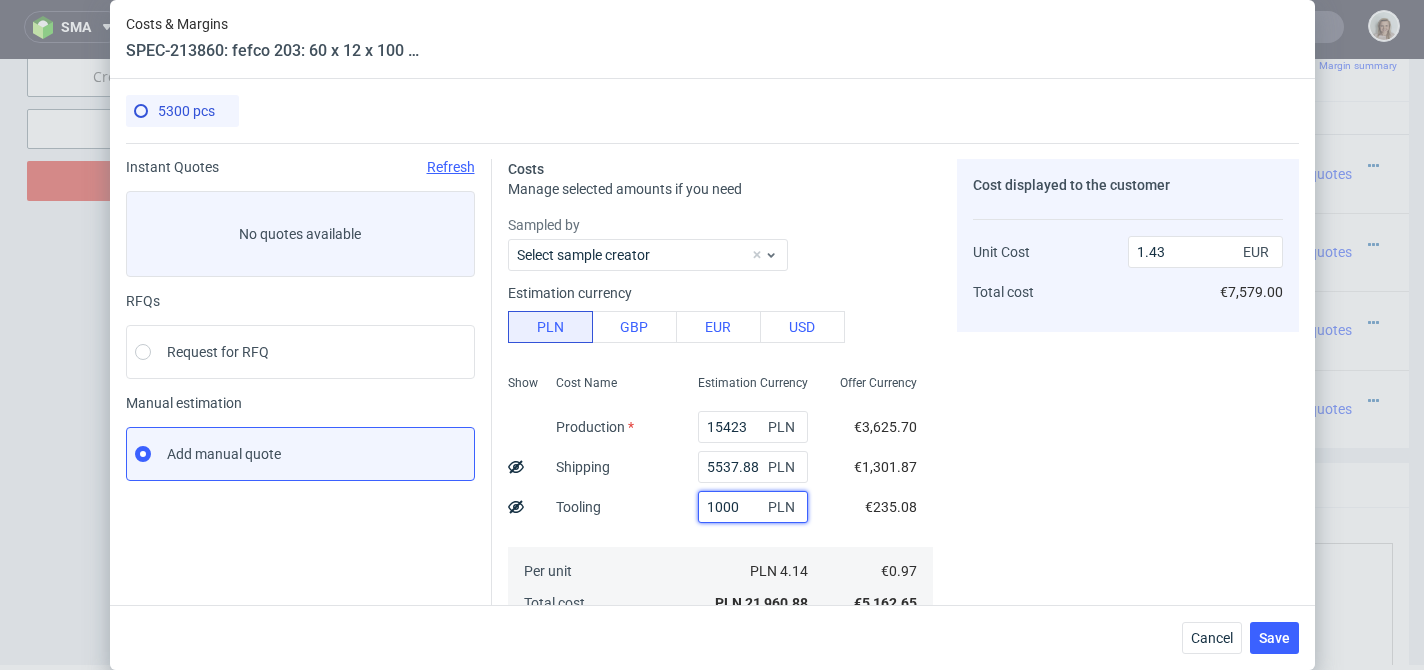 drag, startPoint x: 722, startPoint y: 505, endPoint x: 667, endPoint y: 502, distance: 55.081757 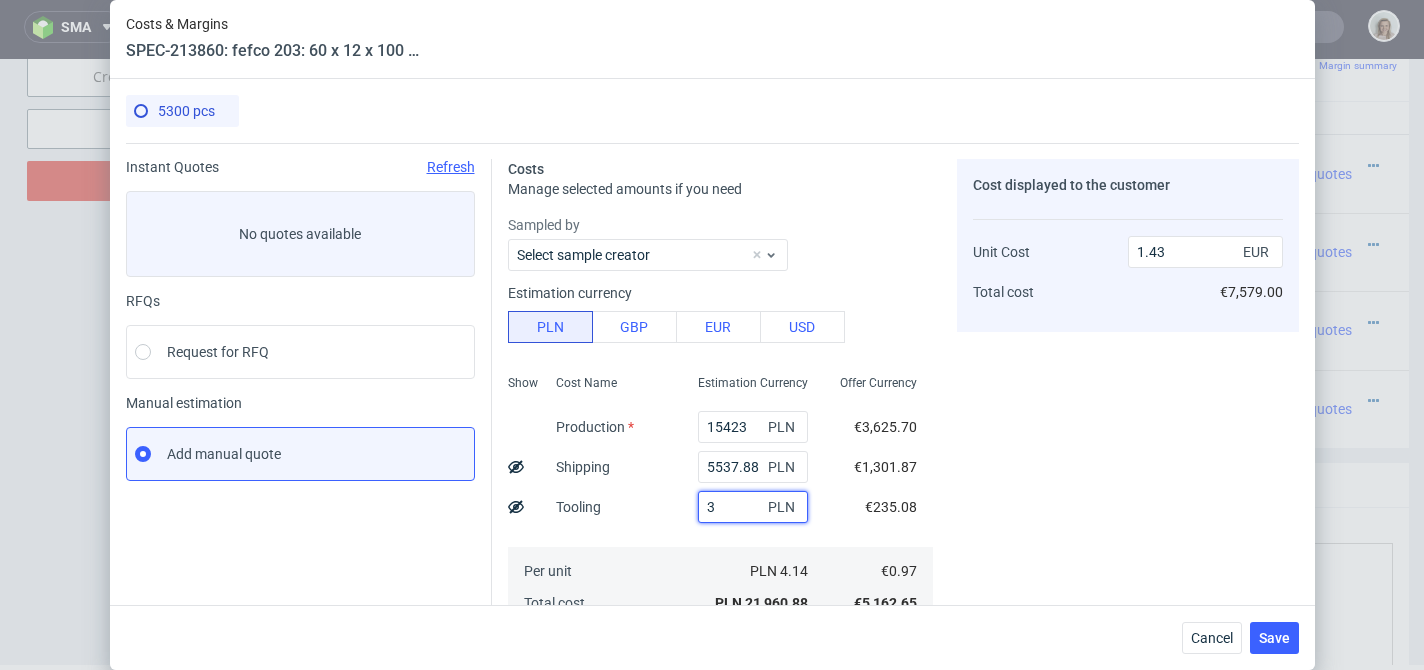 type on "1.37" 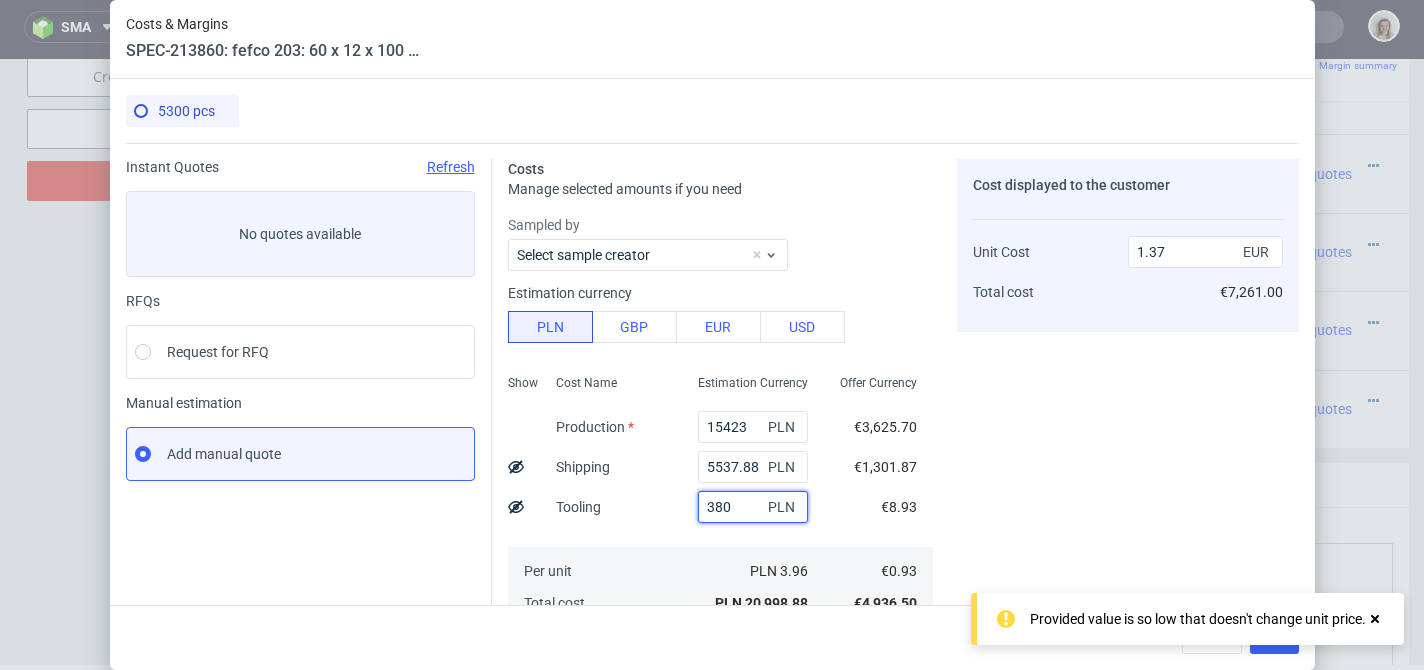 type on "3800" 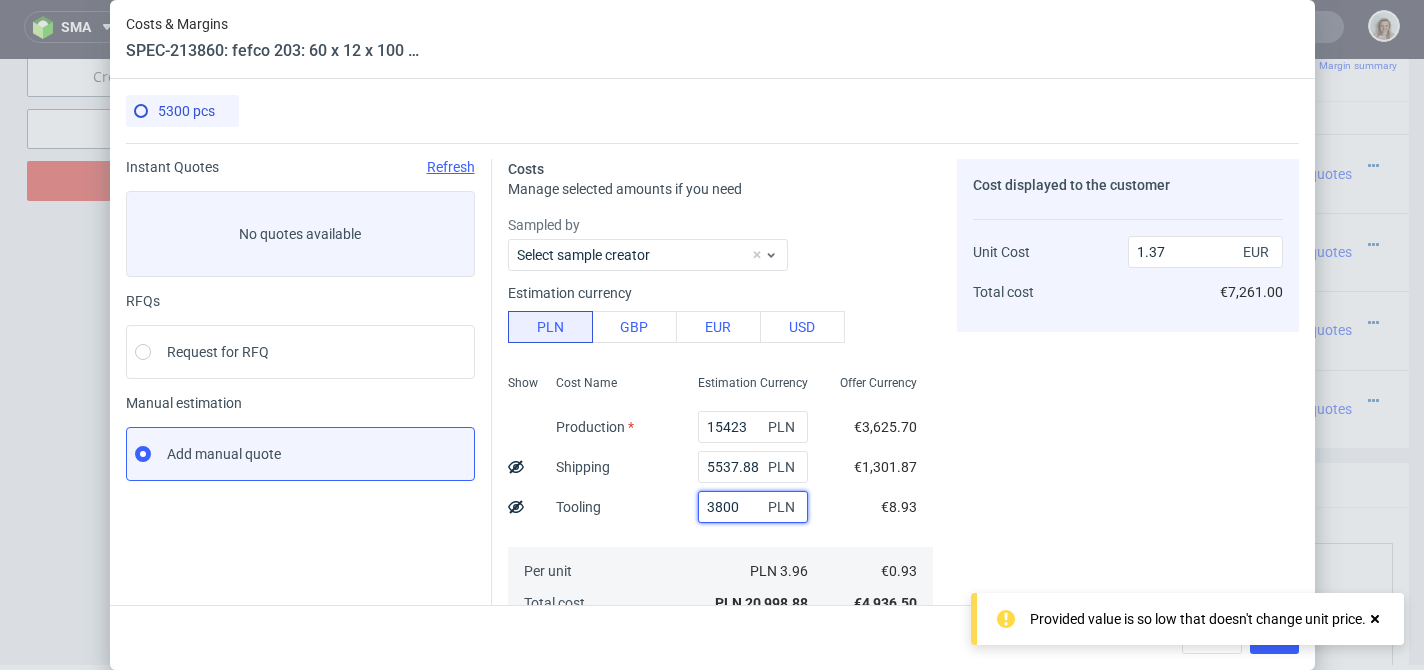 type on "1.62" 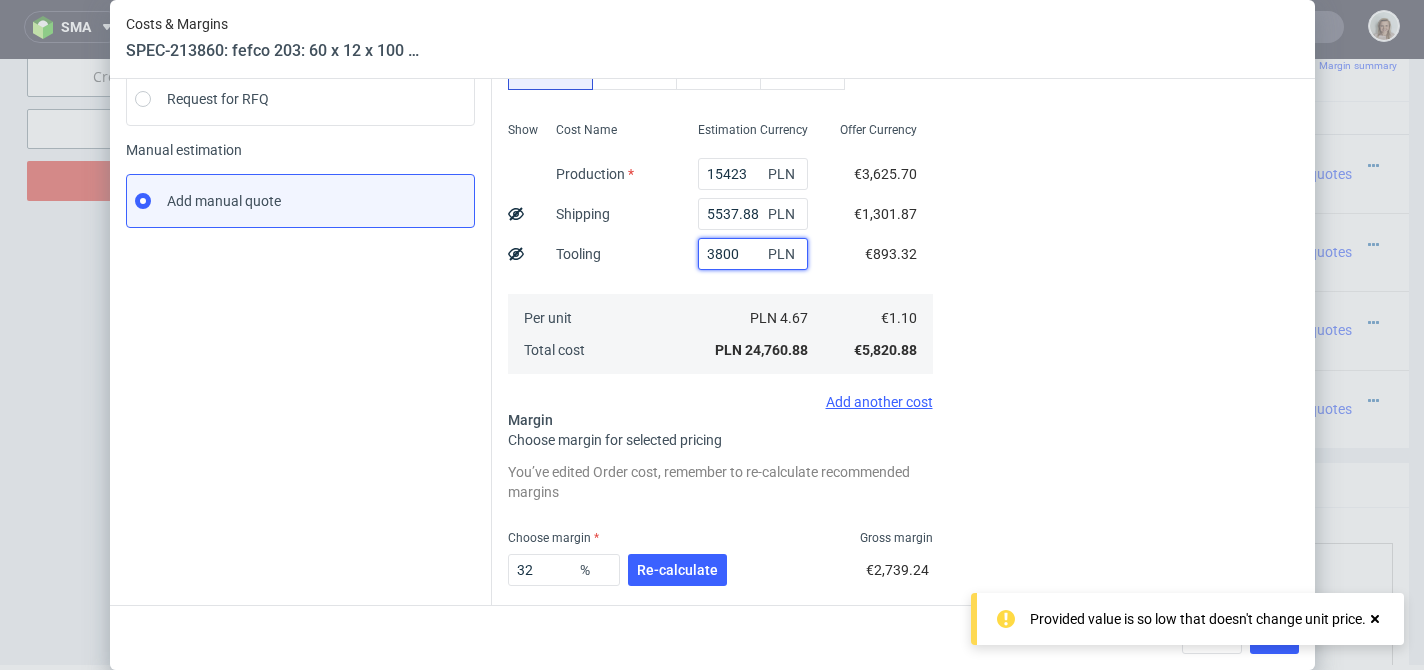 scroll, scrollTop: 358, scrollLeft: 0, axis: vertical 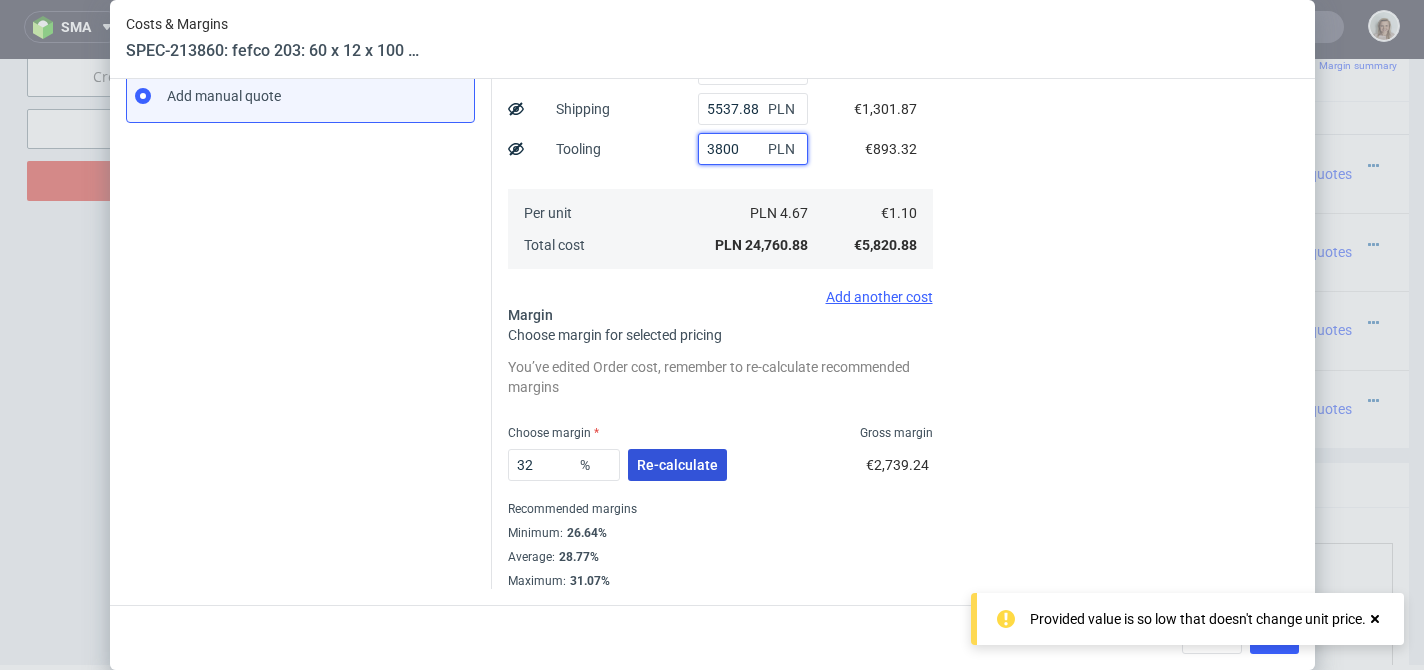 type on "3800" 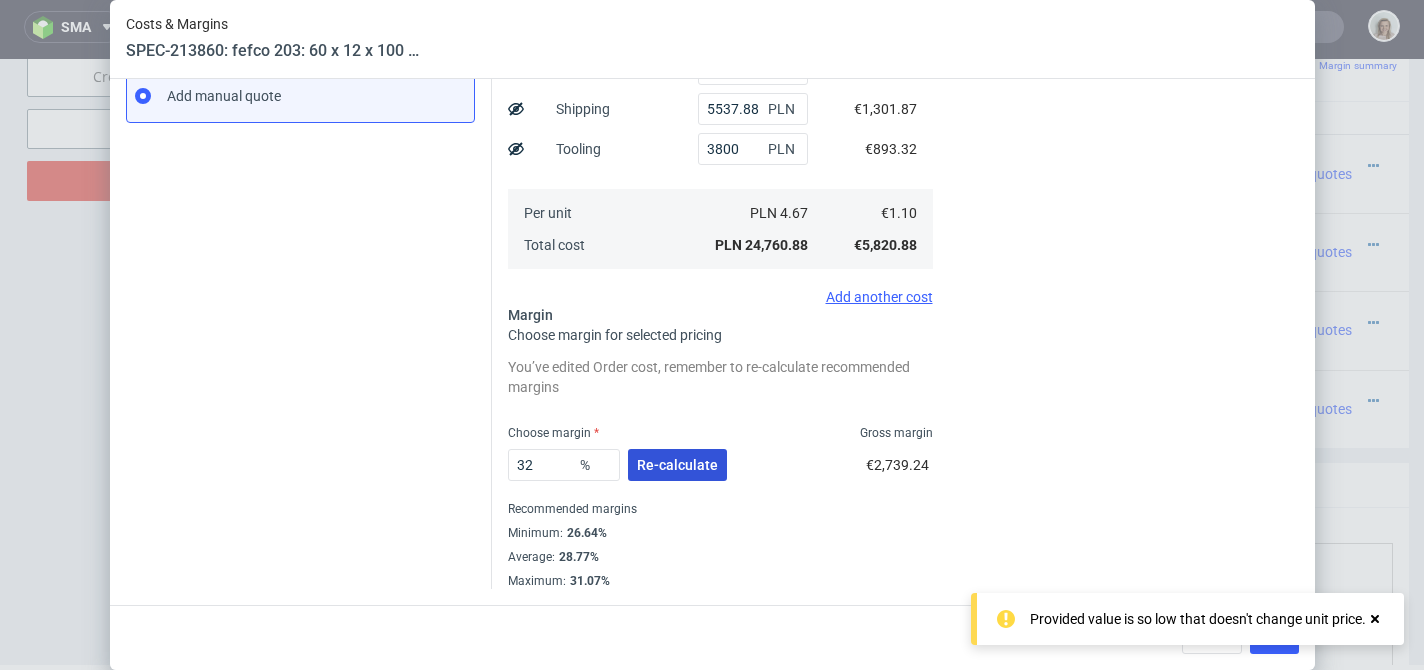 click on "Re-calculate" at bounding box center [677, 465] 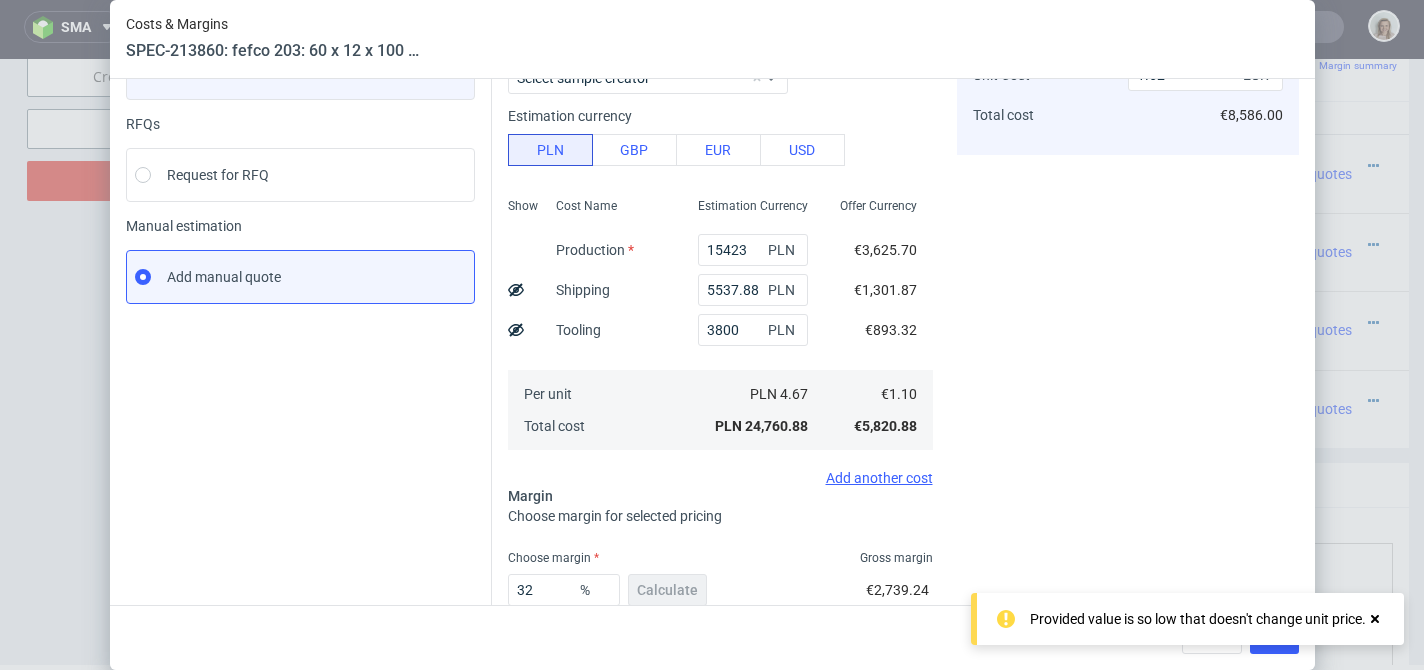 scroll, scrollTop: 135, scrollLeft: 0, axis: vertical 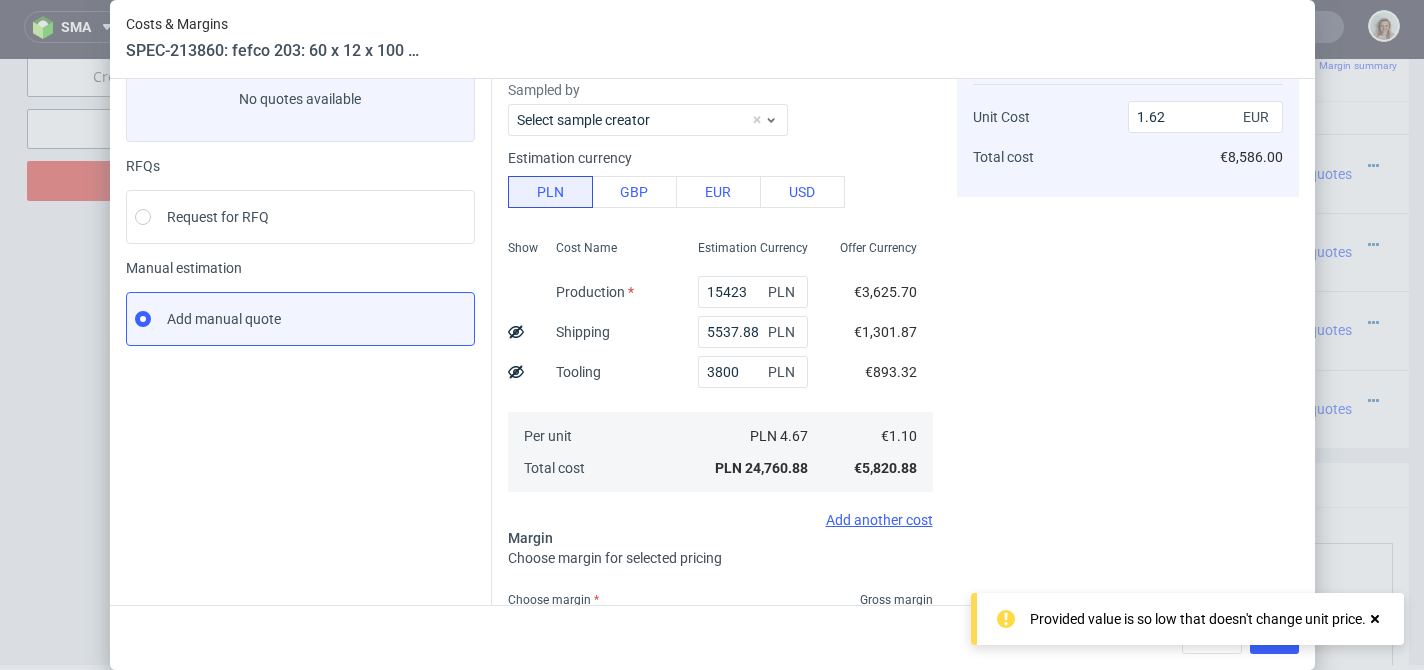 click 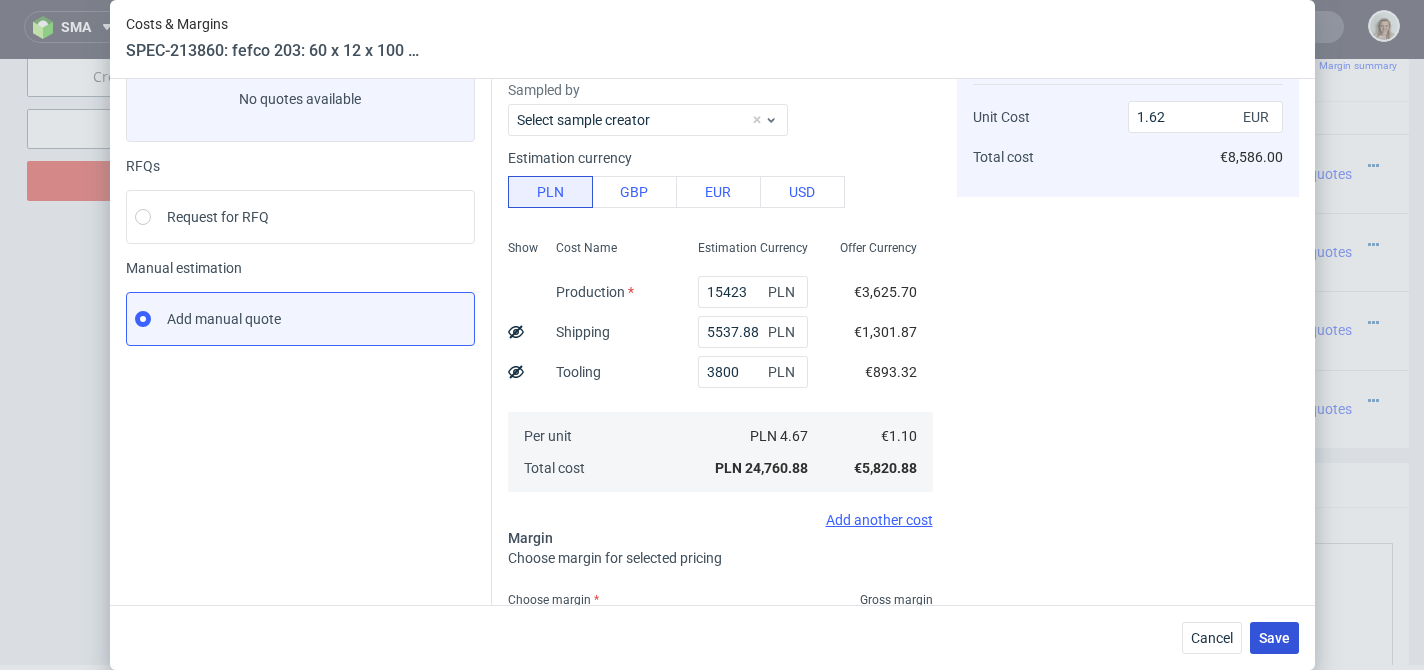 click on "Save" at bounding box center [1274, 638] 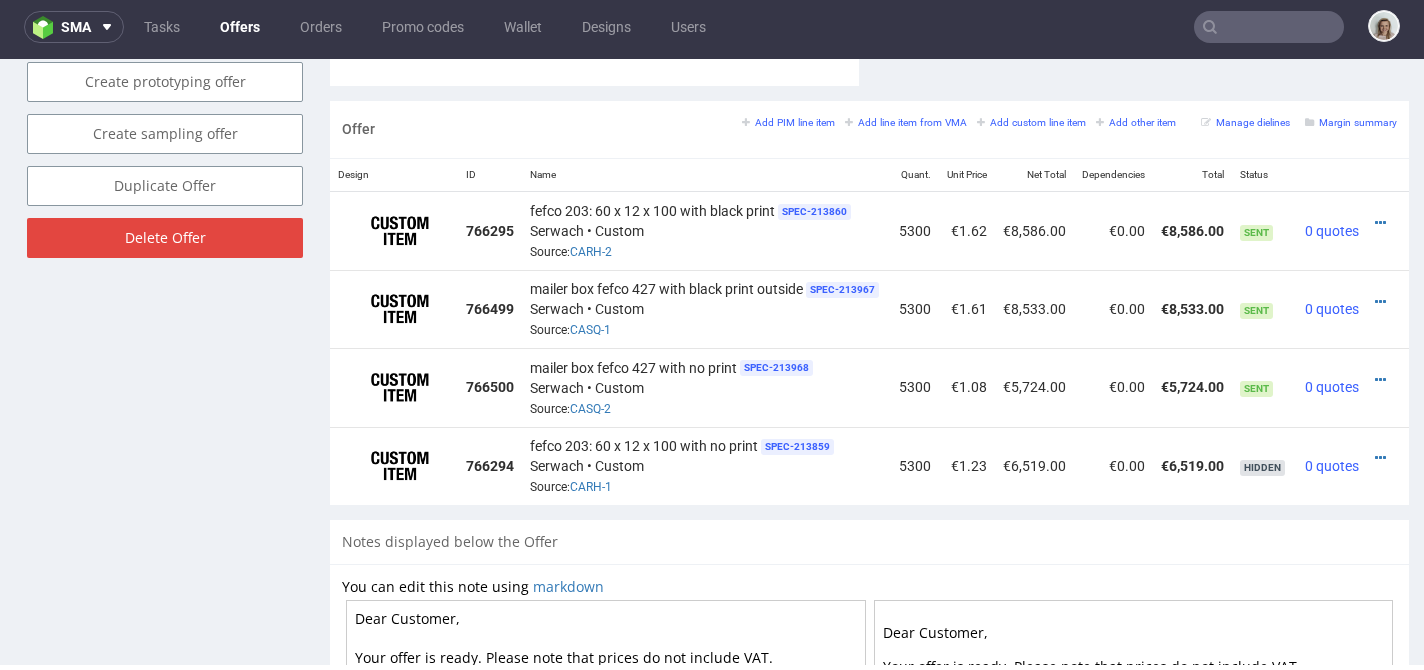 scroll, scrollTop: 1173, scrollLeft: 0, axis: vertical 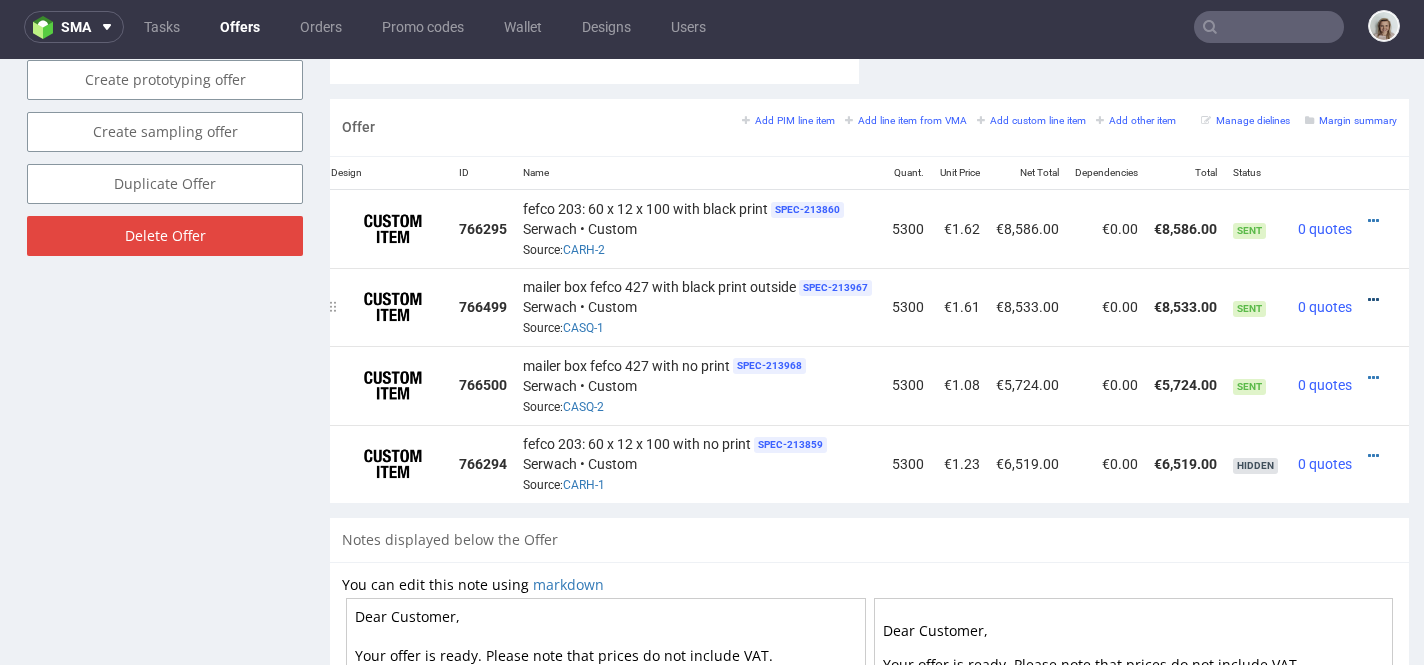 click at bounding box center (1373, 300) 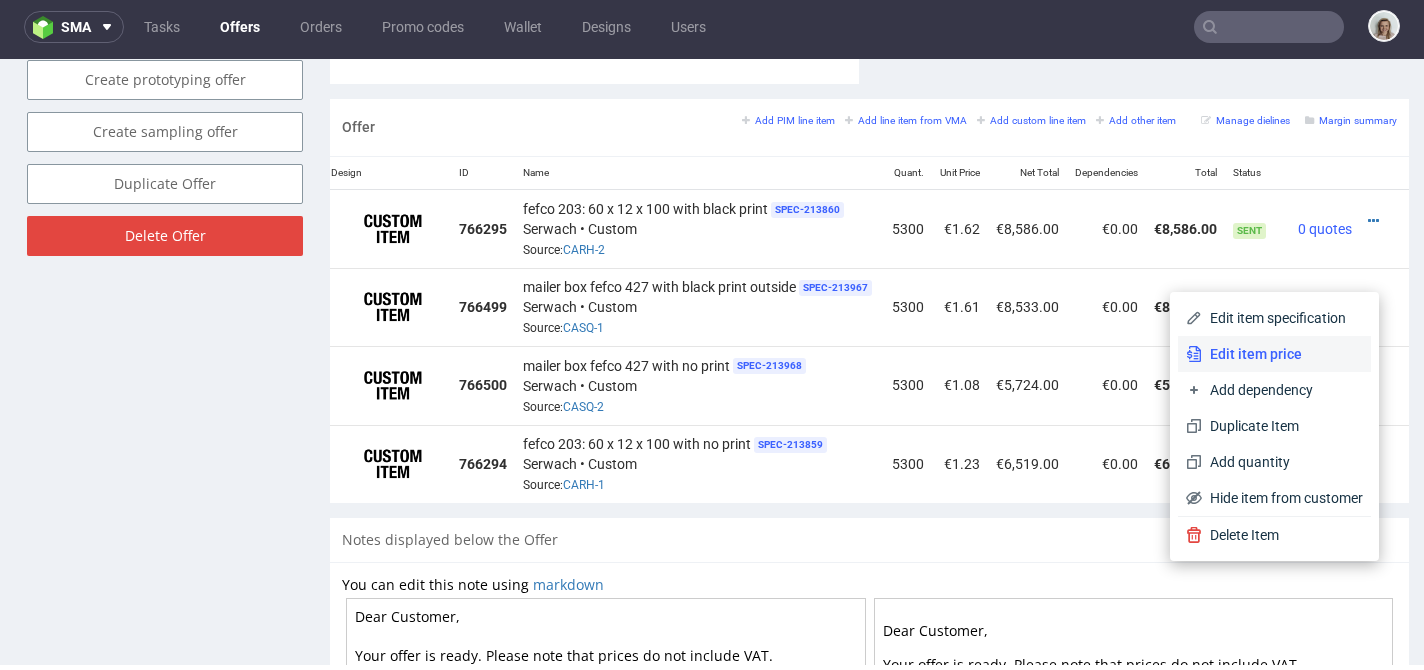 click on "Edit item price" at bounding box center [1282, 354] 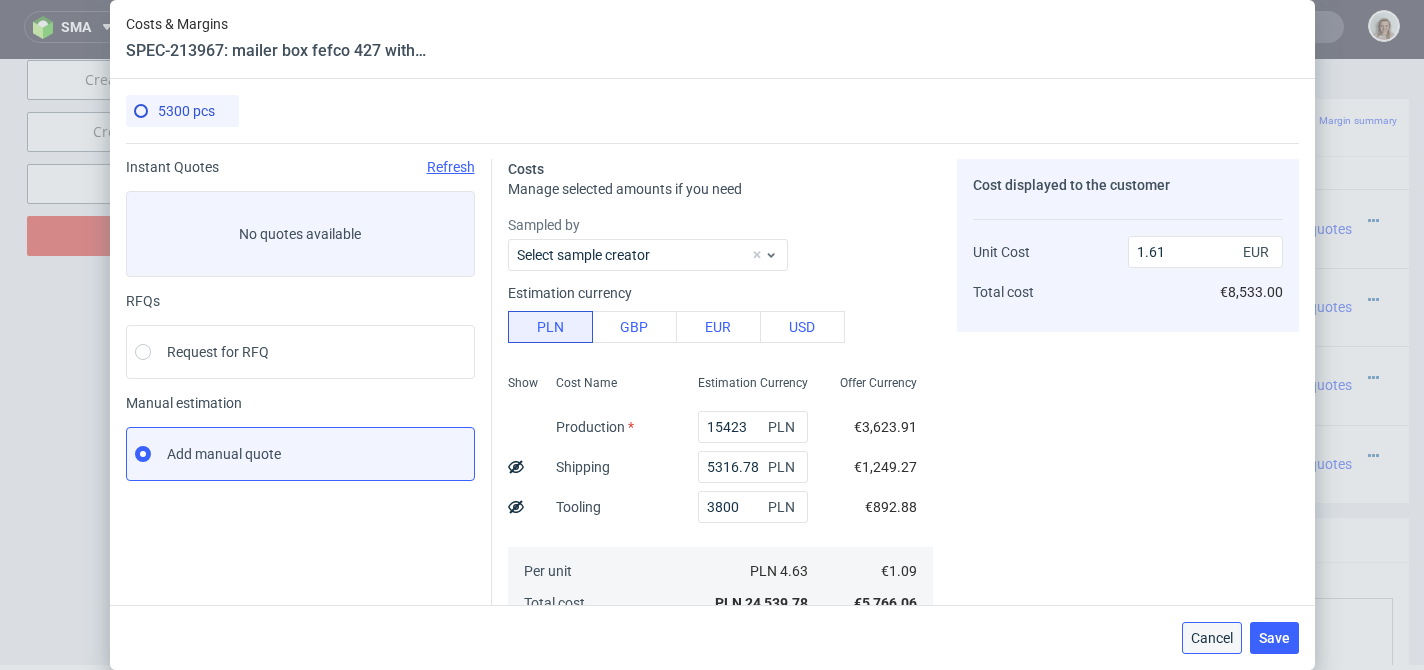 click on "Cancel" at bounding box center (1212, 638) 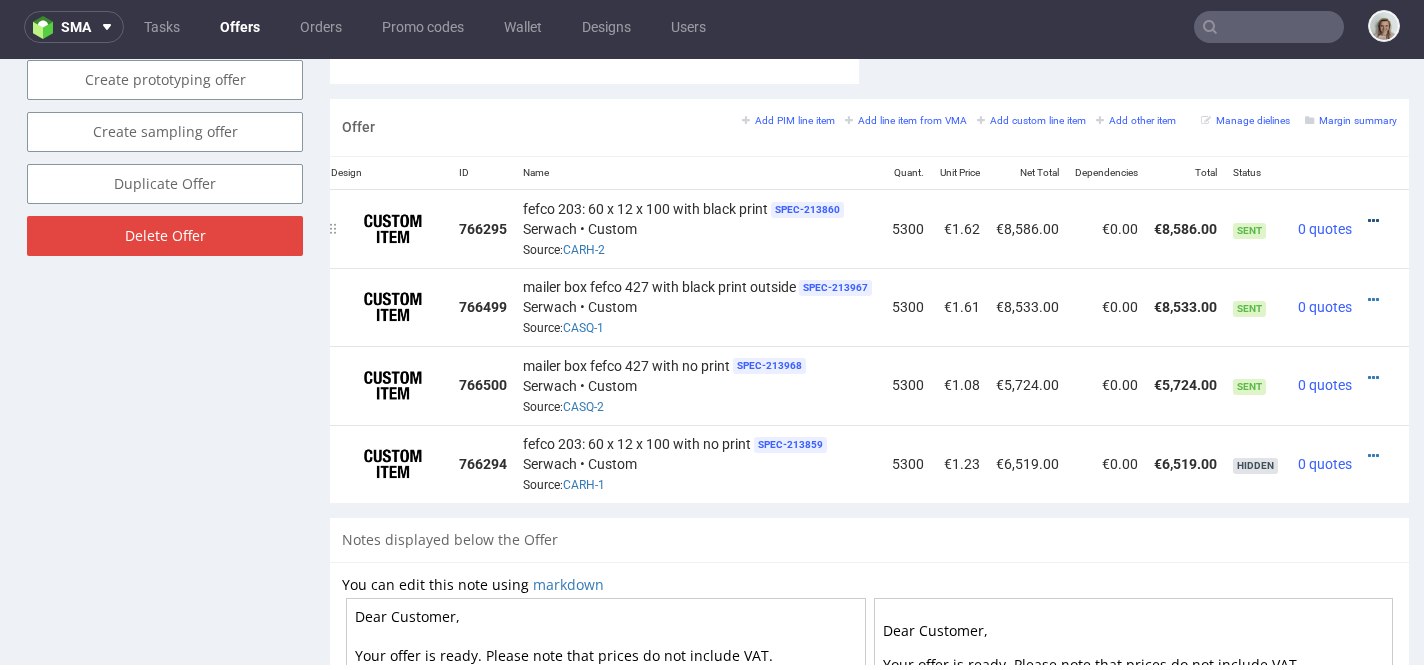 click at bounding box center [1373, 221] 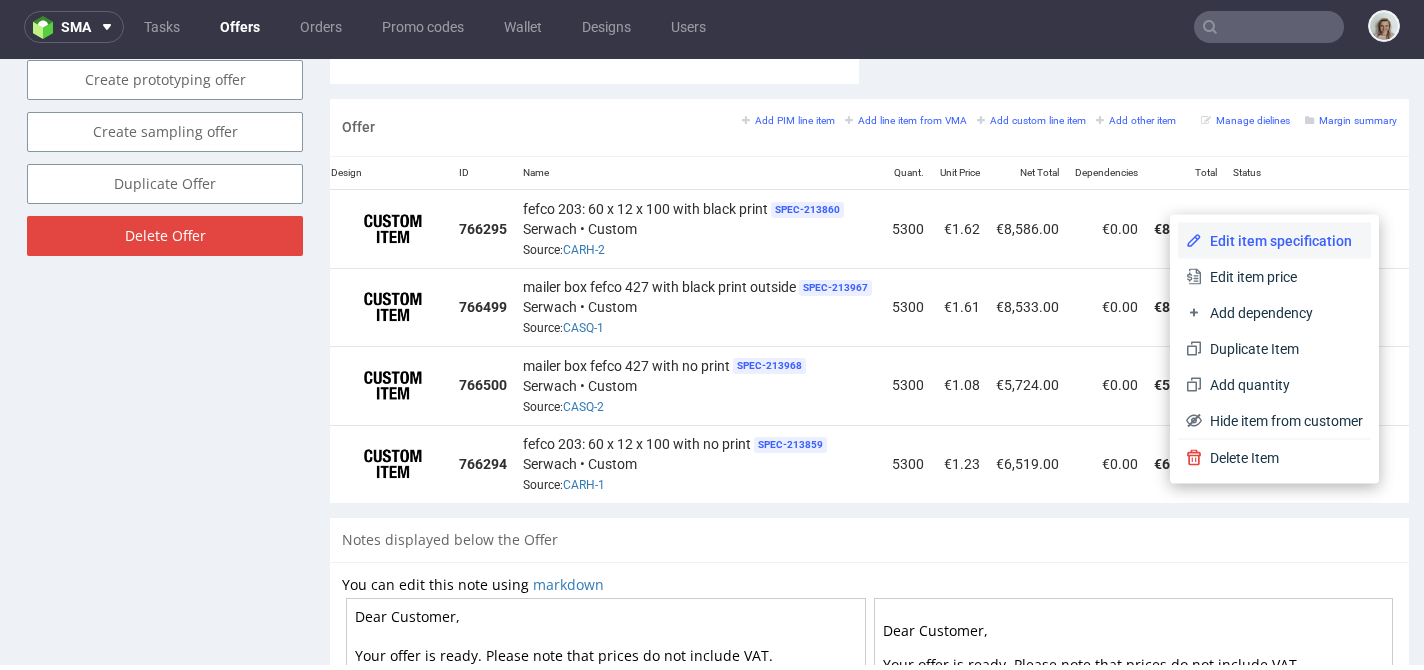 click on "Edit item specification" at bounding box center [1282, 241] 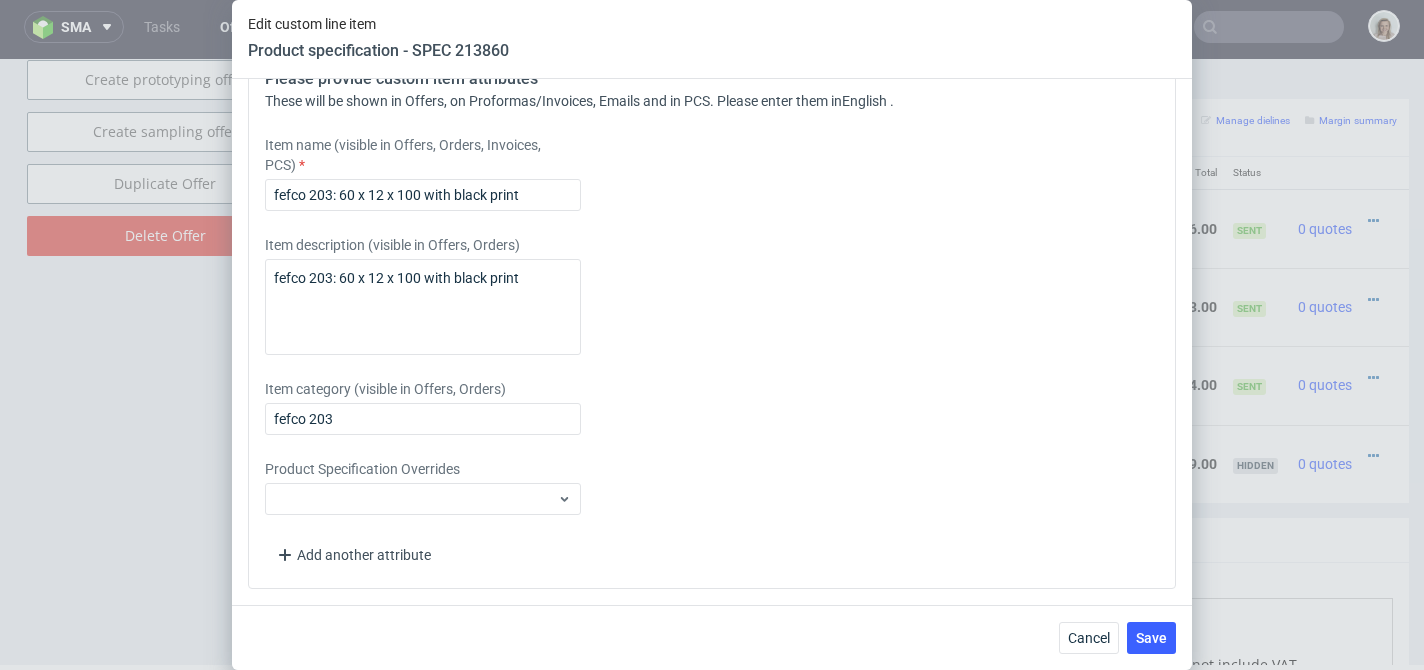 scroll, scrollTop: 2960, scrollLeft: 0, axis: vertical 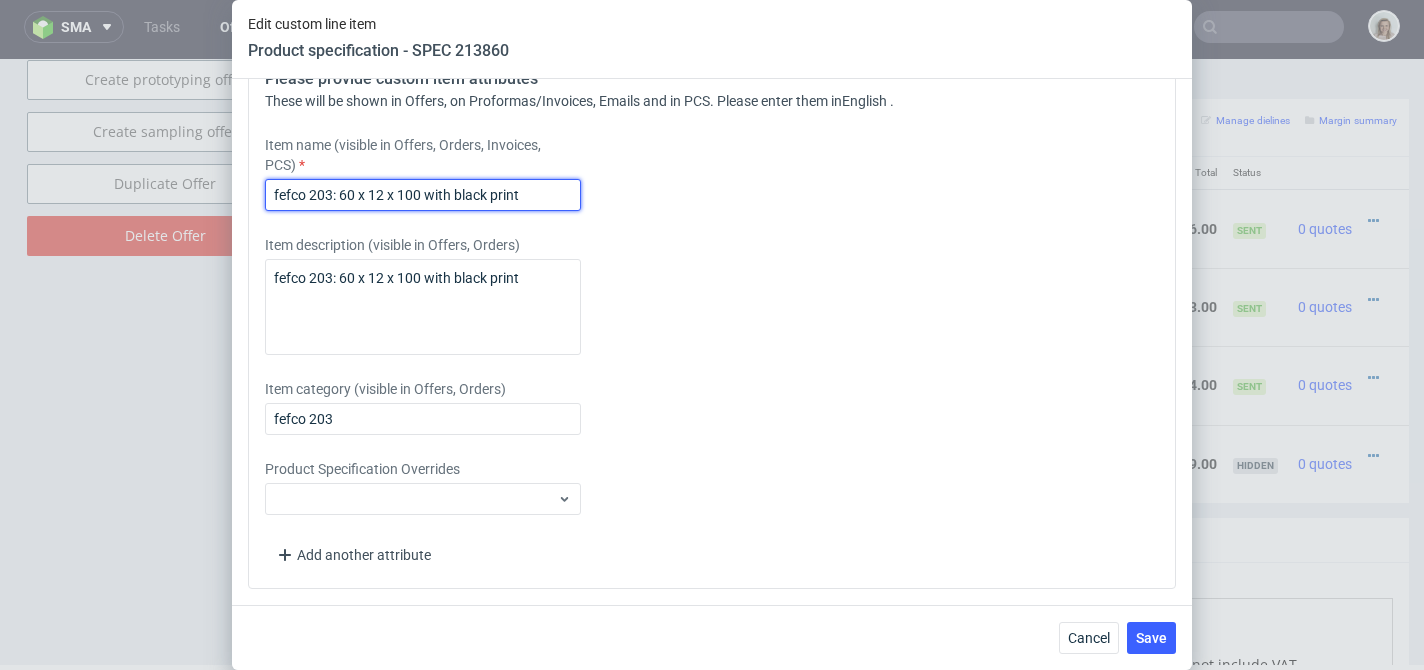drag, startPoint x: 457, startPoint y: 190, endPoint x: 486, endPoint y: 192, distance: 29.068884 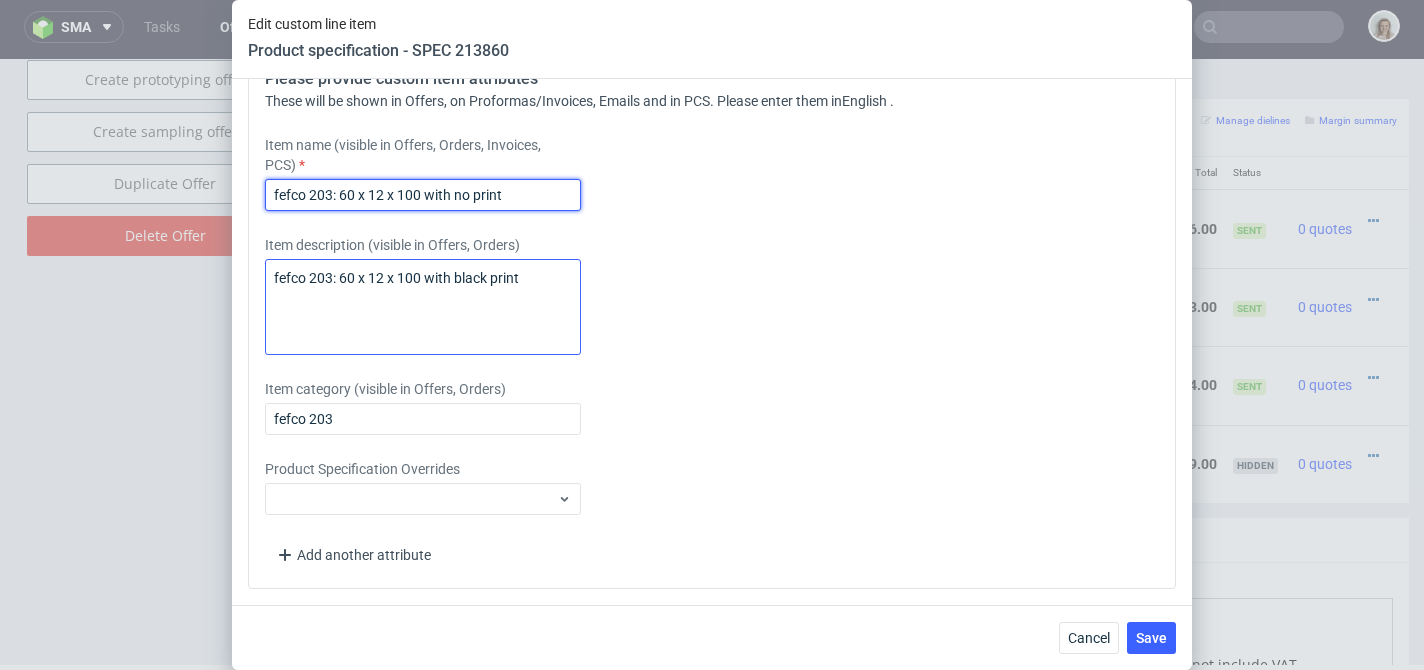 type on "fefco 203: 60 x 12 x 100 with no print" 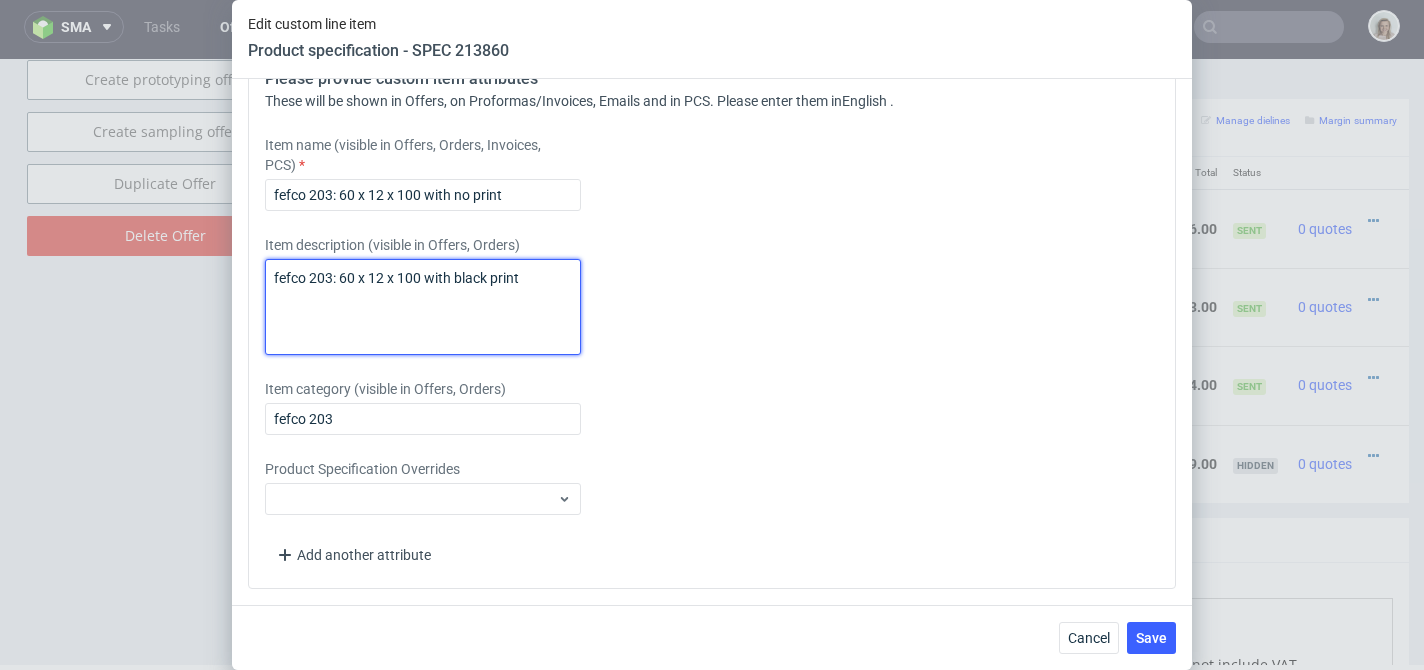 drag, startPoint x: 455, startPoint y: 273, endPoint x: 486, endPoint y: 273, distance: 31 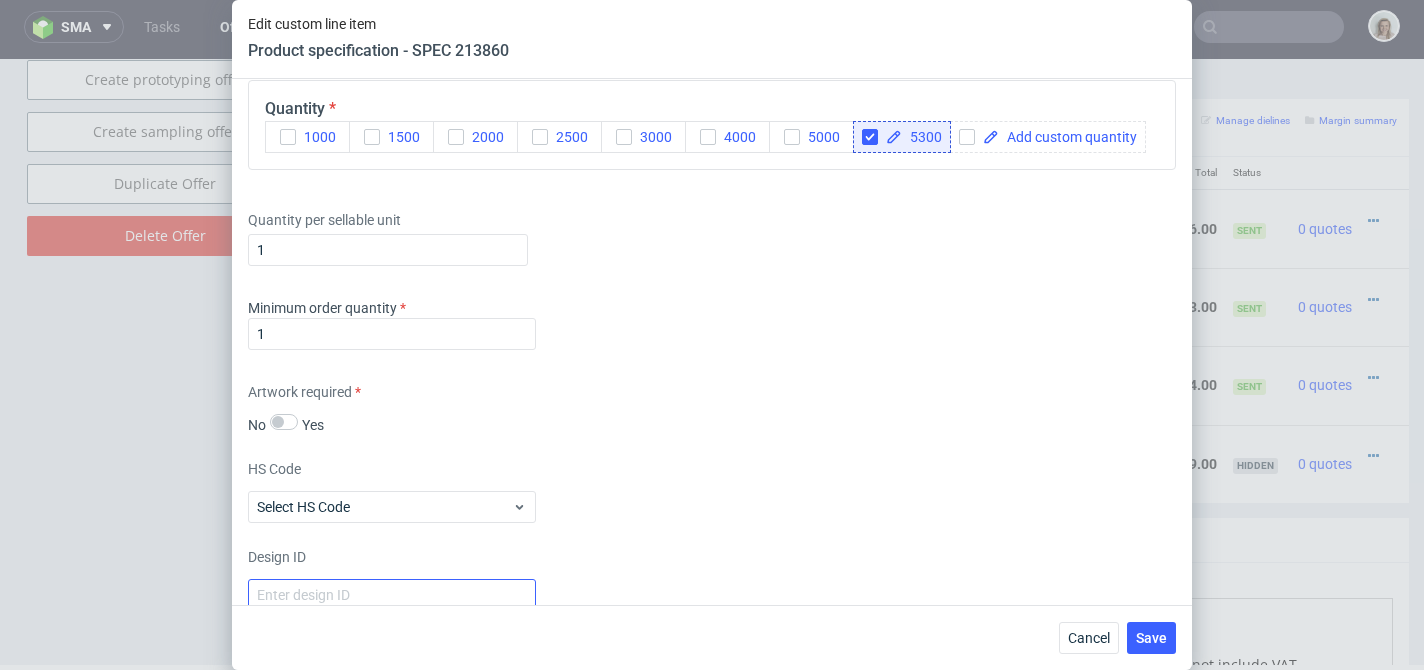scroll, scrollTop: 2960, scrollLeft: 0, axis: vertical 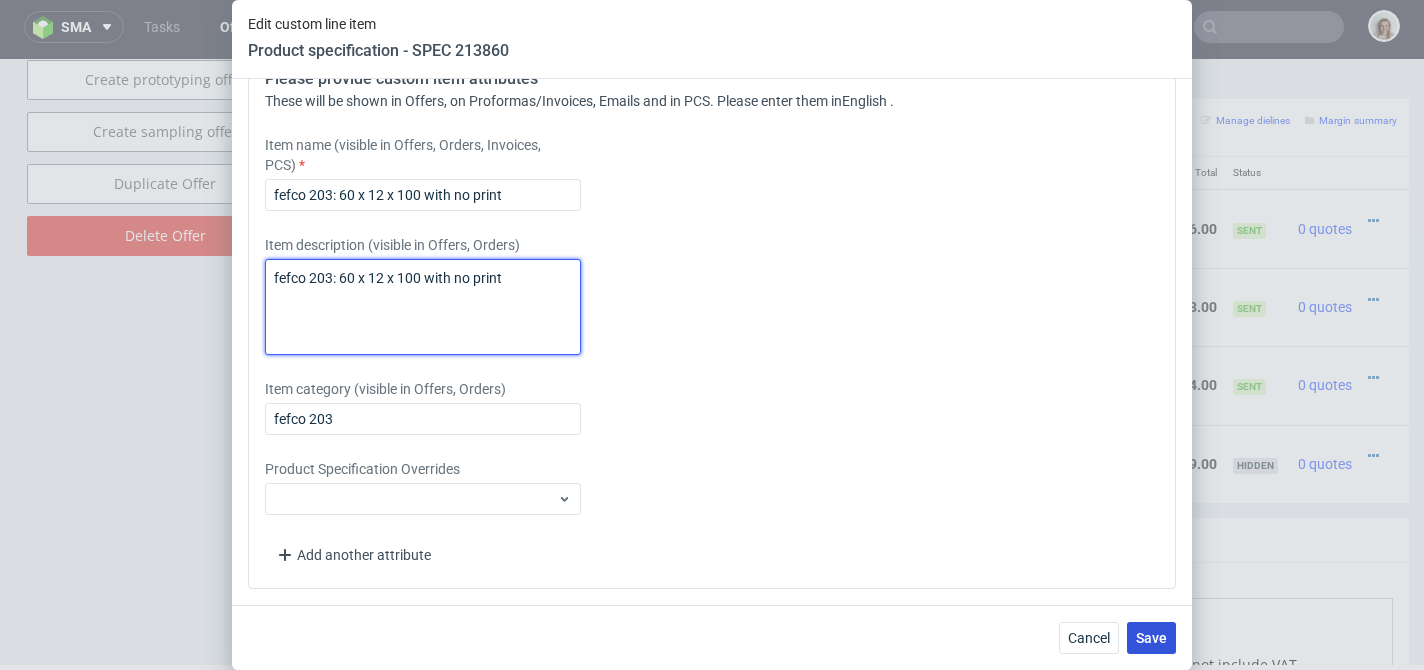 type on "fefco 203: 60 x 12 x 100 with no print" 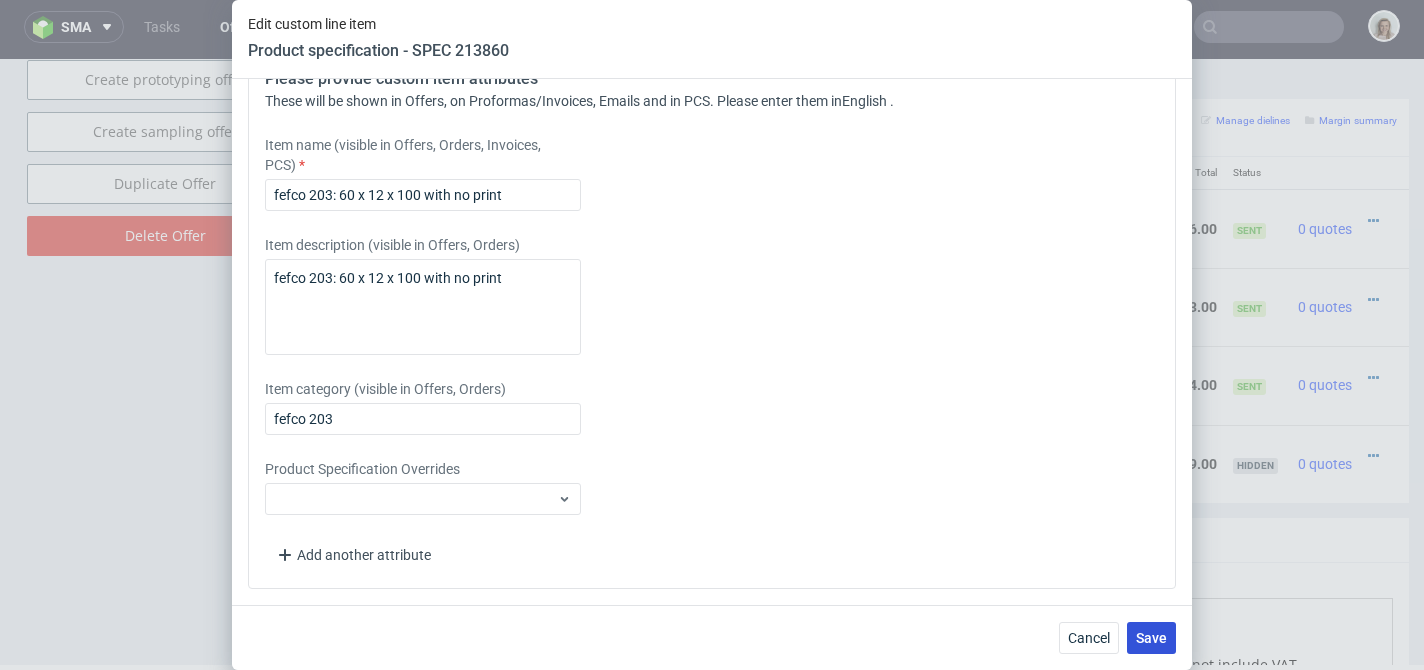 click on "Save" at bounding box center [1151, 638] 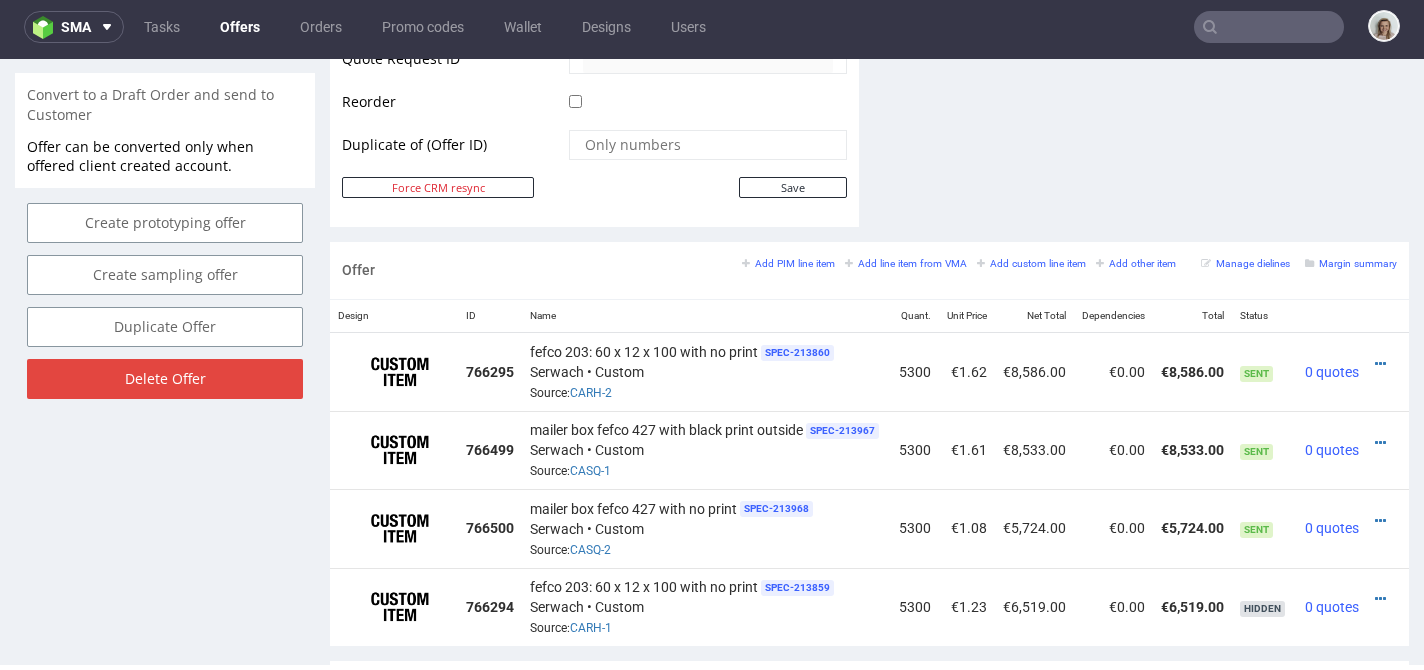 scroll, scrollTop: 1031, scrollLeft: 0, axis: vertical 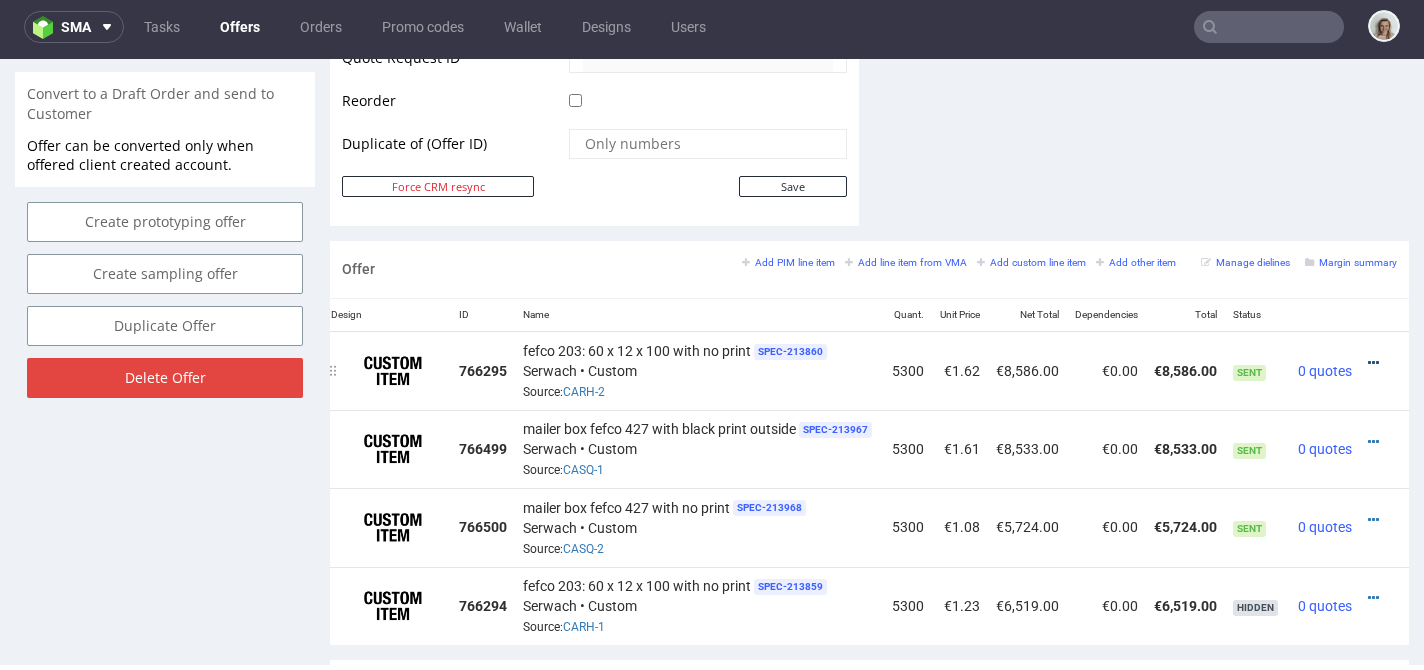 click at bounding box center (1373, 363) 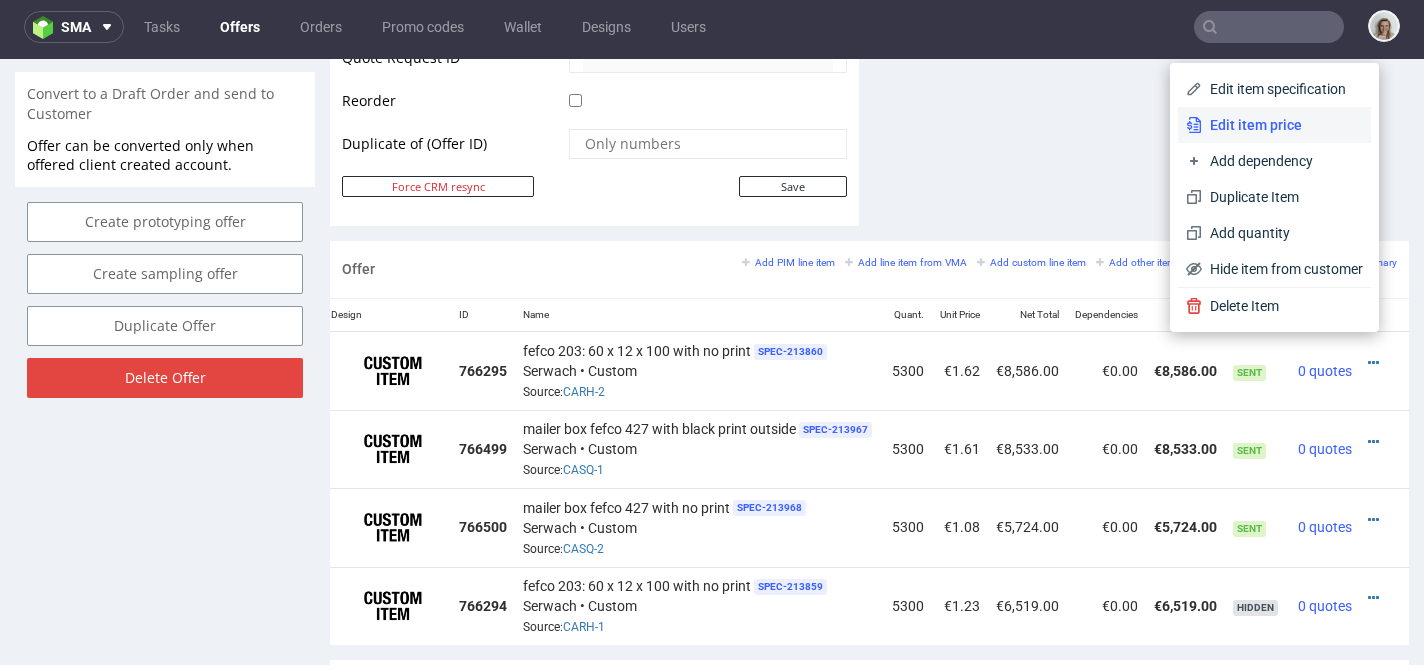 click on "Edit item price" at bounding box center (1274, 125) 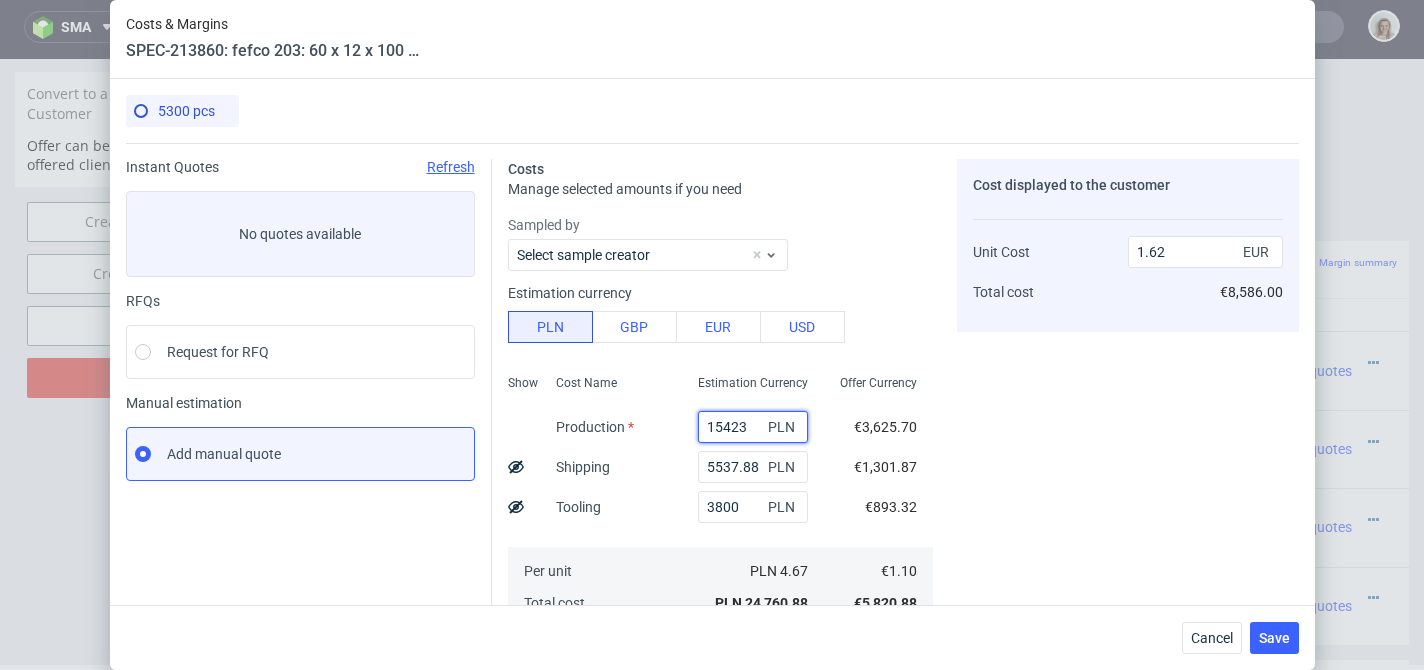 drag, startPoint x: 726, startPoint y: 427, endPoint x: 677, endPoint y: 423, distance: 49.162994 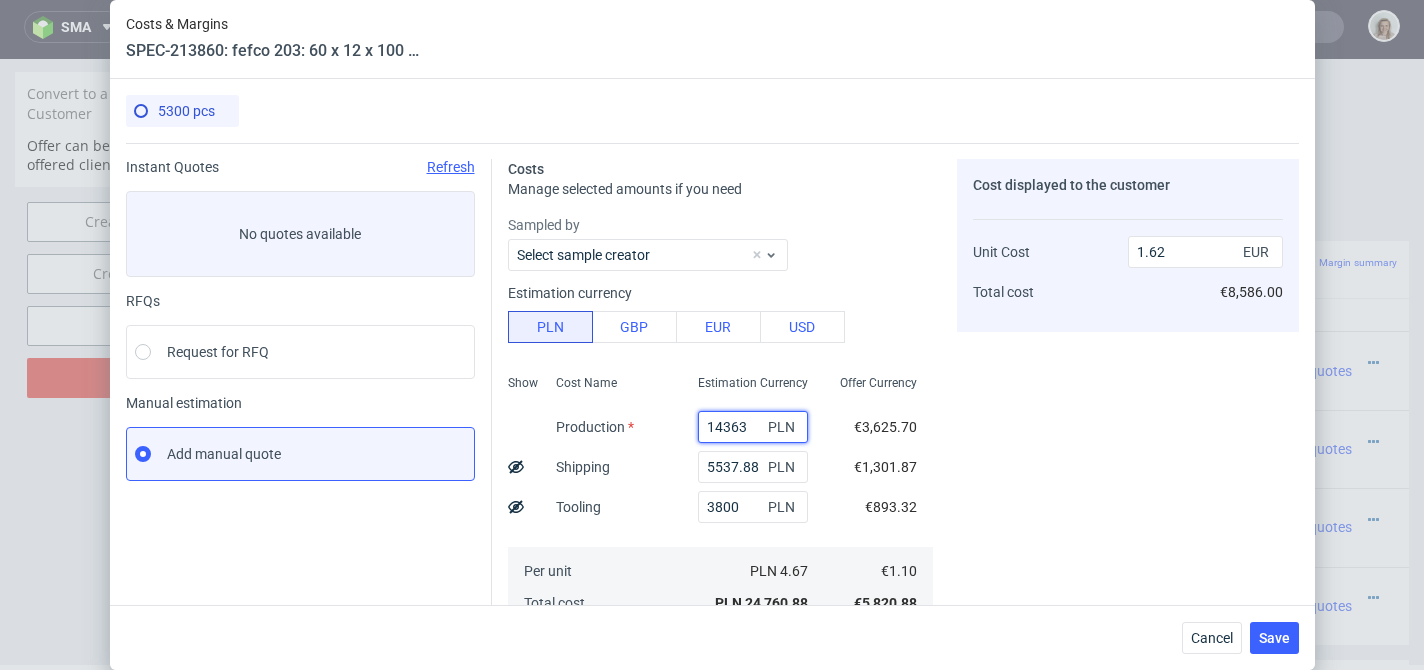 type on "14363" 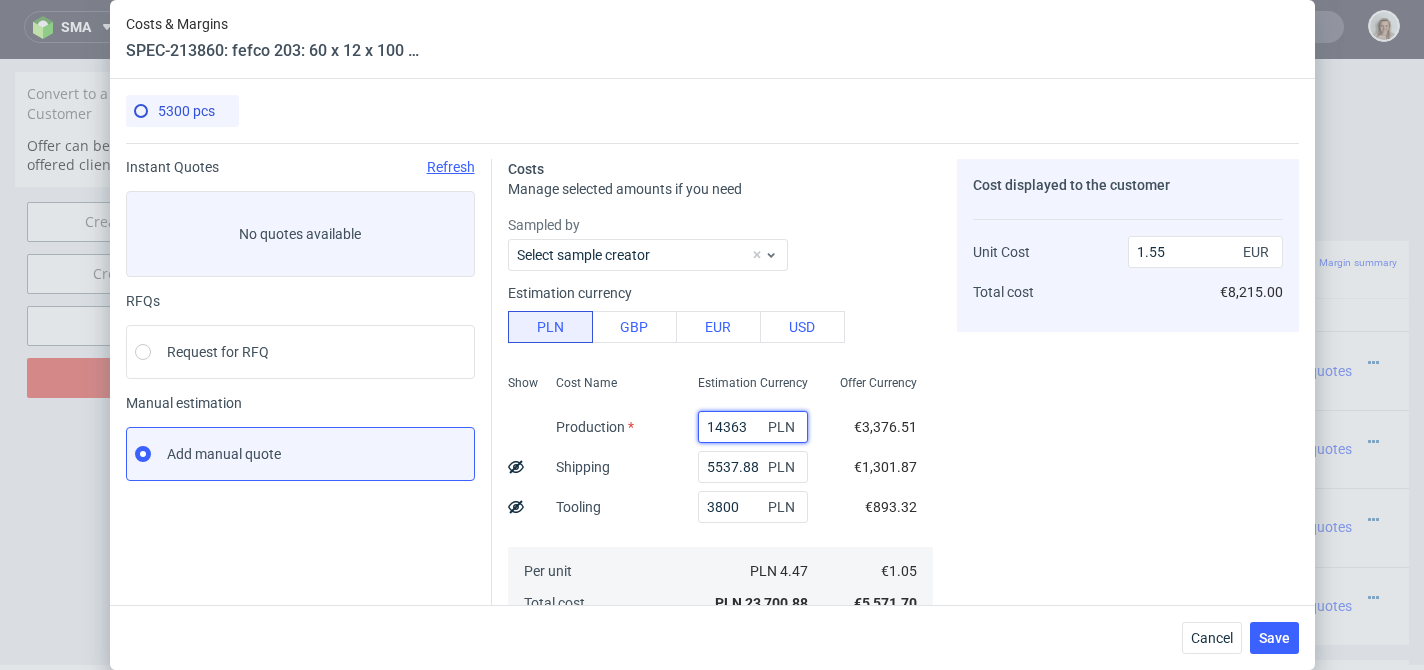type on "14363" 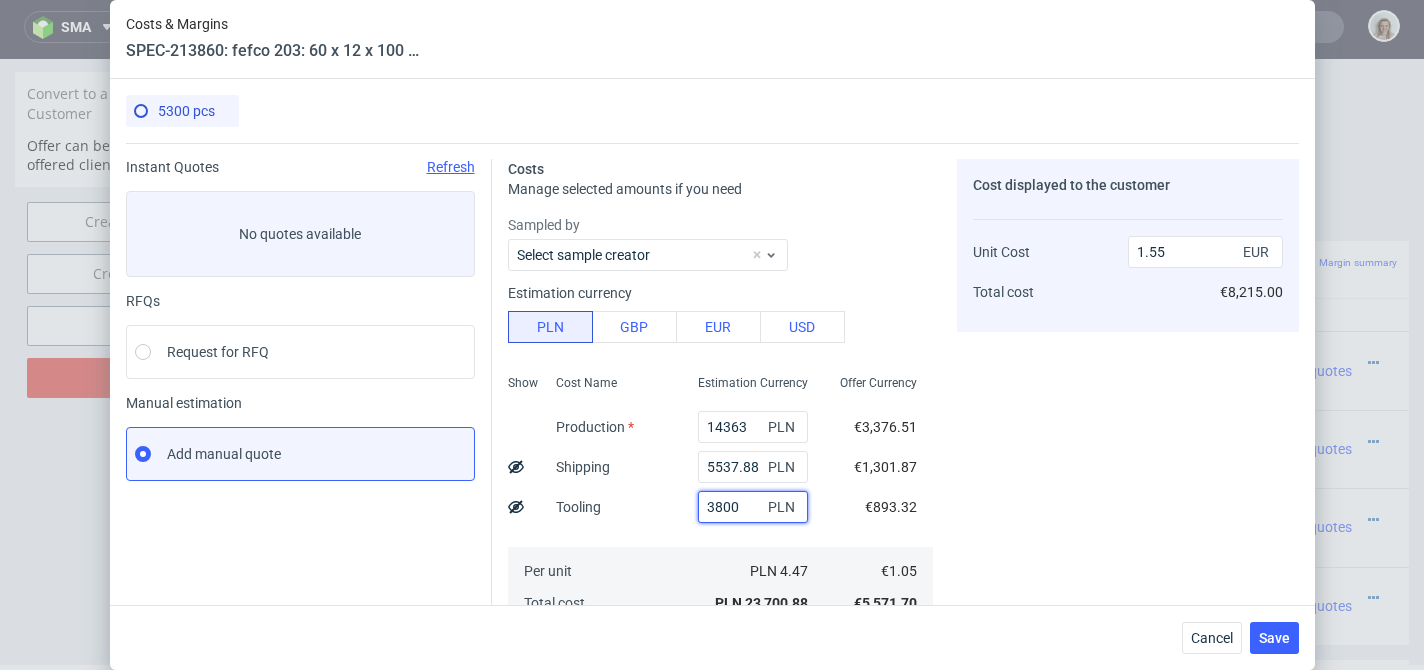 drag, startPoint x: 718, startPoint y: 503, endPoint x: 669, endPoint y: 500, distance: 49.09175 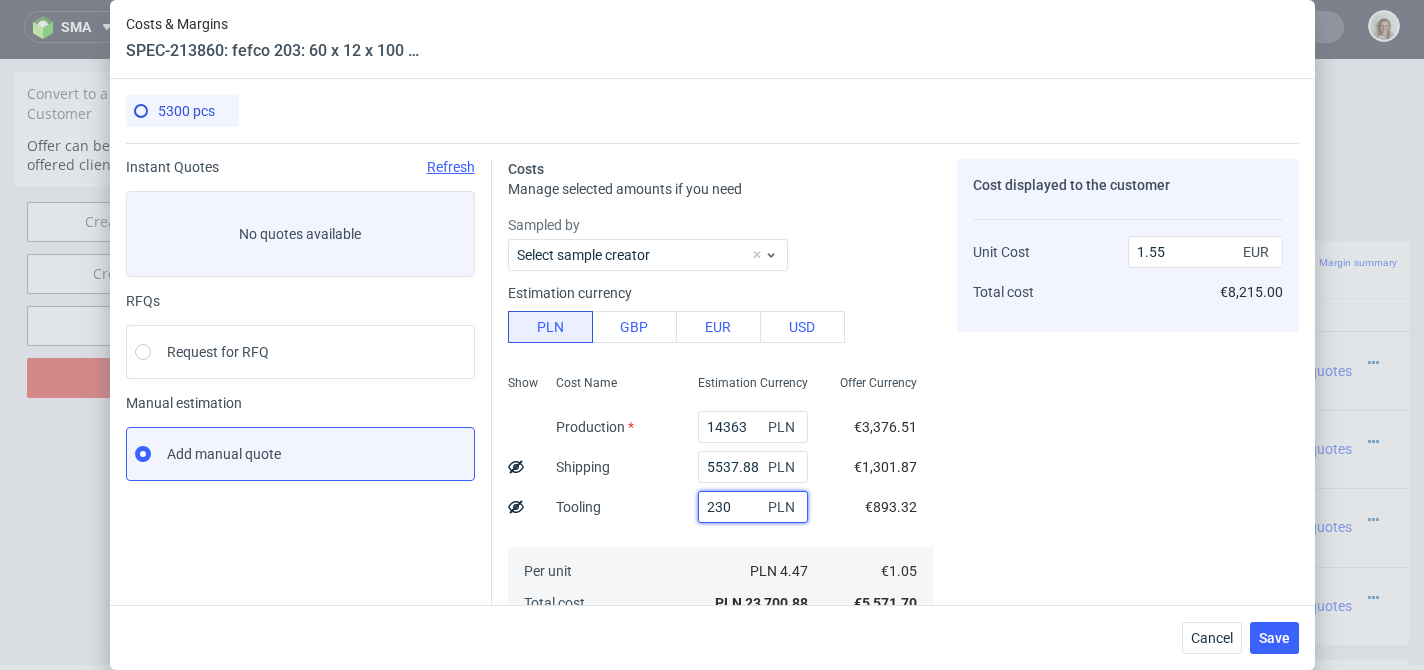 type on "2300" 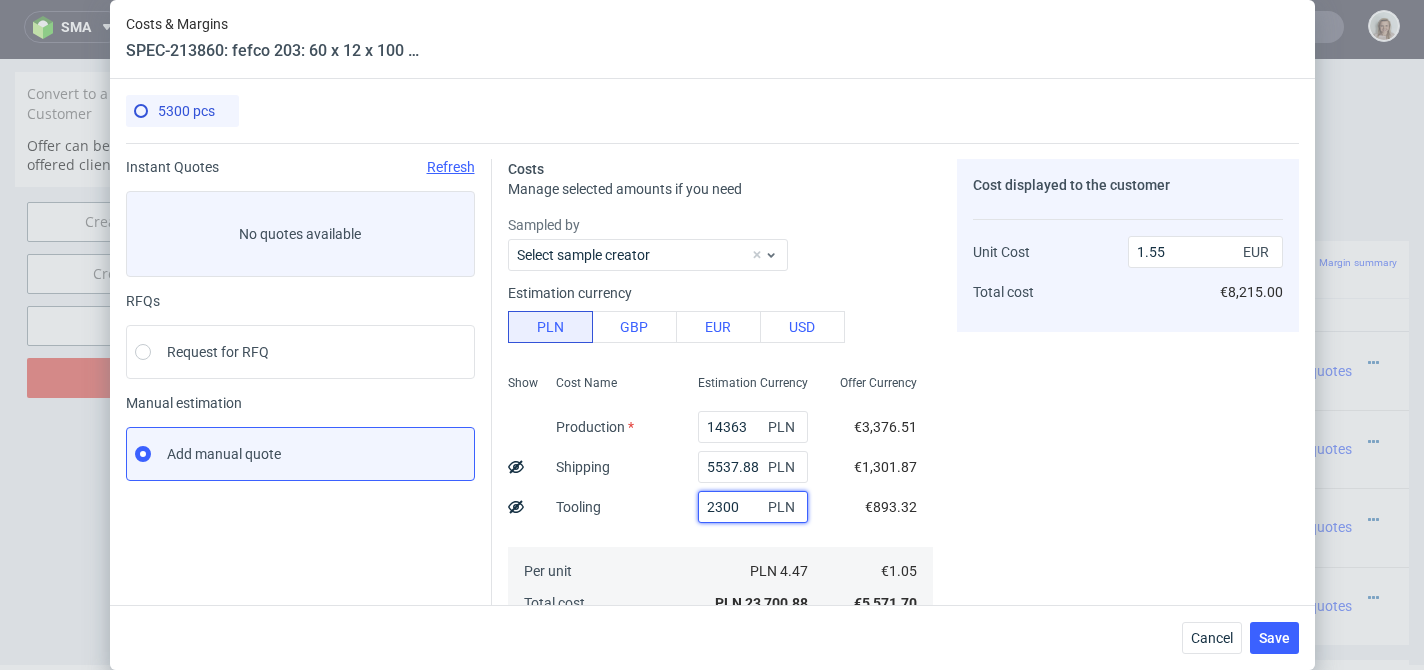 type on "1.45" 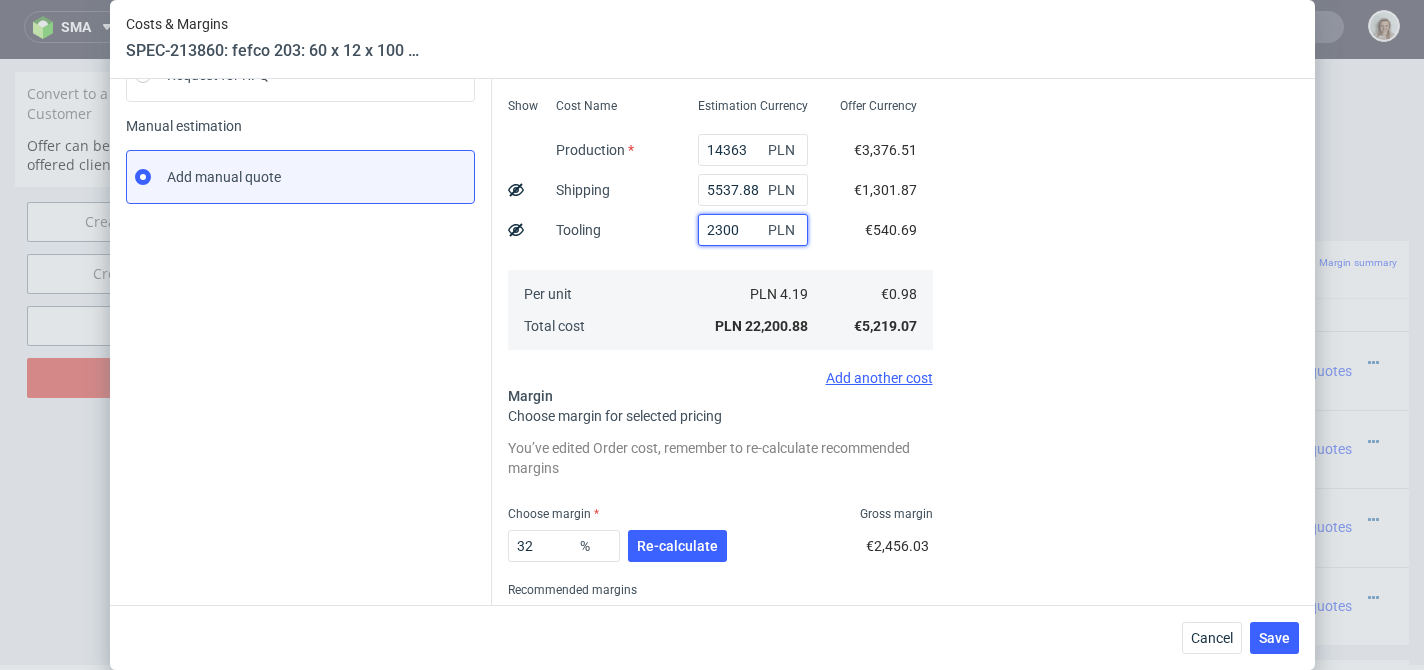 scroll, scrollTop: 358, scrollLeft: 0, axis: vertical 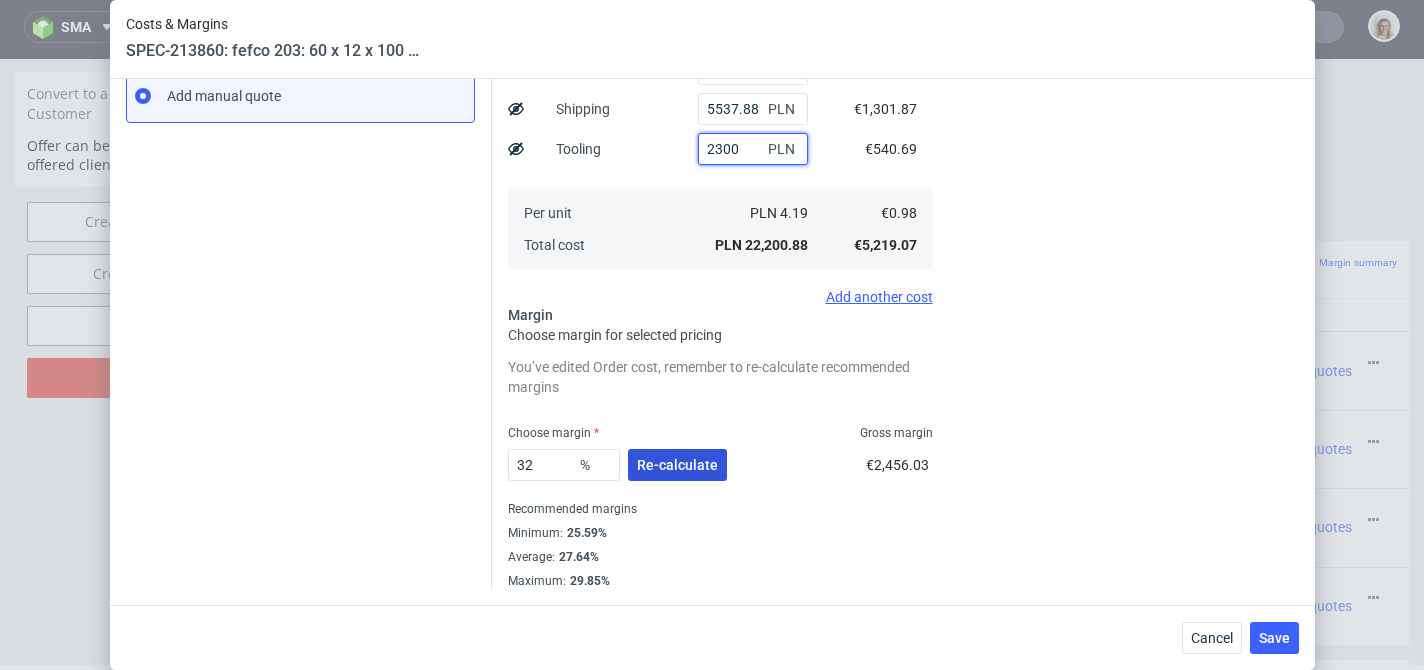 type on "2300" 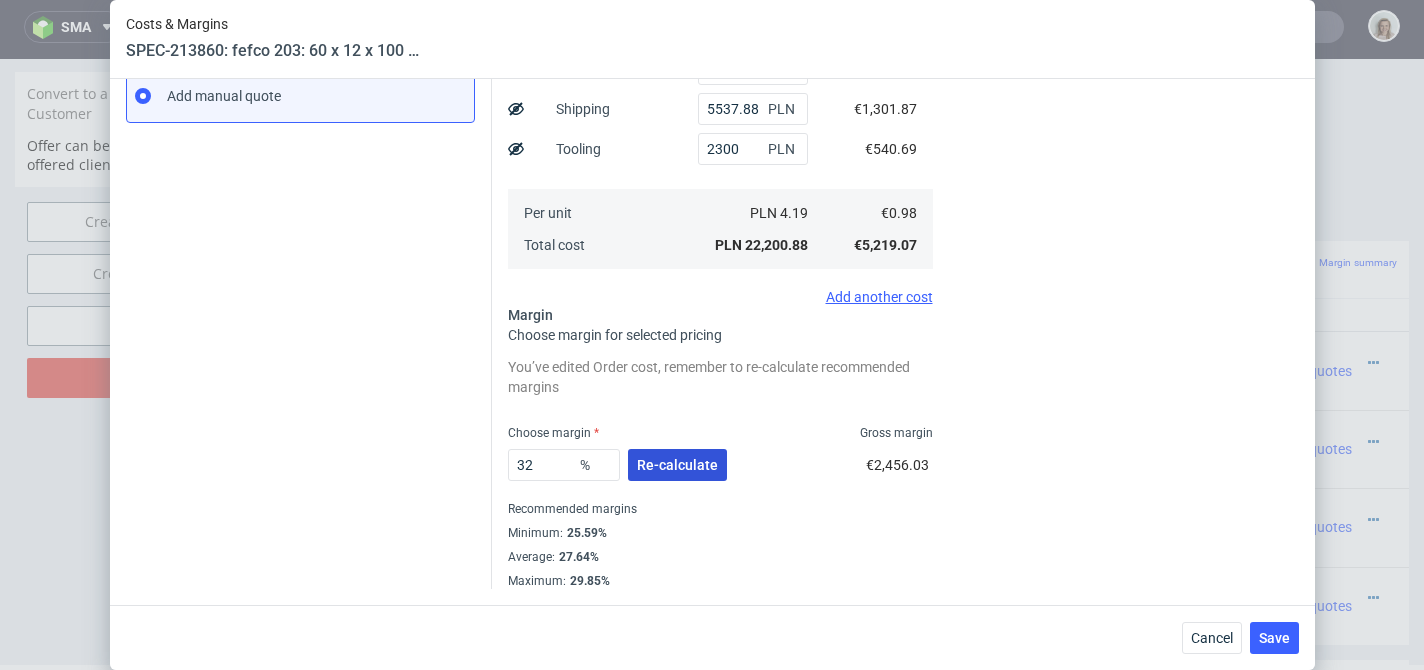click on "Re-calculate" at bounding box center (677, 465) 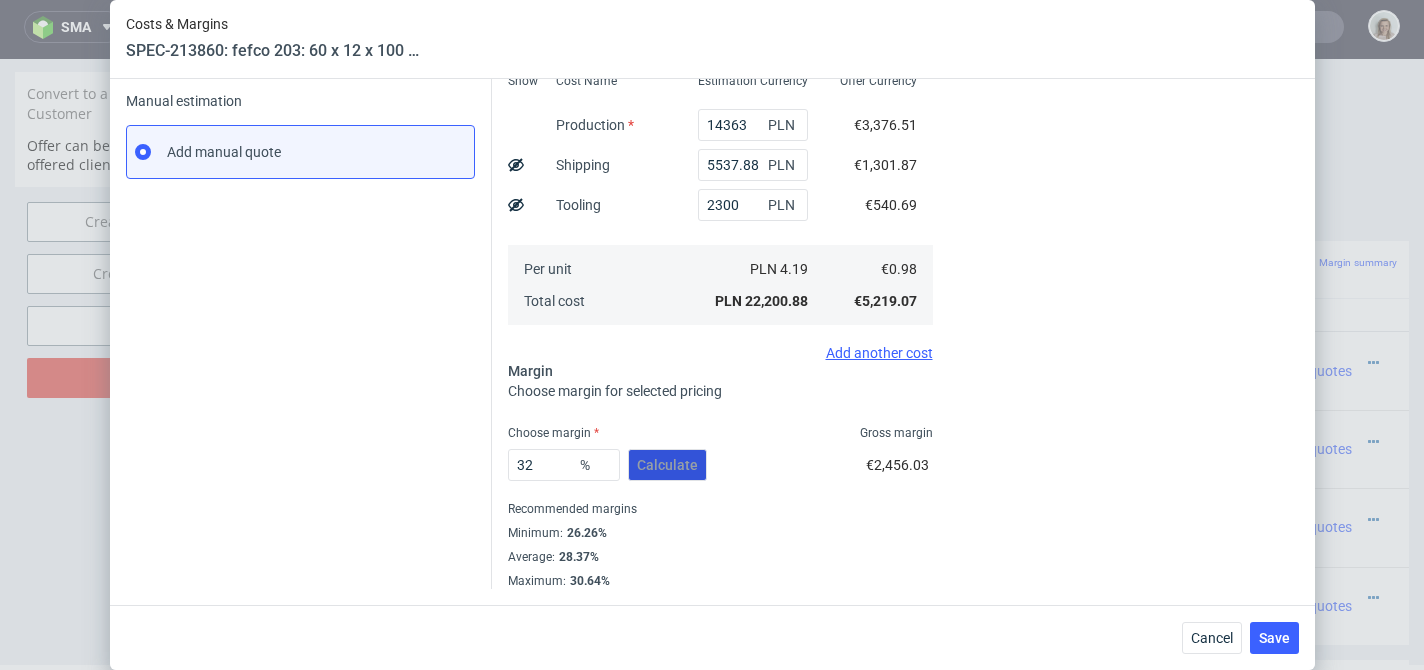 scroll, scrollTop: 302, scrollLeft: 0, axis: vertical 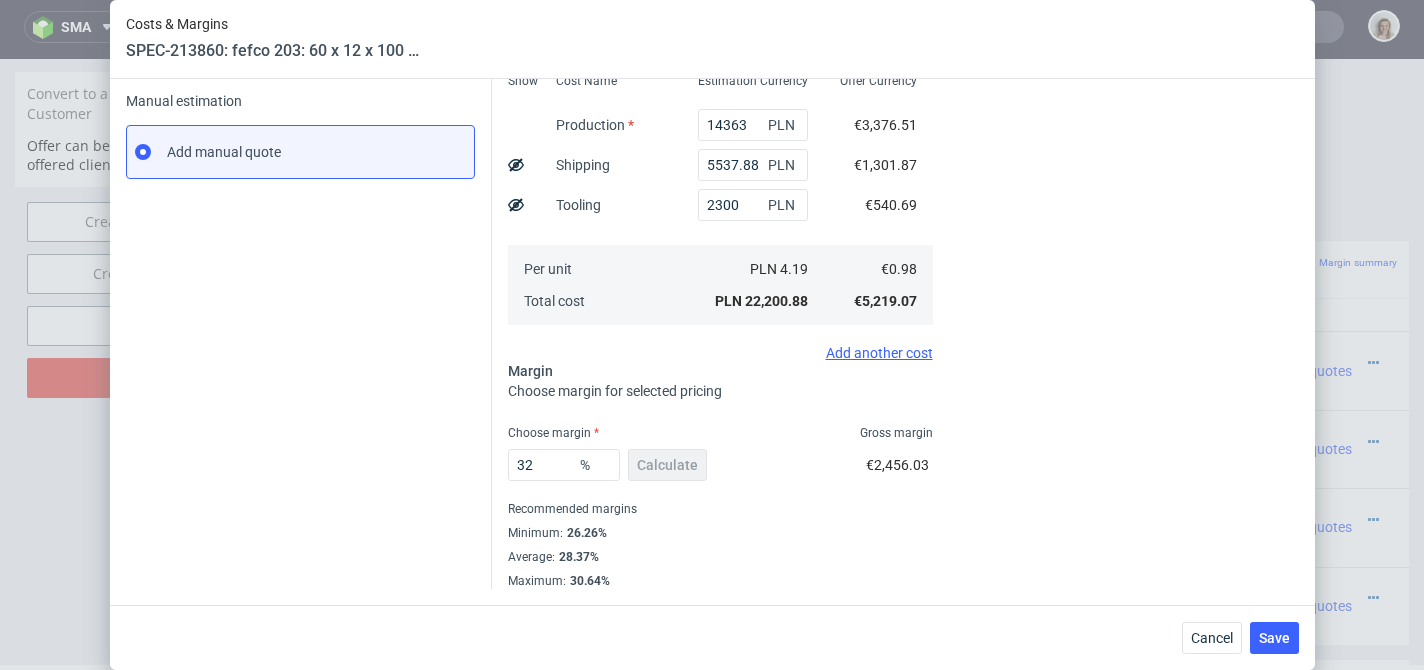 click on "Cancel Save" at bounding box center [1240, 638] 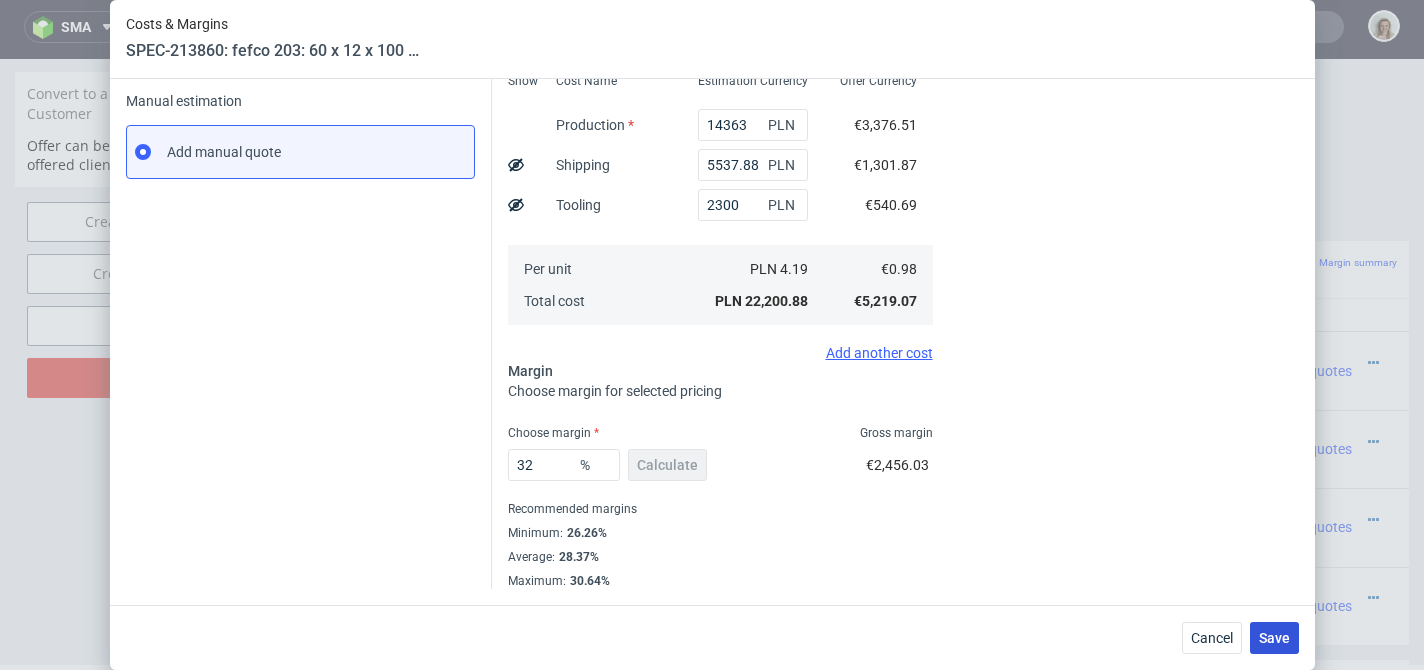 click on "Save" at bounding box center [1274, 638] 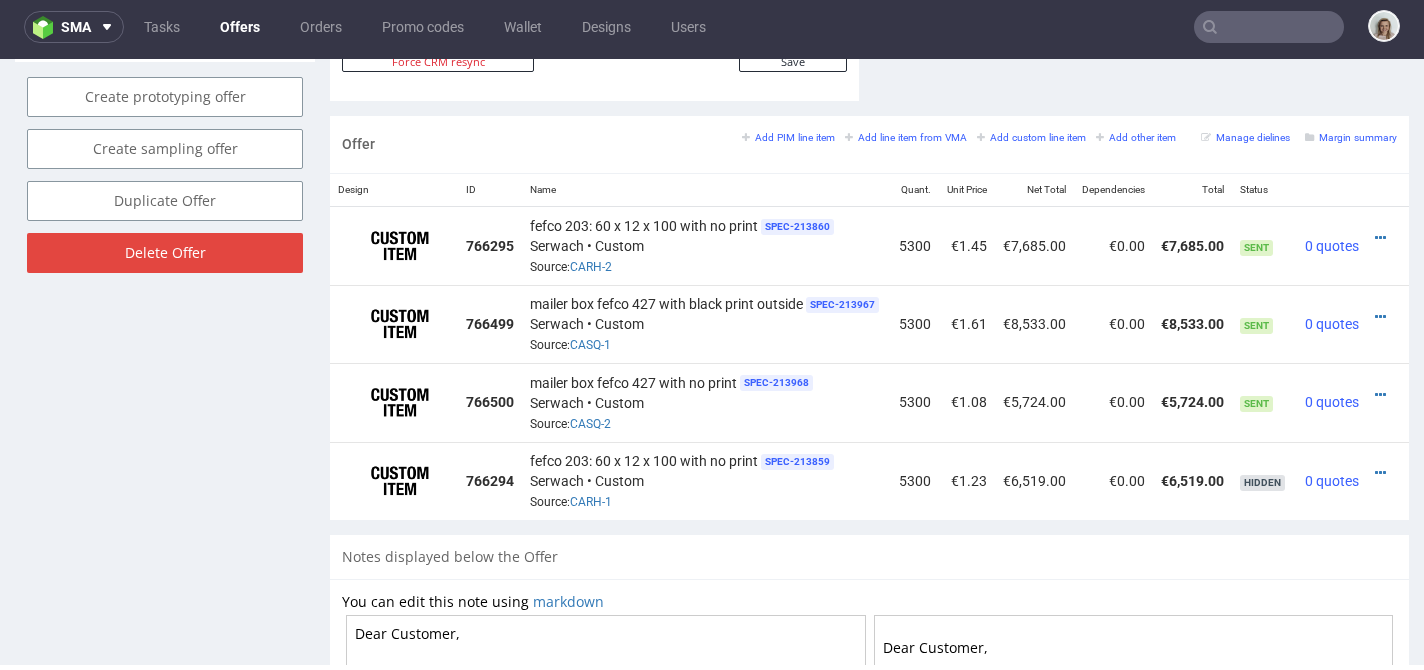 scroll, scrollTop: 1121, scrollLeft: 0, axis: vertical 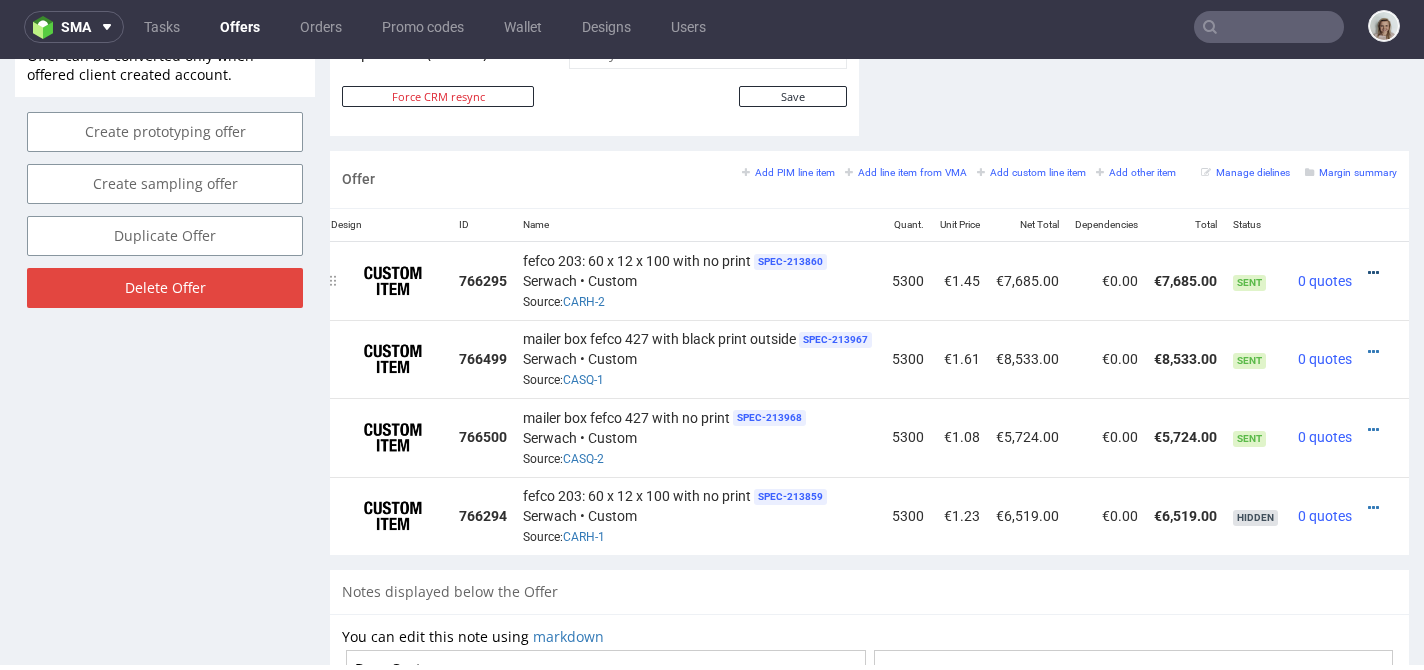 click at bounding box center (1373, 273) 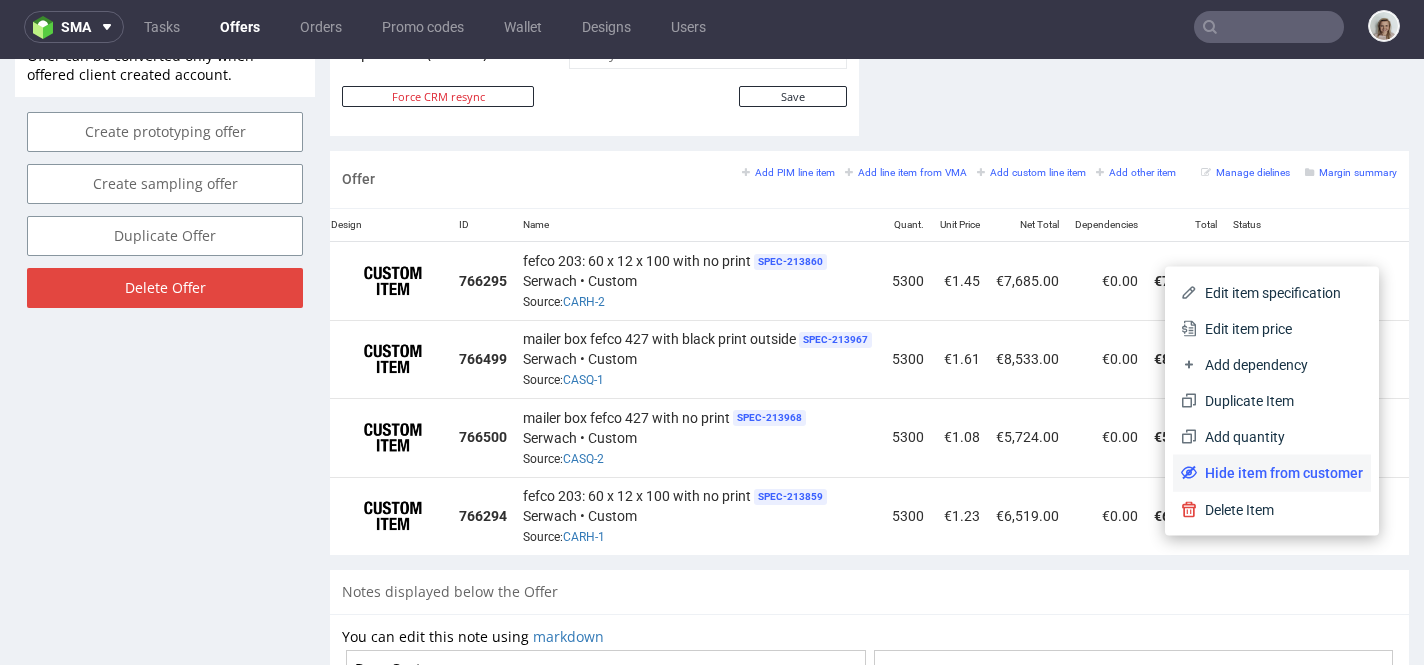 click on "Hide item from customer" at bounding box center (1280, 473) 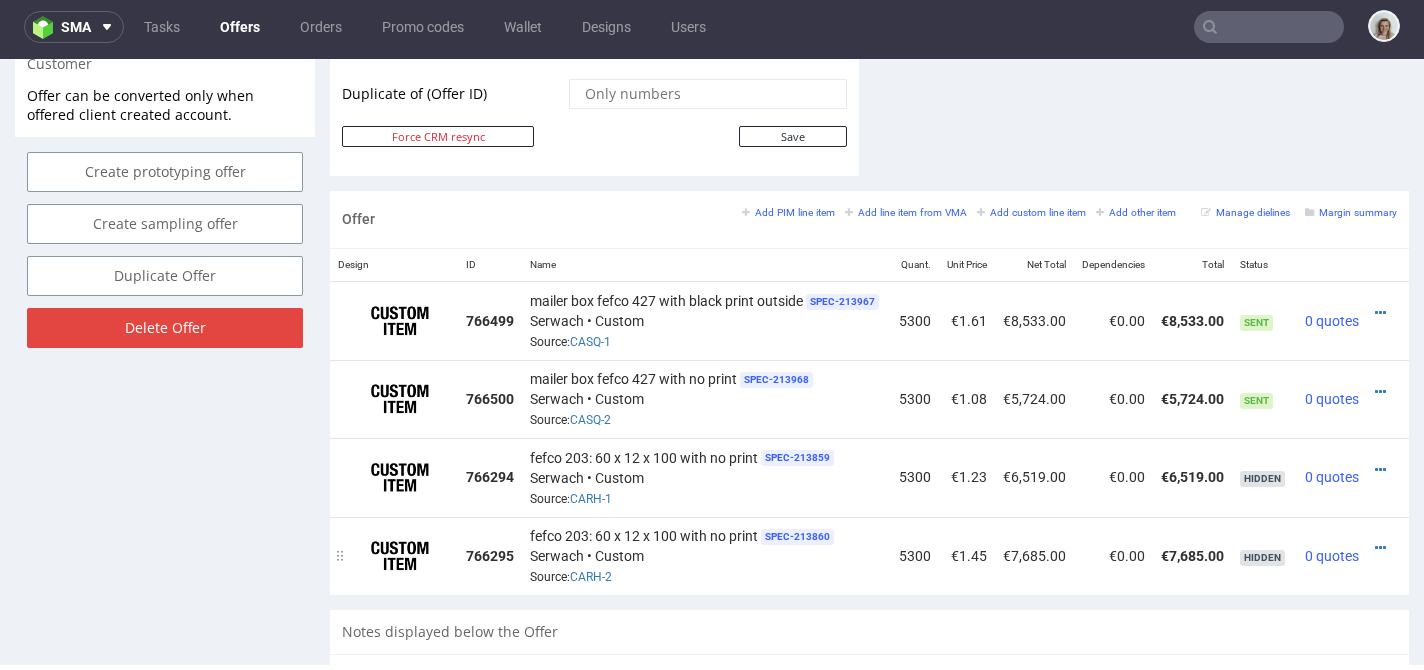 scroll, scrollTop: 1083, scrollLeft: 0, axis: vertical 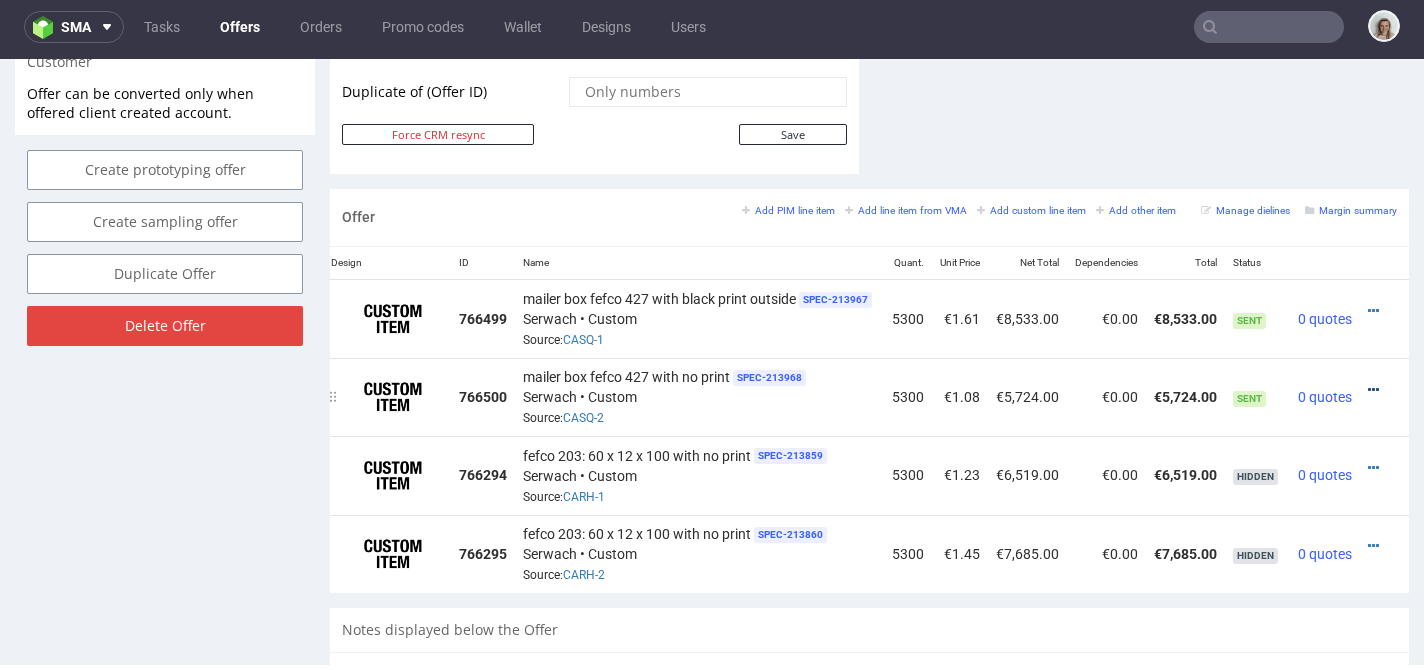 click at bounding box center (1373, 390) 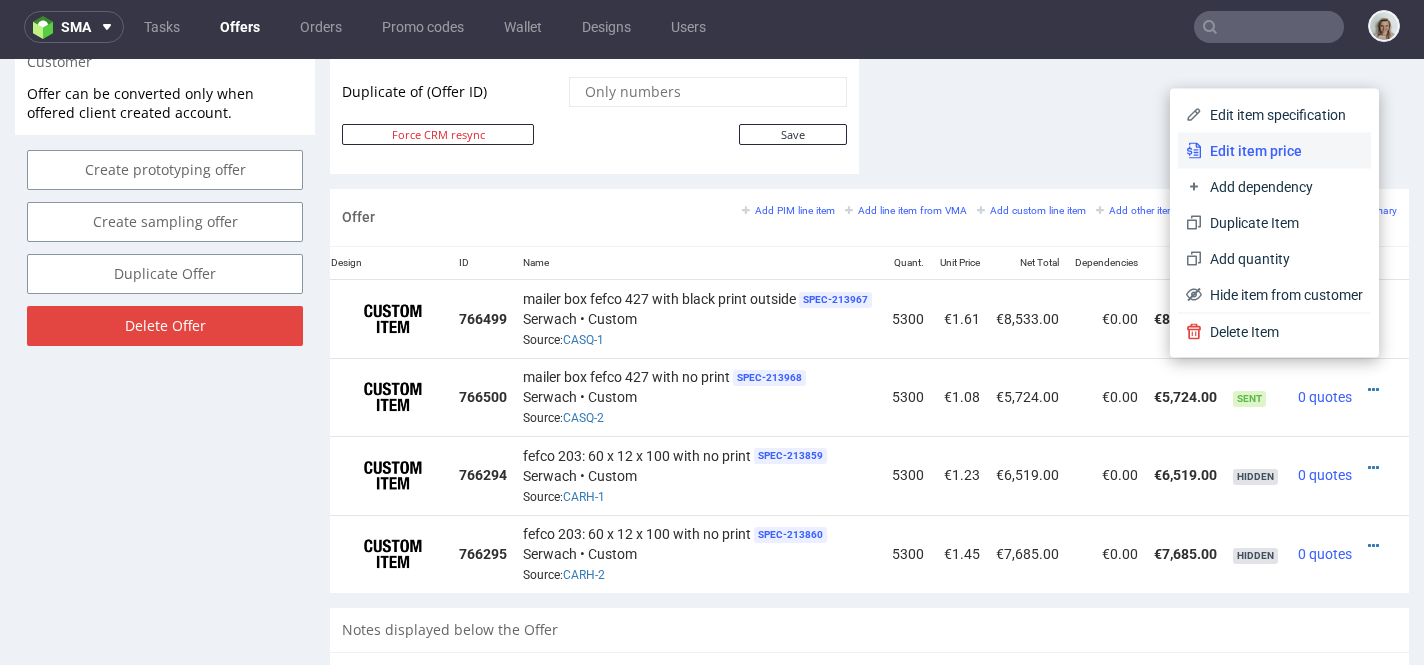 click on "Edit item price" at bounding box center [1282, 151] 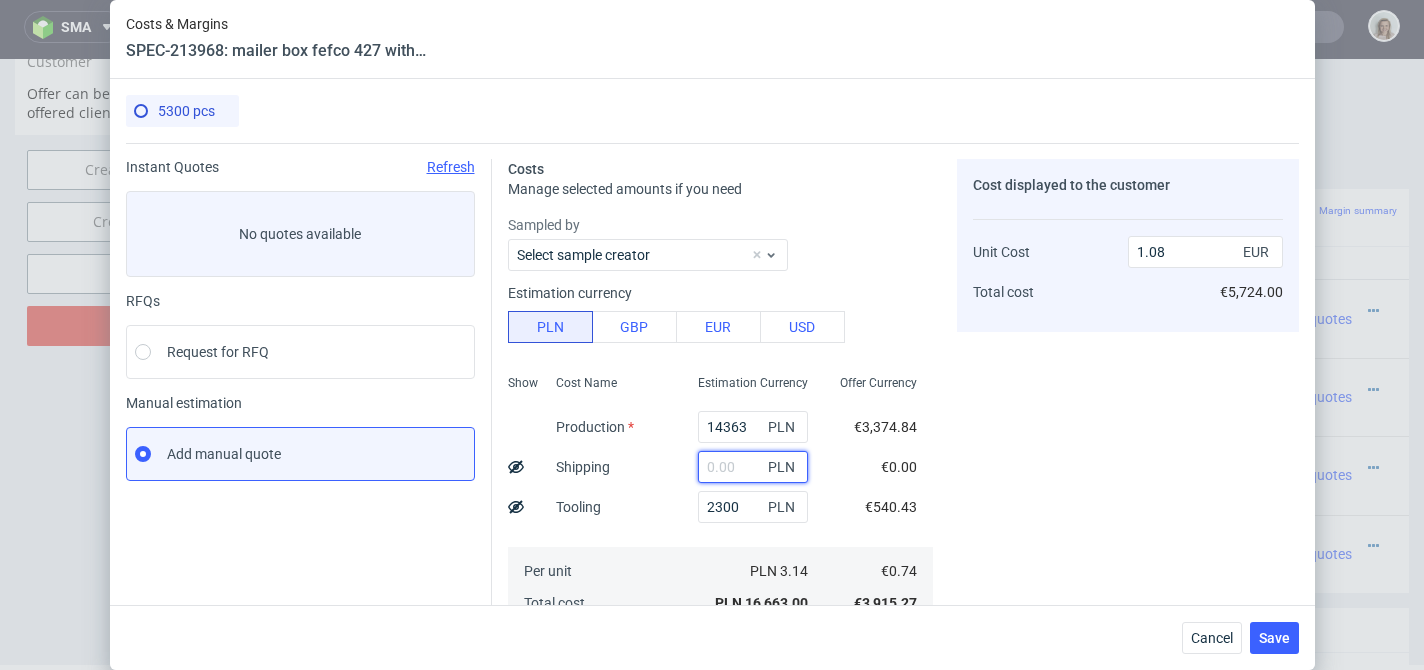click at bounding box center (753, 467) 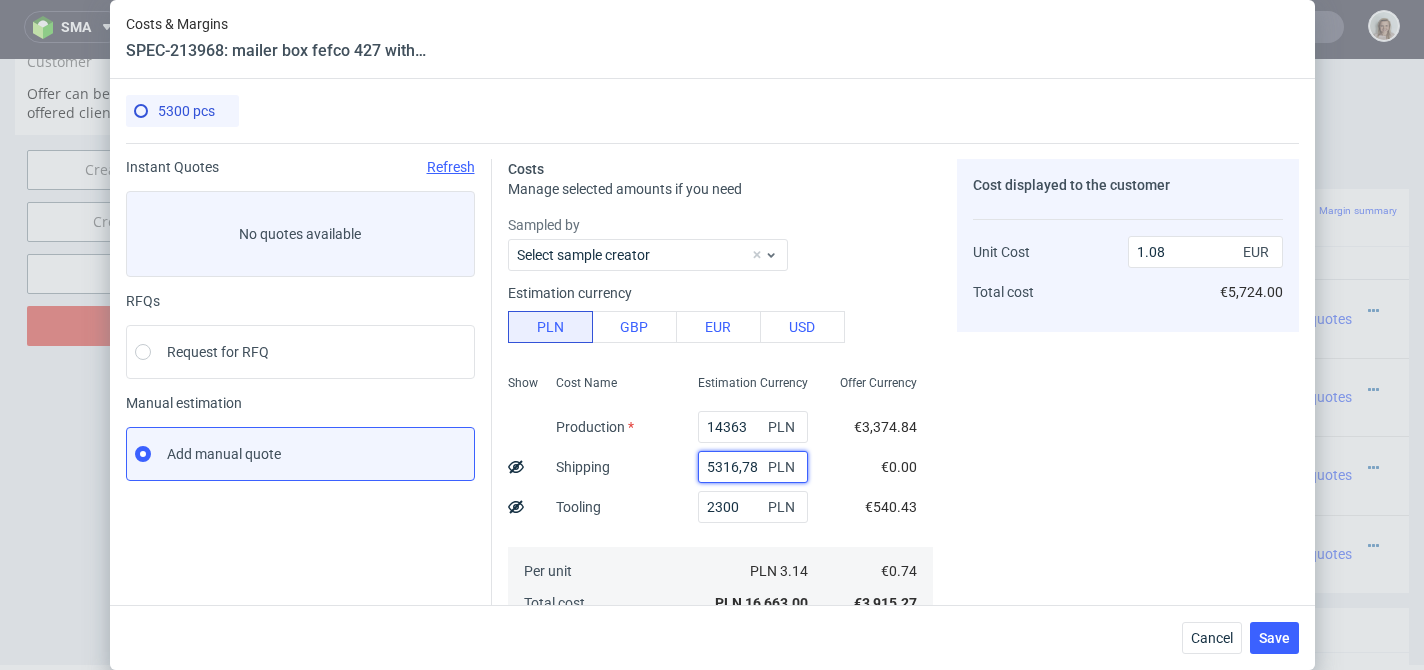 type on "5316.78" 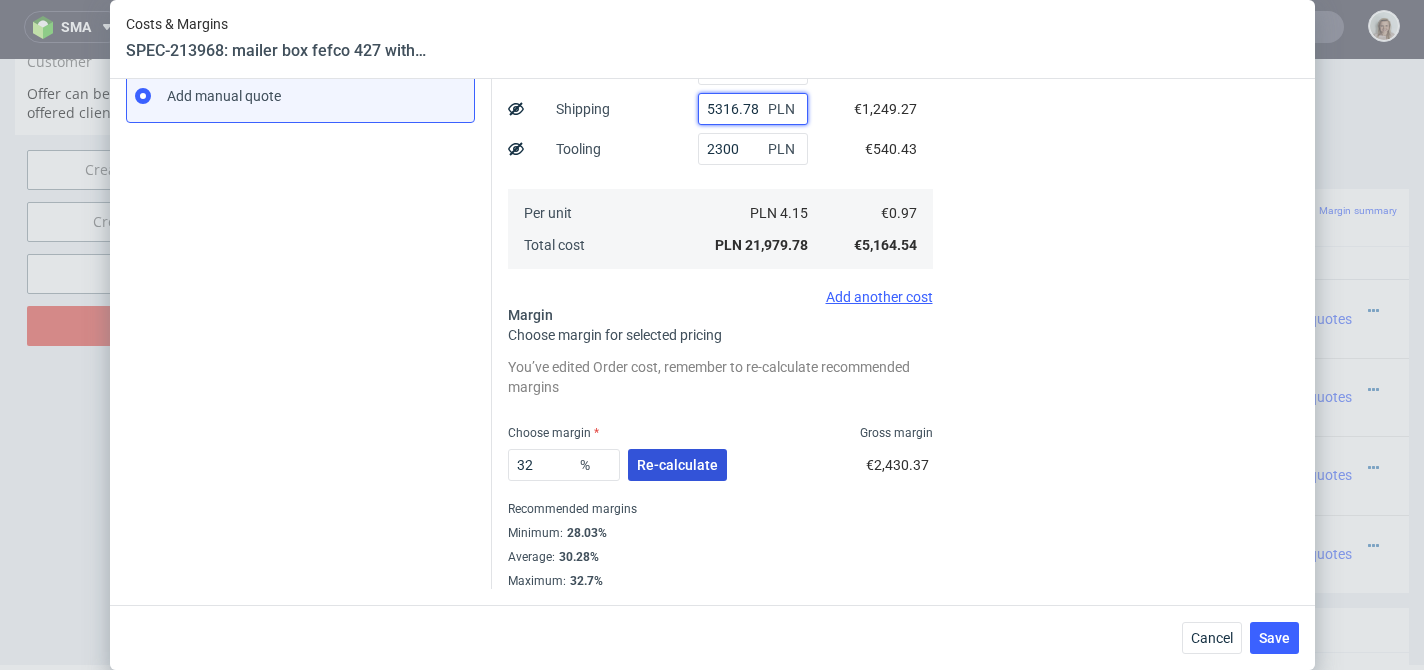 type on "5316.78" 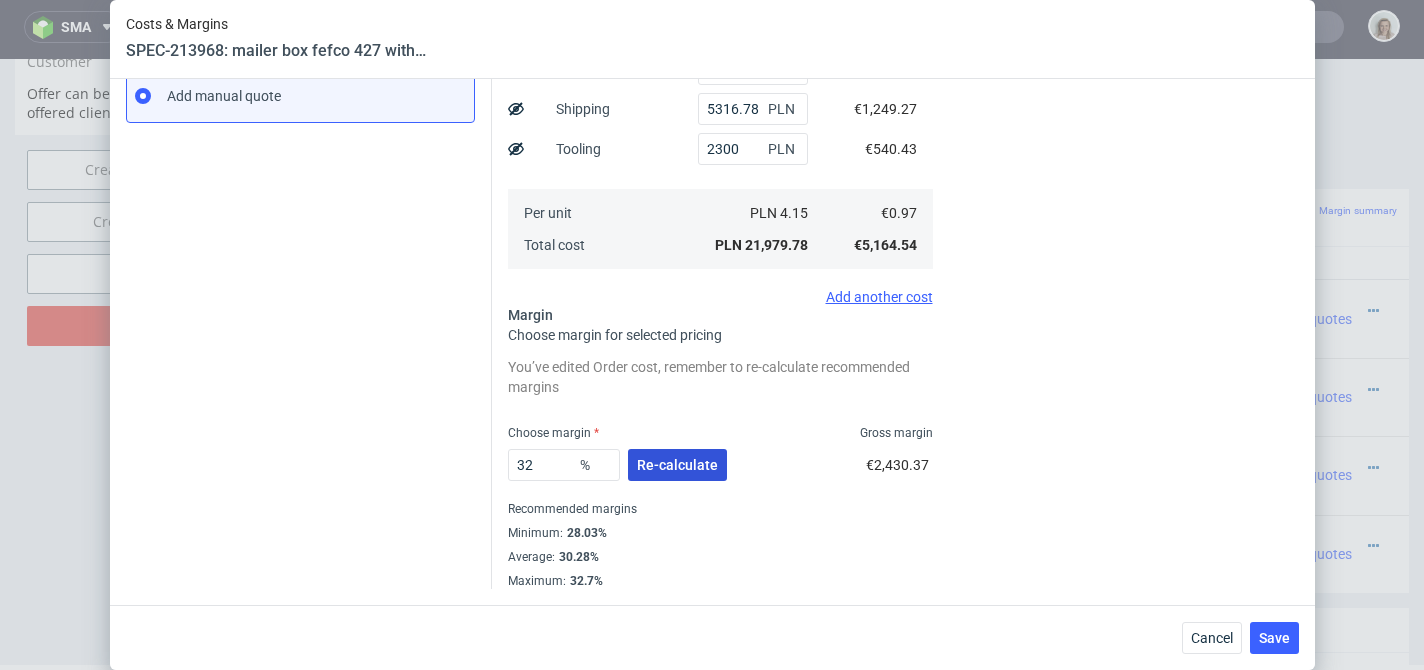 click on "Re-calculate" at bounding box center (677, 465) 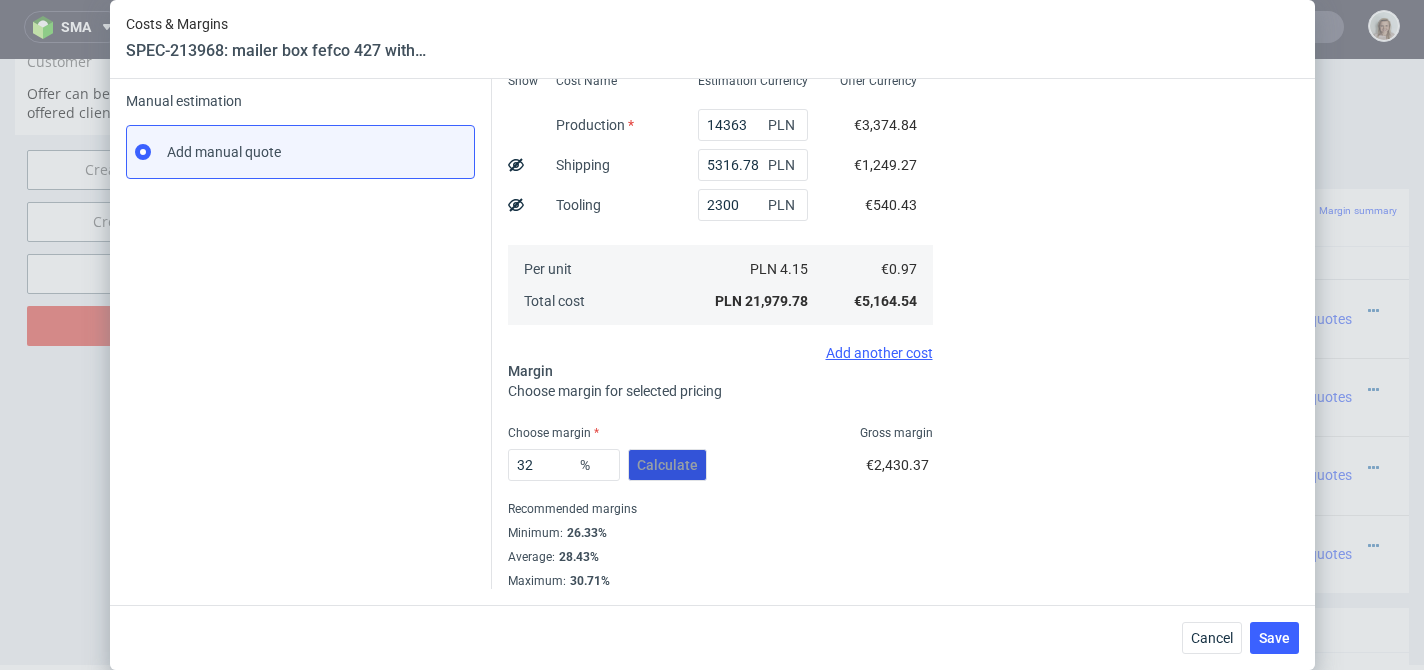 scroll, scrollTop: 302, scrollLeft: 0, axis: vertical 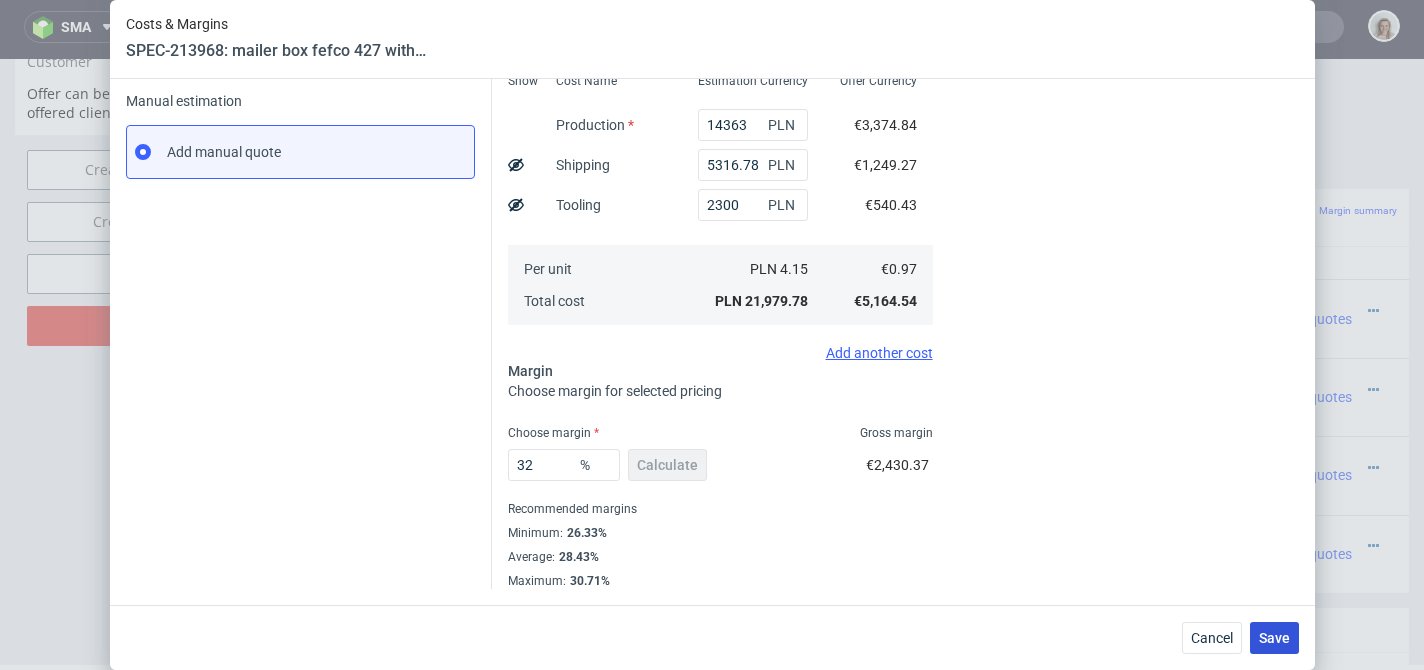click on "Save" at bounding box center [1274, 638] 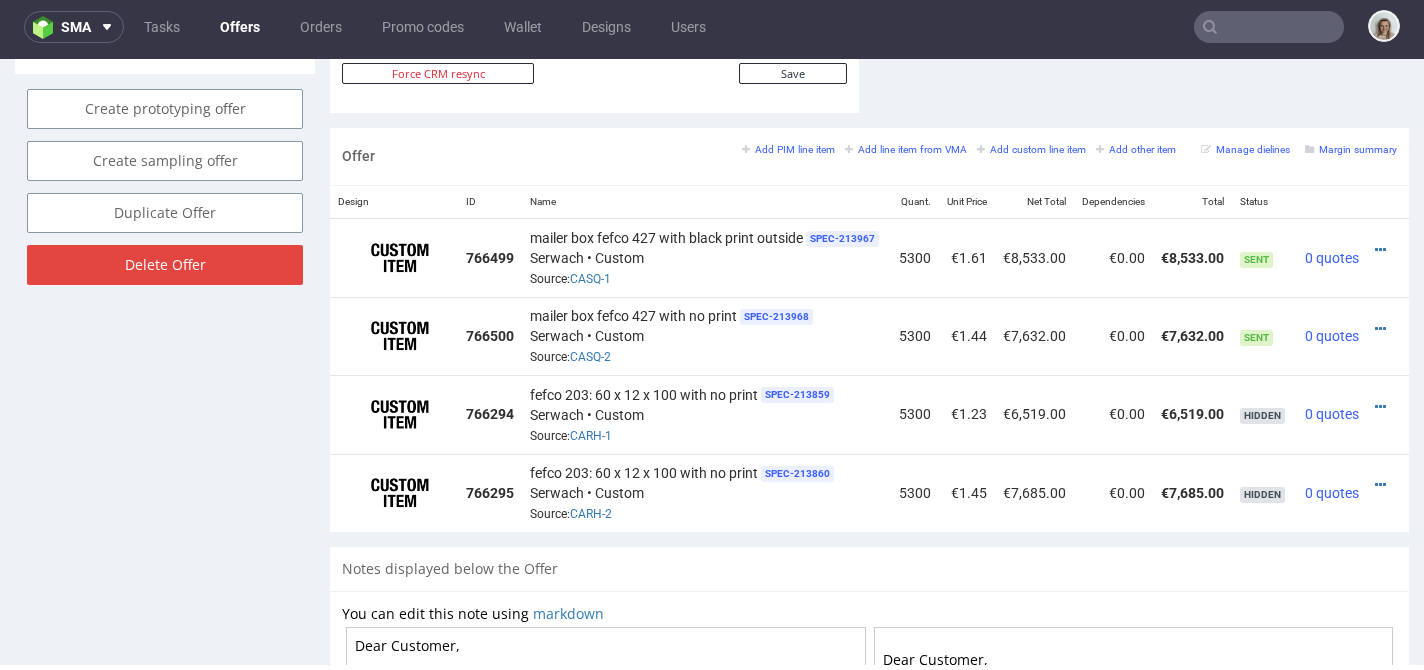scroll, scrollTop: 1152, scrollLeft: 0, axis: vertical 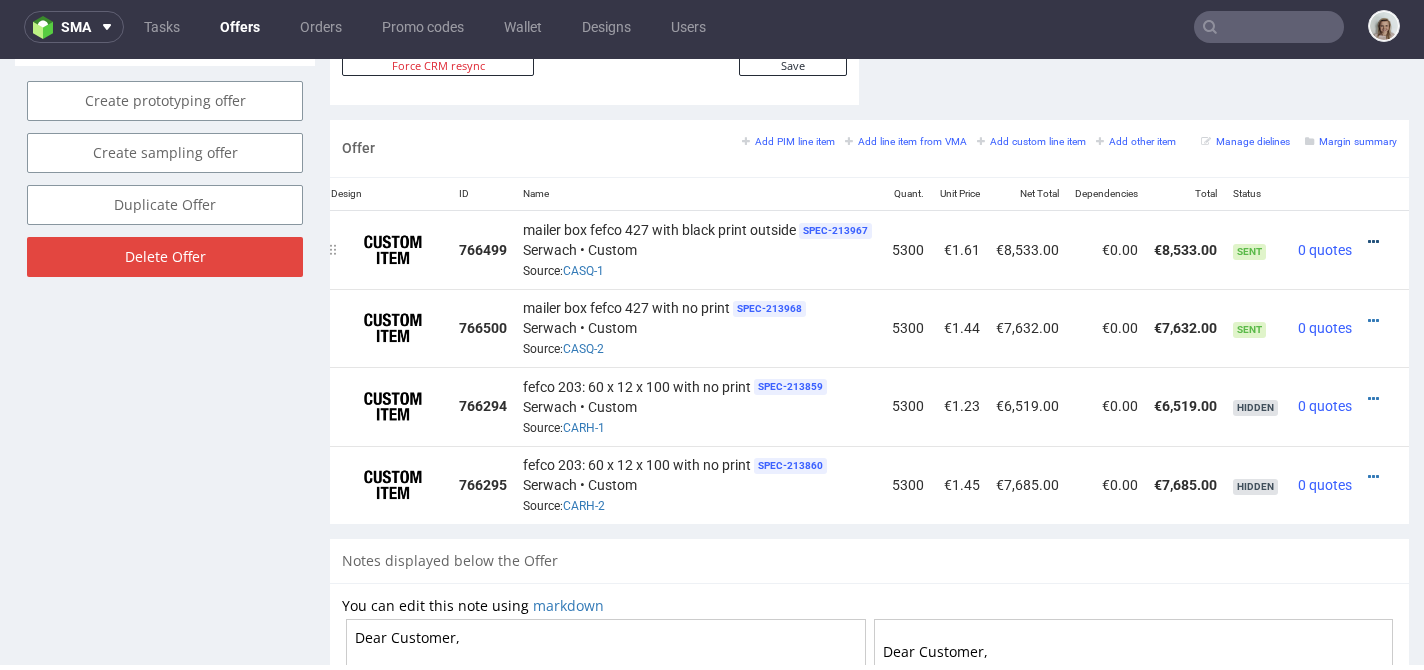 click at bounding box center (1373, 242) 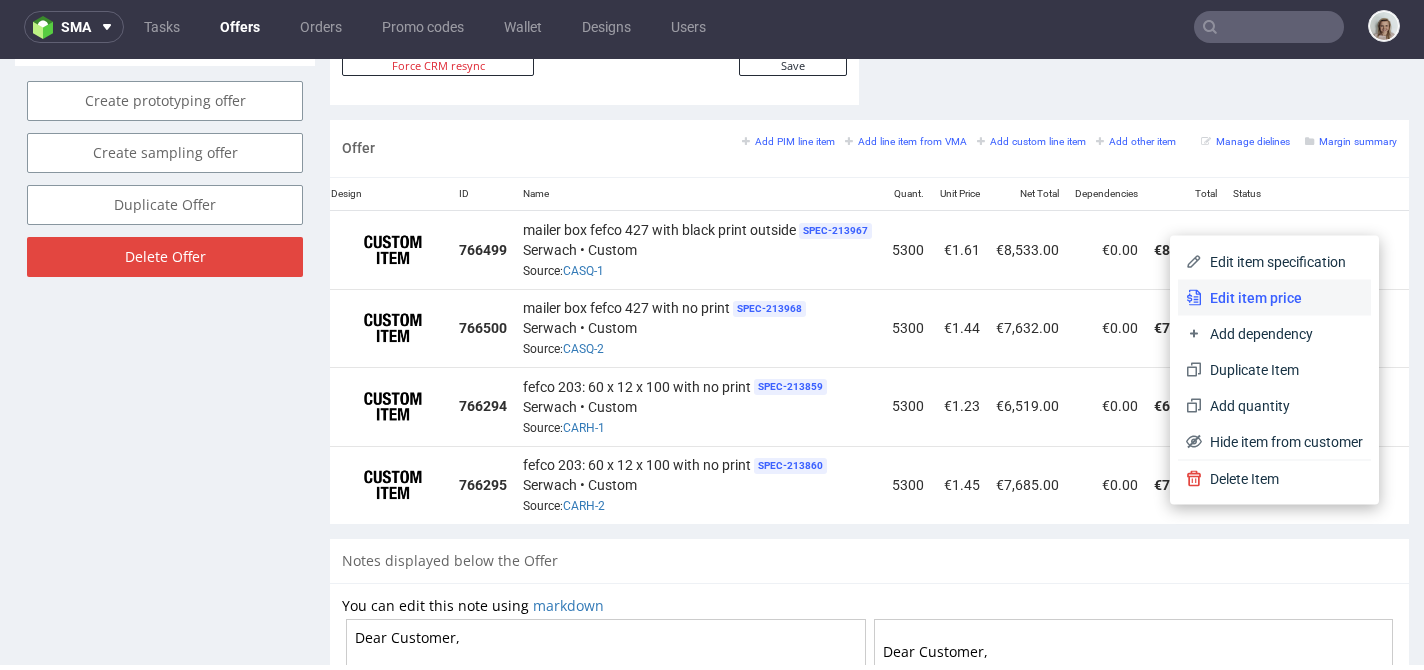 click on "Edit item price" at bounding box center (1282, 298) 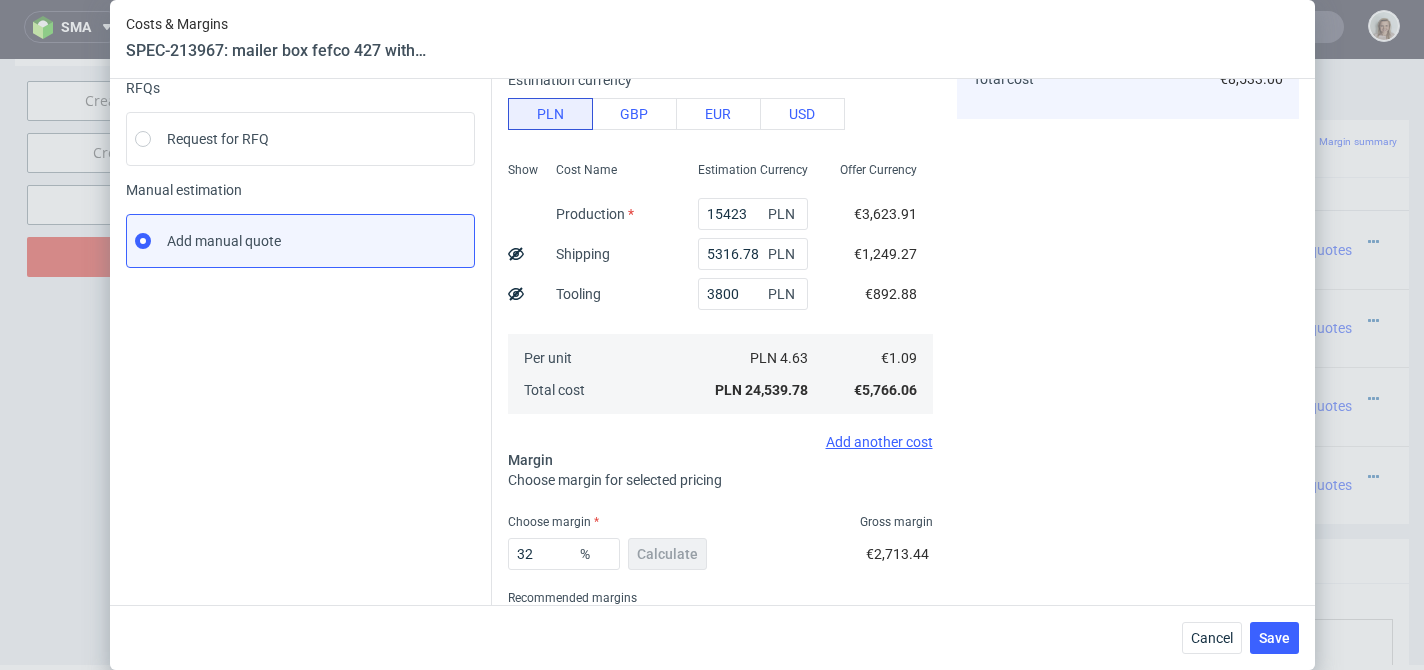 scroll, scrollTop: 302, scrollLeft: 0, axis: vertical 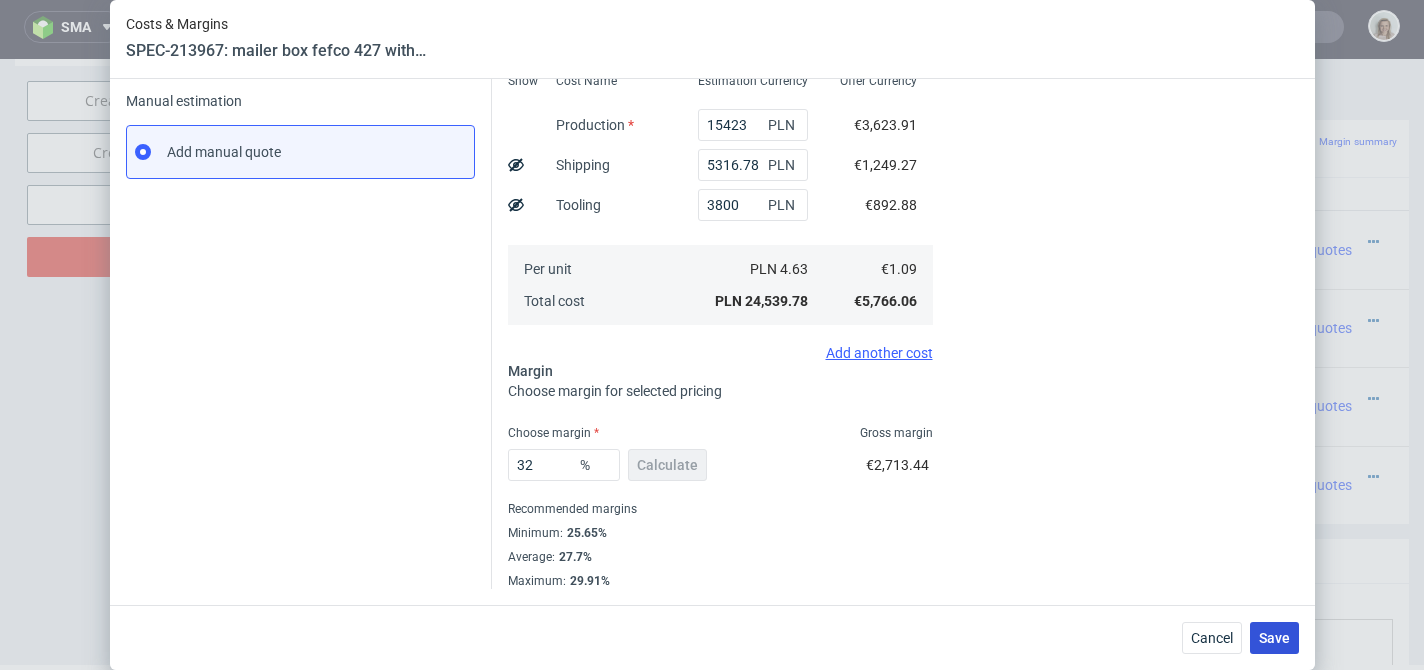 click on "Save" at bounding box center (1274, 638) 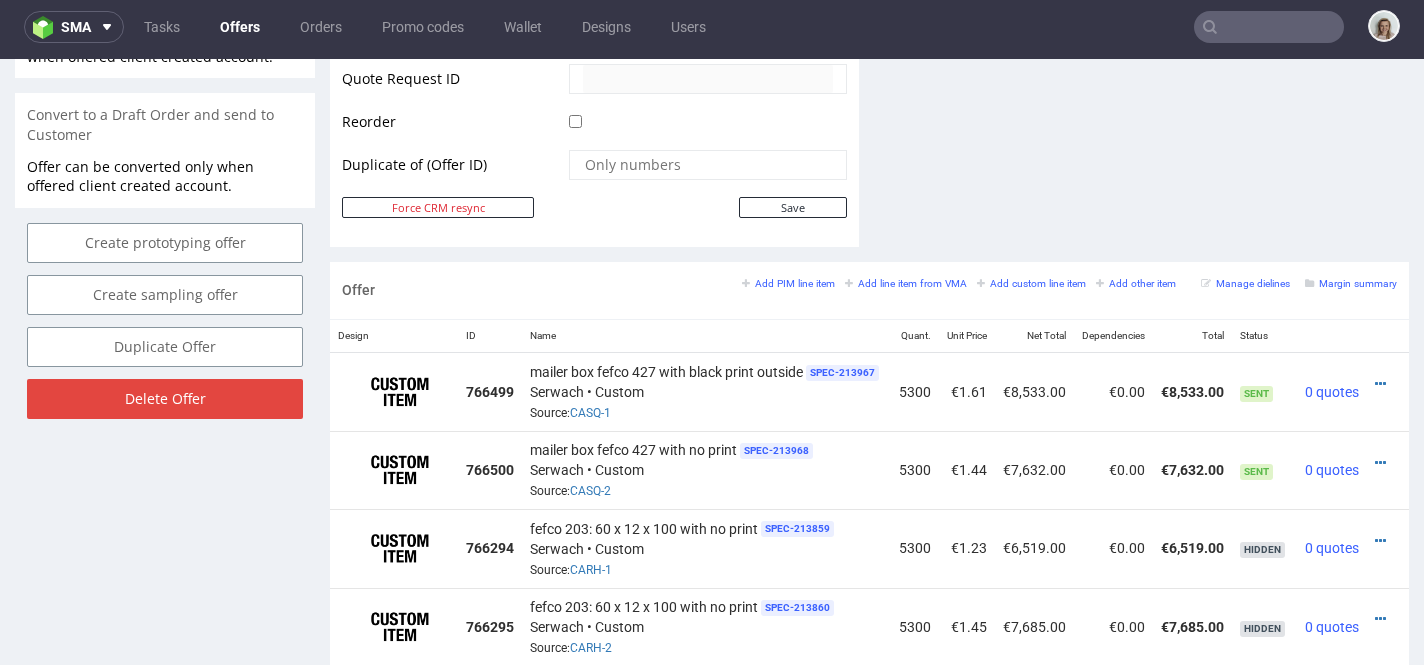 scroll, scrollTop: 1036, scrollLeft: 0, axis: vertical 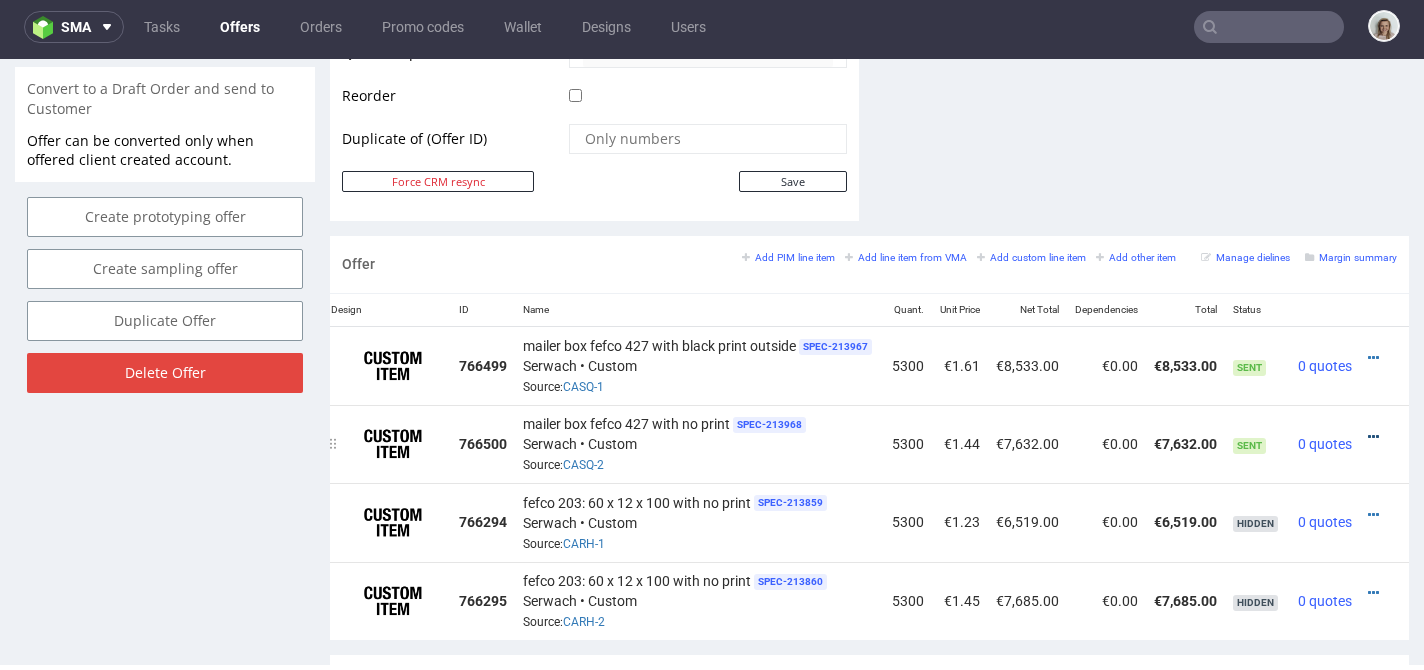 click at bounding box center (1373, 437) 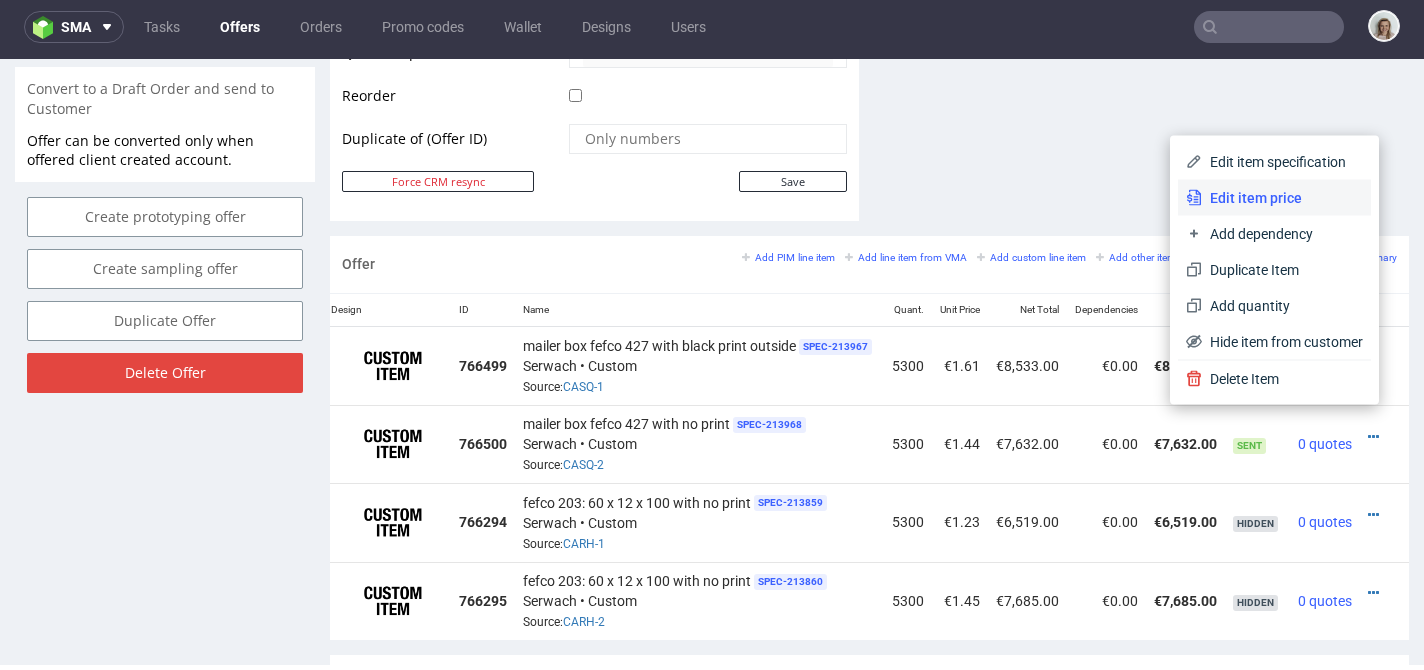 click on "Edit item price" at bounding box center (1282, 198) 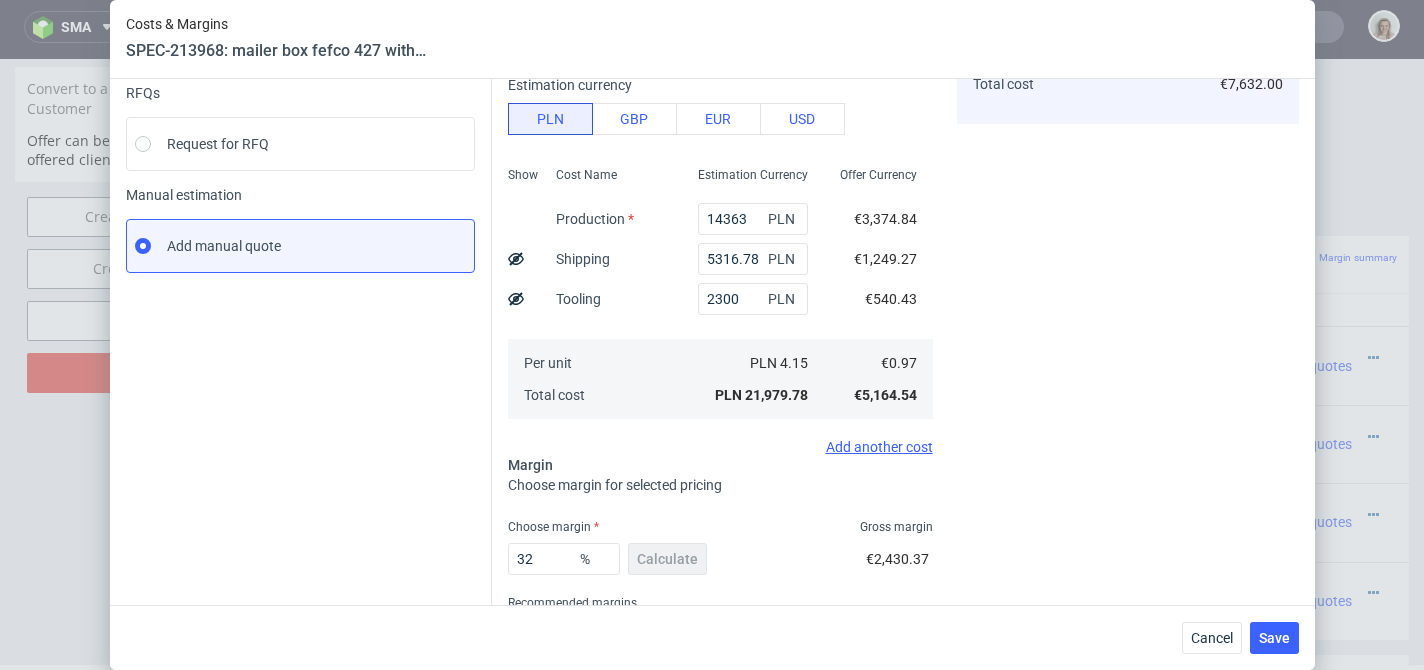 scroll, scrollTop: 302, scrollLeft: 0, axis: vertical 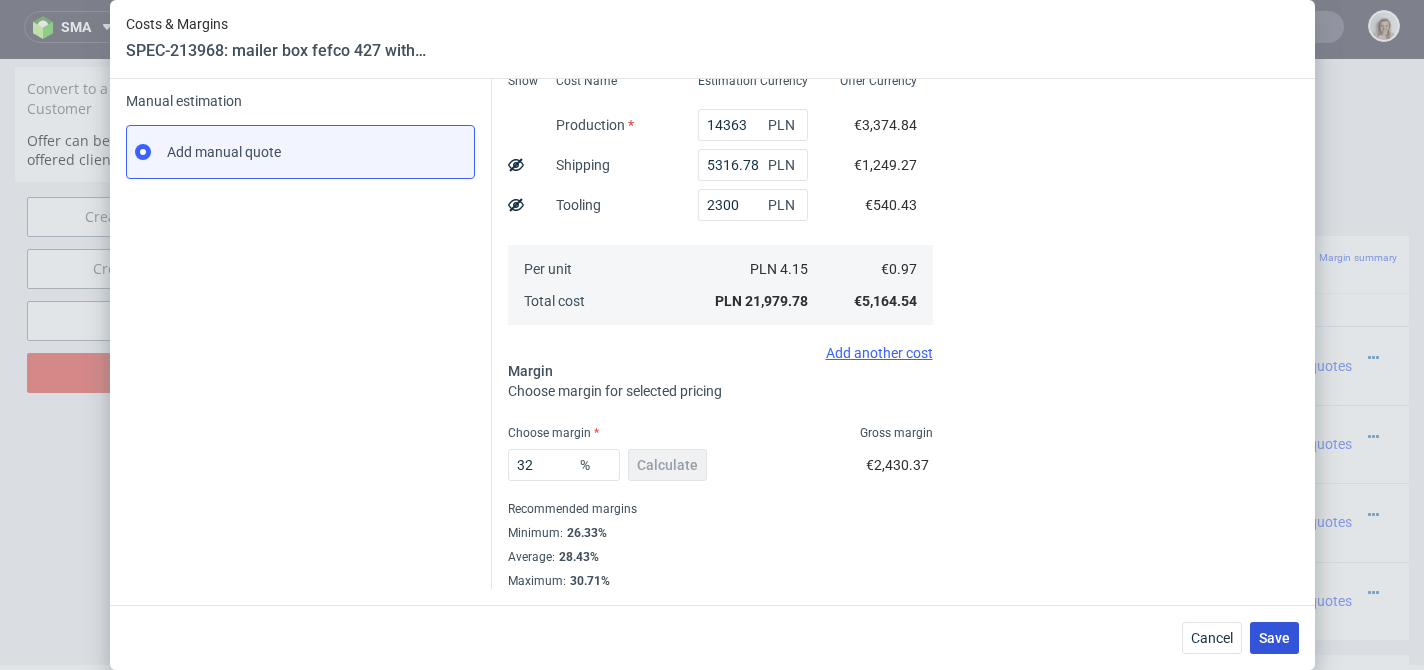 click on "Save" at bounding box center [1274, 638] 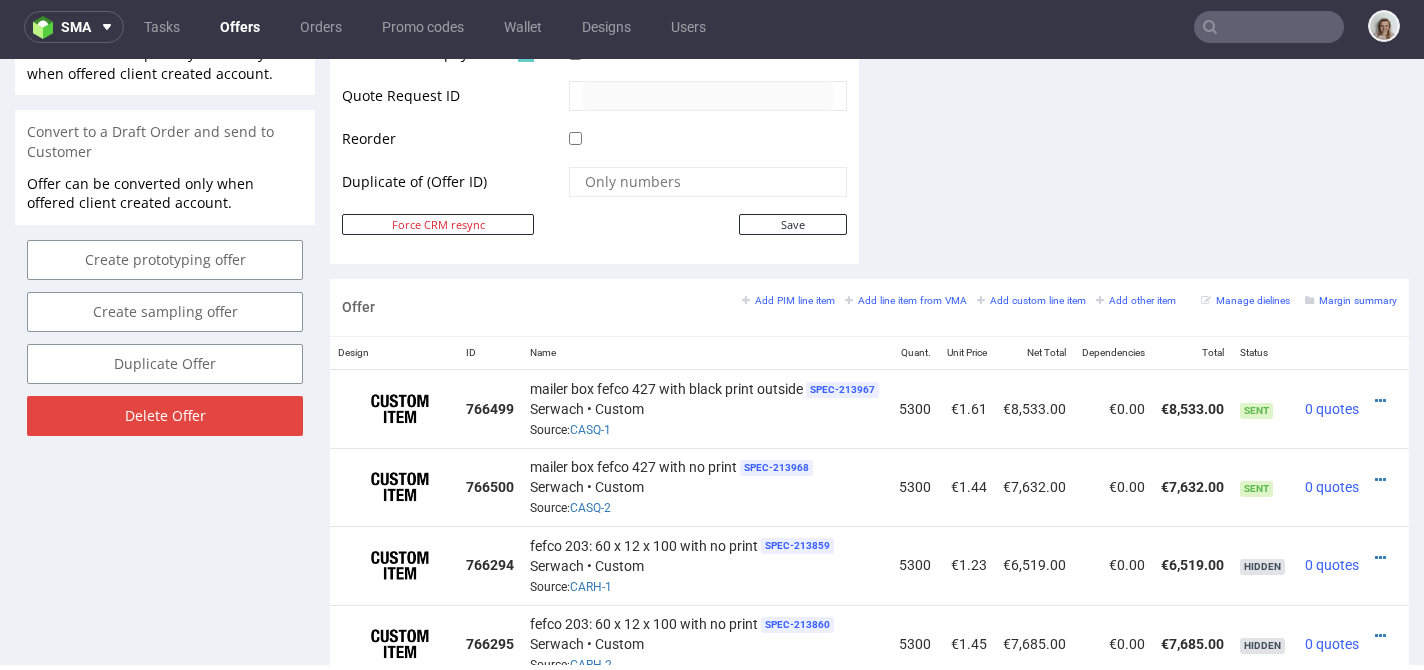 scroll, scrollTop: 1001, scrollLeft: 0, axis: vertical 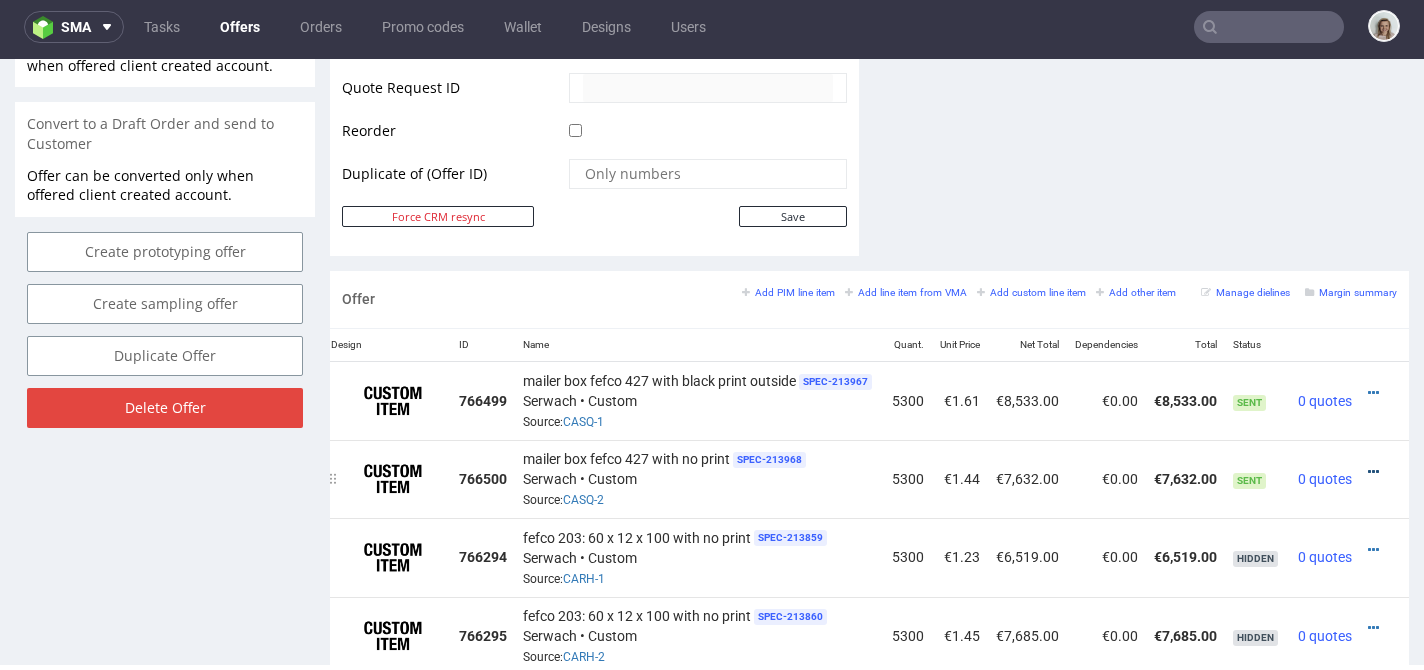 click at bounding box center (1373, 472) 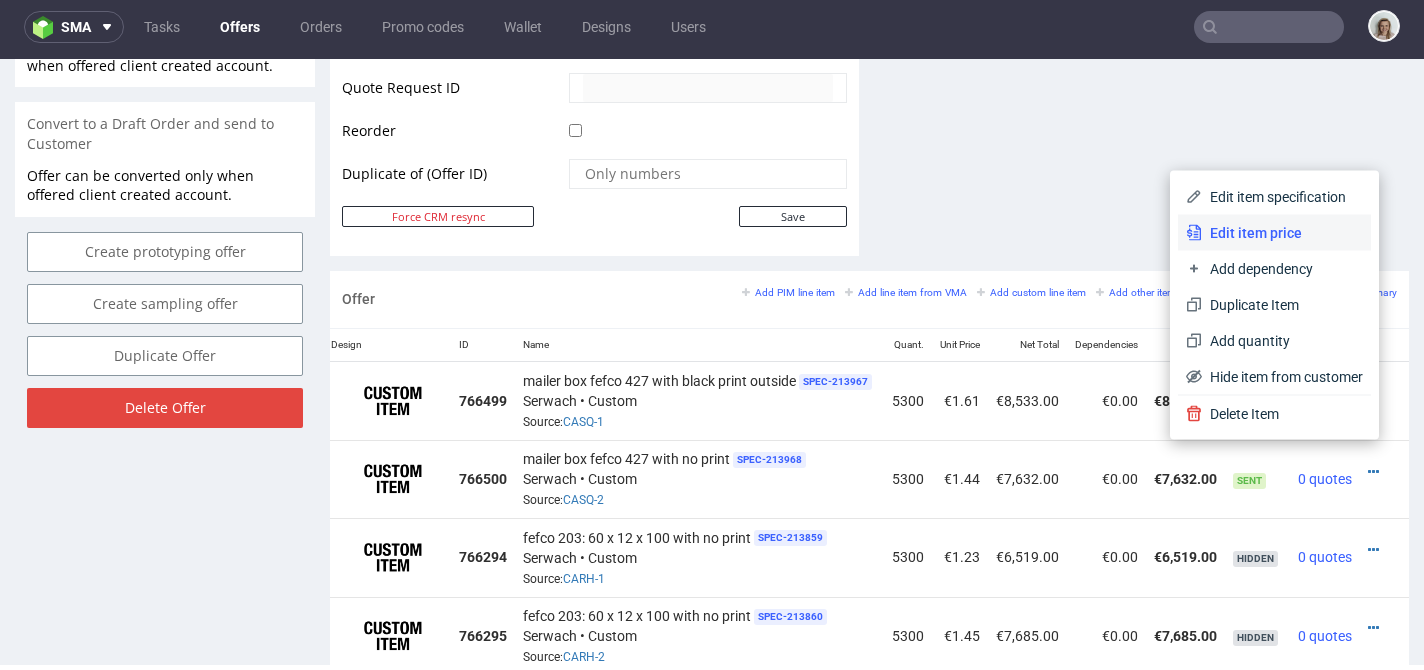 click on "Edit item price" at bounding box center [1282, 233] 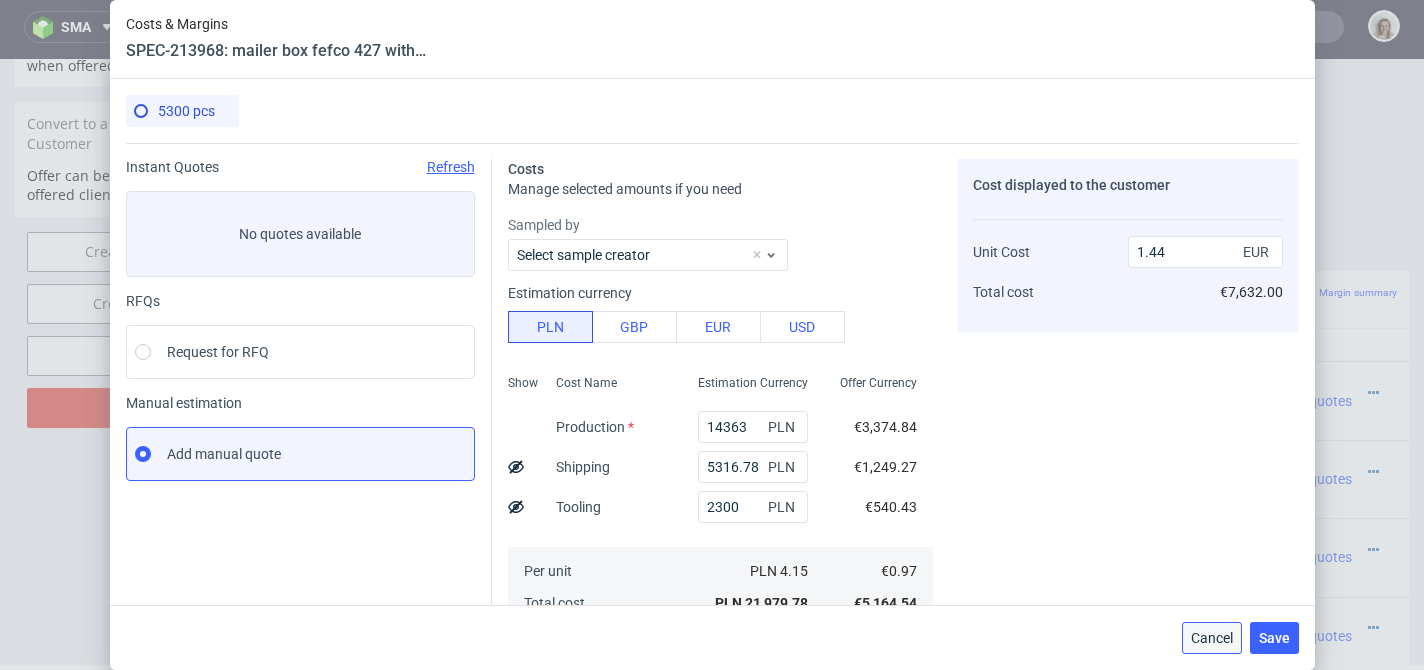 click on "Cancel" at bounding box center (1212, 638) 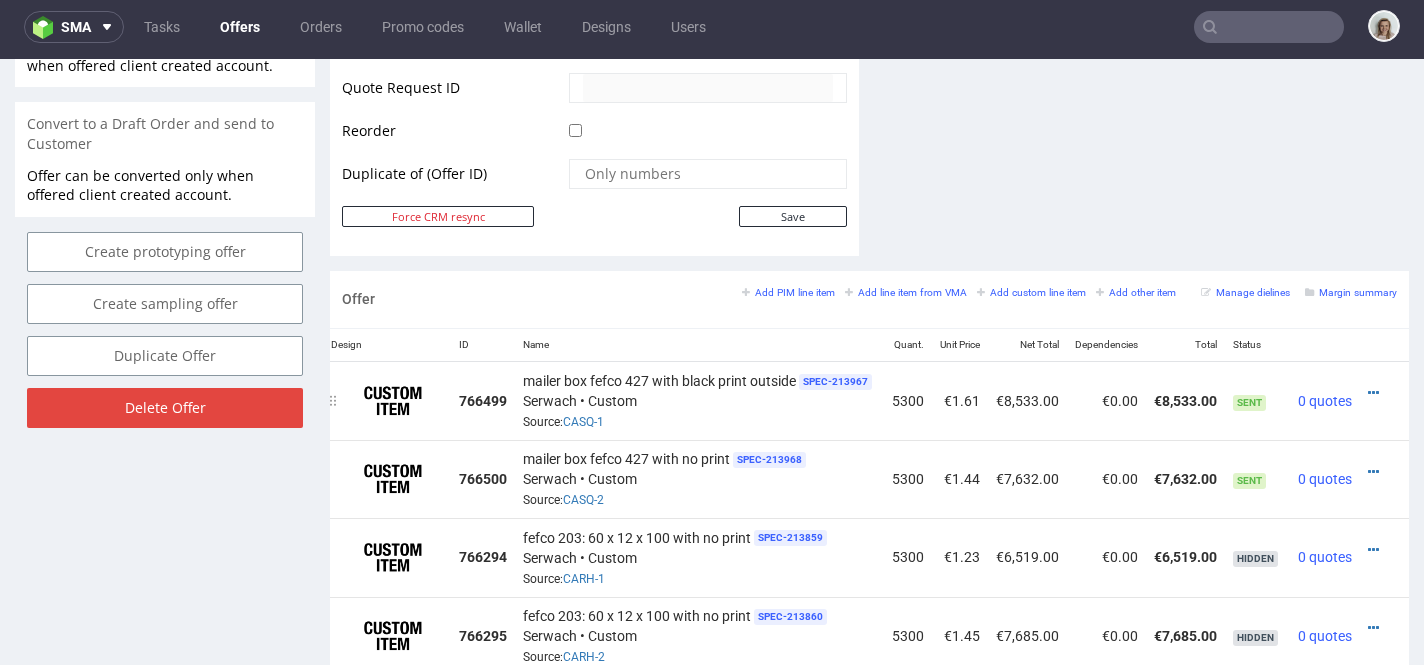 click at bounding box center [1384, 400] 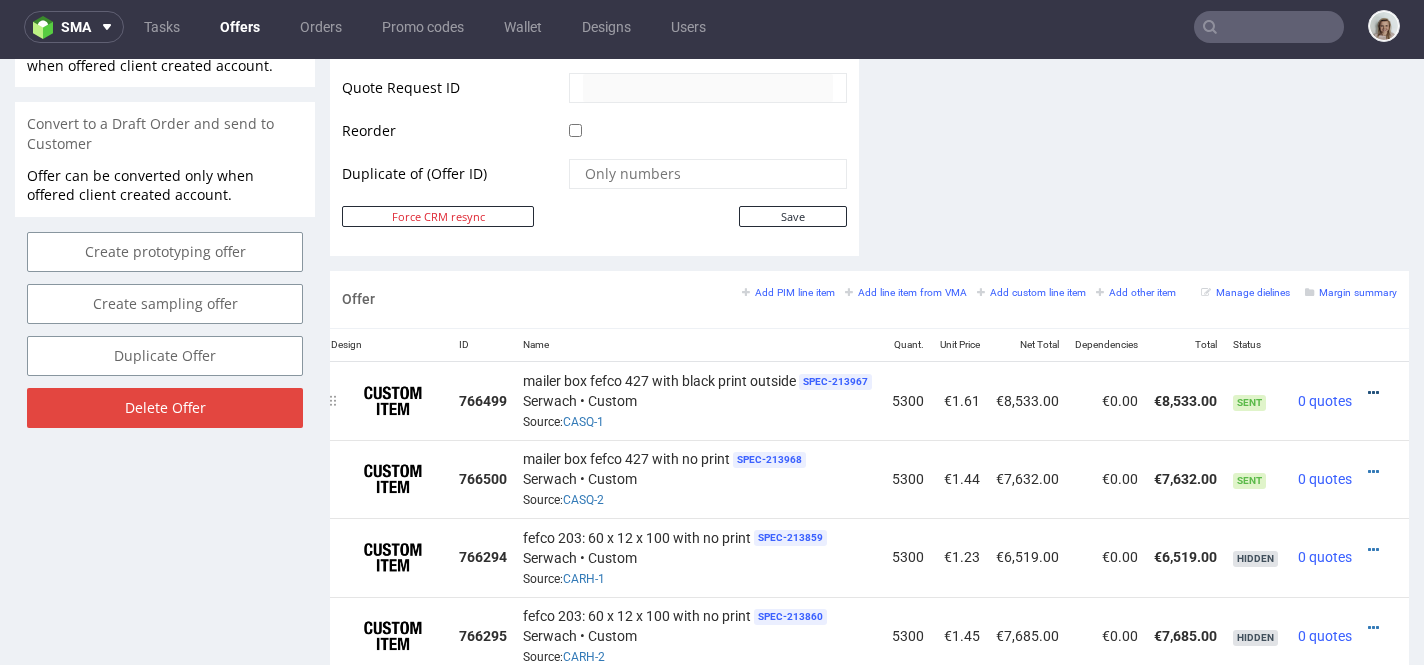 click at bounding box center [1373, 393] 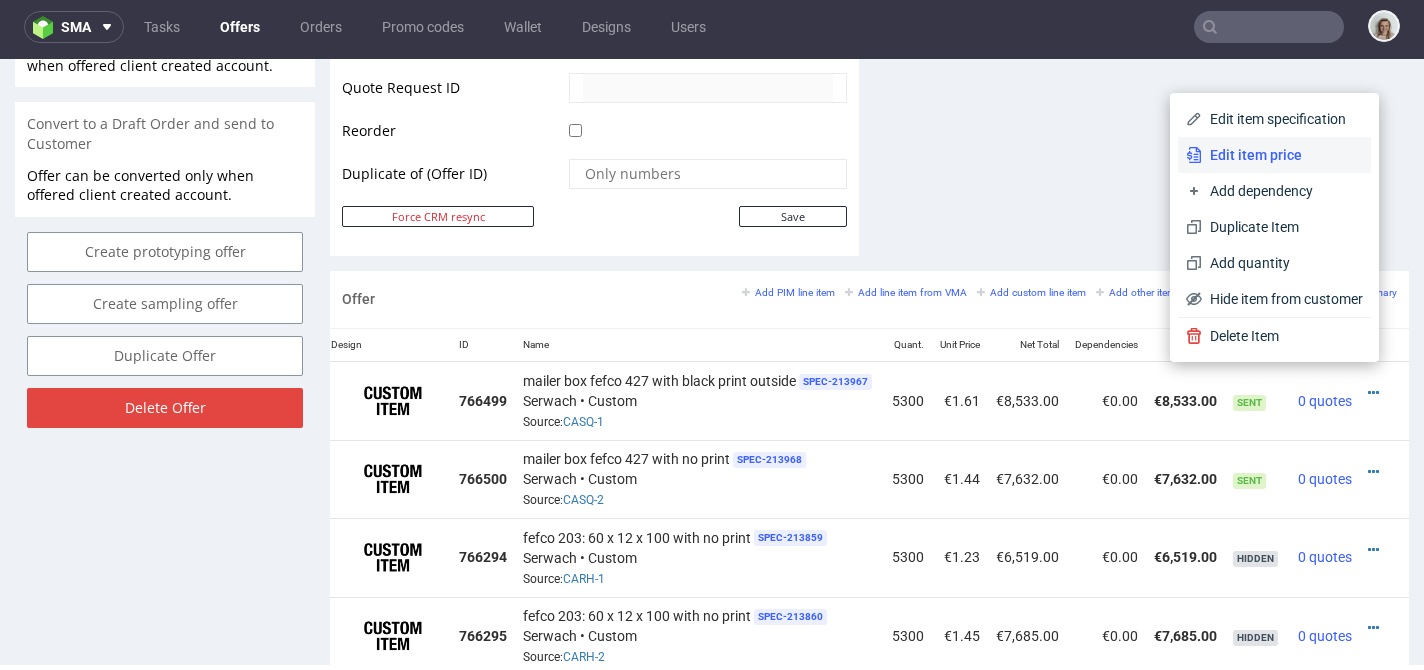 click on "Edit item price" at bounding box center (1282, 155) 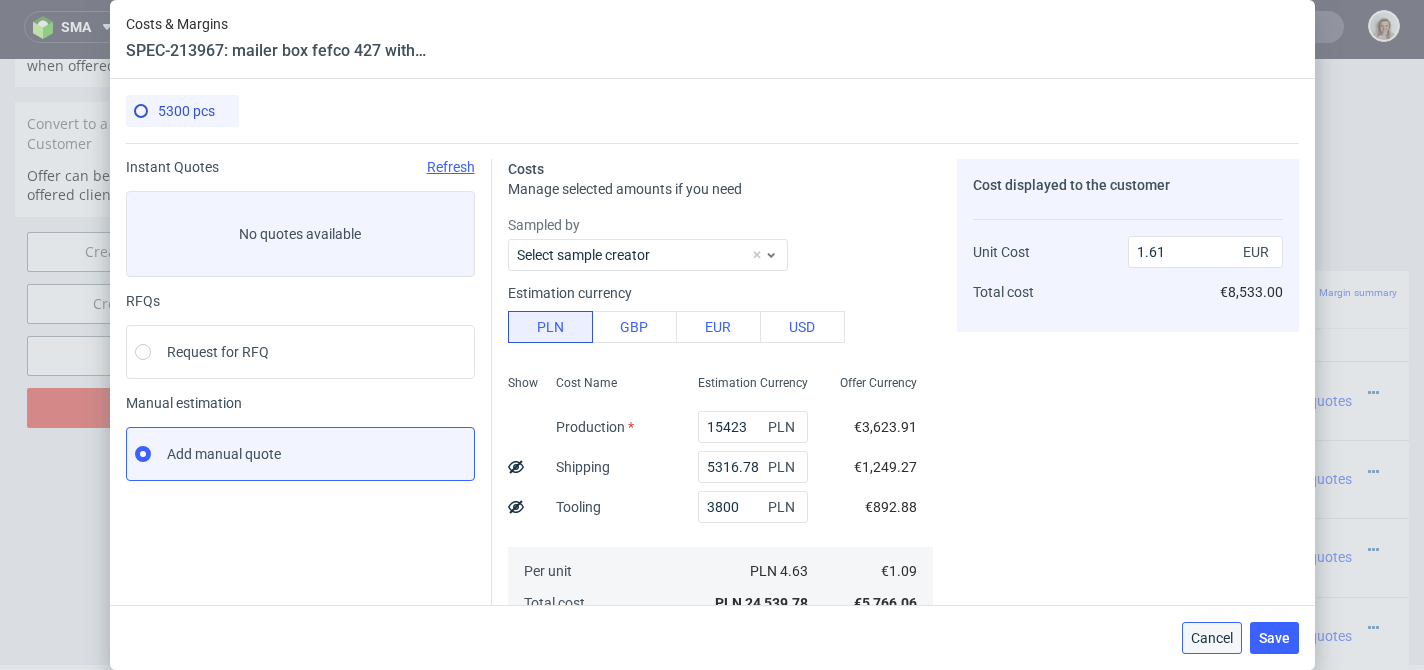 click on "Cancel" at bounding box center (1212, 638) 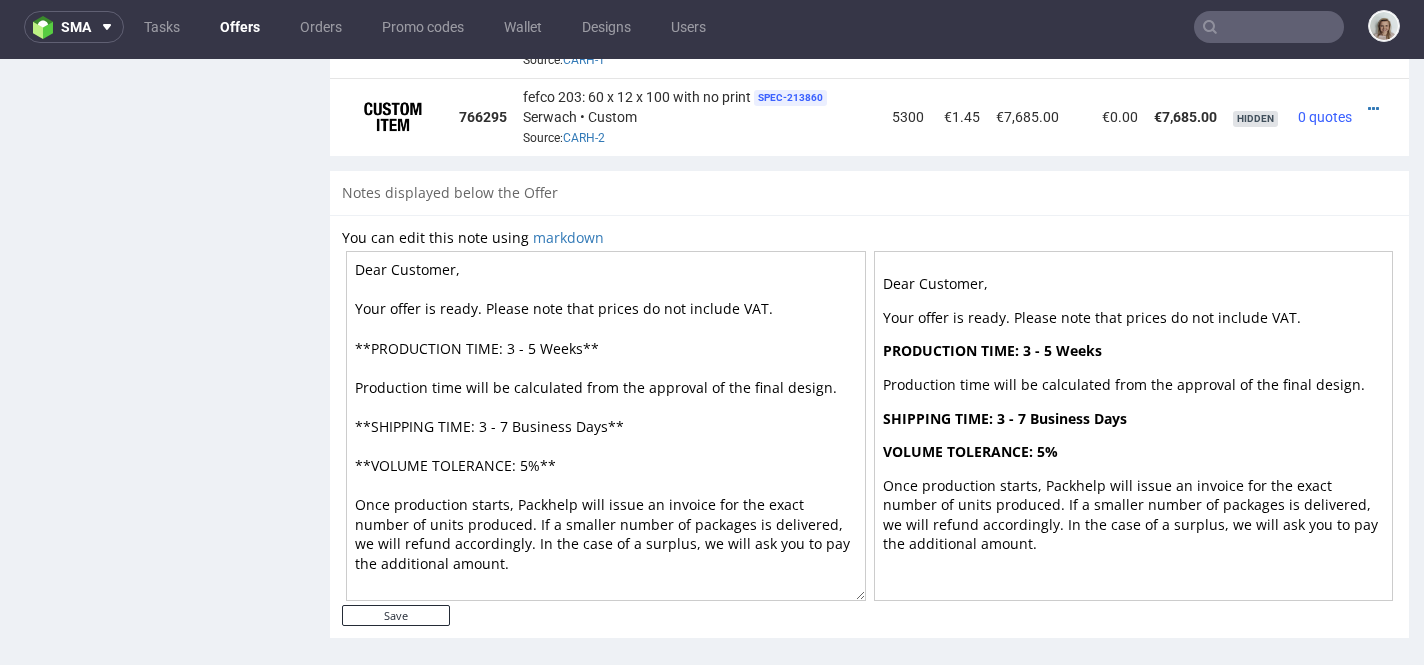 scroll, scrollTop: 1526, scrollLeft: 0, axis: vertical 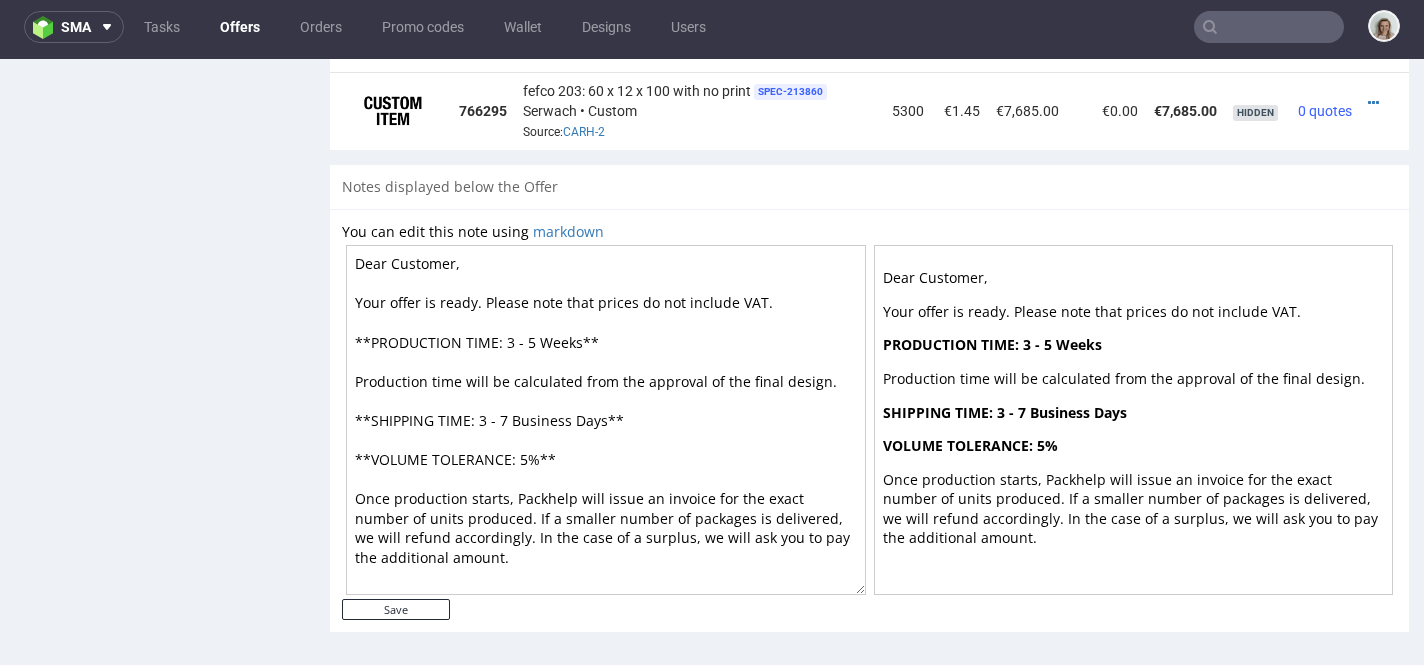 click on "Dear Customer,
Your offer is ready. Please note that prices do not include VAT.
**PRODUCTION TIME: 3 - 5 Weeks**
Production time will be calculated from the approval of the final design.
**SHIPPING TIME: 3 - 7 Business Days**
**VOLUME TOLERANCE: 5%**
Once production starts, Packhelp will issue an invoice for the exact number of units produced. If a smaller number of packages is delivered, we will refund accordingly. In the case of a surplus, we will ask you to pay the additional amount." at bounding box center (606, 420) 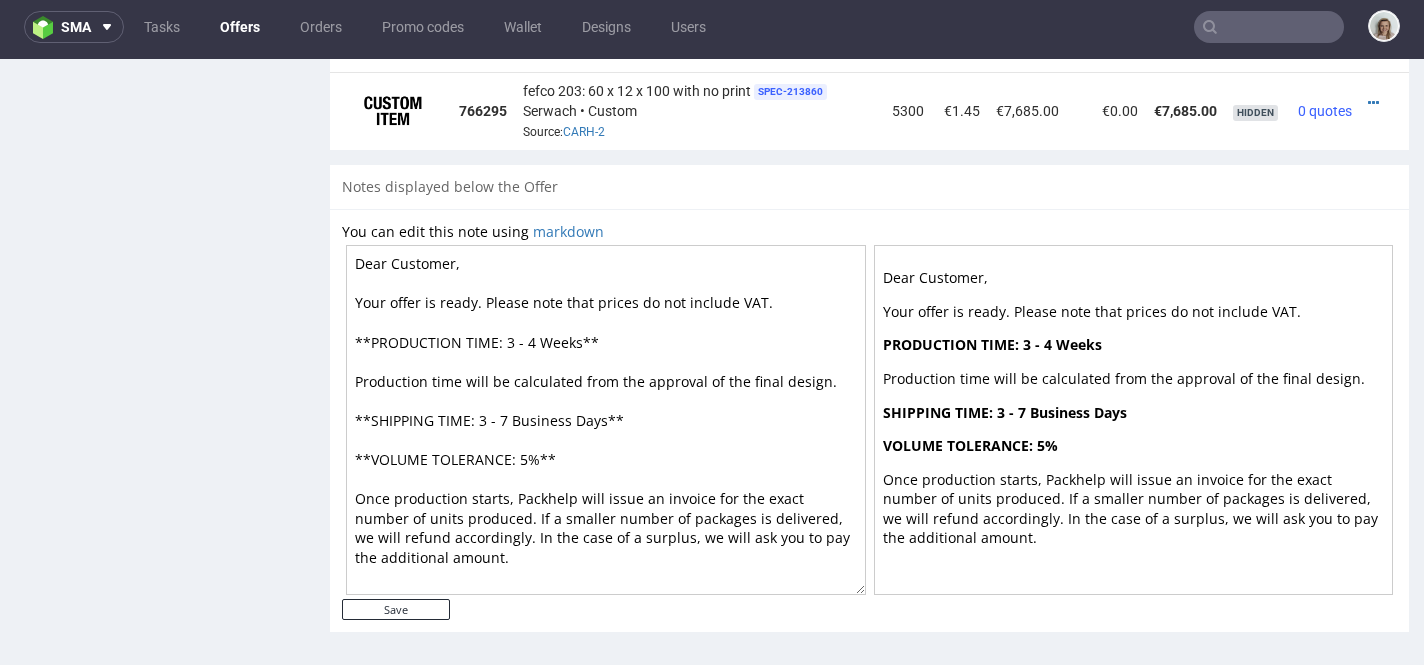 drag, startPoint x: 391, startPoint y: 250, endPoint x: 476, endPoint y: 244, distance: 85.2115 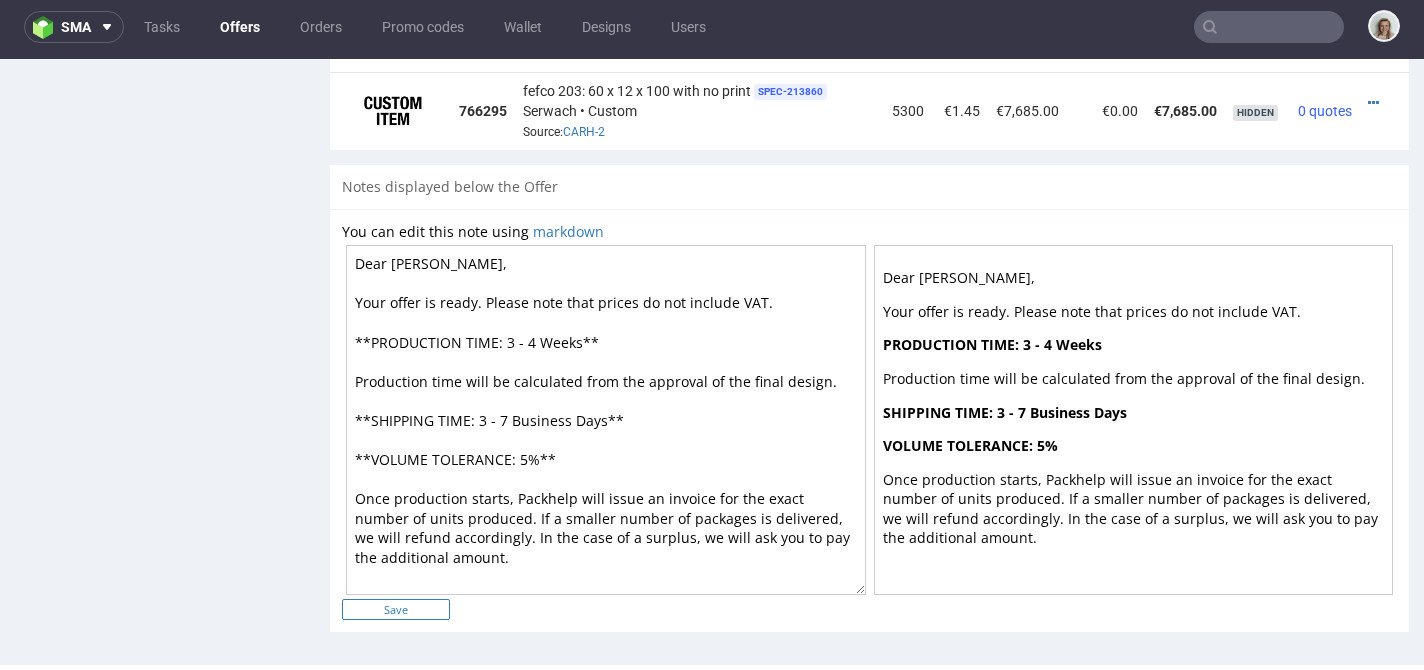 type on "Dear Ben,
Your offer is ready. Please note that prices do not include VAT.
**PRODUCTION TIME: 3 - 4 Weeks**
Production time will be calculated from the approval of the final design.
**SHIPPING TIME: 3 - 7 Business Days**
**VOLUME TOLERANCE: 5%**
Once production starts, Packhelp will issue an invoice for the exact number of units produced. If a smaller number of packages is delivered, we will refund accordingly. In the case of a surplus, we will ask you to pay the additional amount." 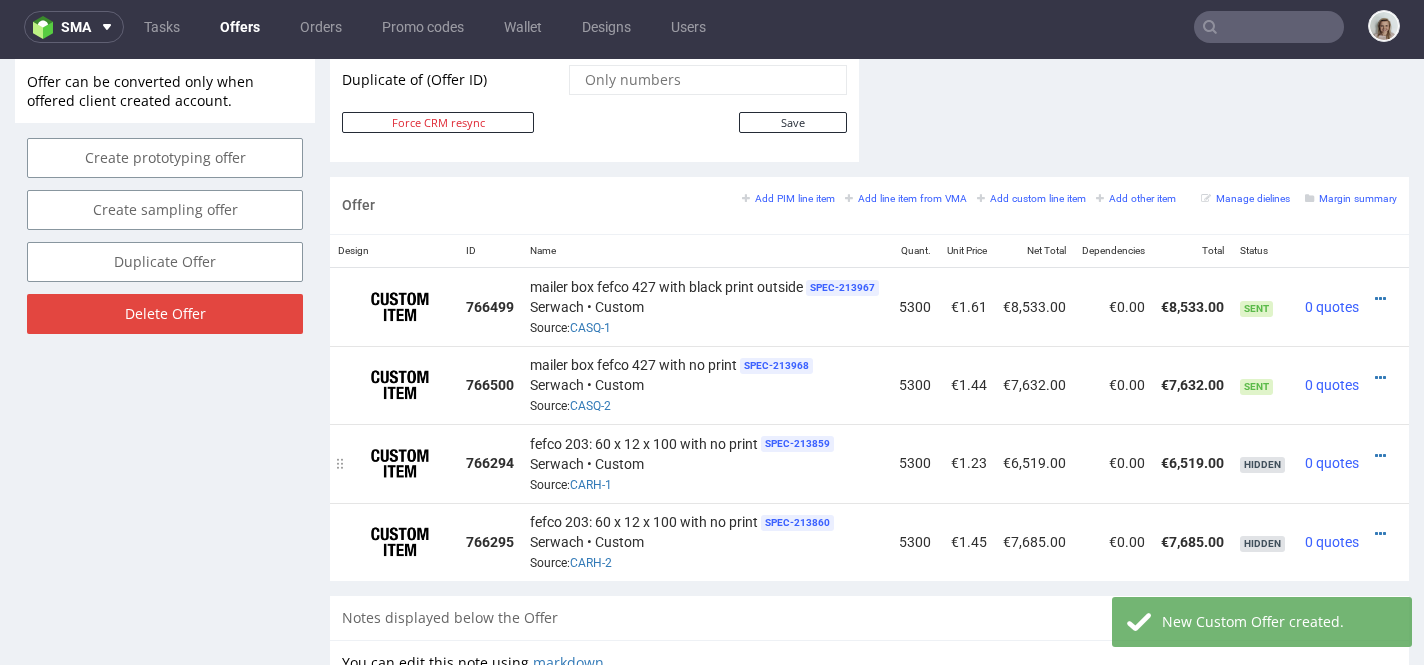 scroll, scrollTop: 1105, scrollLeft: 0, axis: vertical 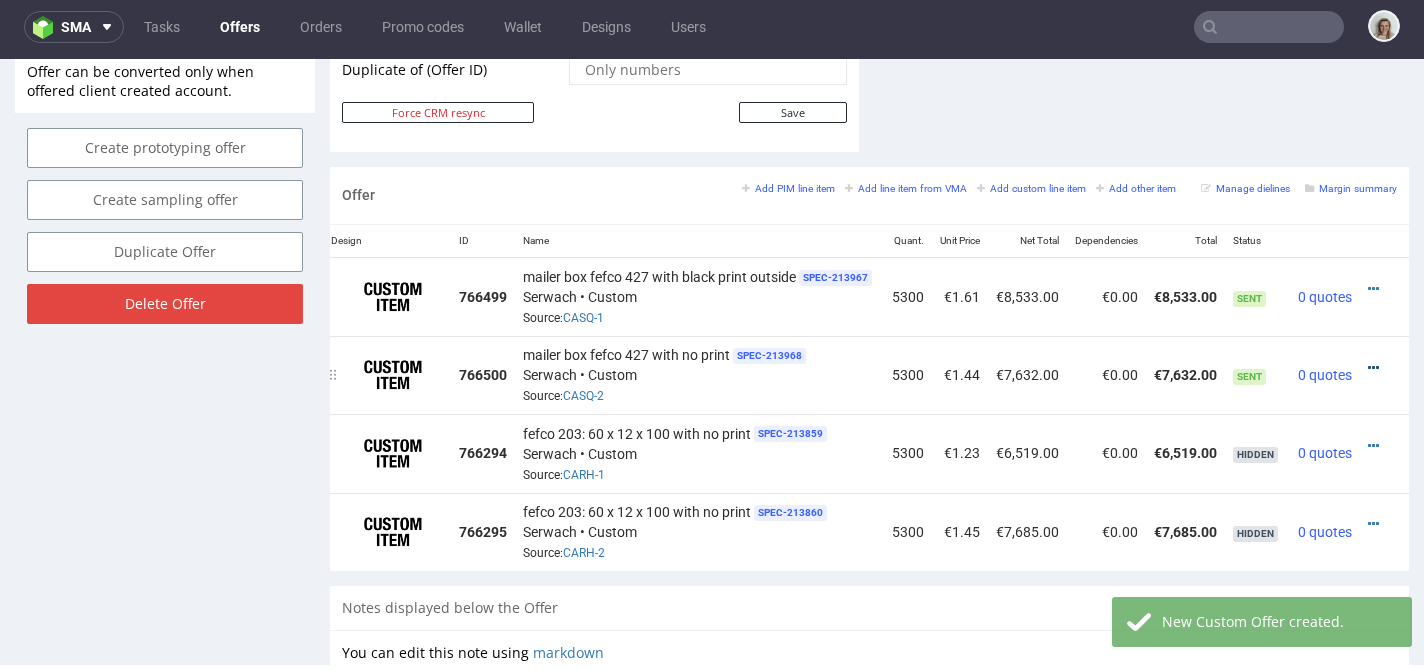 click at bounding box center [1373, 368] 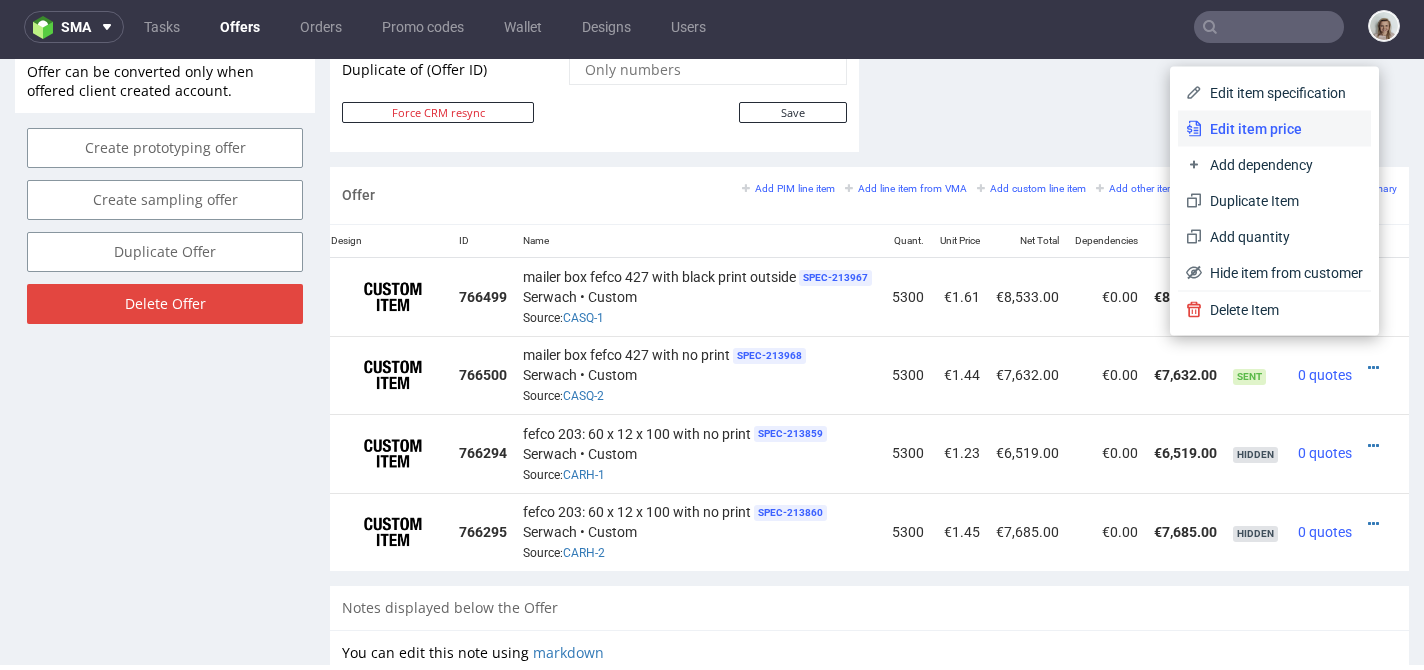 click on "Edit item price" at bounding box center (1282, 129) 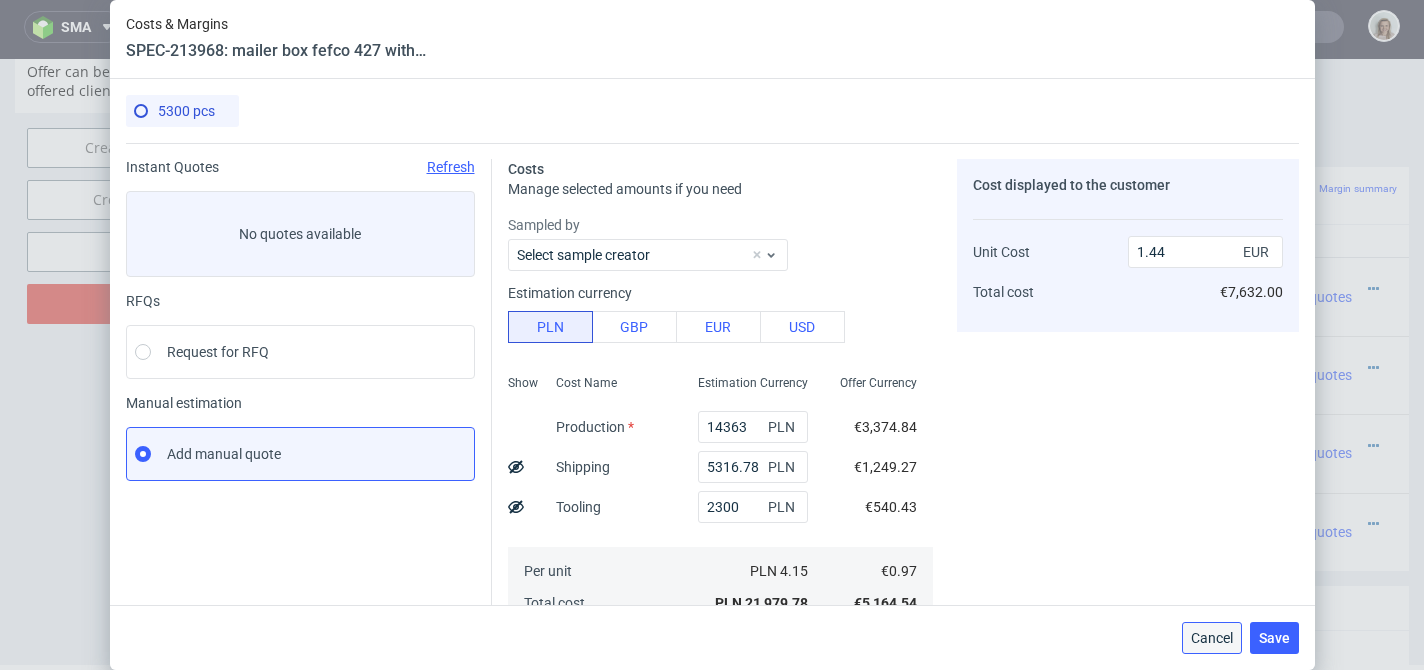 click on "Cancel" at bounding box center (1212, 638) 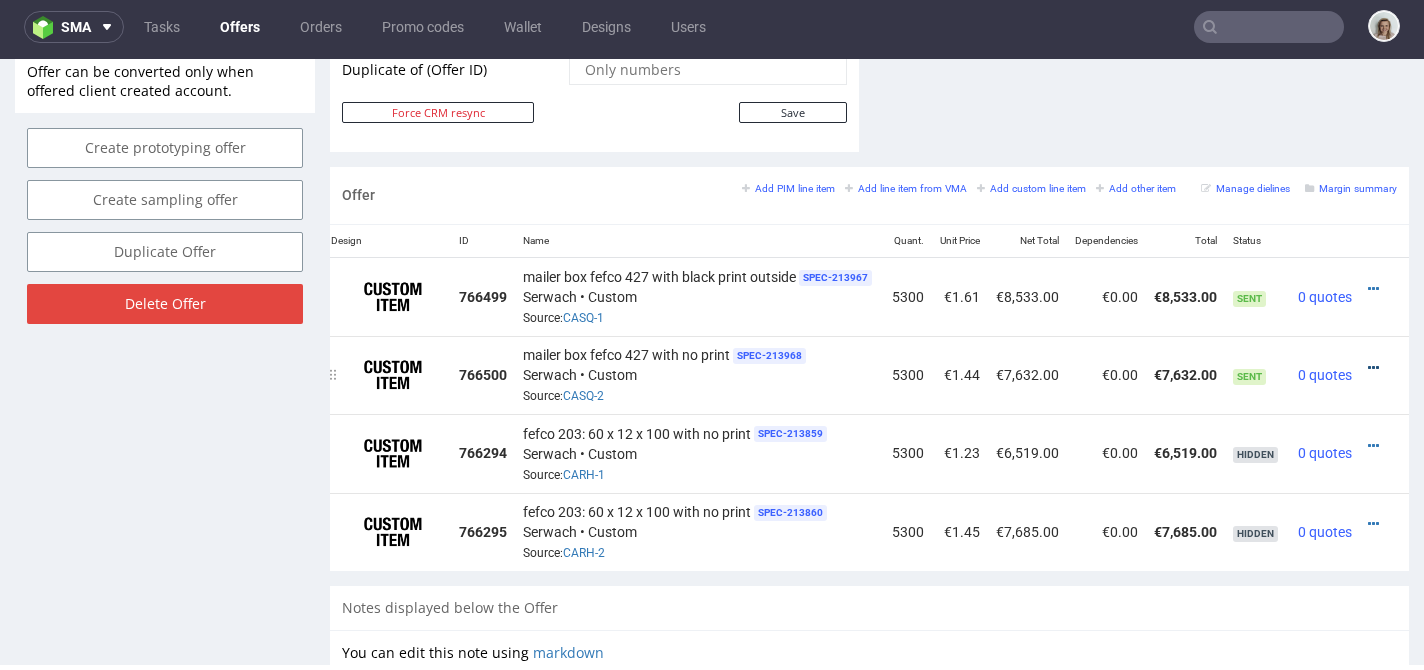 click at bounding box center [1373, 368] 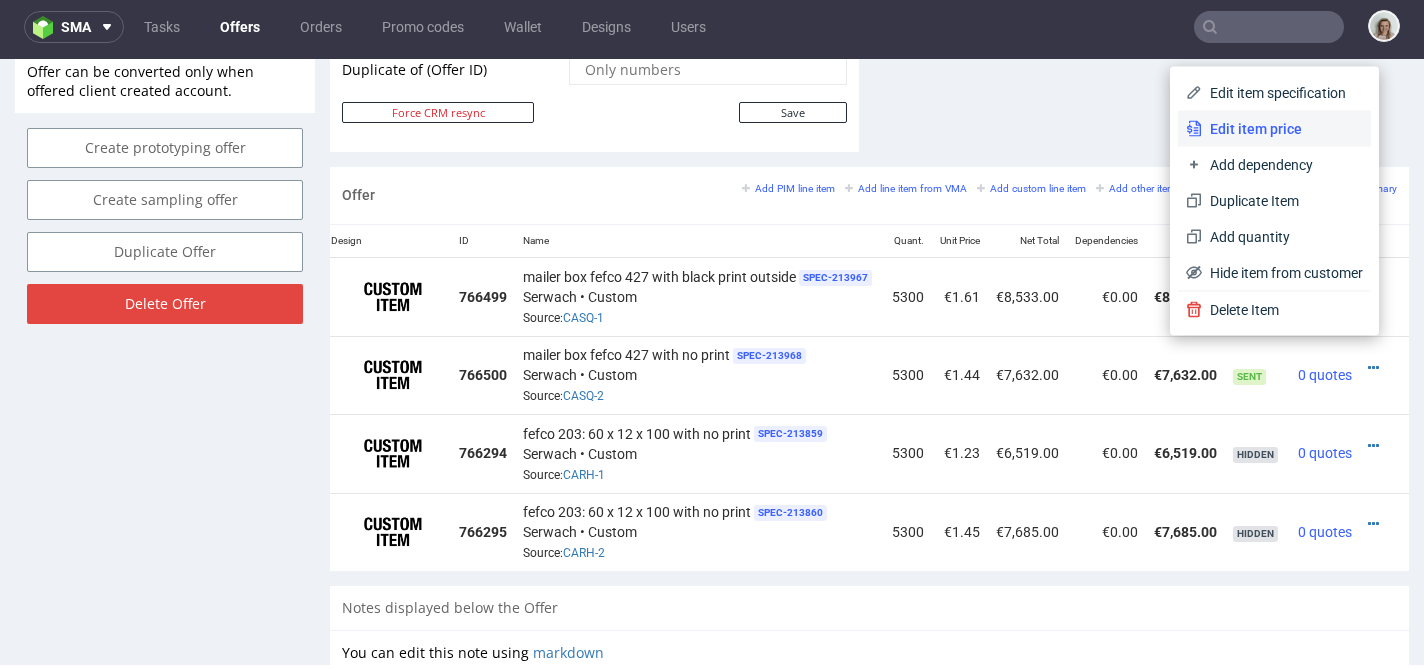 click on "Edit item price" at bounding box center (1282, 129) 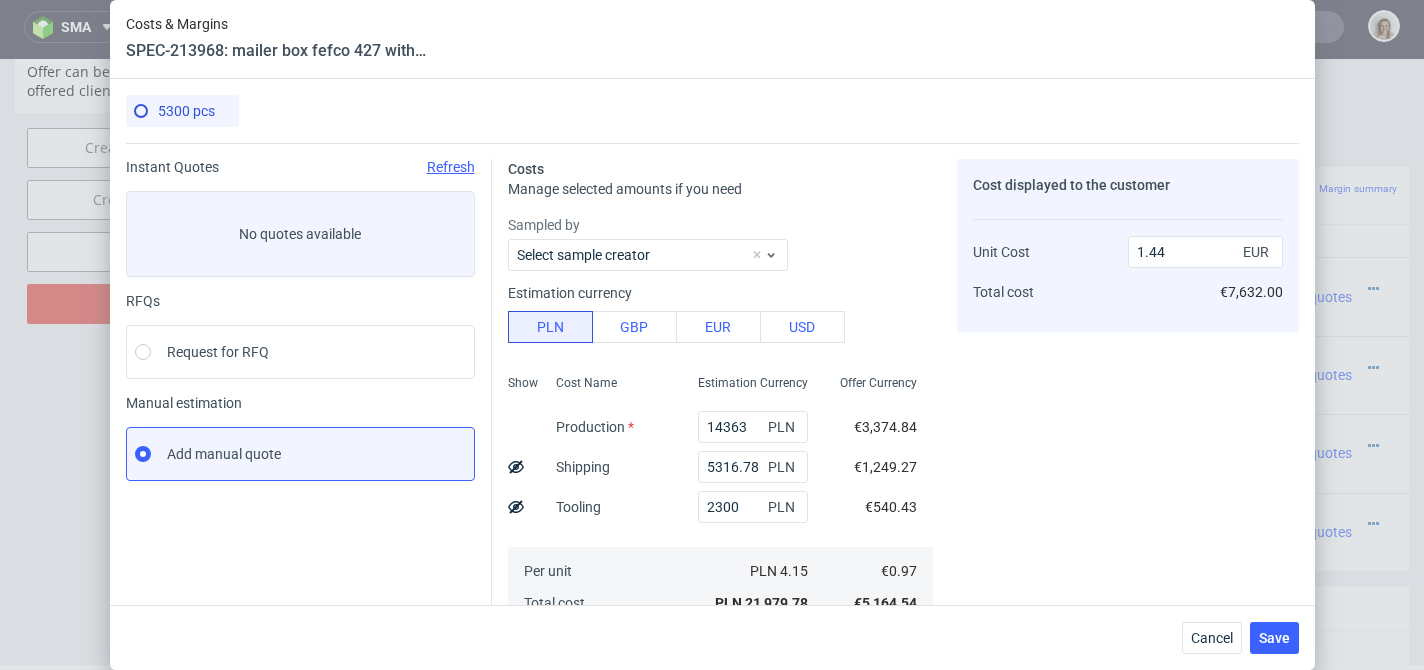 scroll, scrollTop: 302, scrollLeft: 0, axis: vertical 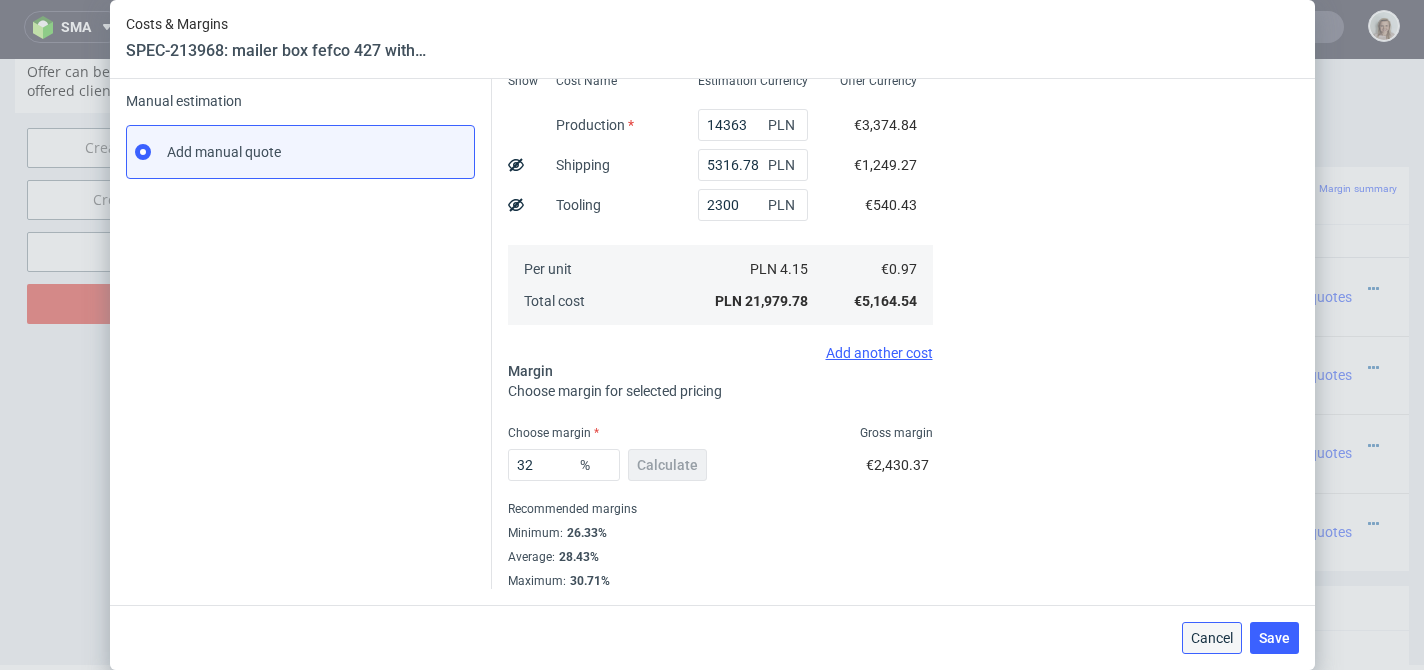 click on "Cancel" at bounding box center (1212, 638) 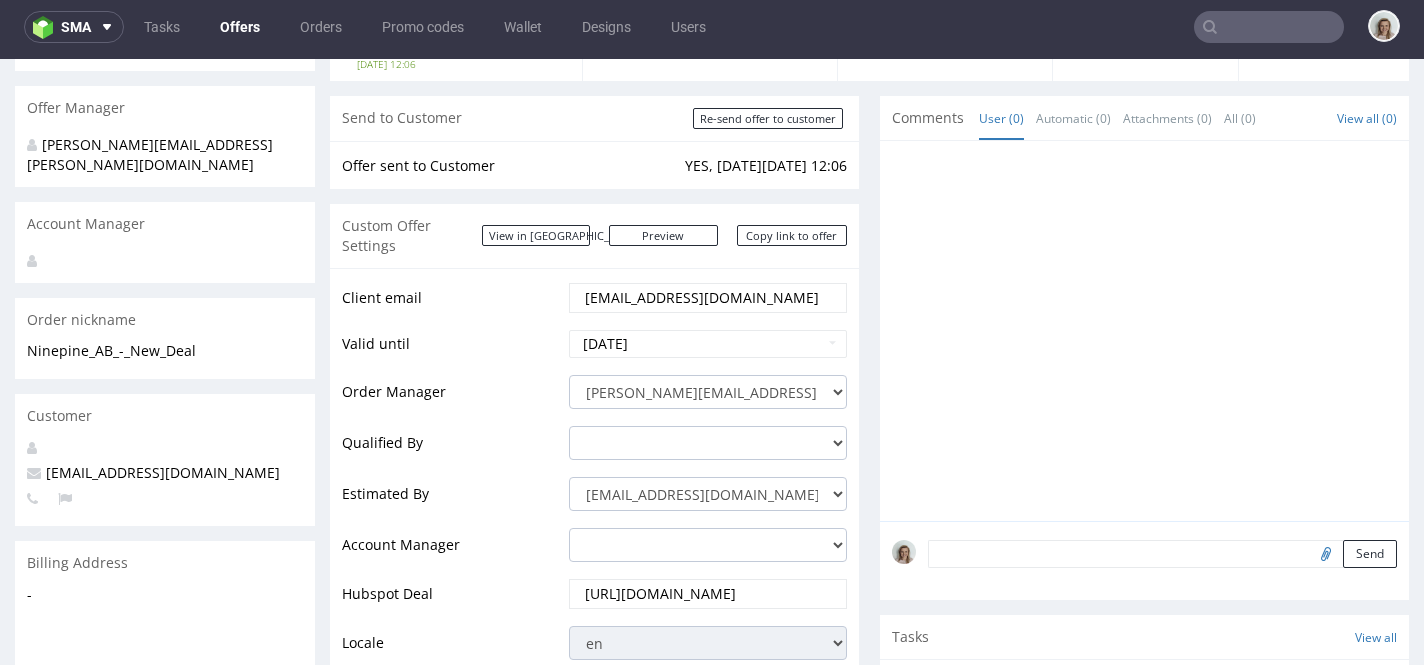 scroll, scrollTop: 0, scrollLeft: 0, axis: both 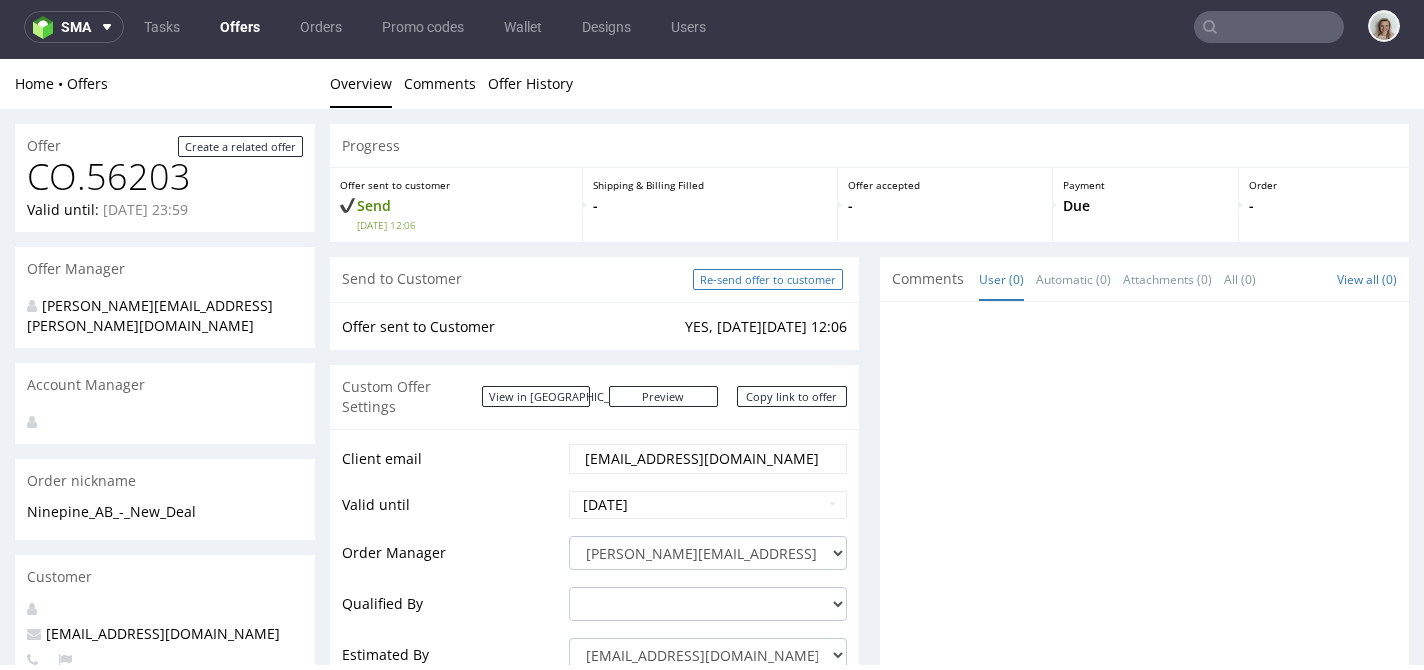 click on "Re-send offer to customer" at bounding box center (768, 279) 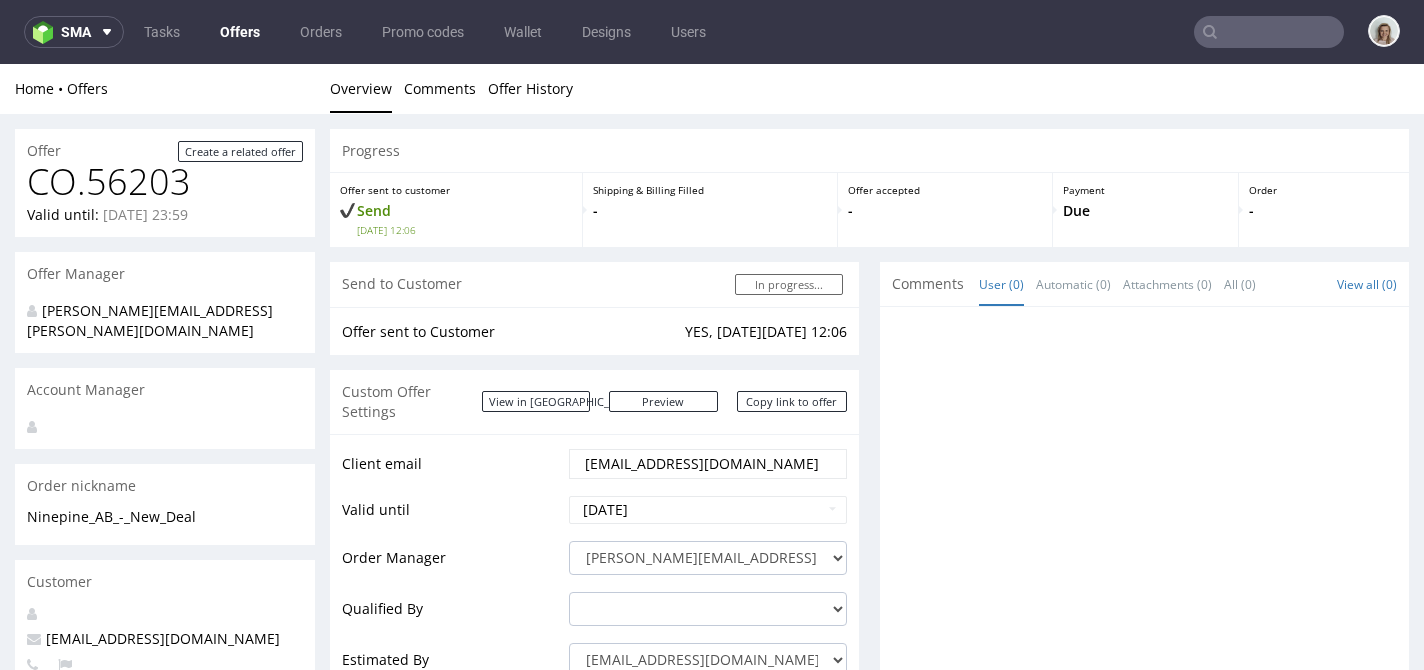 scroll, scrollTop: 0, scrollLeft: 0, axis: both 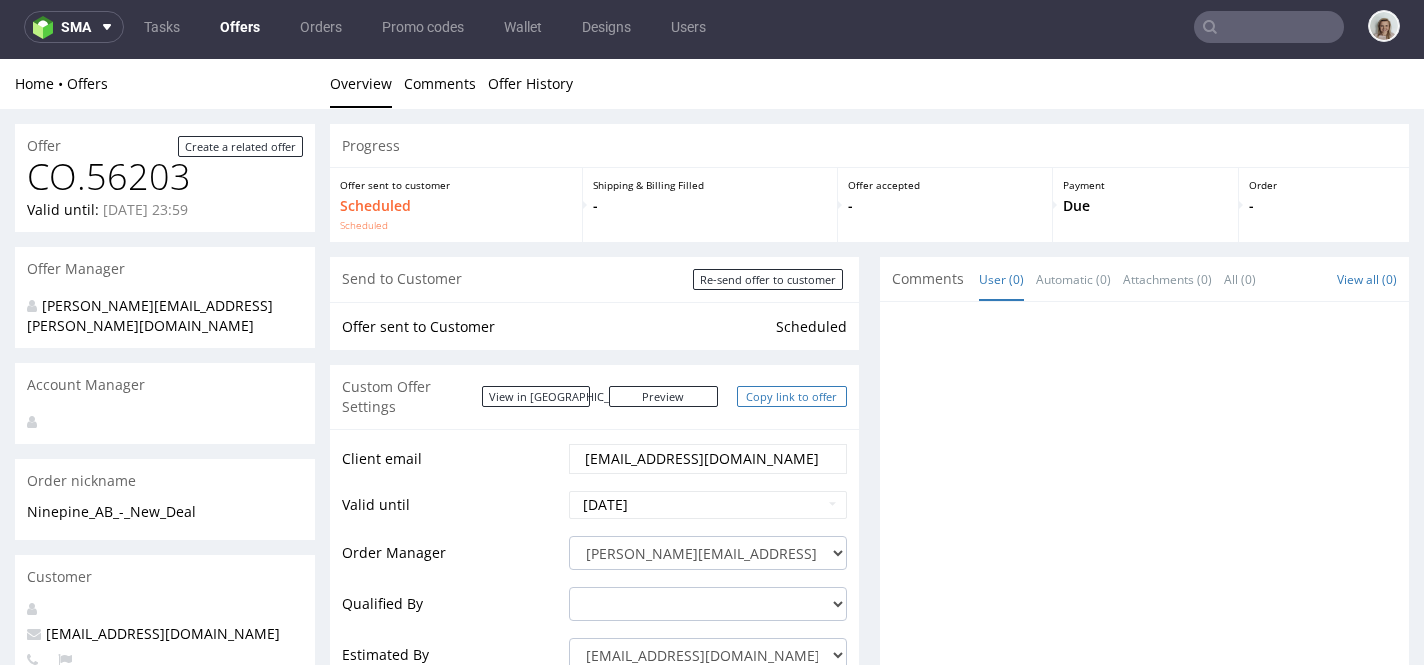 click on "Copy link to offer" at bounding box center [792, 396] 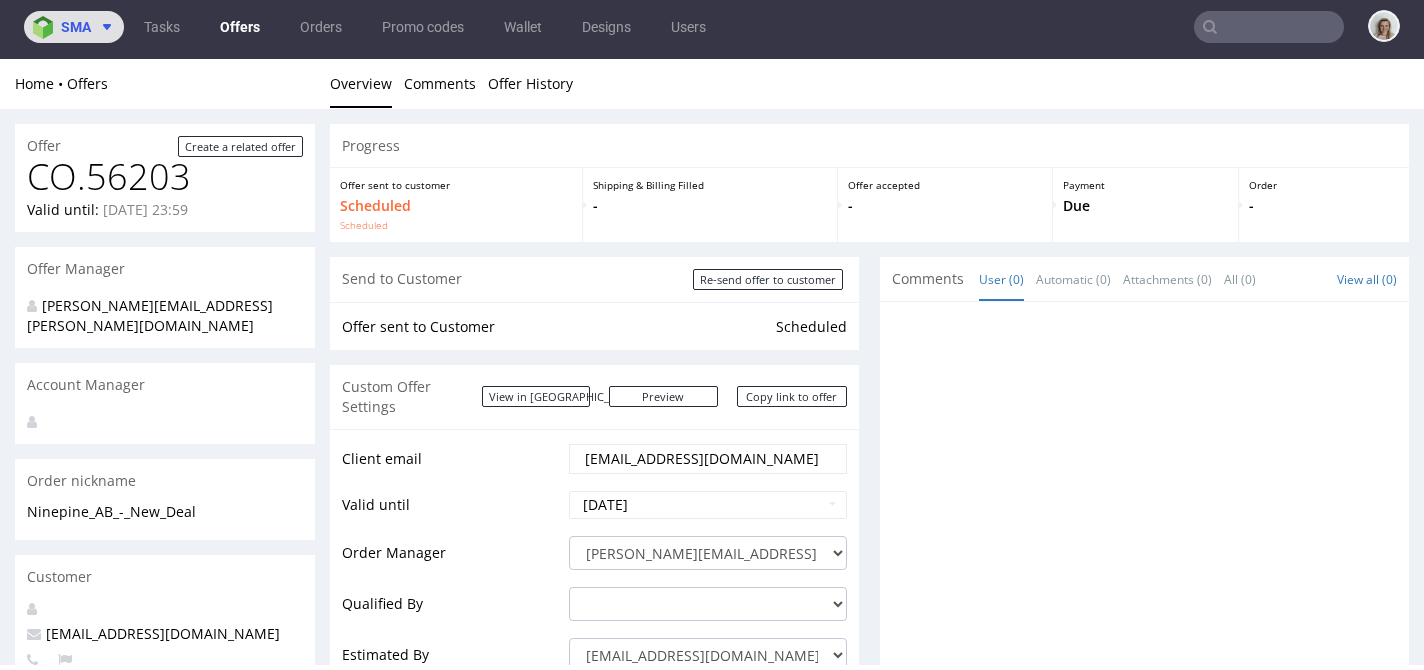 click at bounding box center (103, 27) 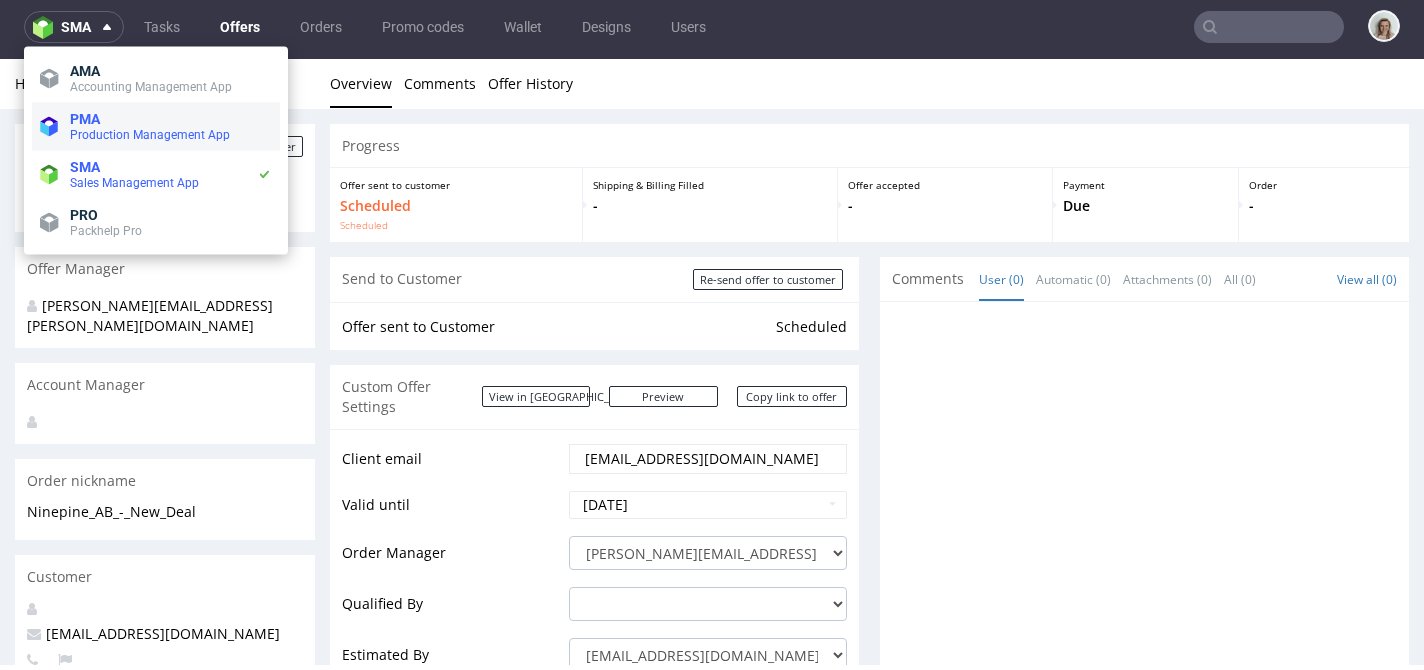 click on "PMA" at bounding box center (85, 119) 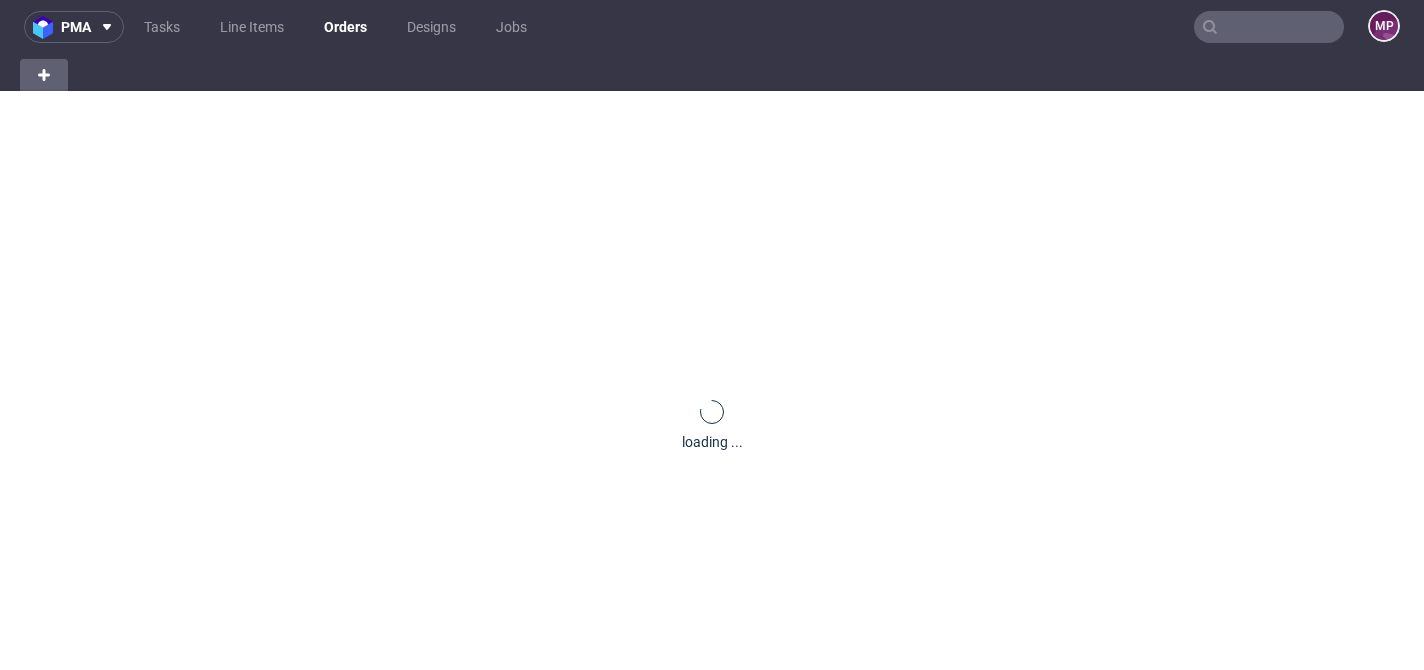 scroll, scrollTop: 0, scrollLeft: 0, axis: both 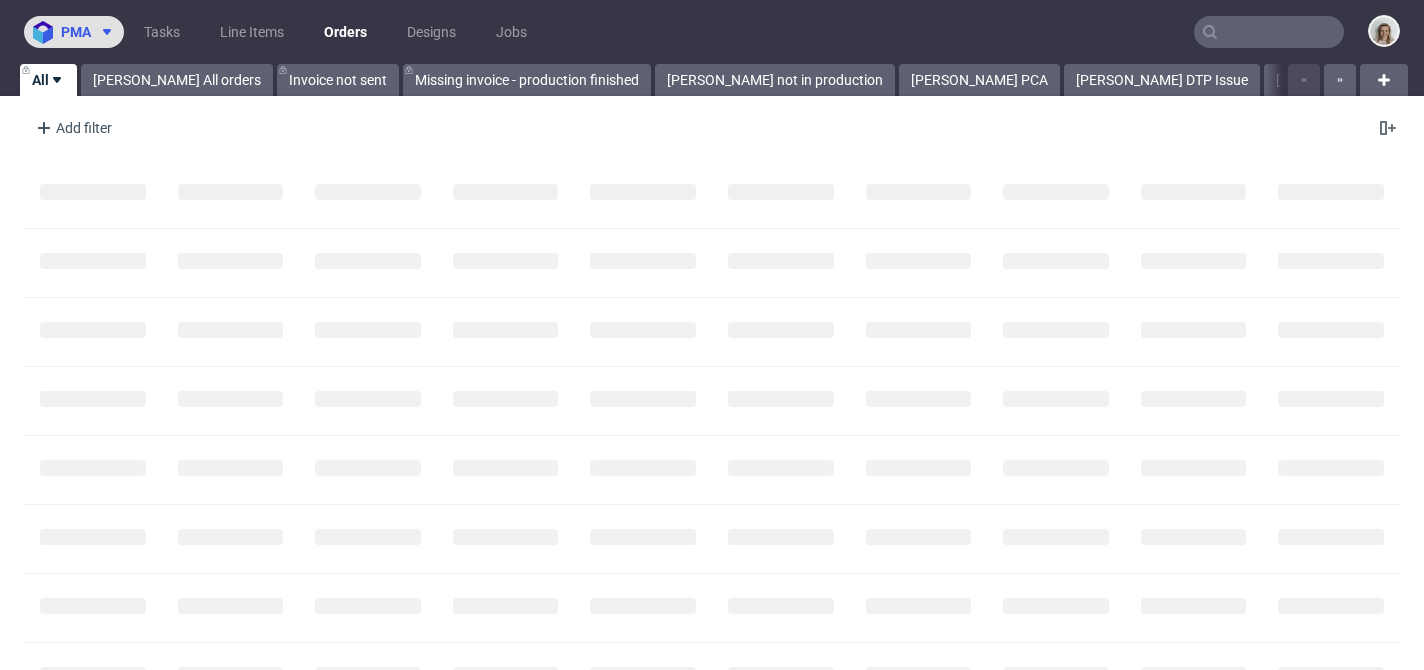click at bounding box center [103, 32] 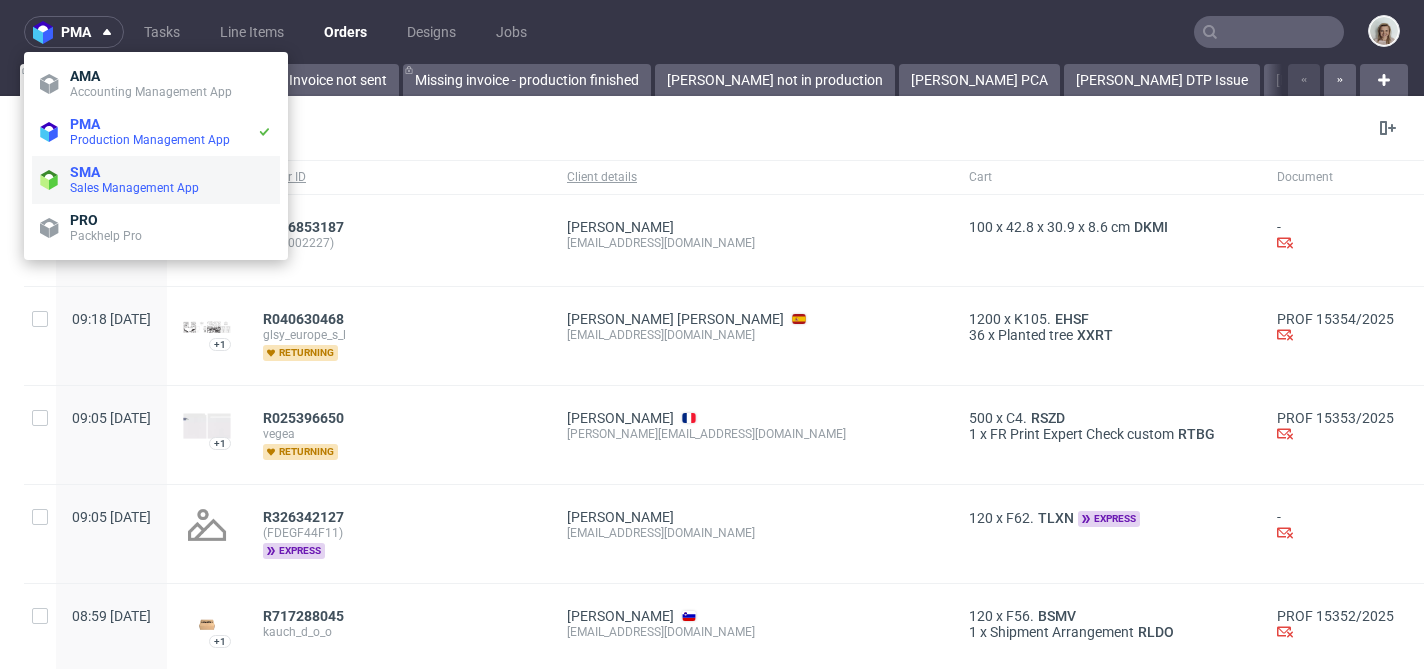 click on "SMA" at bounding box center [85, 172] 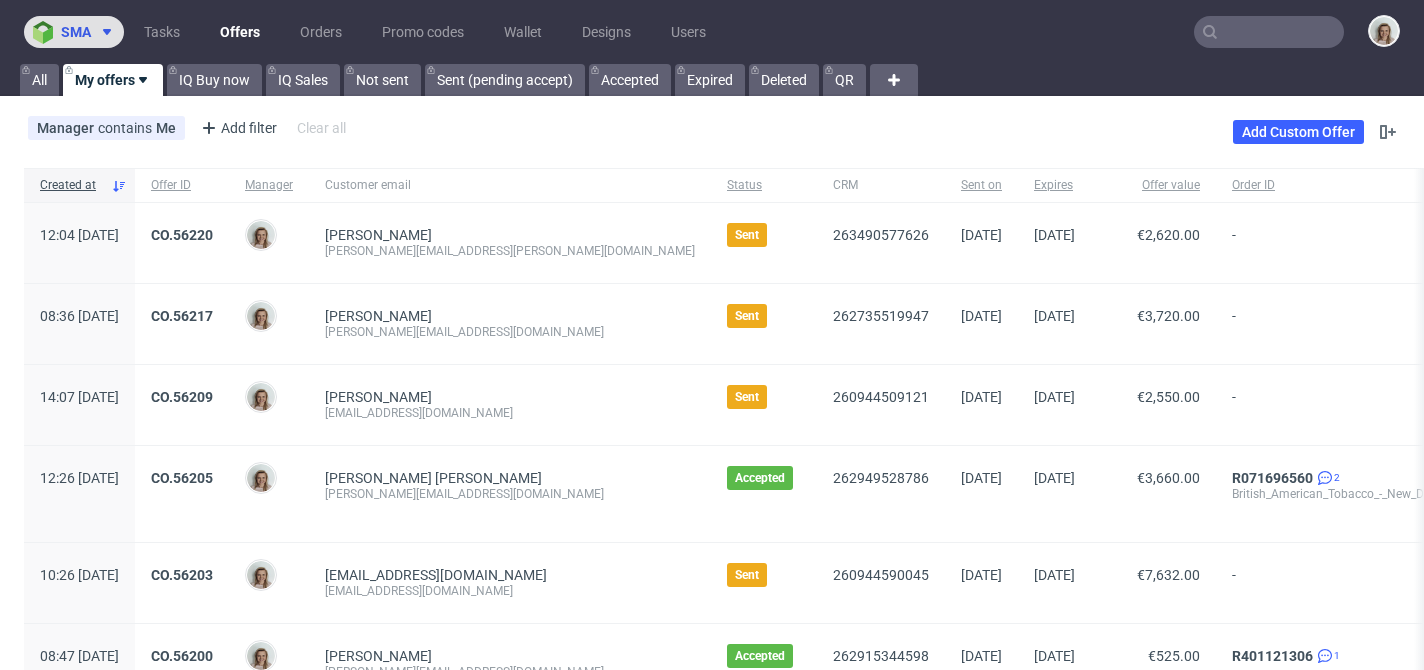 click at bounding box center [103, 32] 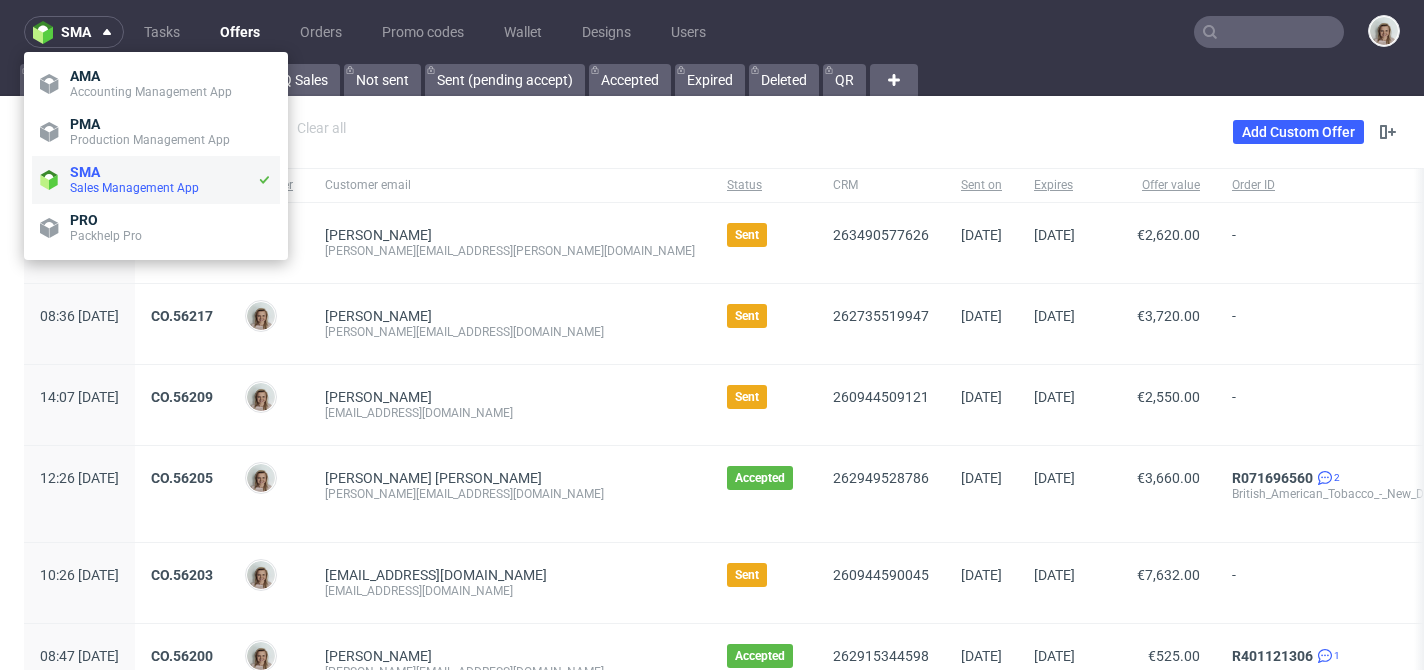 click on "SMA" at bounding box center [85, 172] 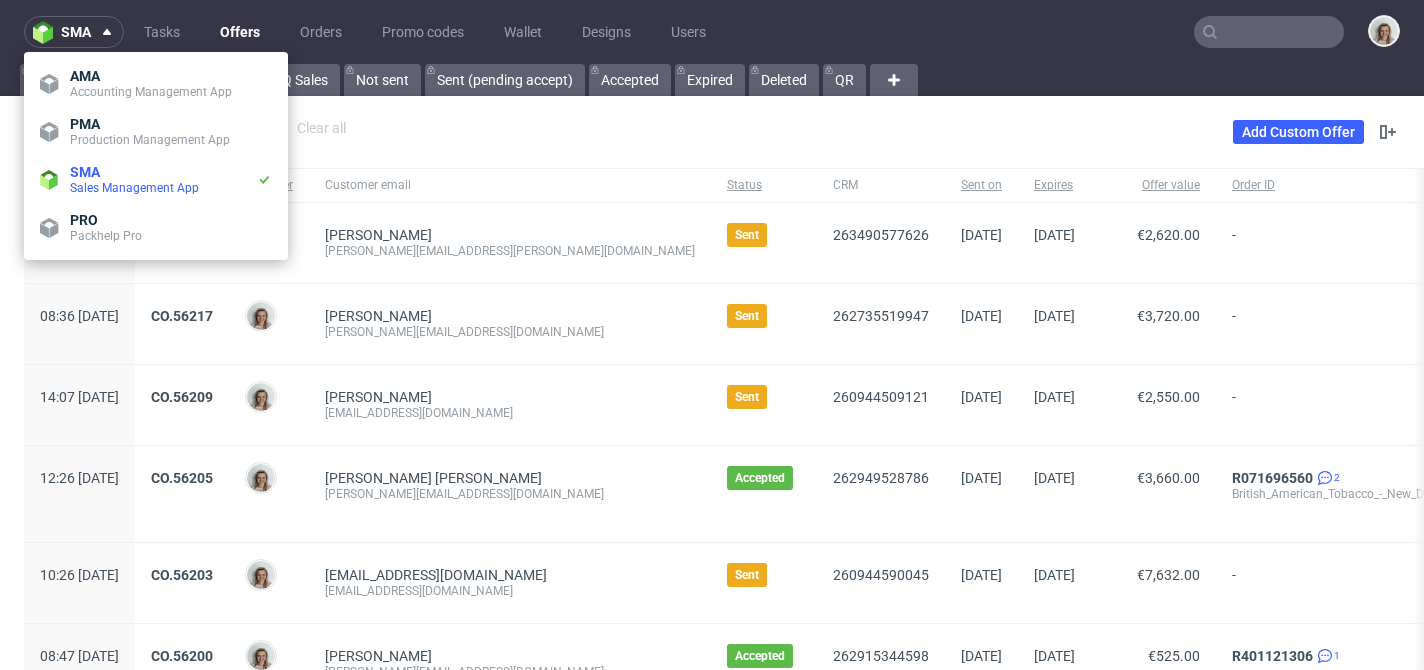 click on "Manager contains Me Add filter Hide filters Clear all Add Custom Offer" at bounding box center [712, 132] 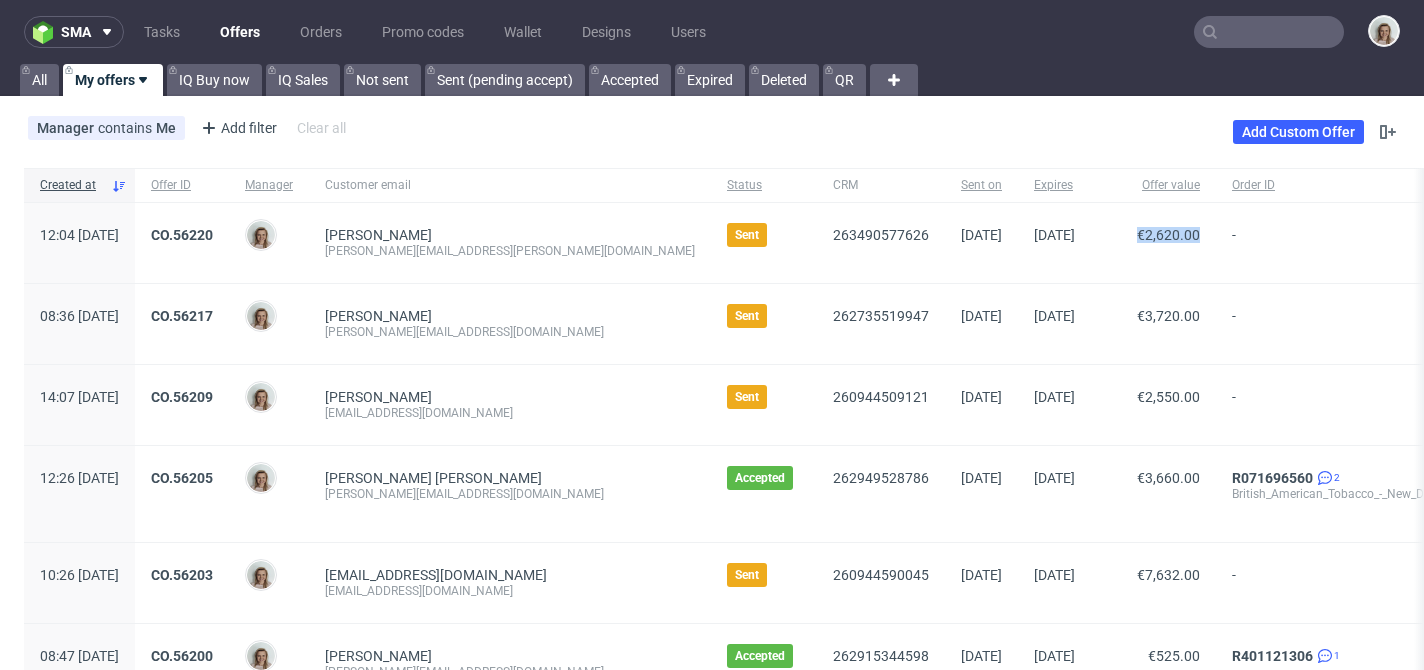 drag, startPoint x: 1100, startPoint y: 230, endPoint x: 1165, endPoint y: 225, distance: 65.192024 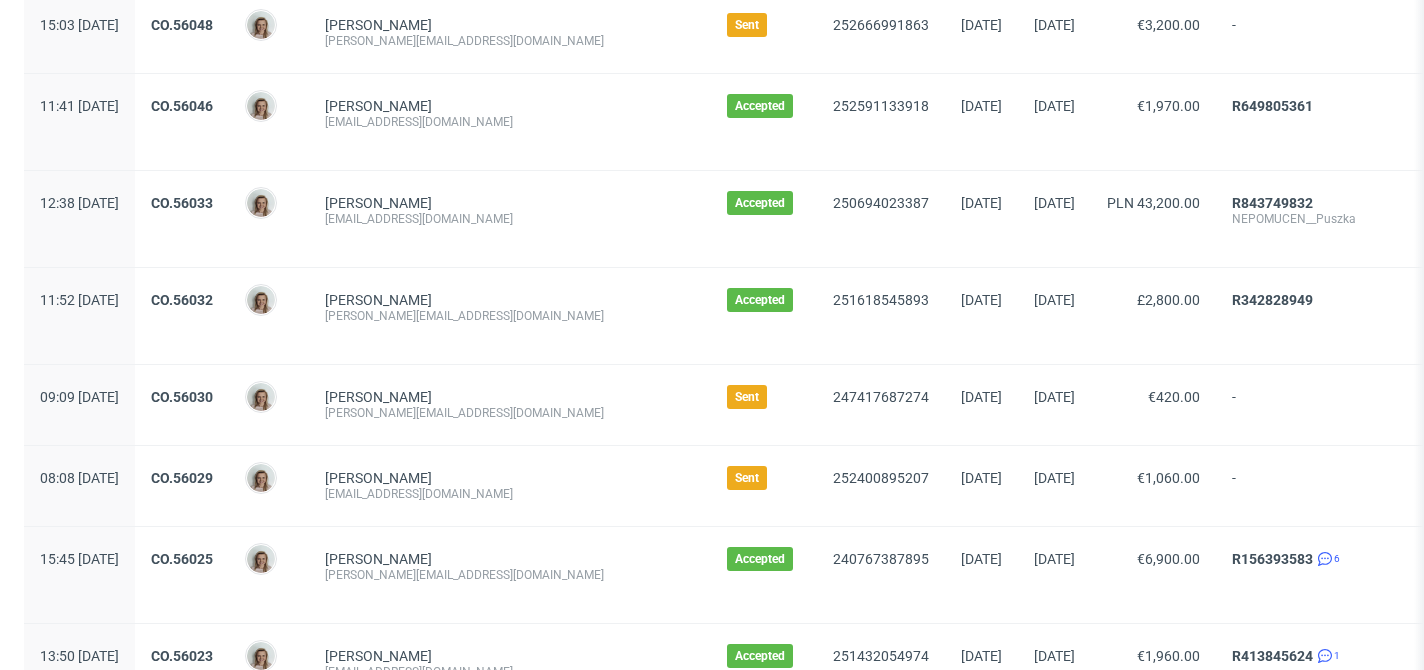 scroll, scrollTop: 2266, scrollLeft: 0, axis: vertical 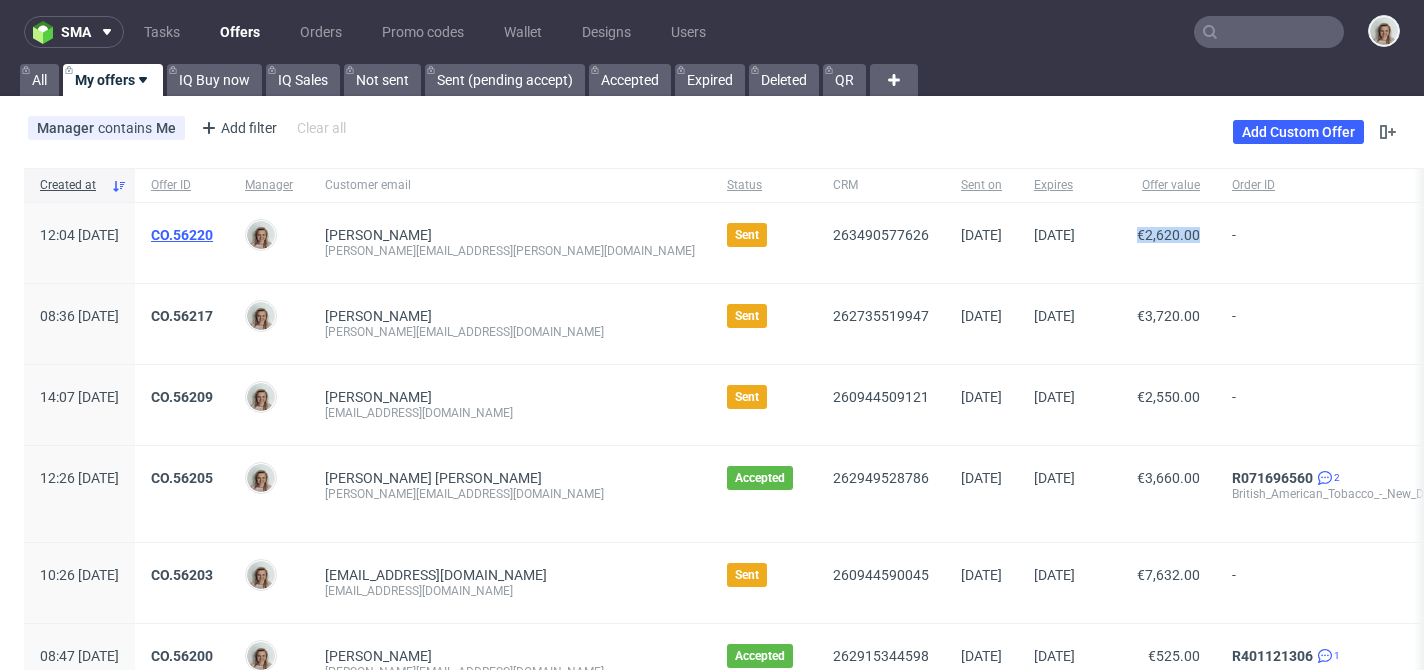 click on "CO.56220" at bounding box center [182, 235] 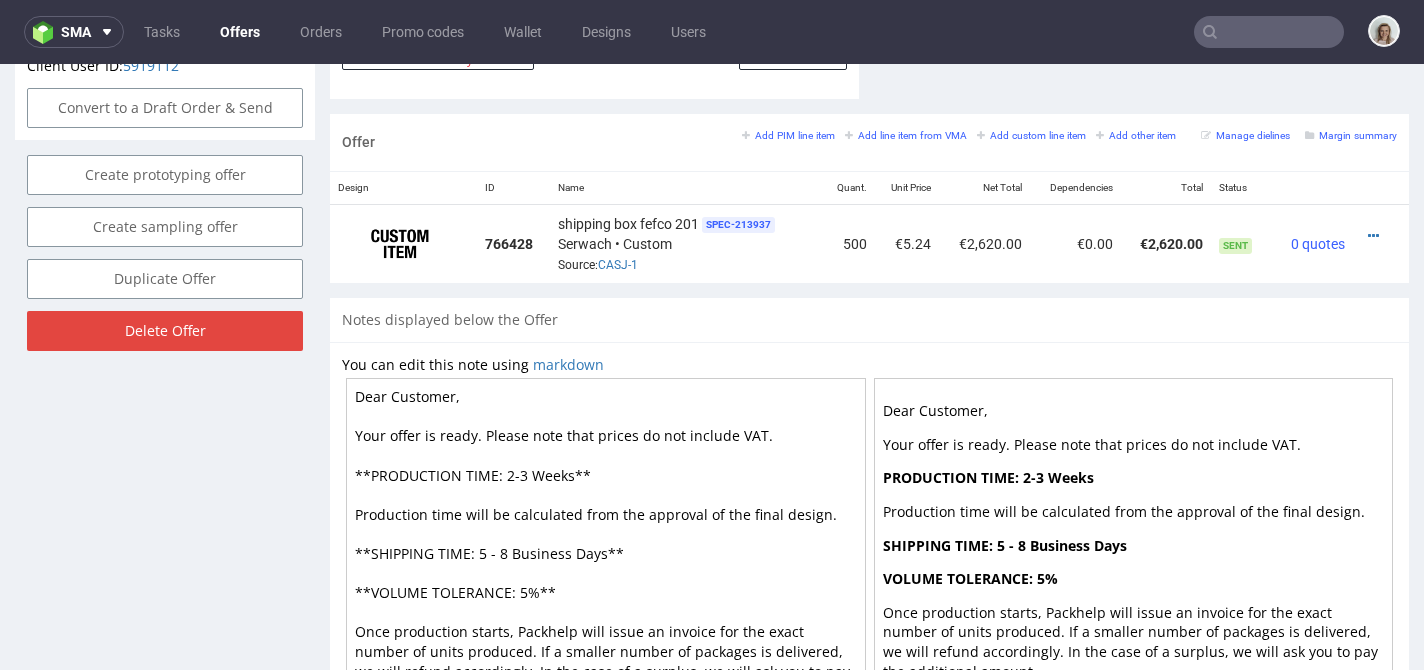 scroll, scrollTop: 1158, scrollLeft: 0, axis: vertical 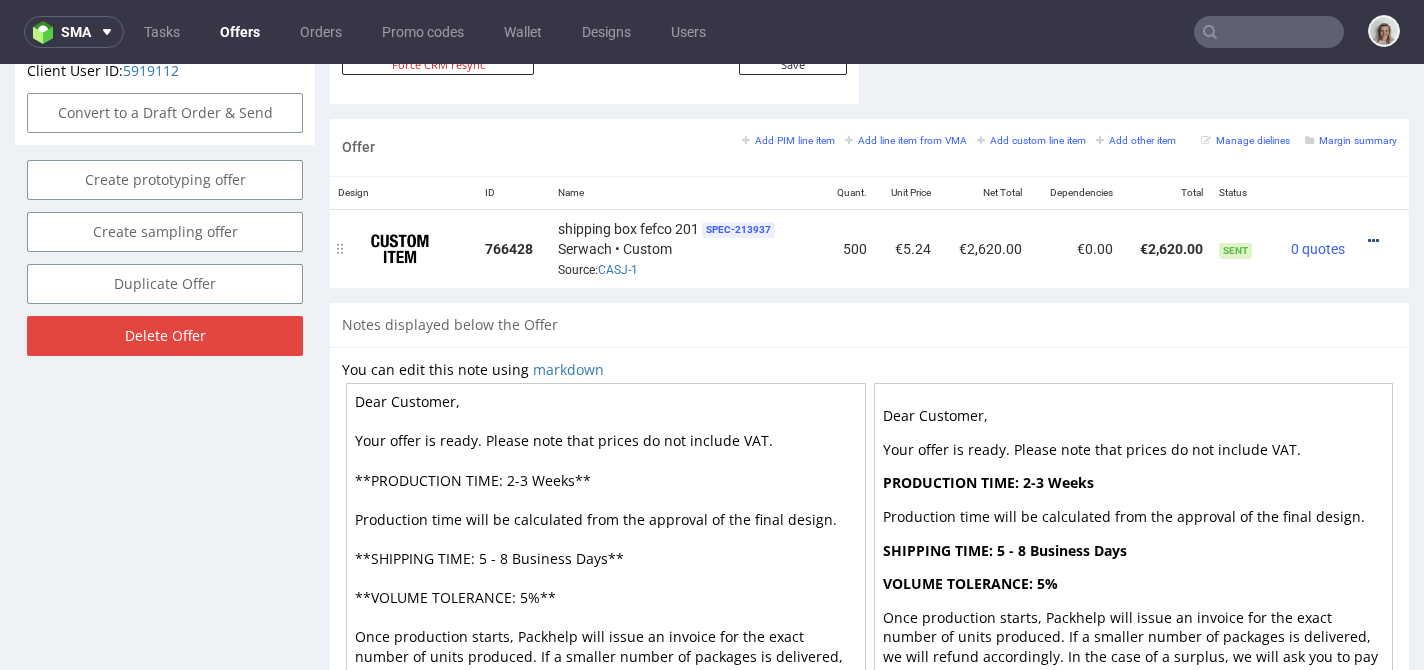 click at bounding box center [1373, 241] 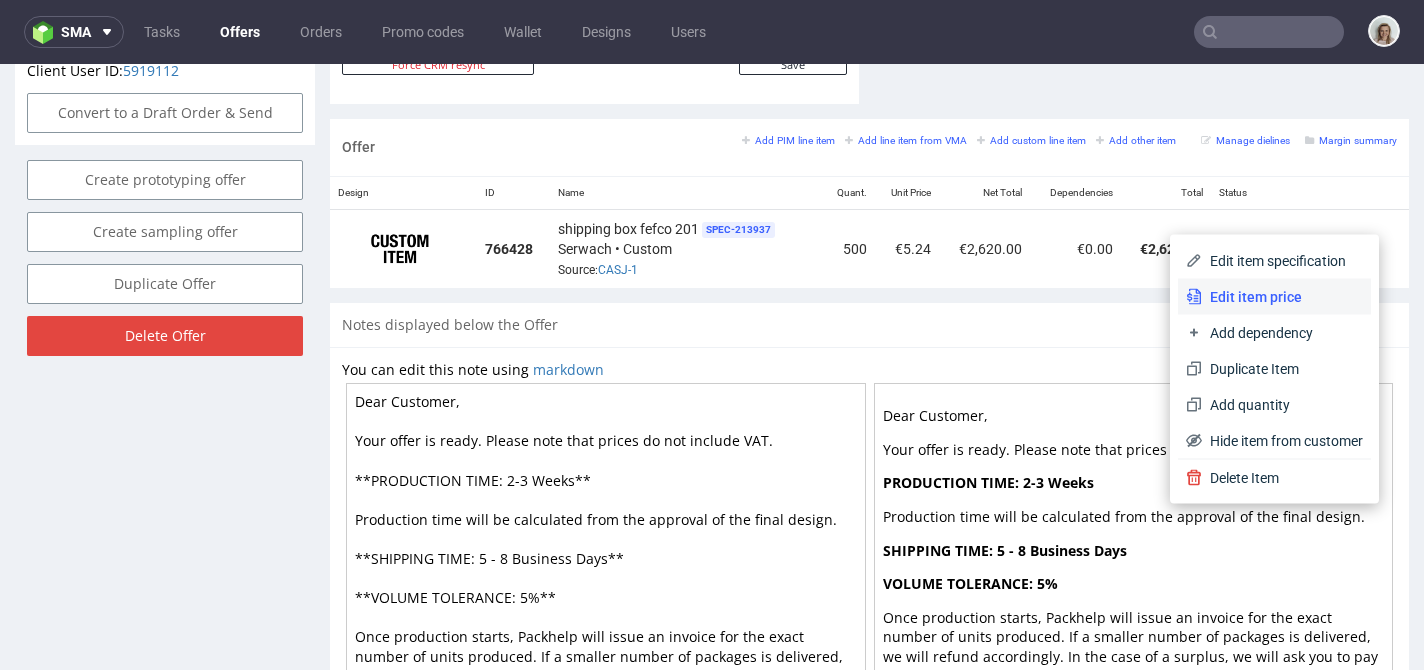 click on "Edit item price" at bounding box center [1274, 297] 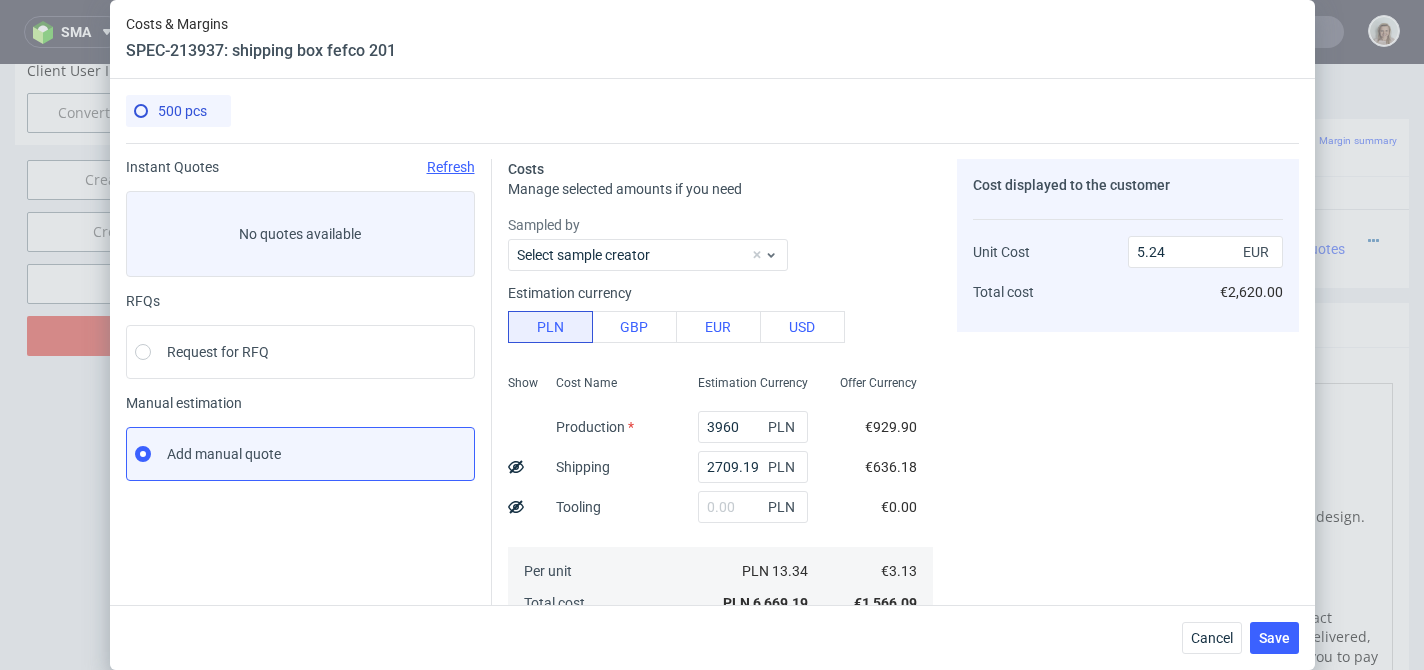 scroll, scrollTop: 302, scrollLeft: 0, axis: vertical 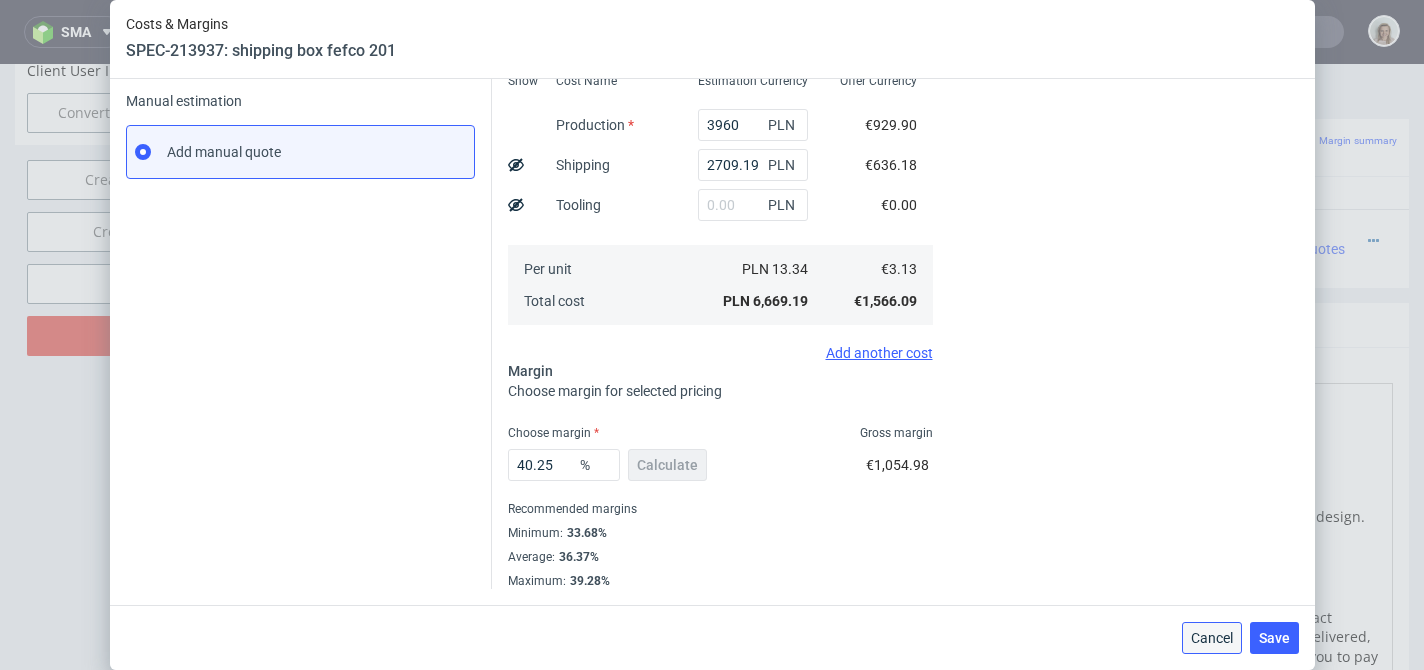 click on "Cancel" at bounding box center [1212, 638] 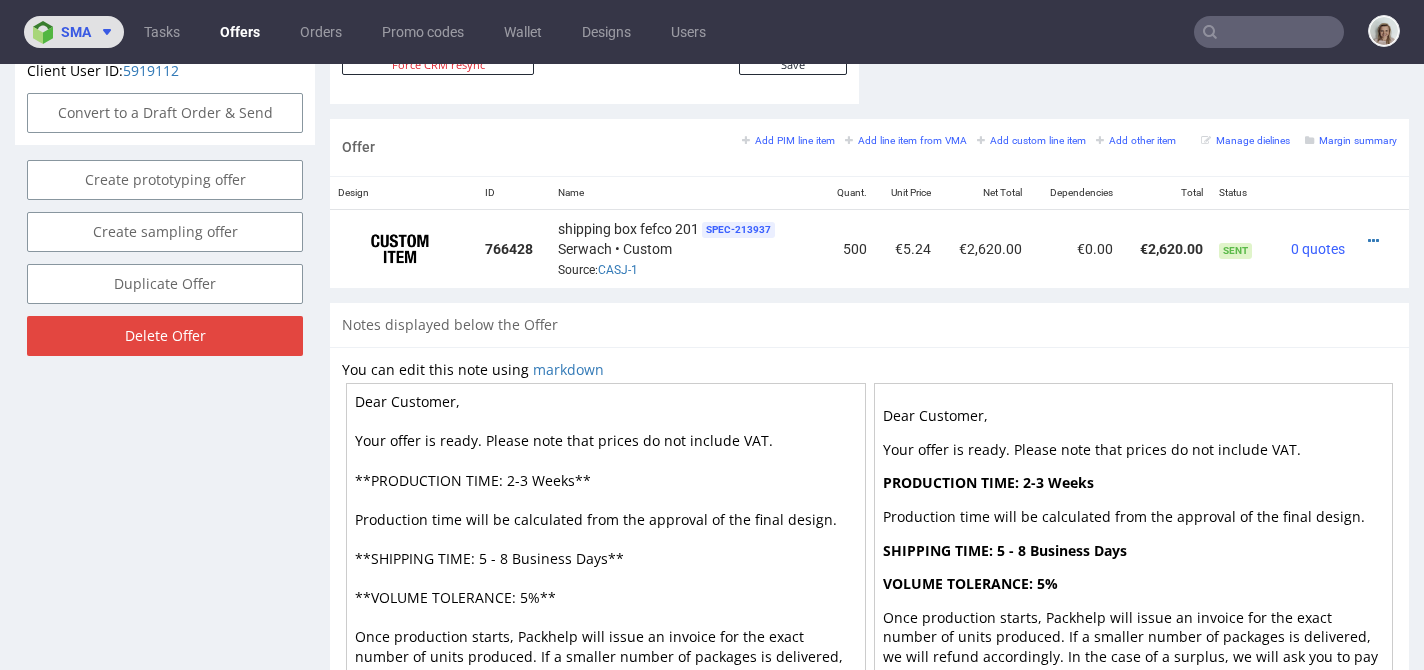click on "sma" at bounding box center (76, 32) 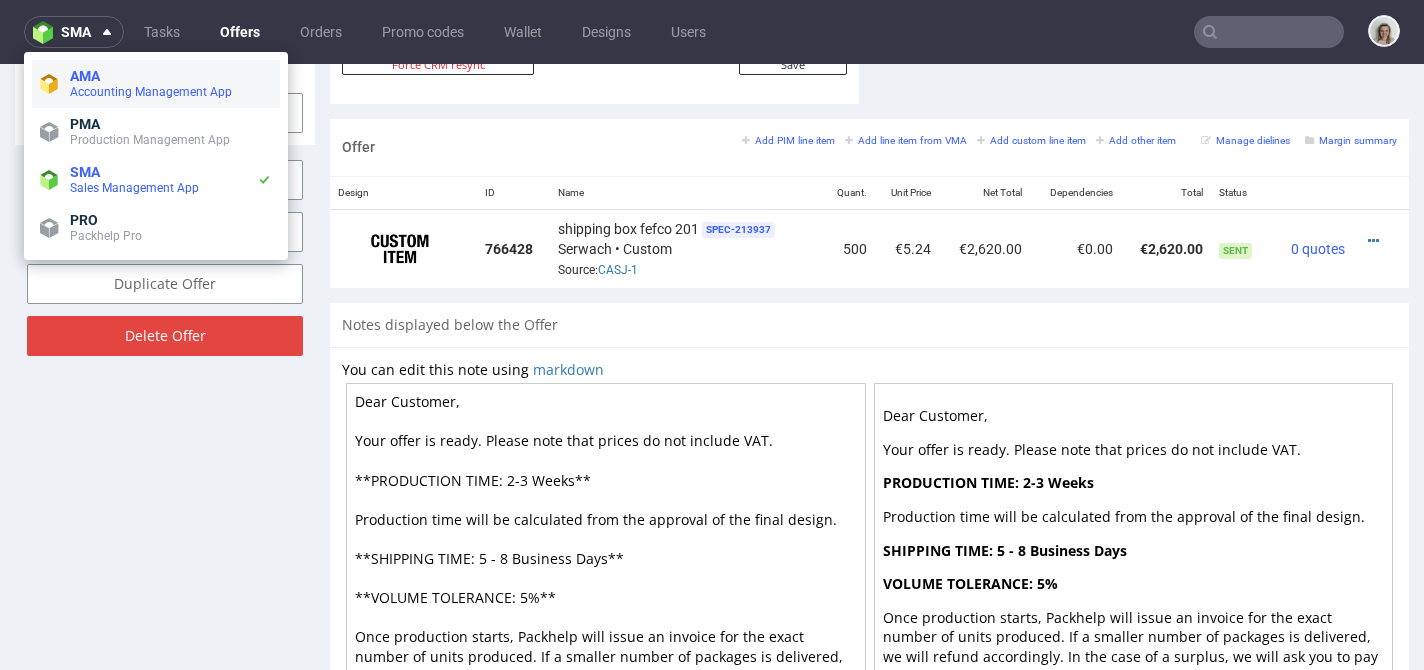 click on "AMA Accounting Management App" at bounding box center [156, 84] 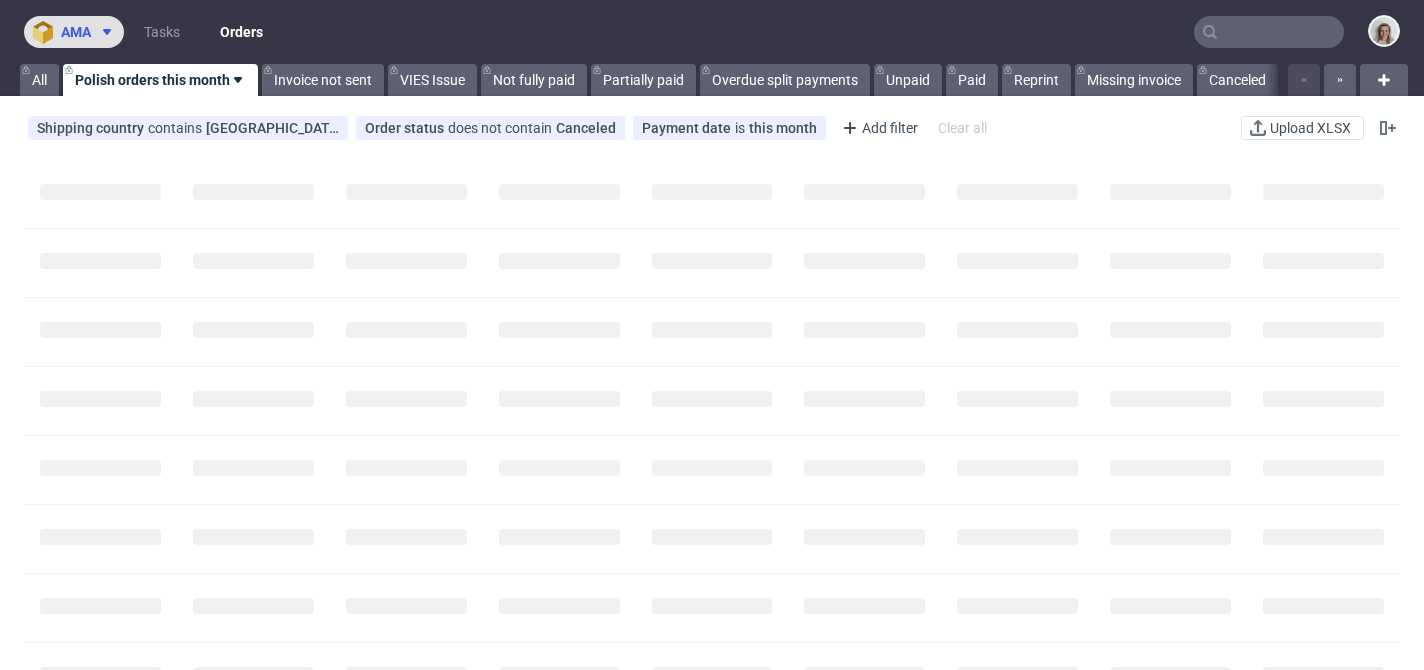 click on "ama" at bounding box center (76, 32) 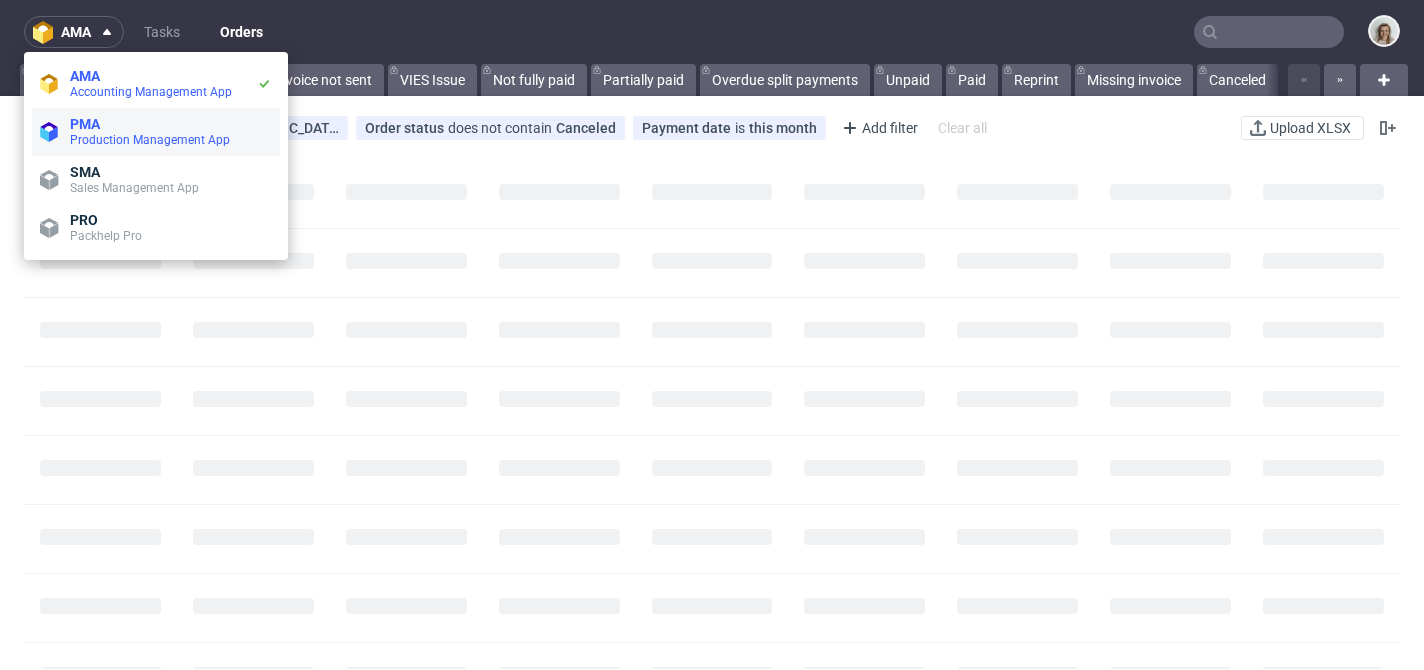 click on "PMA" at bounding box center (85, 124) 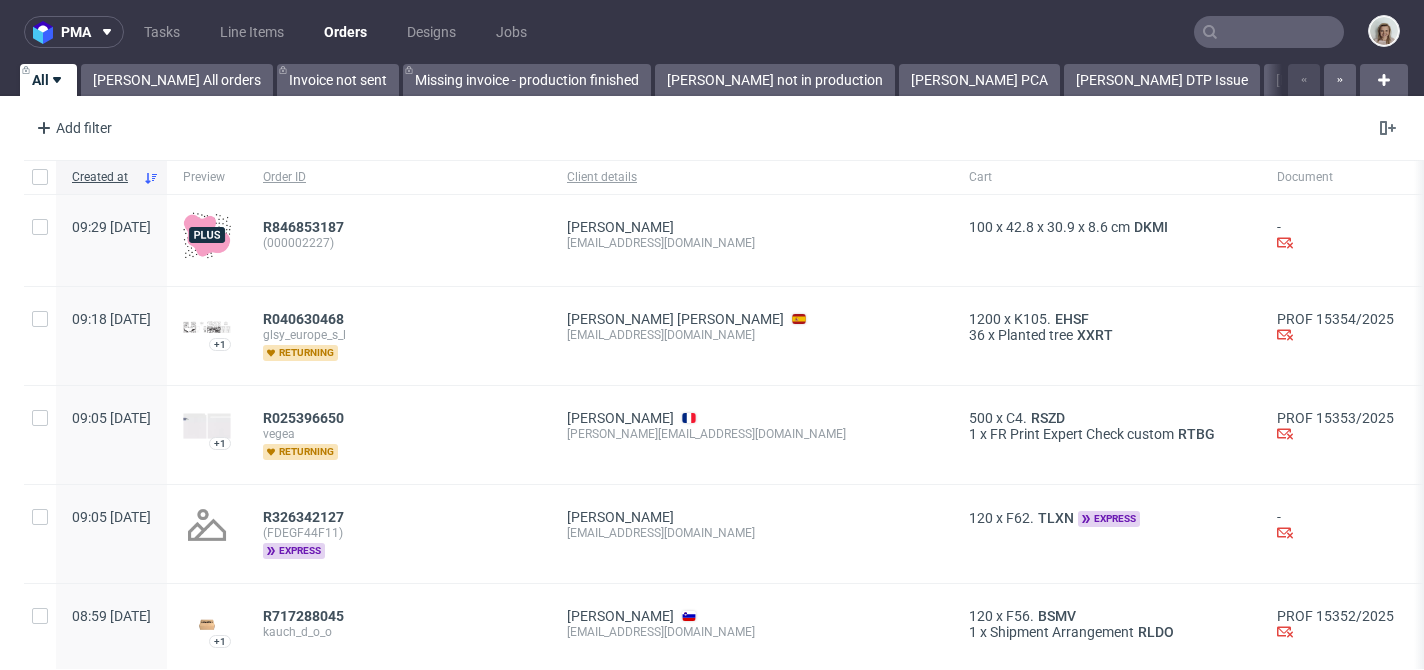 click at bounding box center [1269, 32] 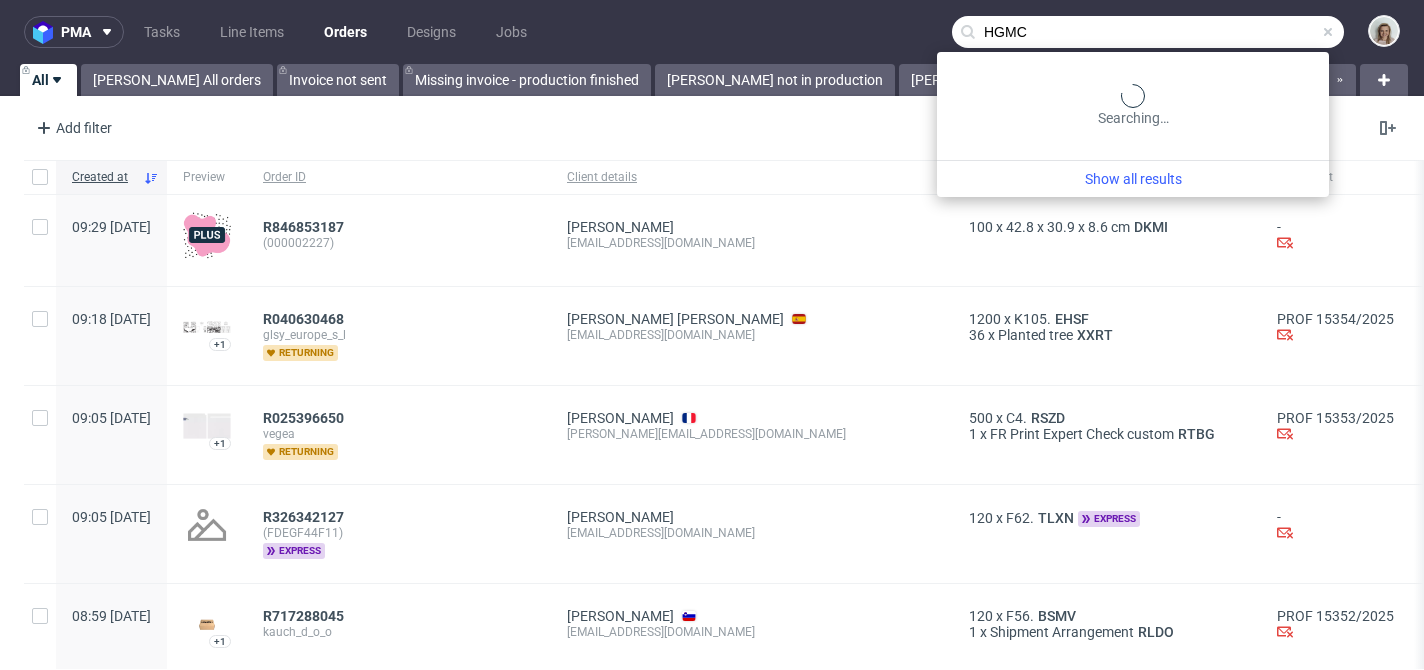 type on "HGMC" 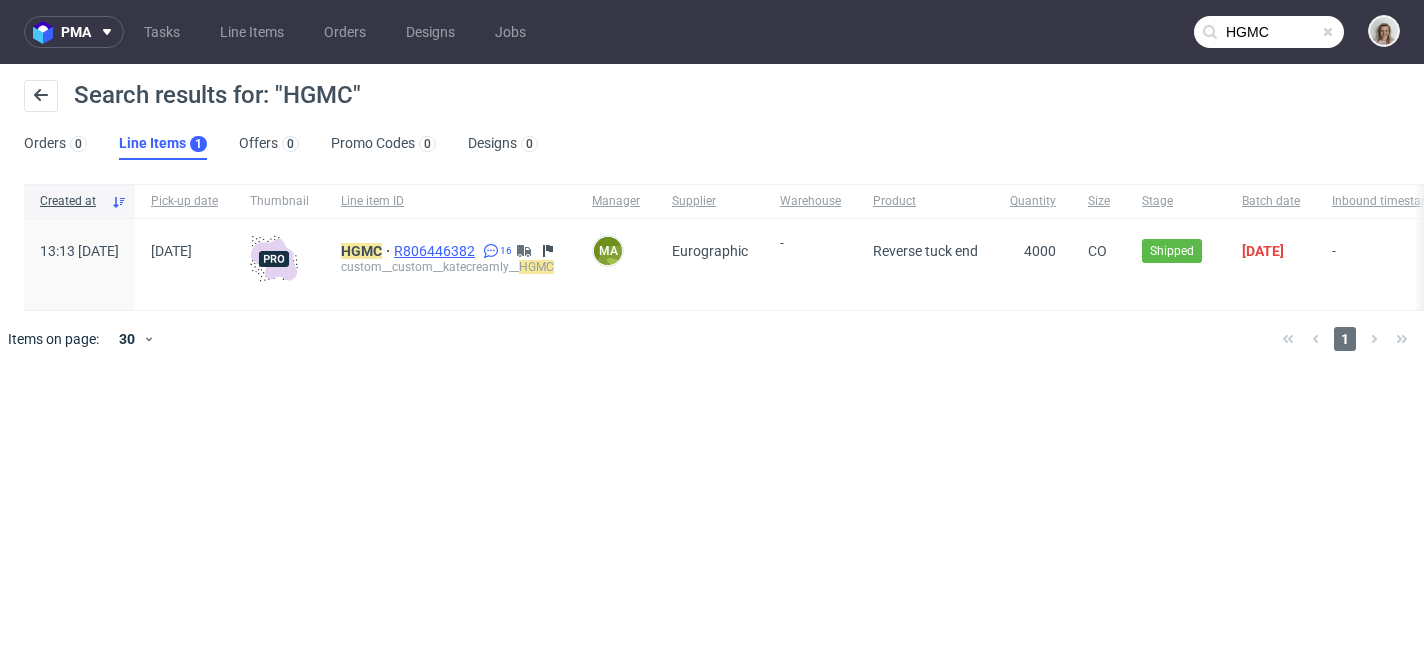 click on "R806446382" at bounding box center (436, 251) 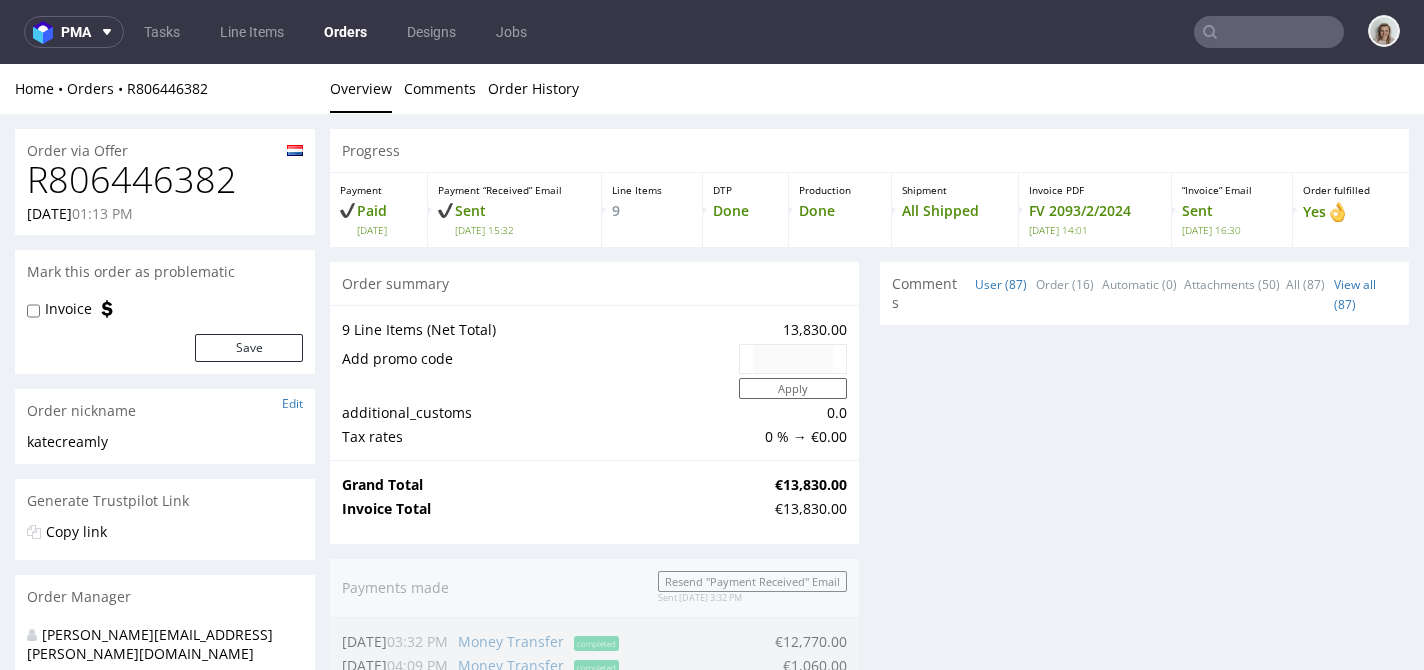 scroll, scrollTop: 0, scrollLeft: 0, axis: both 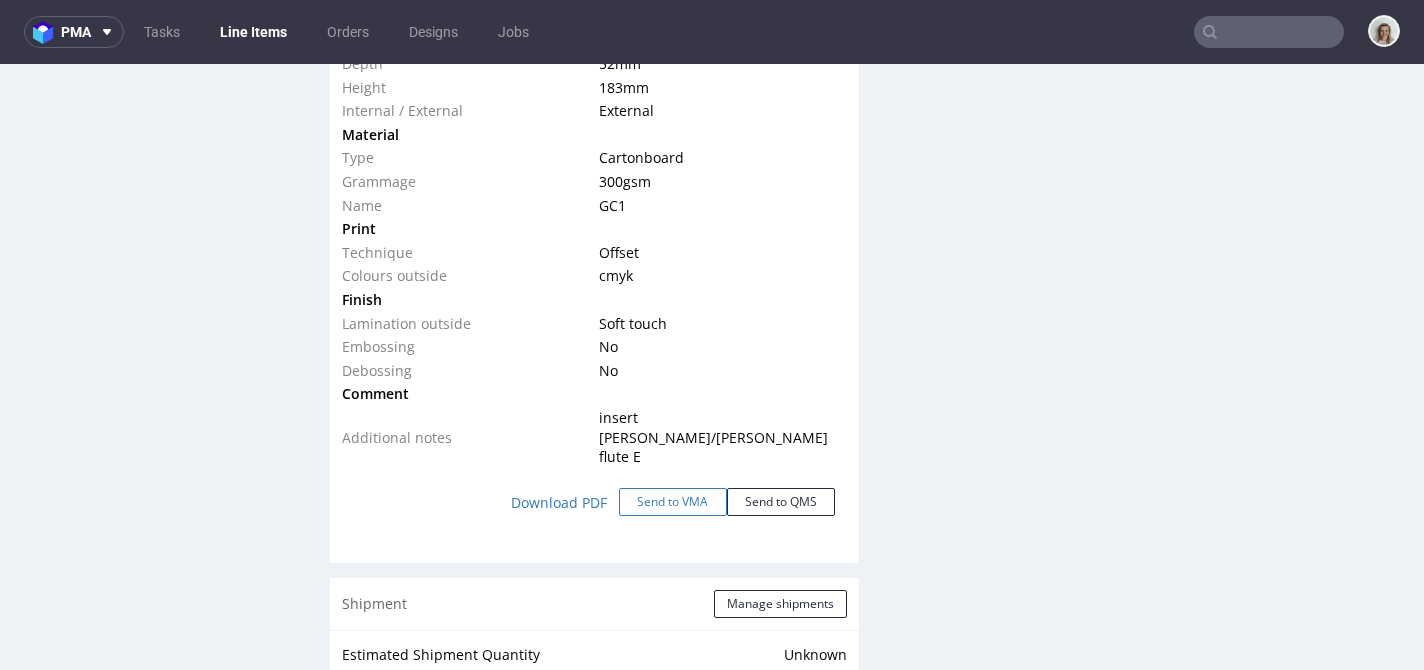 click on "Send to VMA" at bounding box center (673, 502) 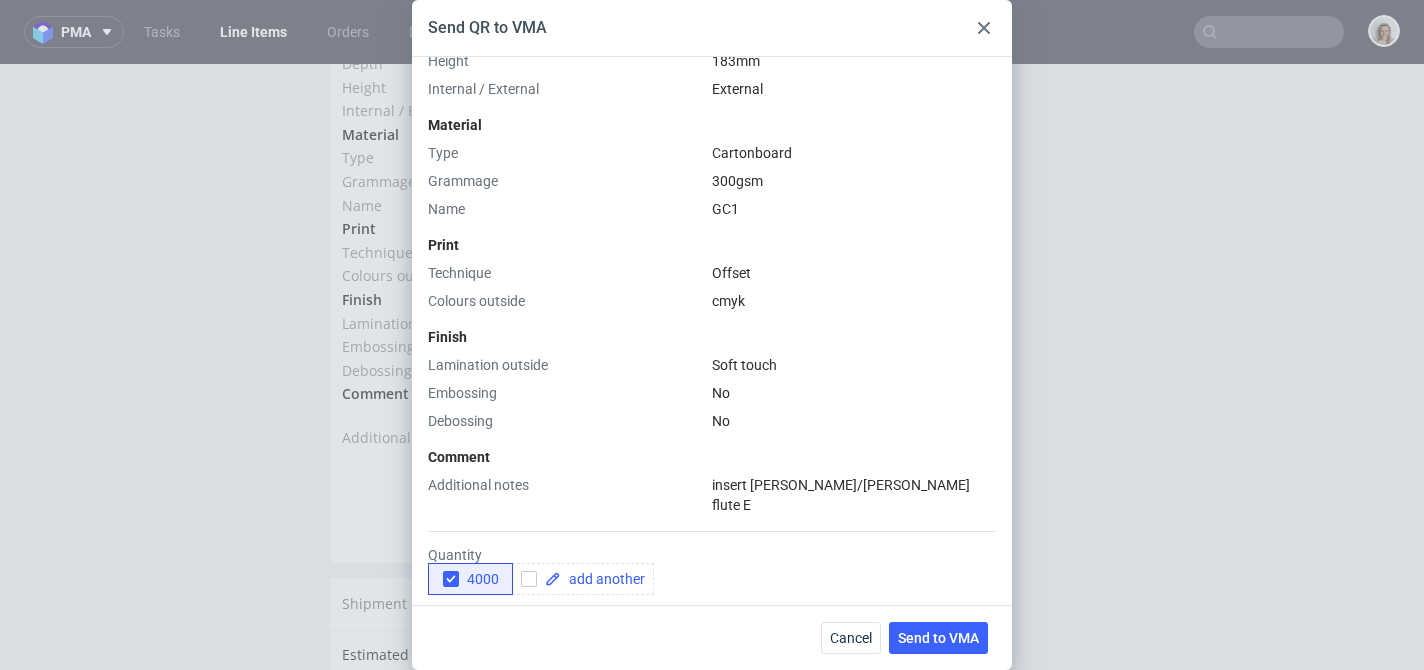 scroll, scrollTop: 652, scrollLeft: 0, axis: vertical 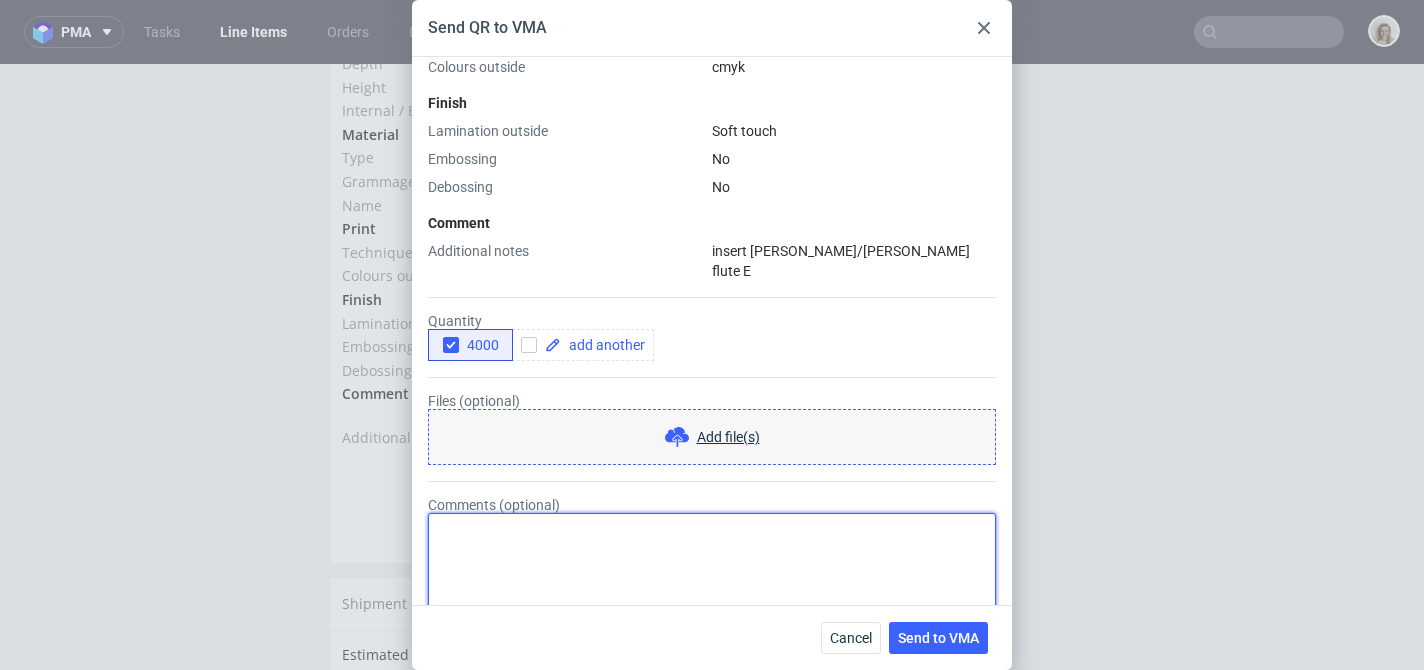 click on "Comments (optional)" at bounding box center [712, 561] 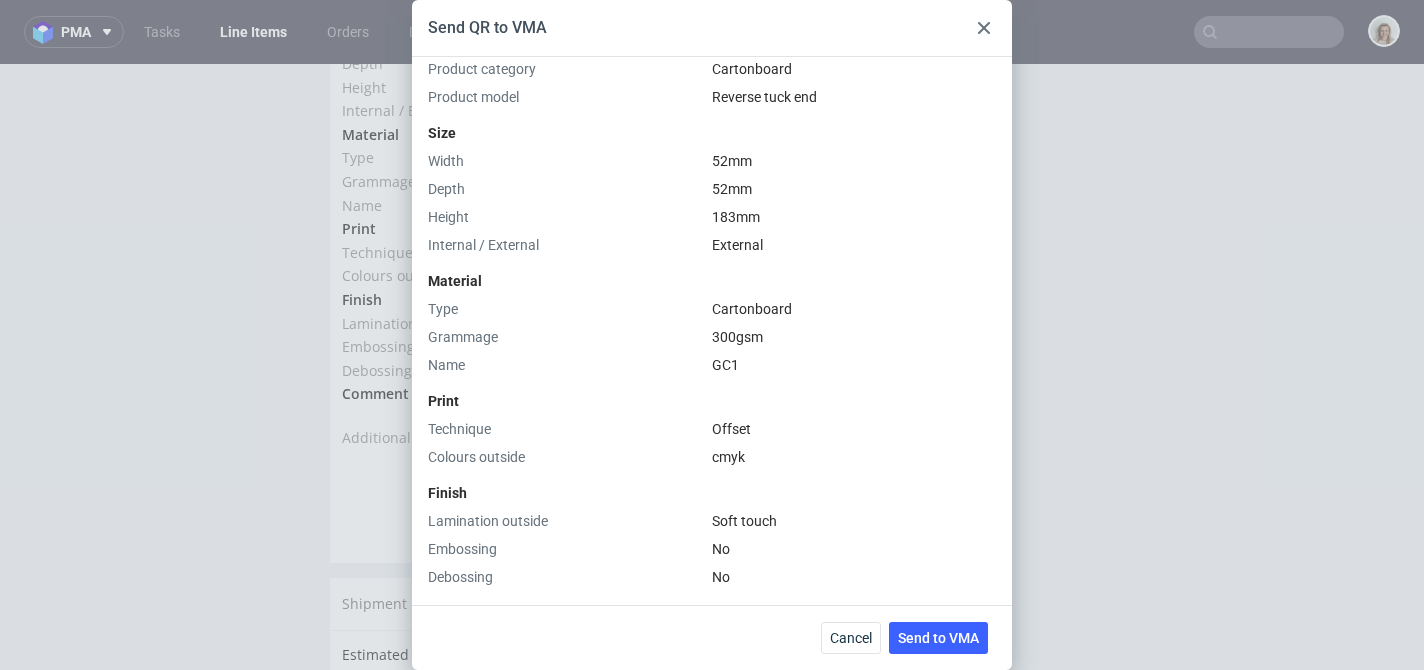 scroll, scrollTop: 652, scrollLeft: 0, axis: vertical 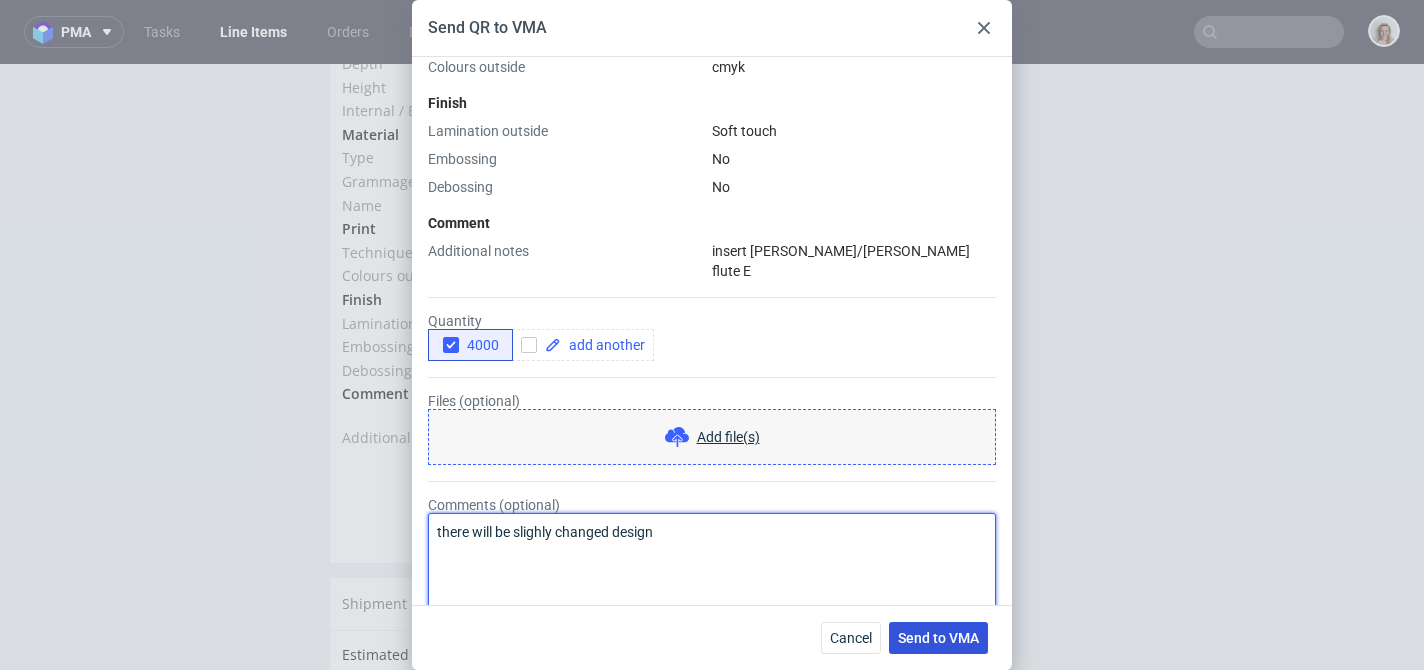 type on "there will be slighly changed design" 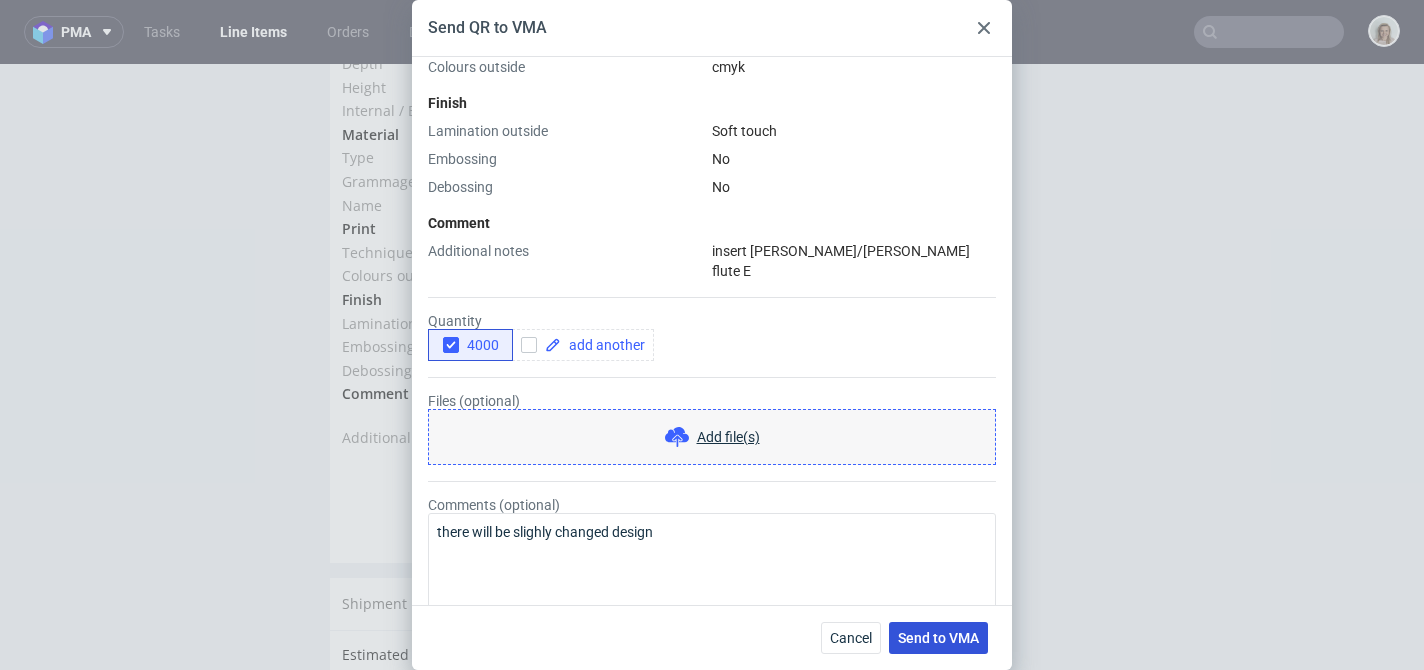click on "Send to VMA" at bounding box center [938, 638] 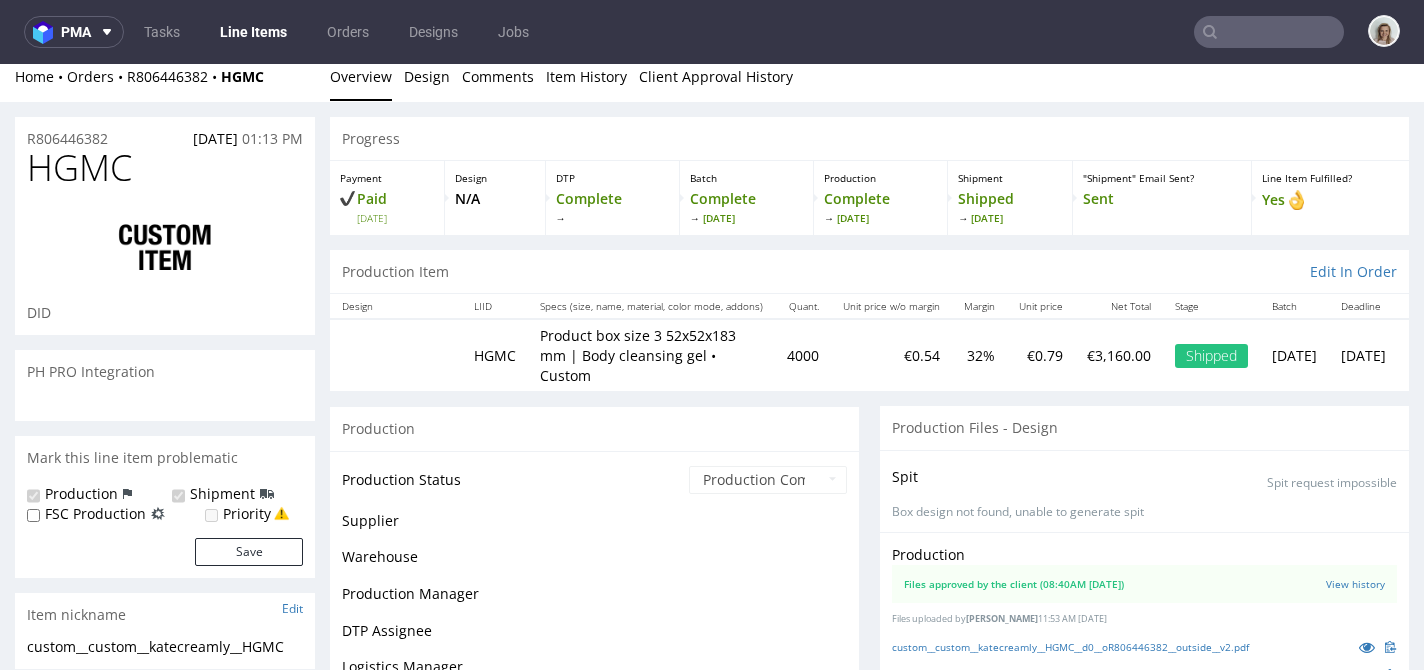 scroll, scrollTop: 299, scrollLeft: 0, axis: vertical 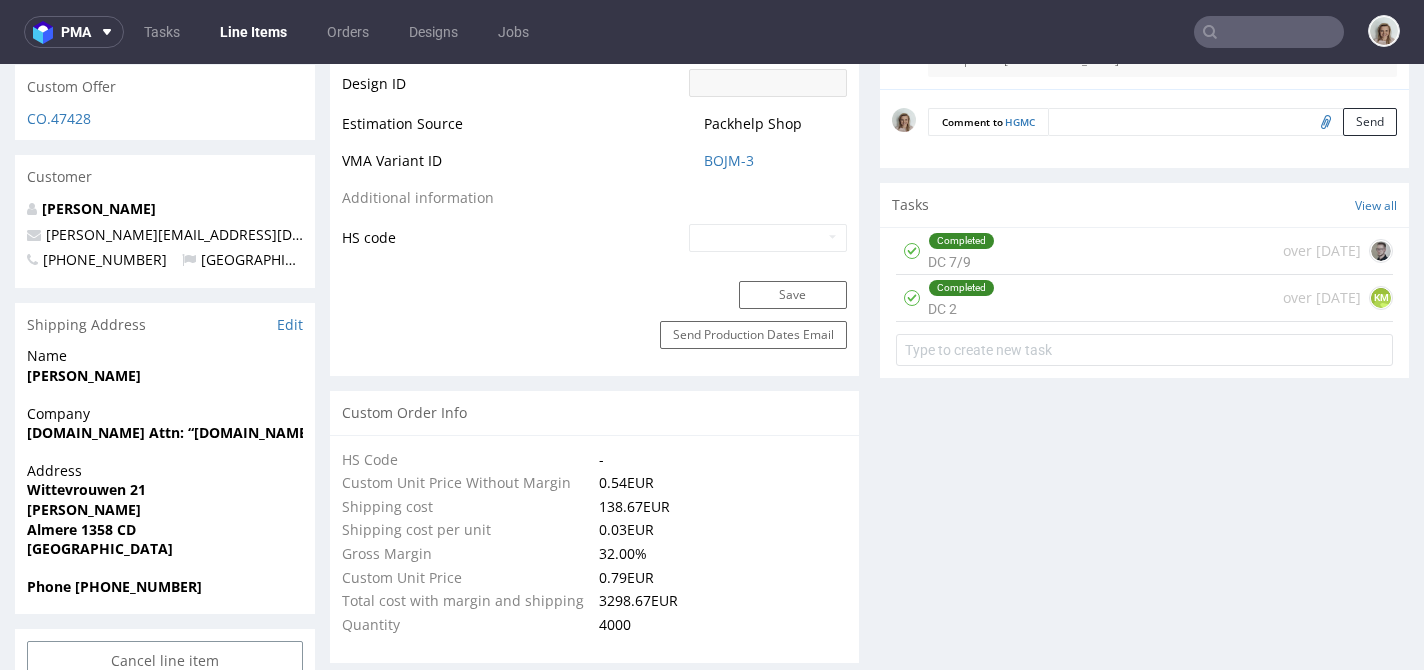select on "in_progress" 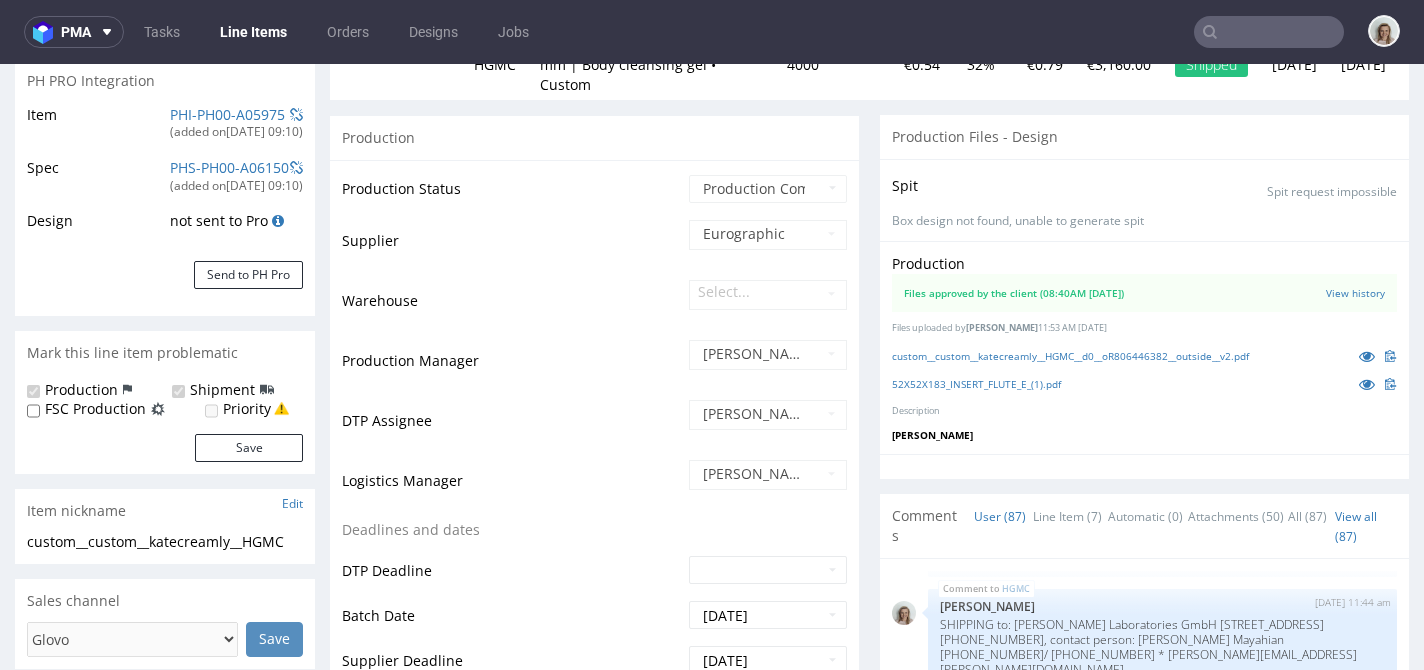 scroll, scrollTop: 257, scrollLeft: 0, axis: vertical 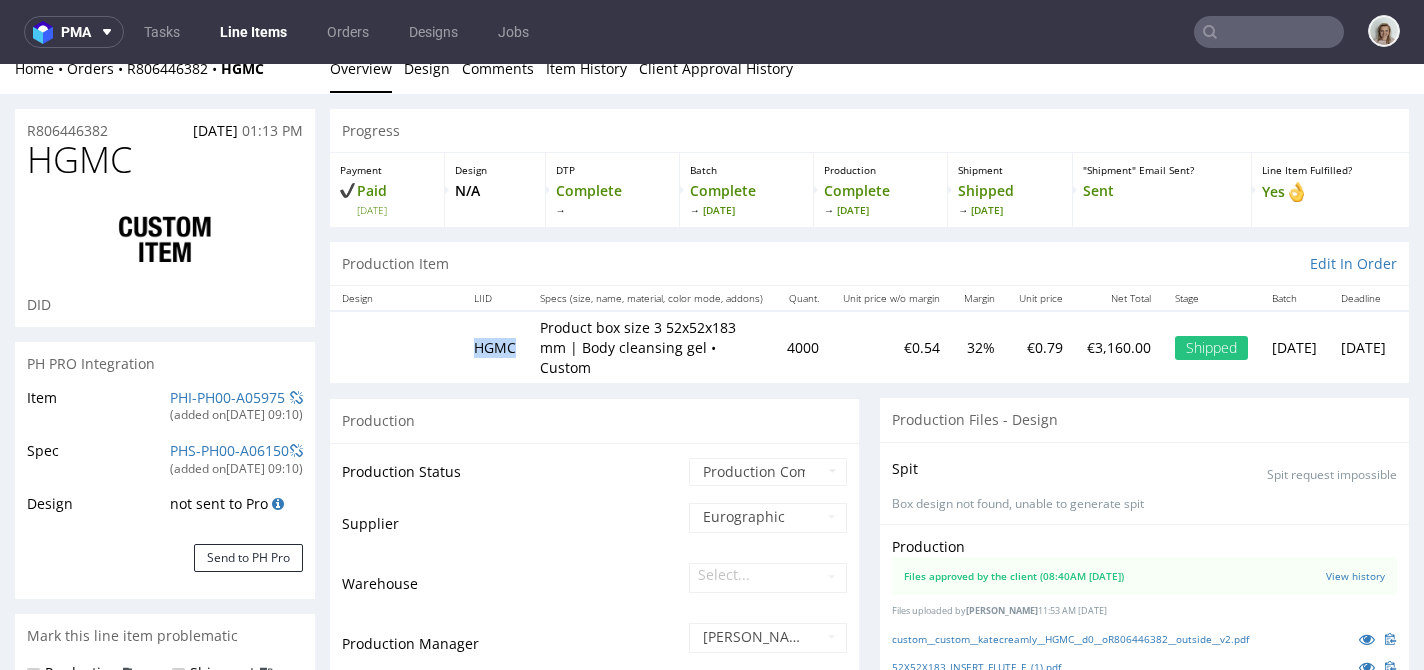 drag, startPoint x: 520, startPoint y: 334, endPoint x: 467, endPoint y: 333, distance: 53.009434 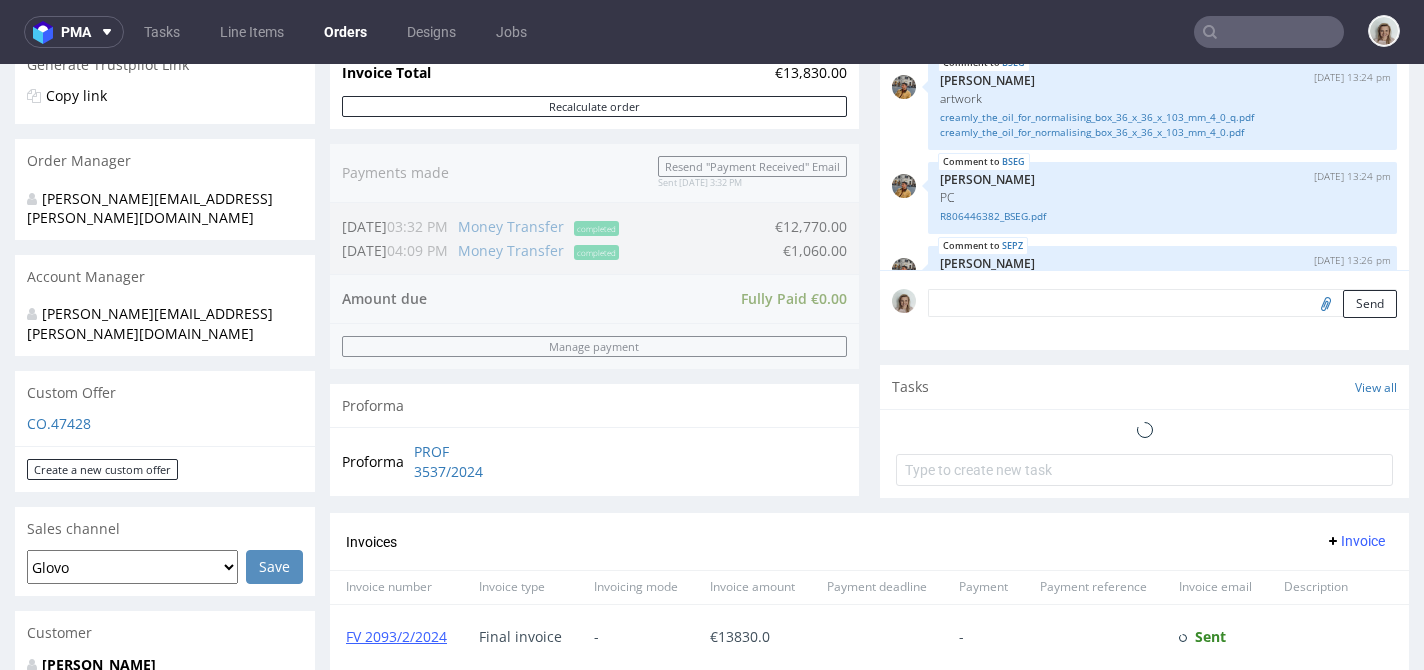 scroll, scrollTop: 584, scrollLeft: 0, axis: vertical 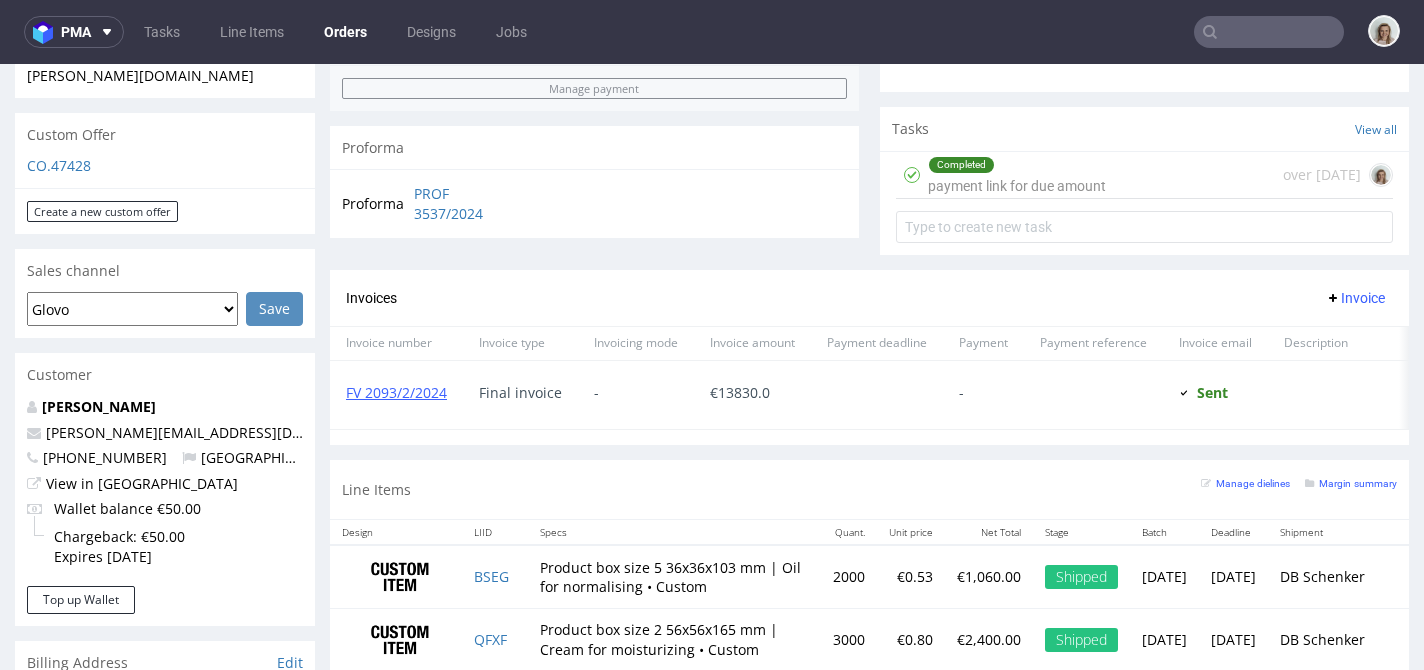 click on "CO.47428" at bounding box center (165, 166) 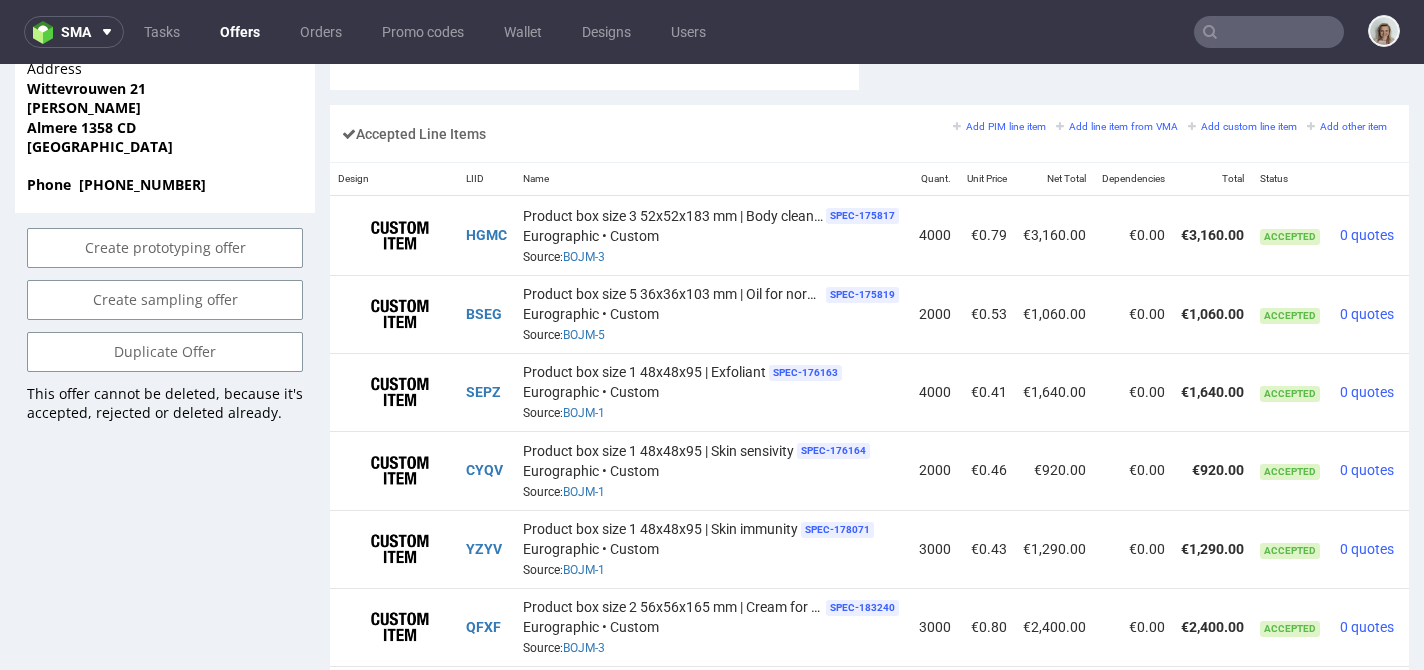scroll, scrollTop: 1228, scrollLeft: 0, axis: vertical 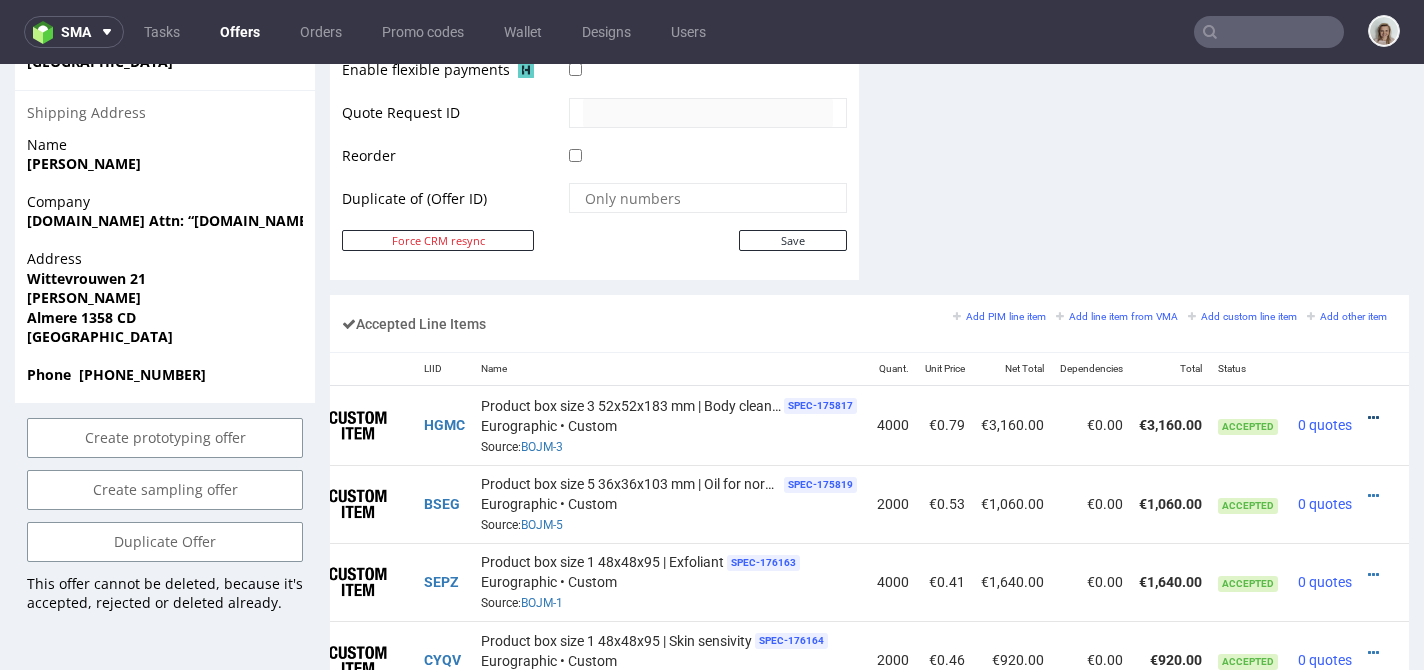 click at bounding box center (1373, 418) 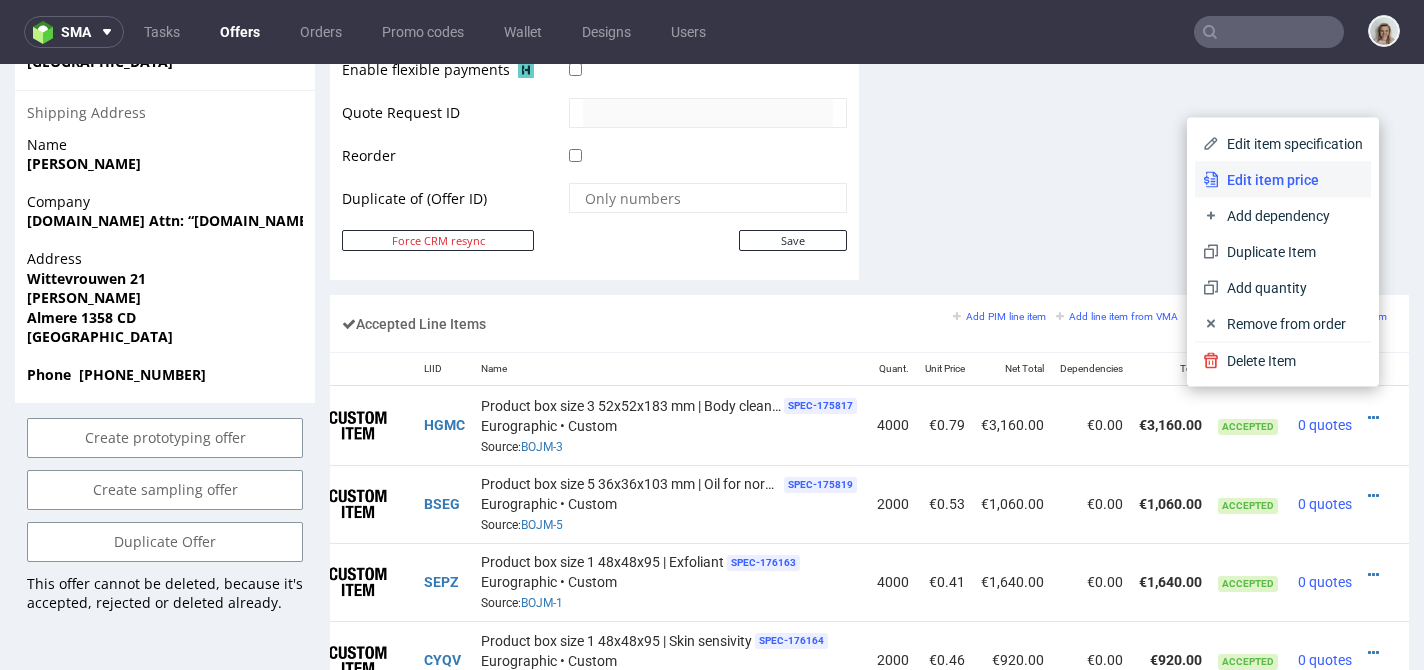 click on "Edit item price" at bounding box center (1291, 180) 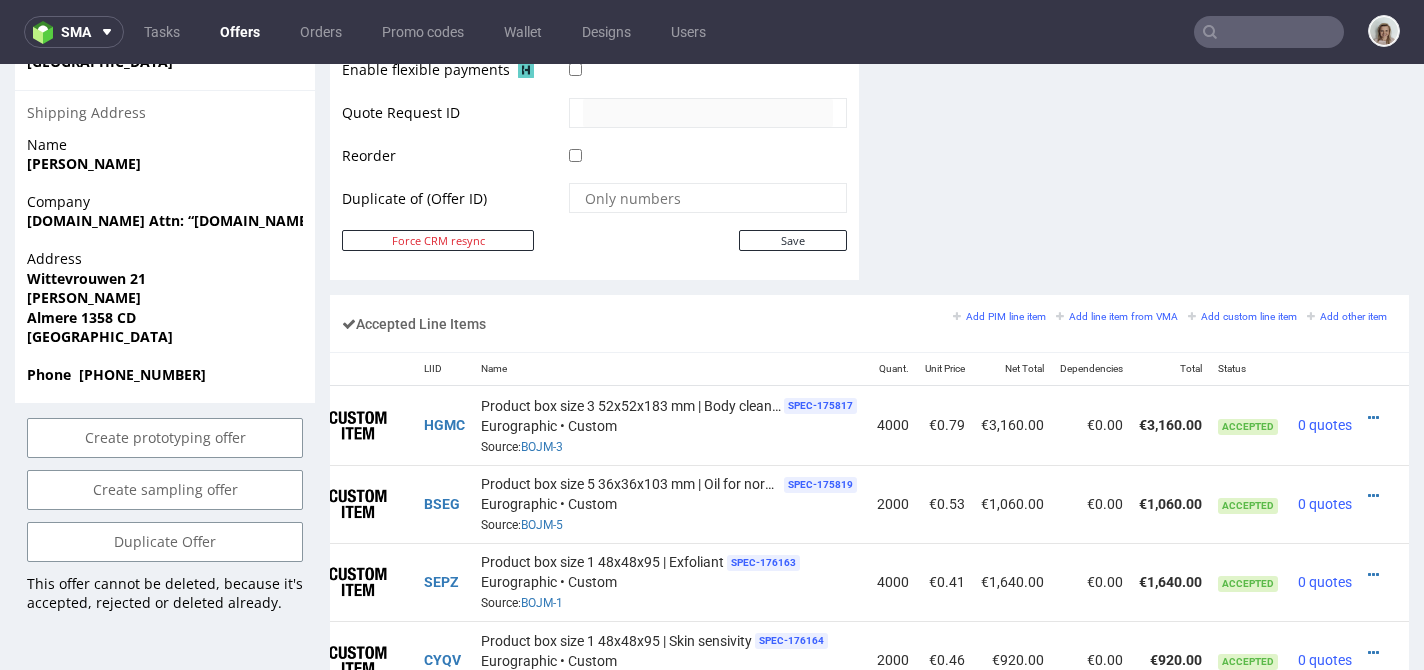 scroll, scrollTop: 0, scrollLeft: 0, axis: both 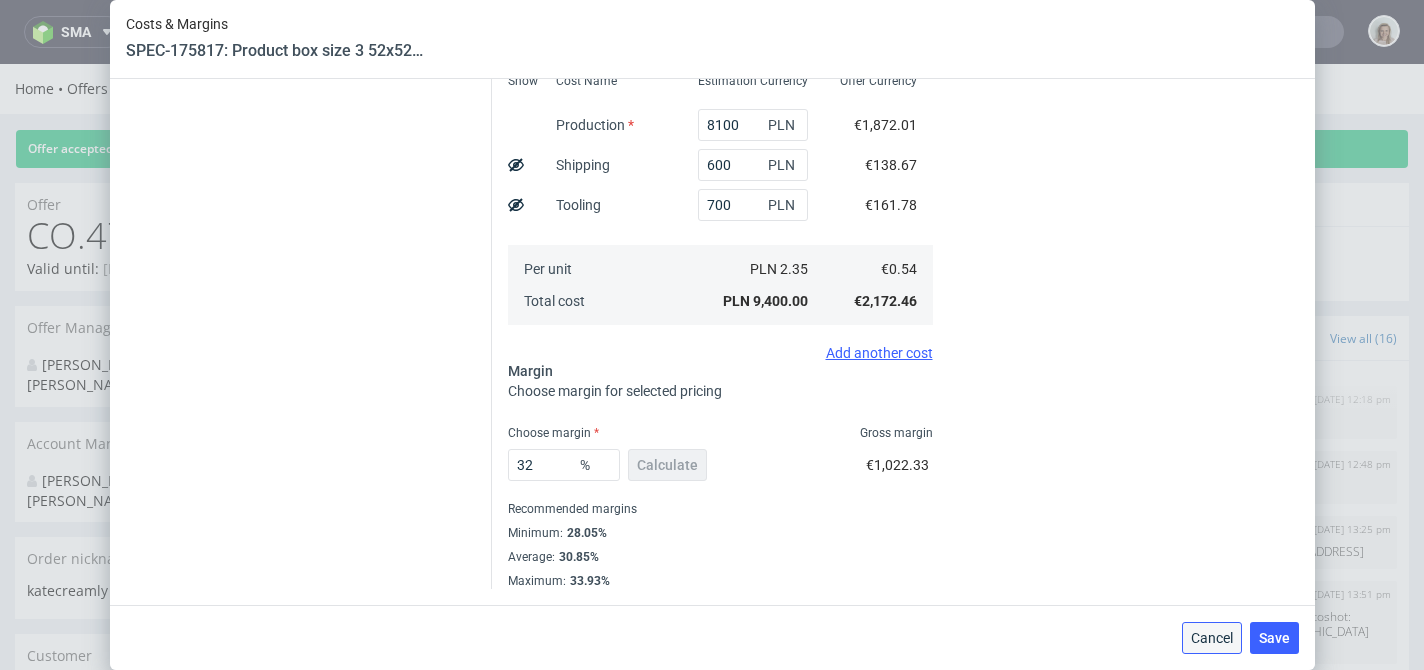 click on "Cancel" at bounding box center (1212, 638) 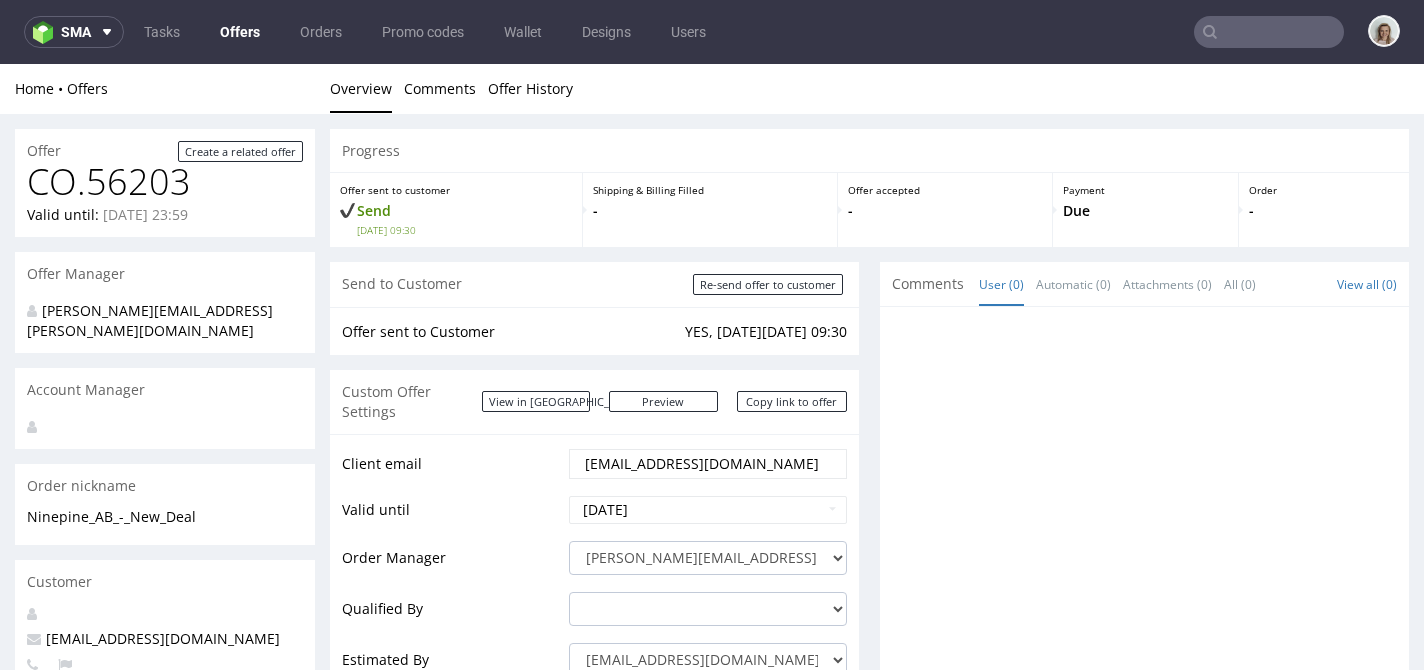 scroll, scrollTop: 0, scrollLeft: 0, axis: both 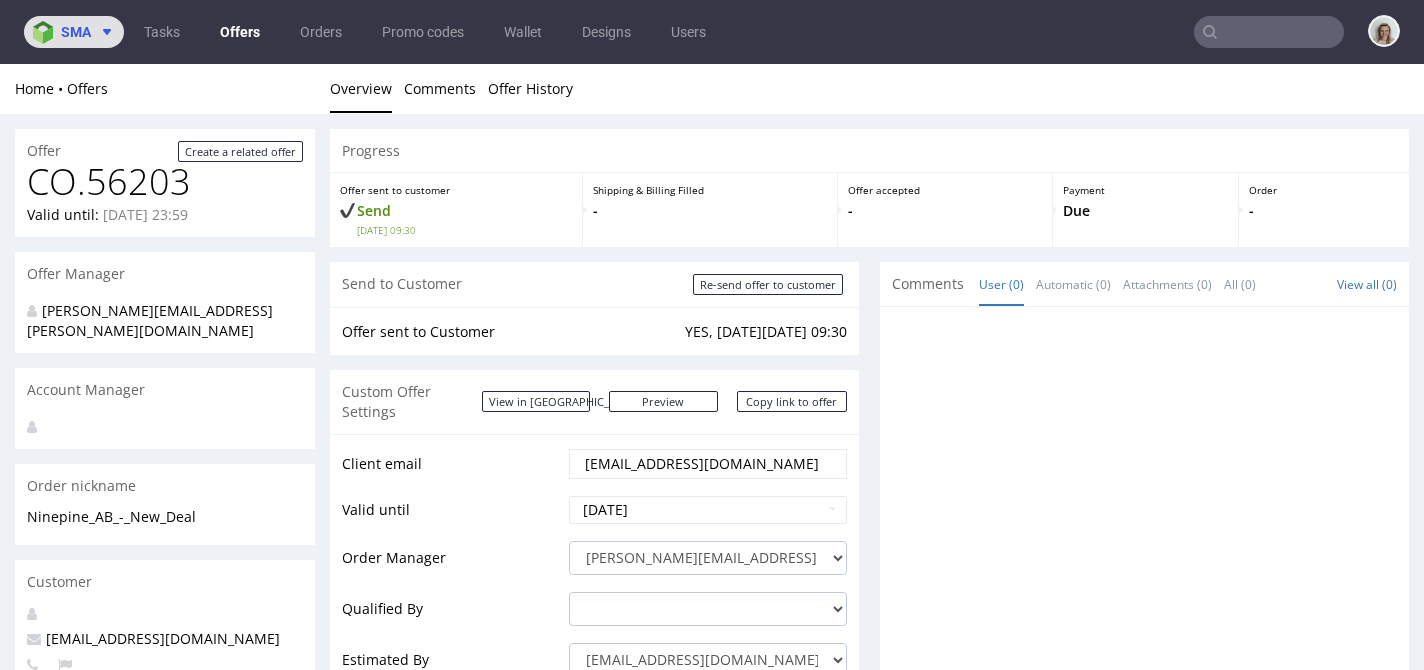 click on "sma" at bounding box center (76, 32) 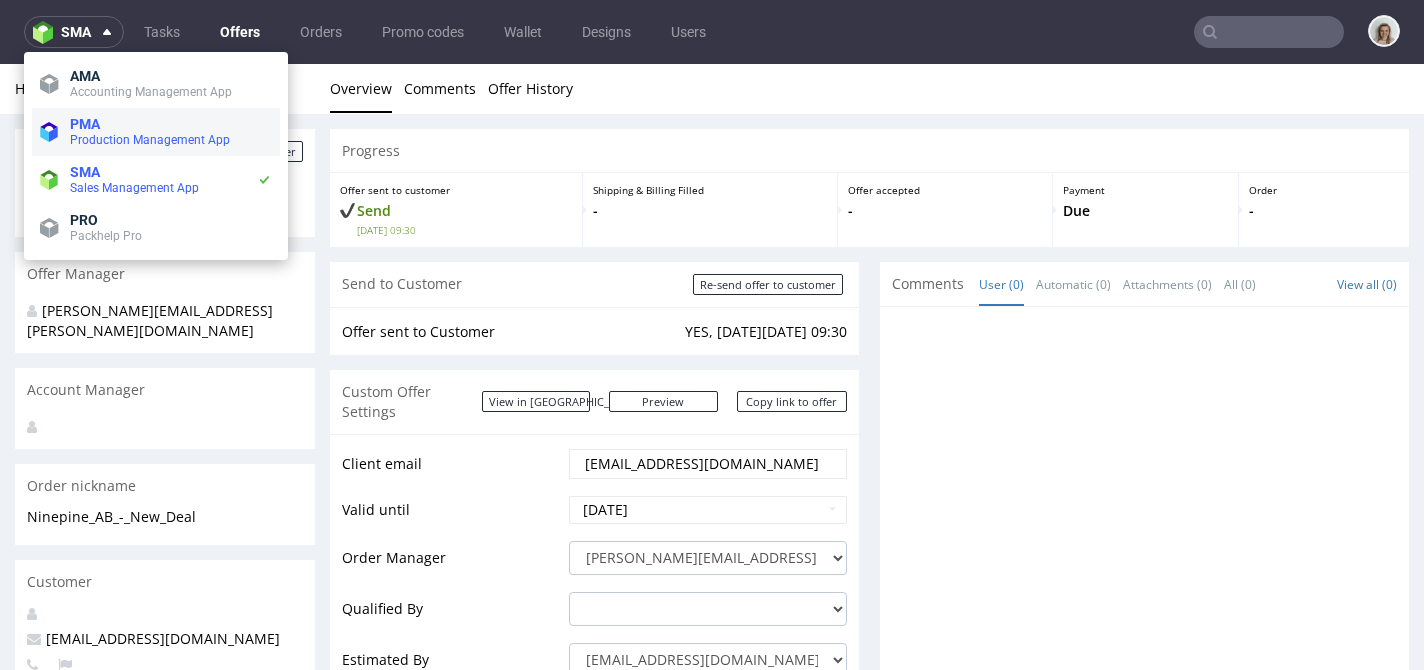 click on "Production Management App" at bounding box center [171, 140] 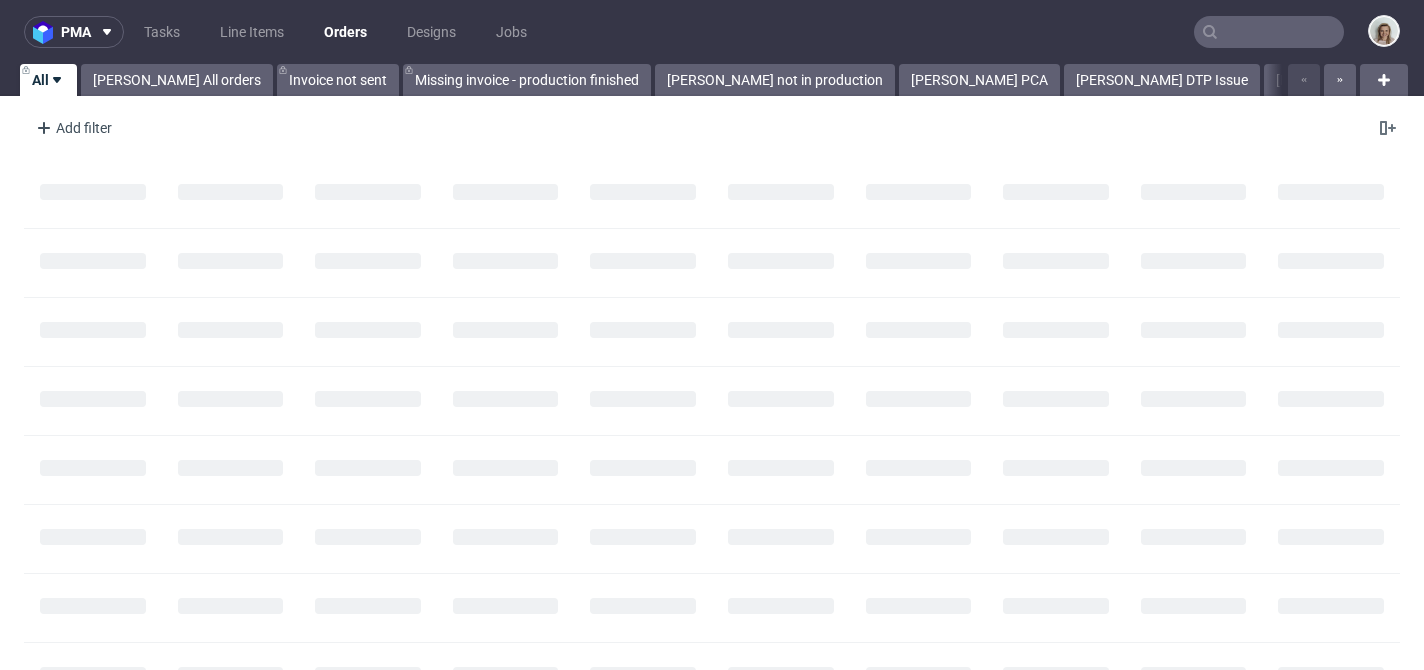 click at bounding box center [1269, 32] 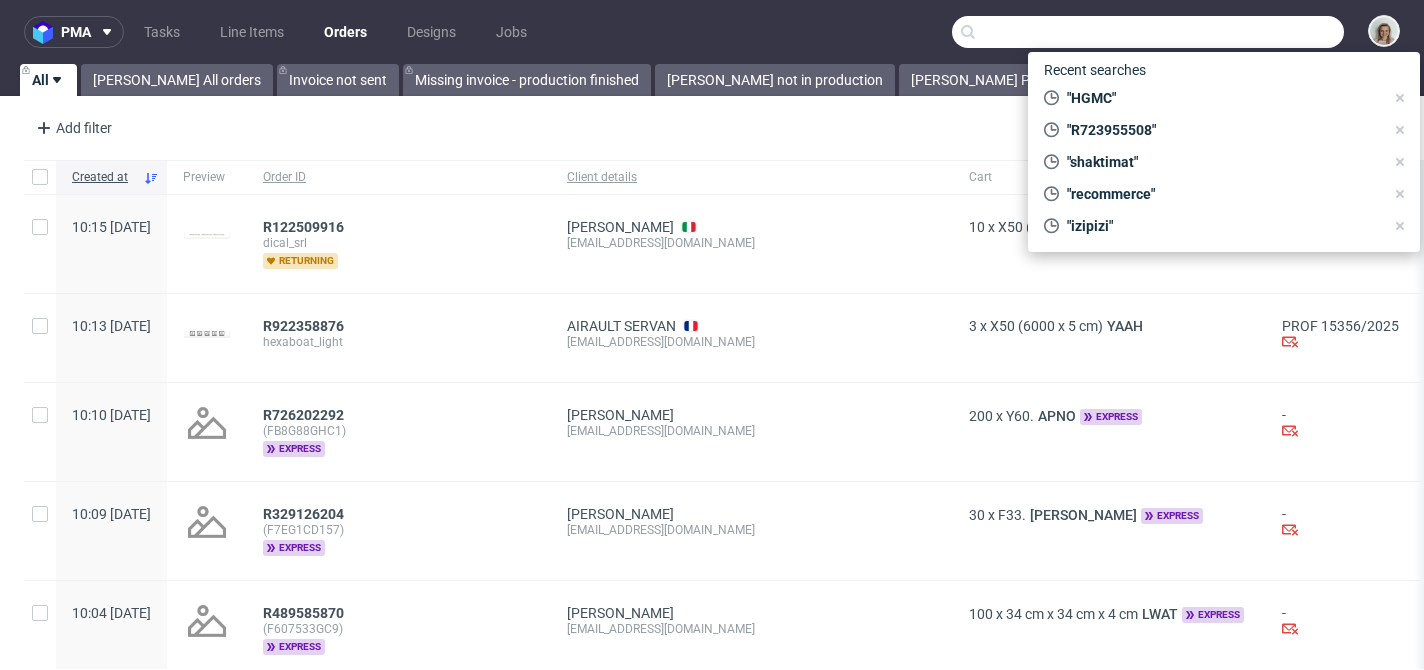 paste on "shipping@marfastance.com" 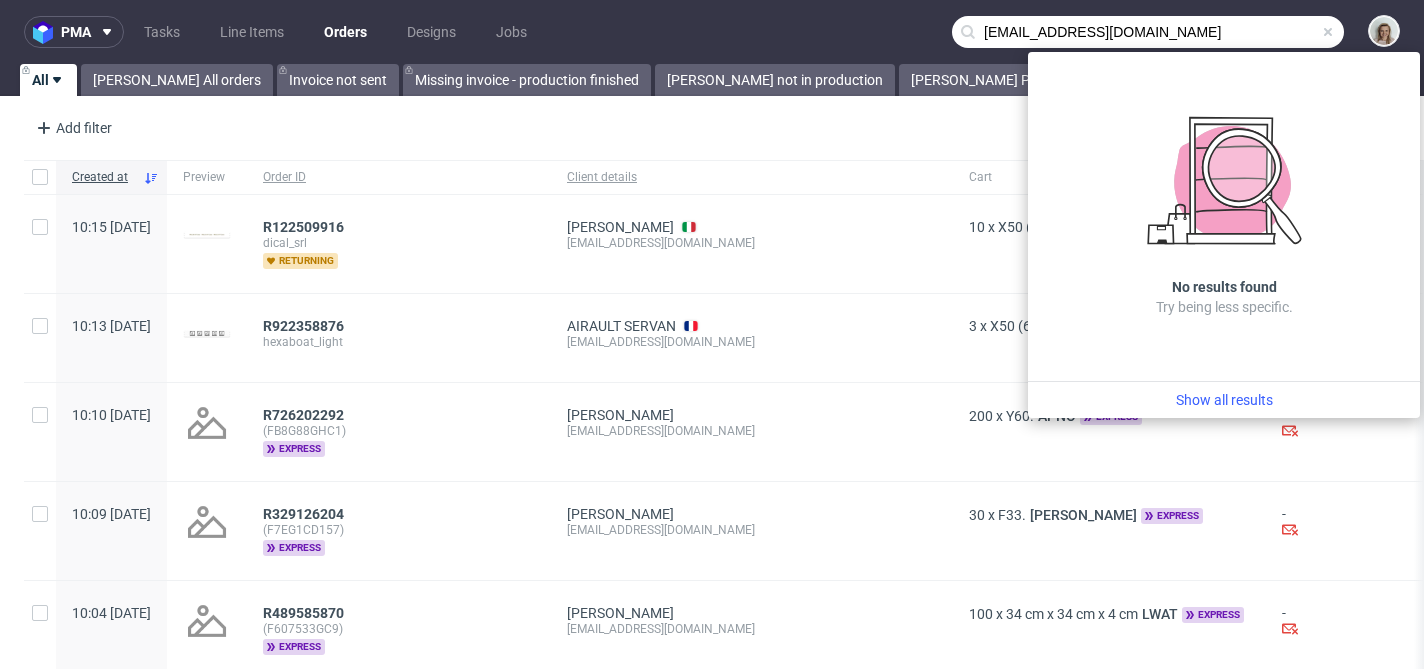 drag, startPoint x: 1035, startPoint y: 32, endPoint x: 940, endPoint y: 18, distance: 96.02604 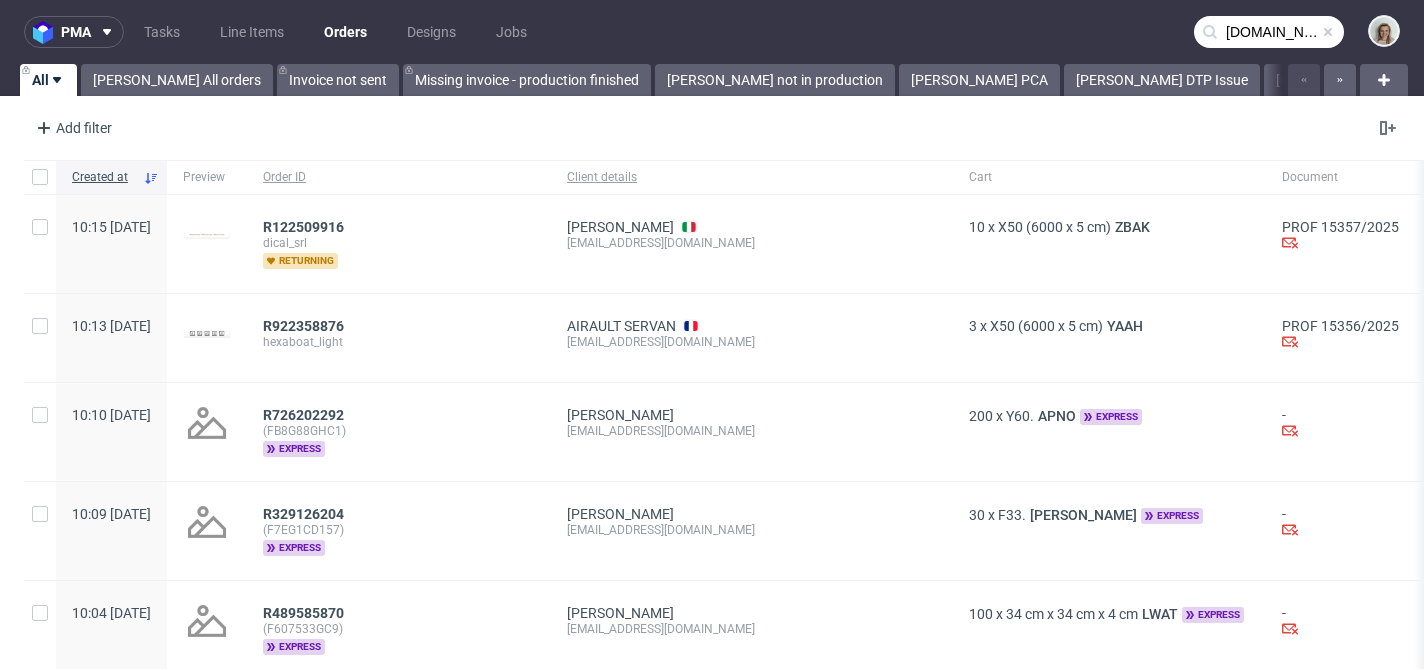 type on "marfastance.com" 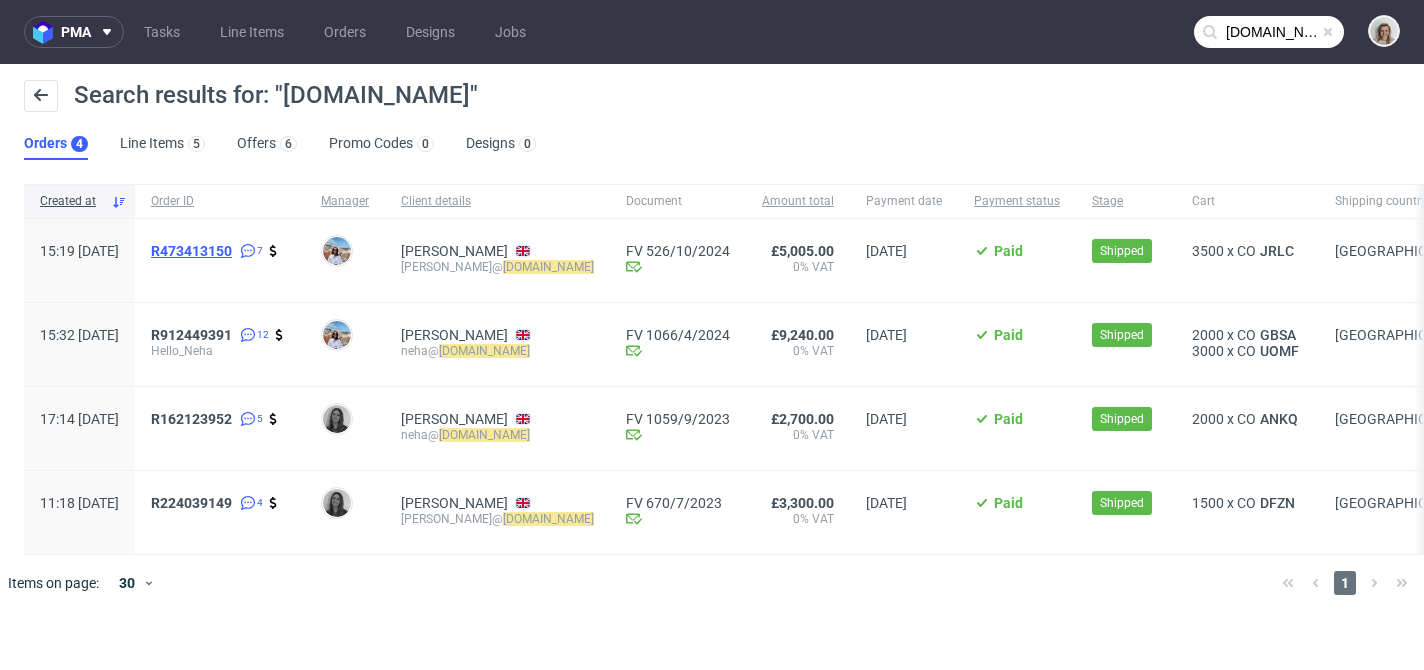 click on "R473413150" at bounding box center (191, 251) 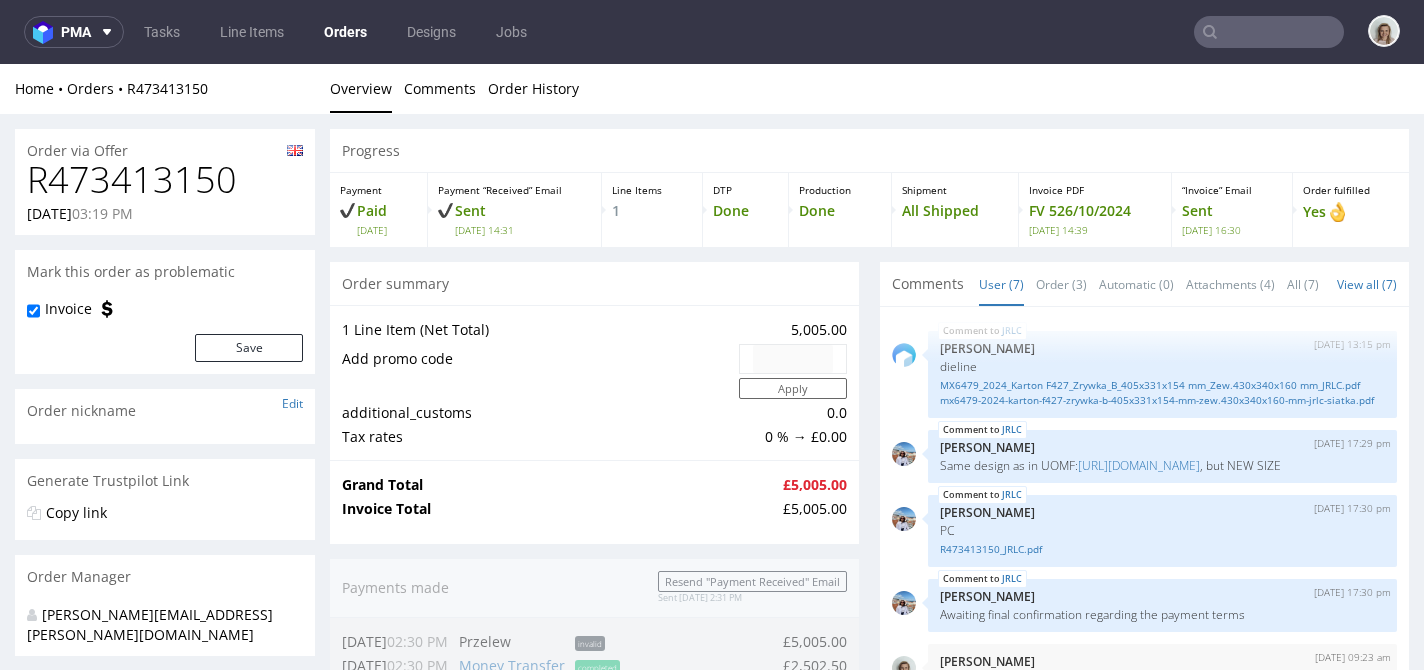 scroll, scrollTop: 419, scrollLeft: 0, axis: vertical 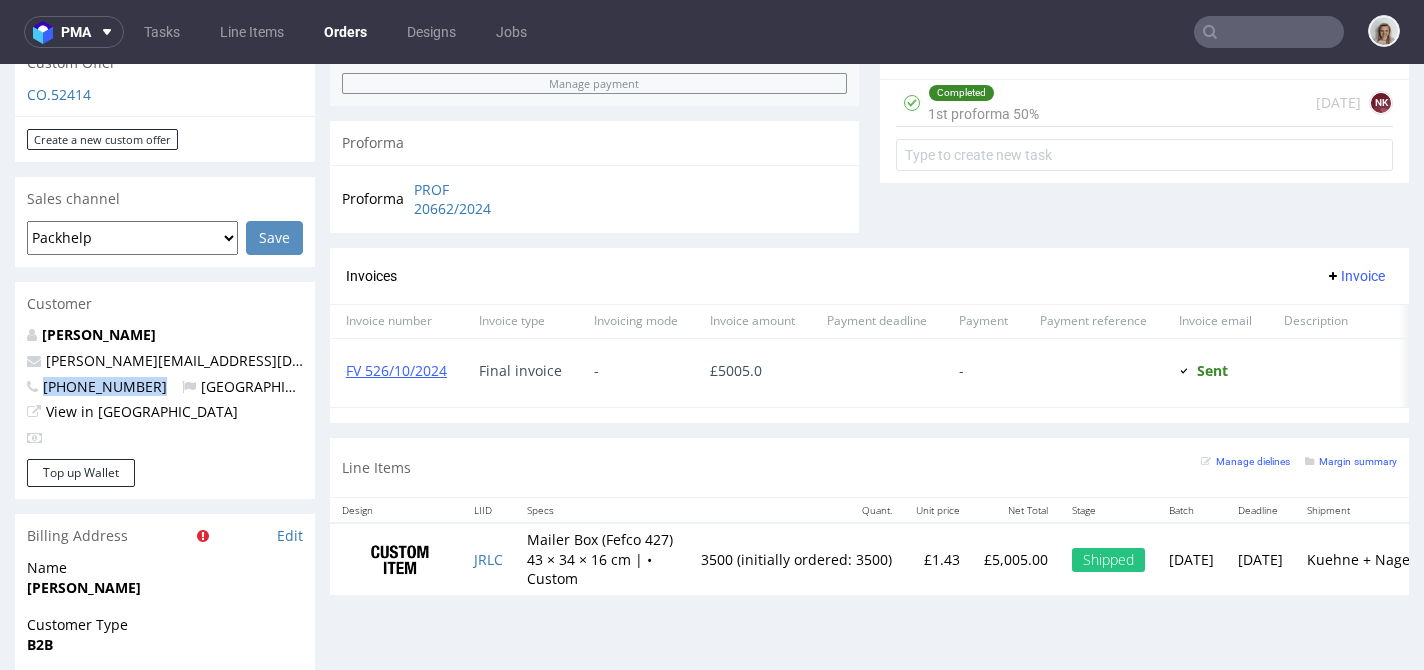 drag, startPoint x: 164, startPoint y: 346, endPoint x: 36, endPoint y: 343, distance: 128.03516 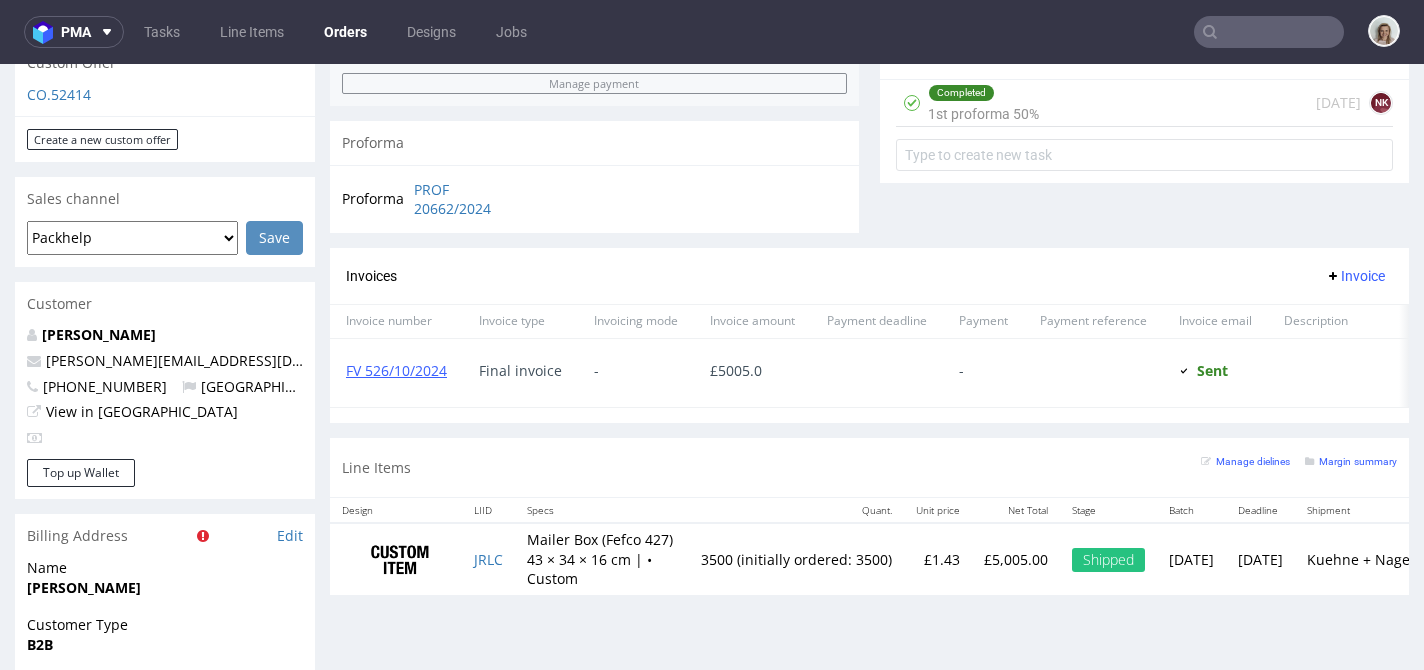 click on "View in [GEOGRAPHIC_DATA]" at bounding box center (165, 412) 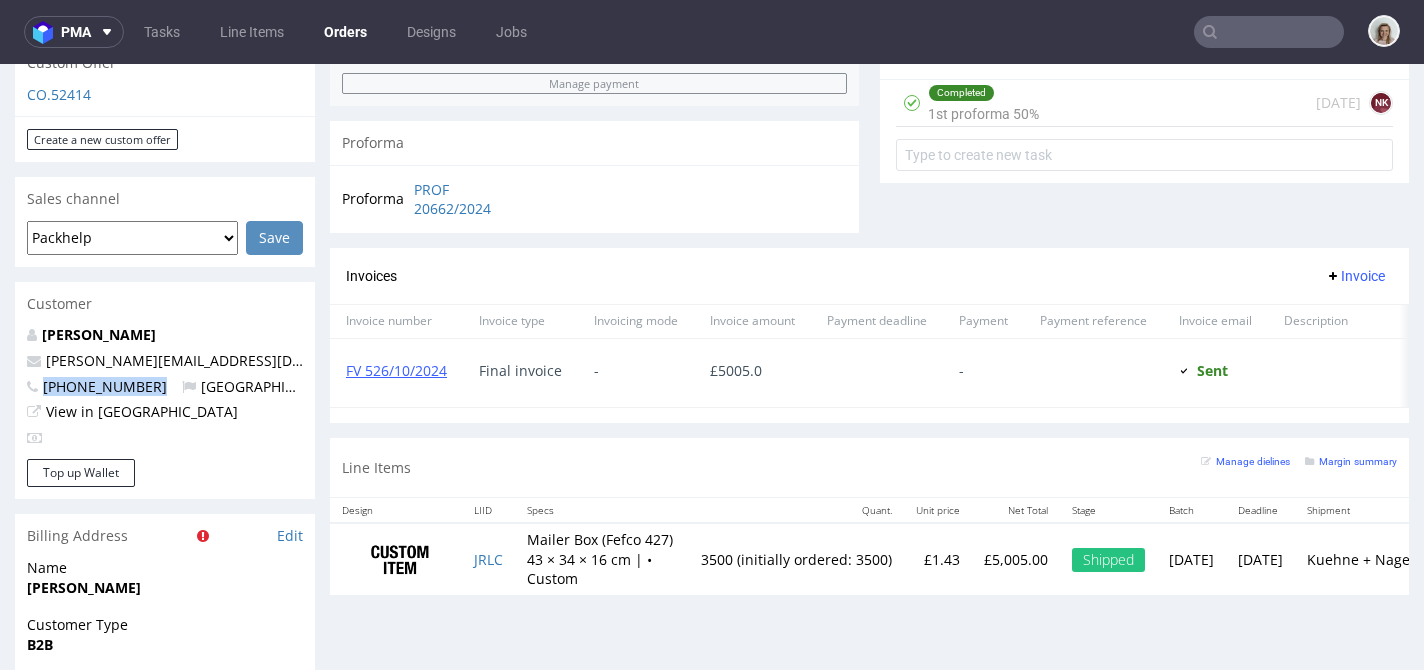 drag, startPoint x: 163, startPoint y: 347, endPoint x: 40, endPoint y: 344, distance: 123.03658 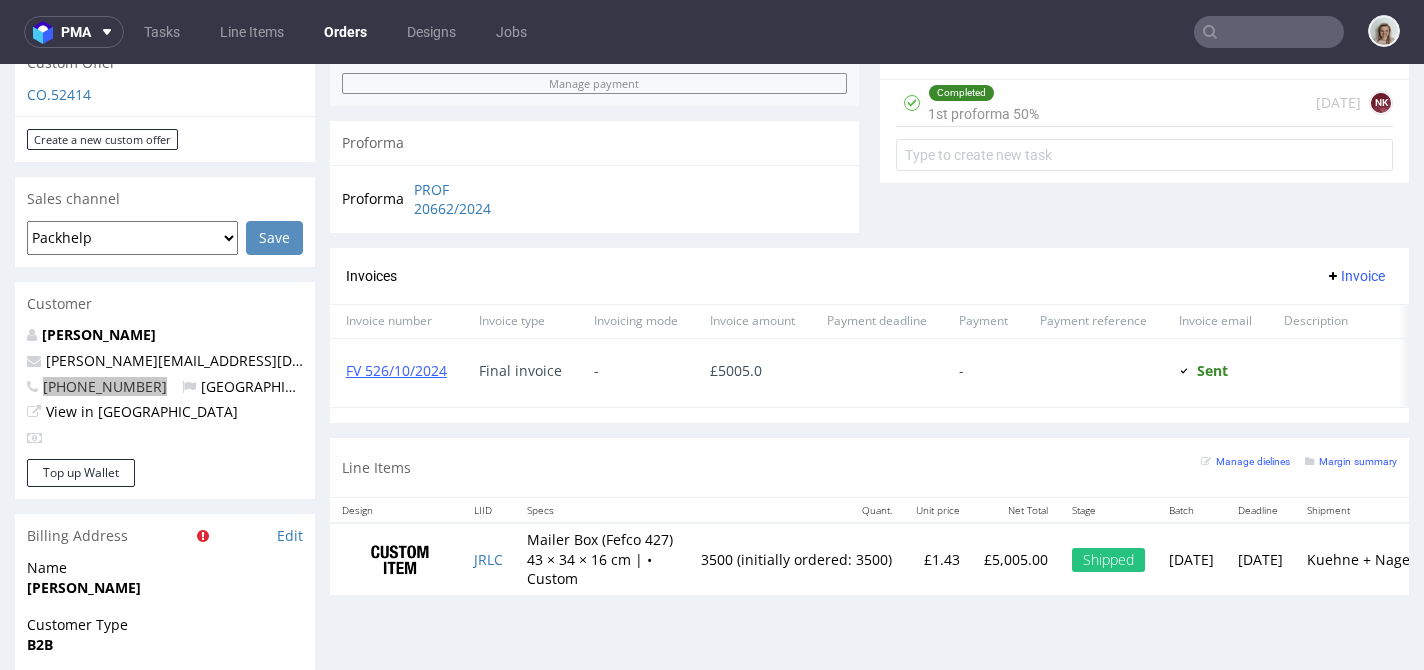 click at bounding box center (1269, 32) 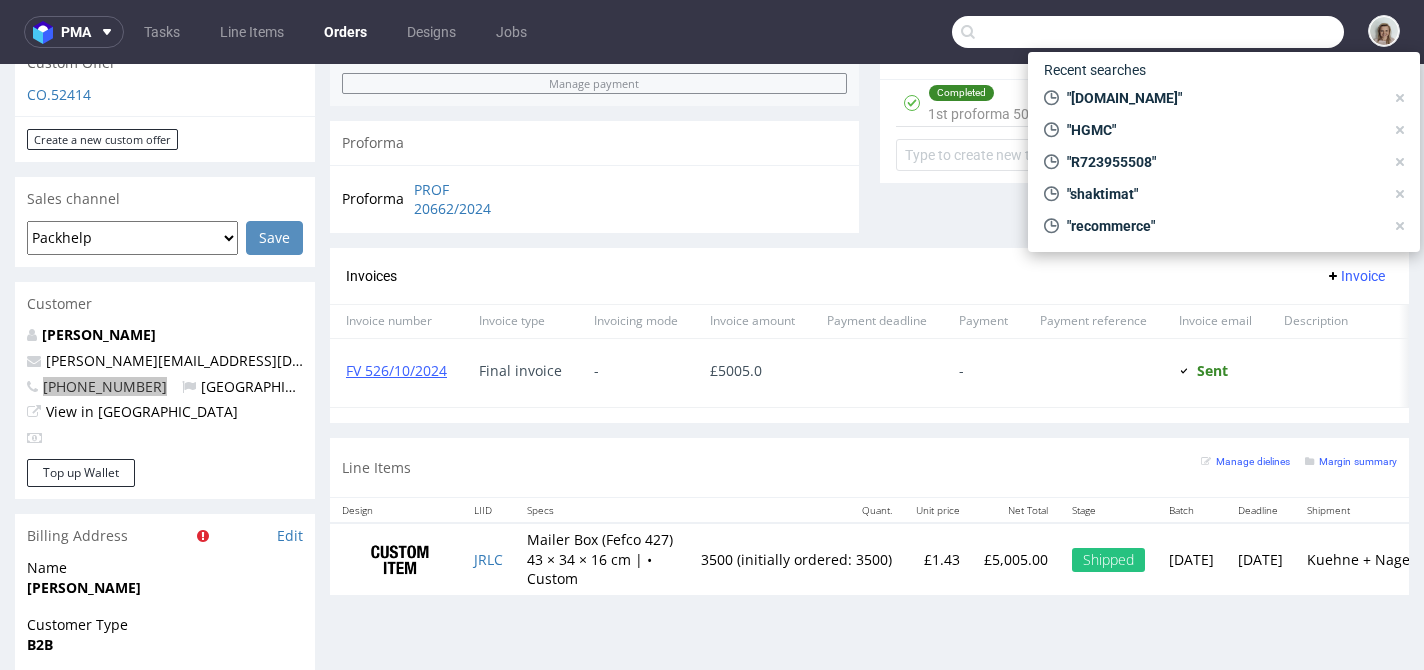 paste on "anthony.memeh@ckdcent.com" 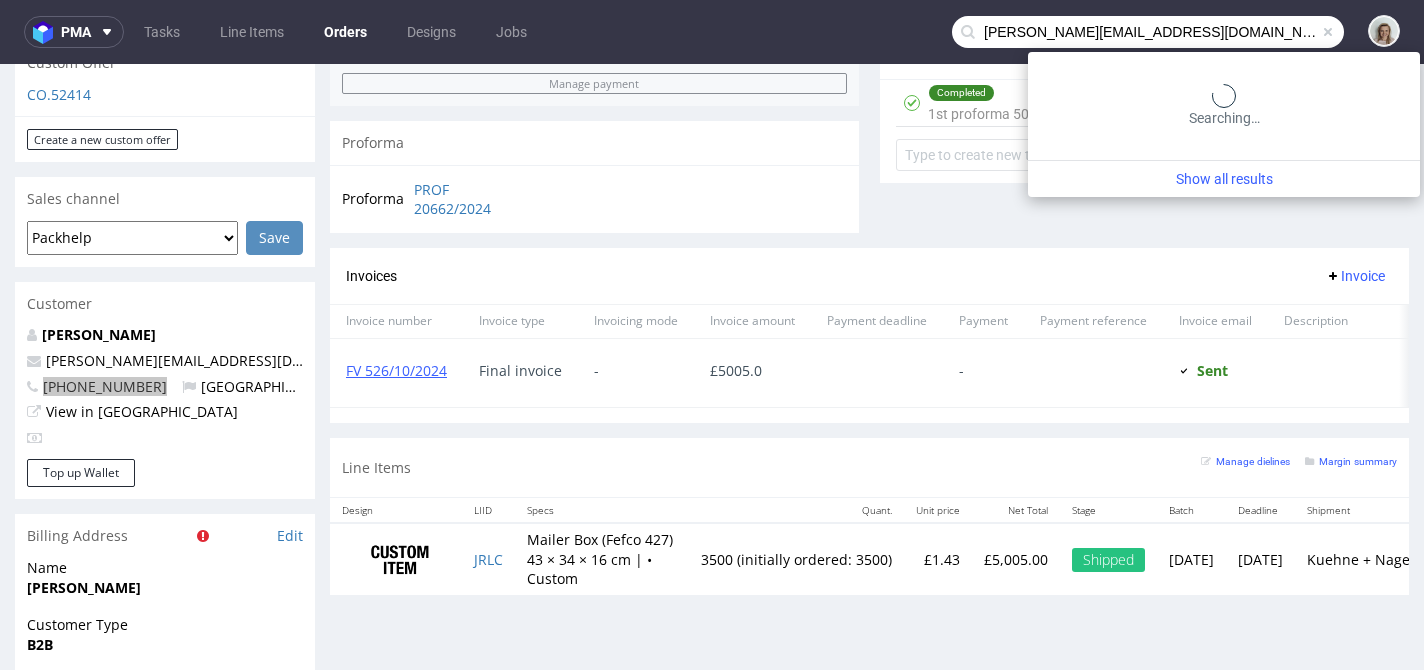 type on "anthony.memeh@ckdcent.com" 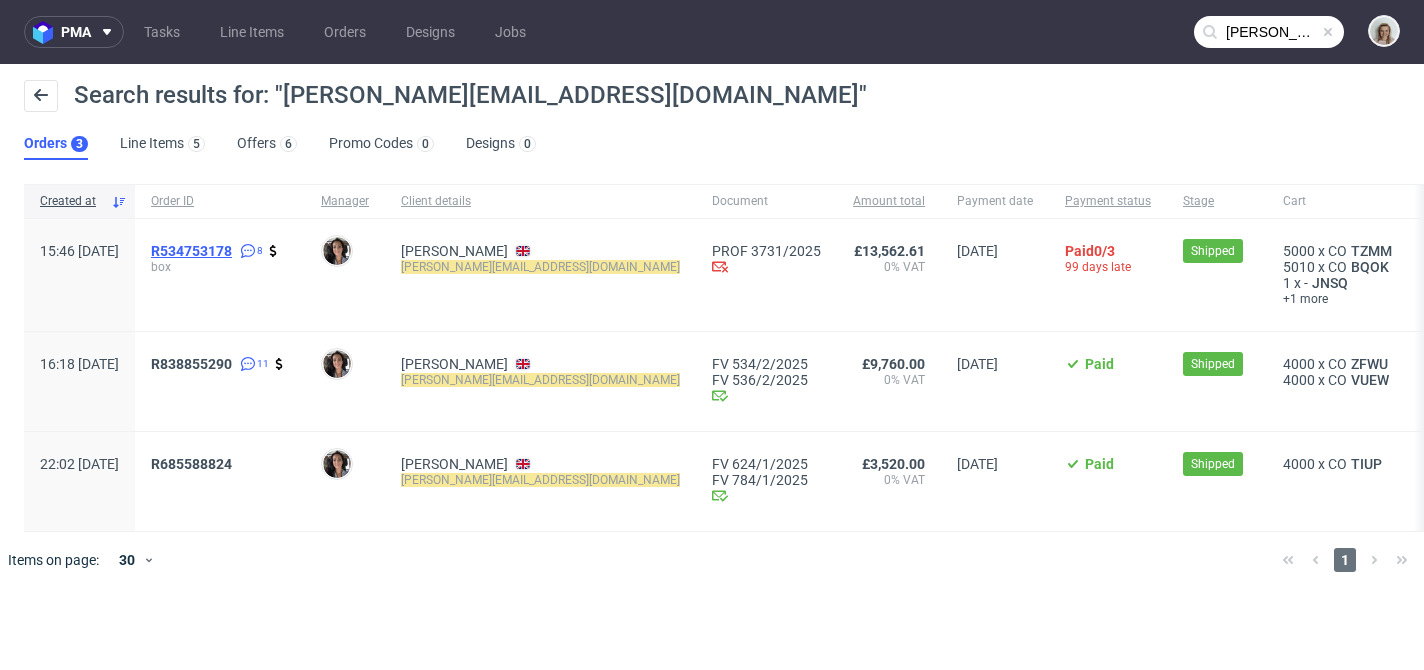 click on "R534753178" at bounding box center [191, 251] 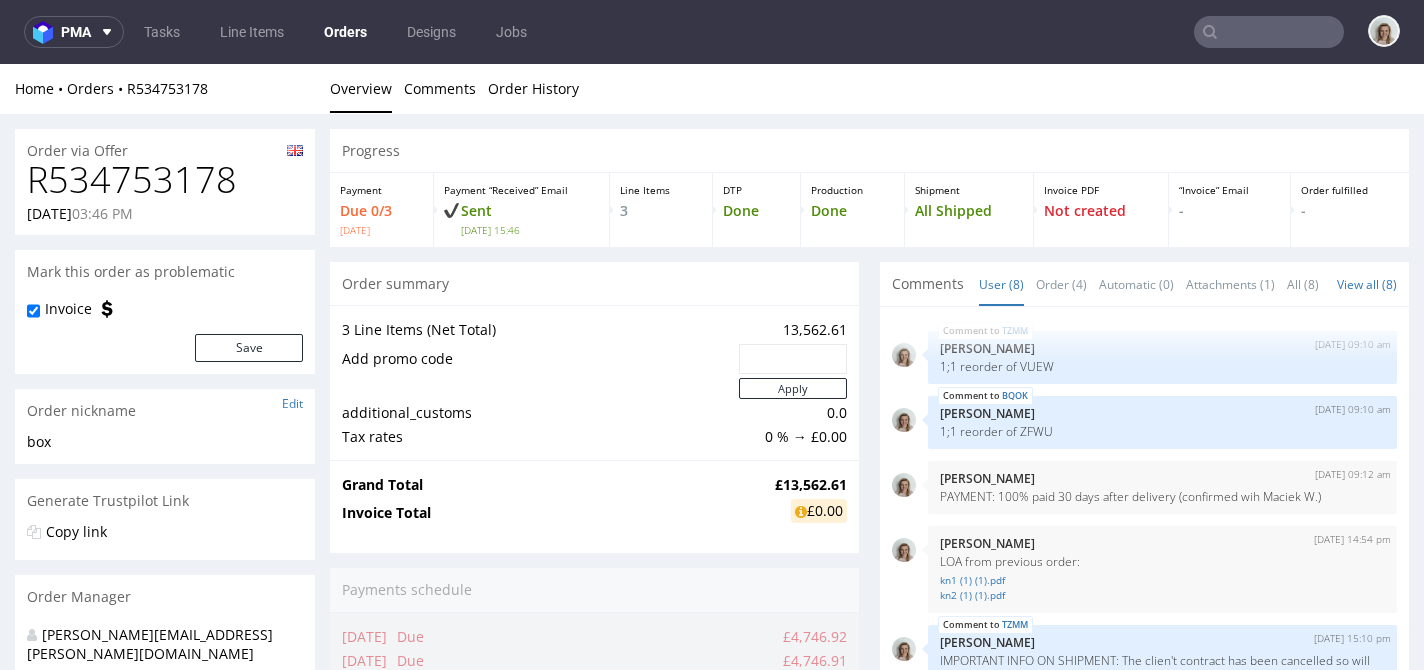 scroll, scrollTop: 18, scrollLeft: 0, axis: vertical 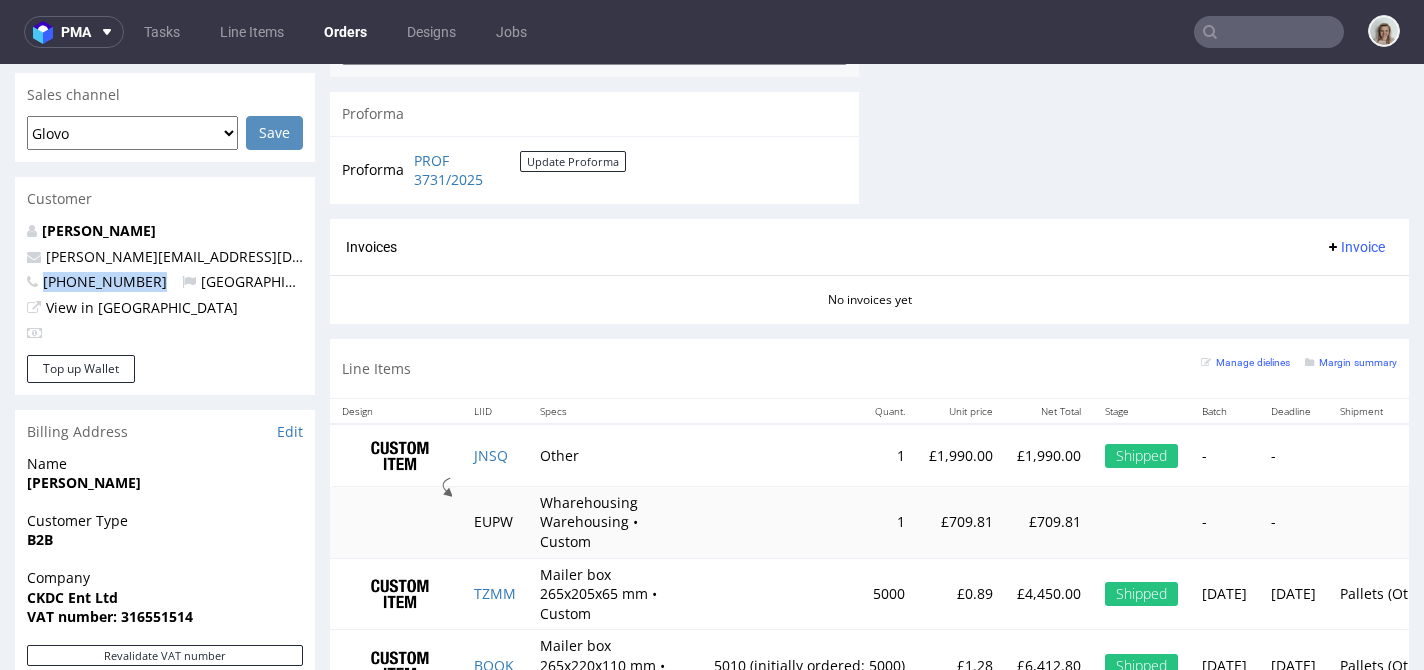 drag, startPoint x: 156, startPoint y: 242, endPoint x: 43, endPoint y: 239, distance: 113.03982 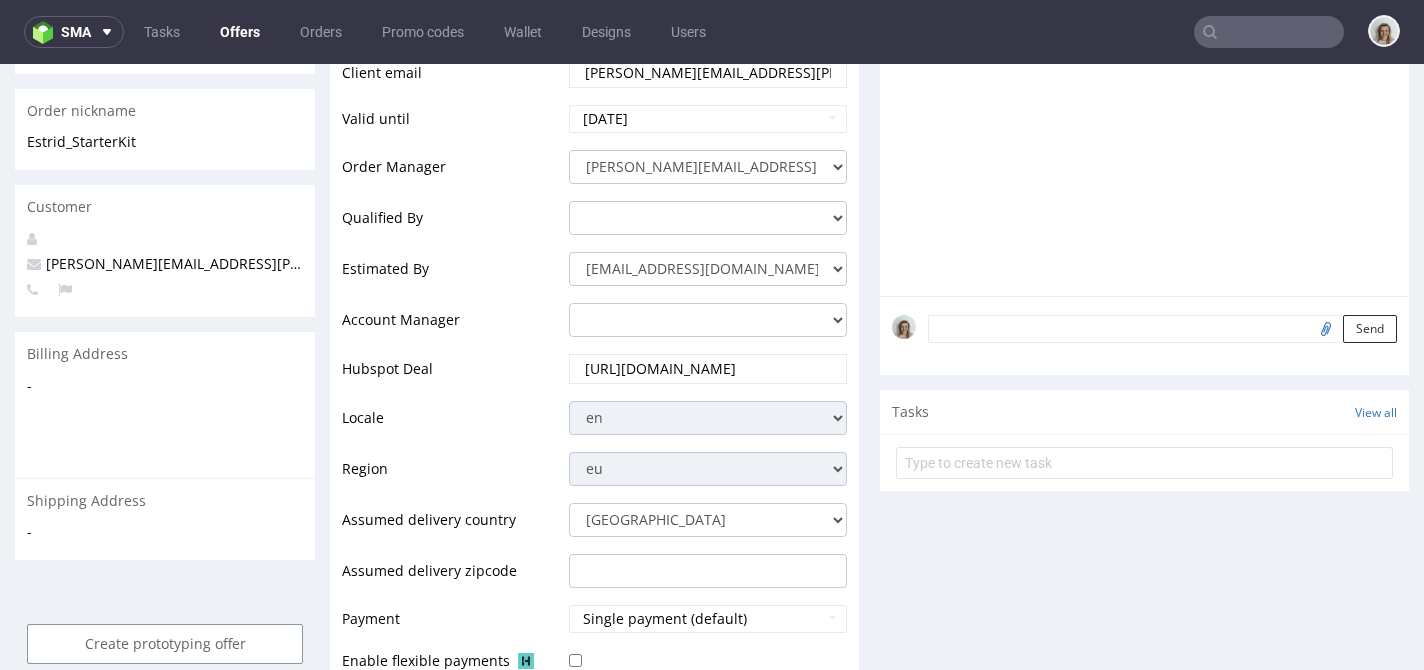 scroll, scrollTop: 1135, scrollLeft: 0, axis: vertical 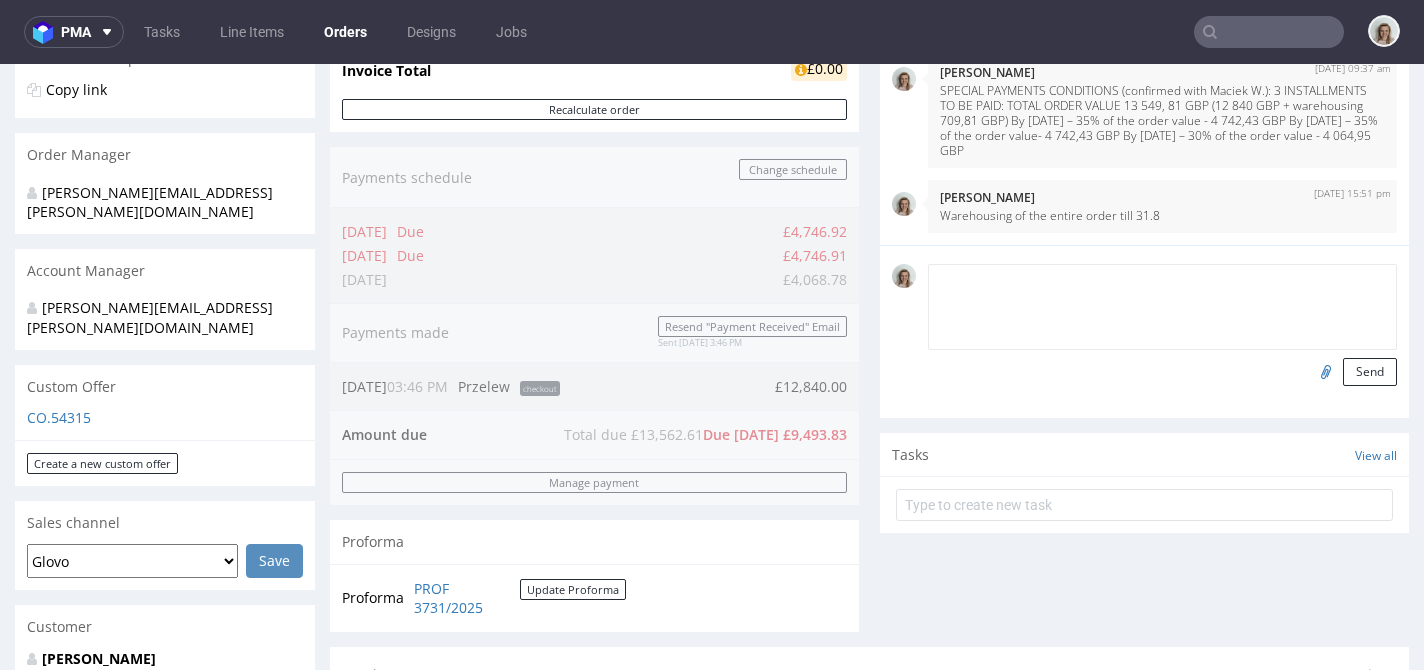 click at bounding box center [1162, 307] 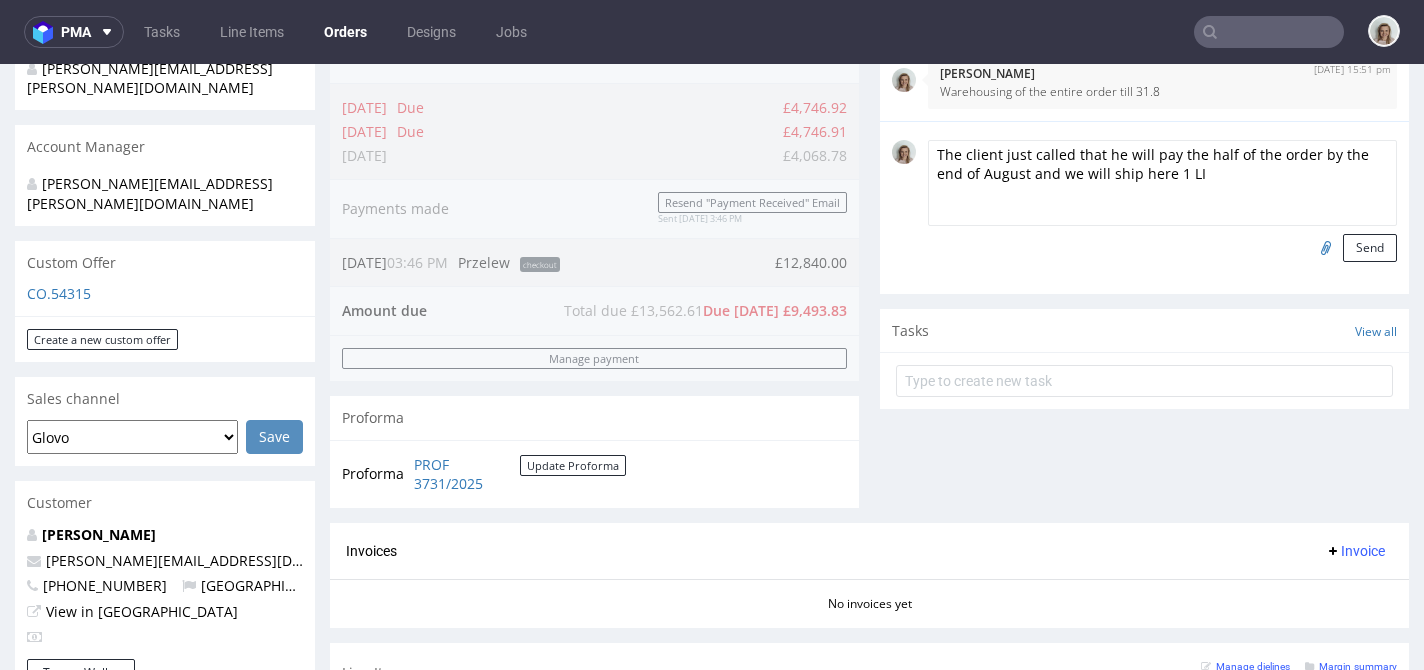 scroll, scrollTop: 499, scrollLeft: 0, axis: vertical 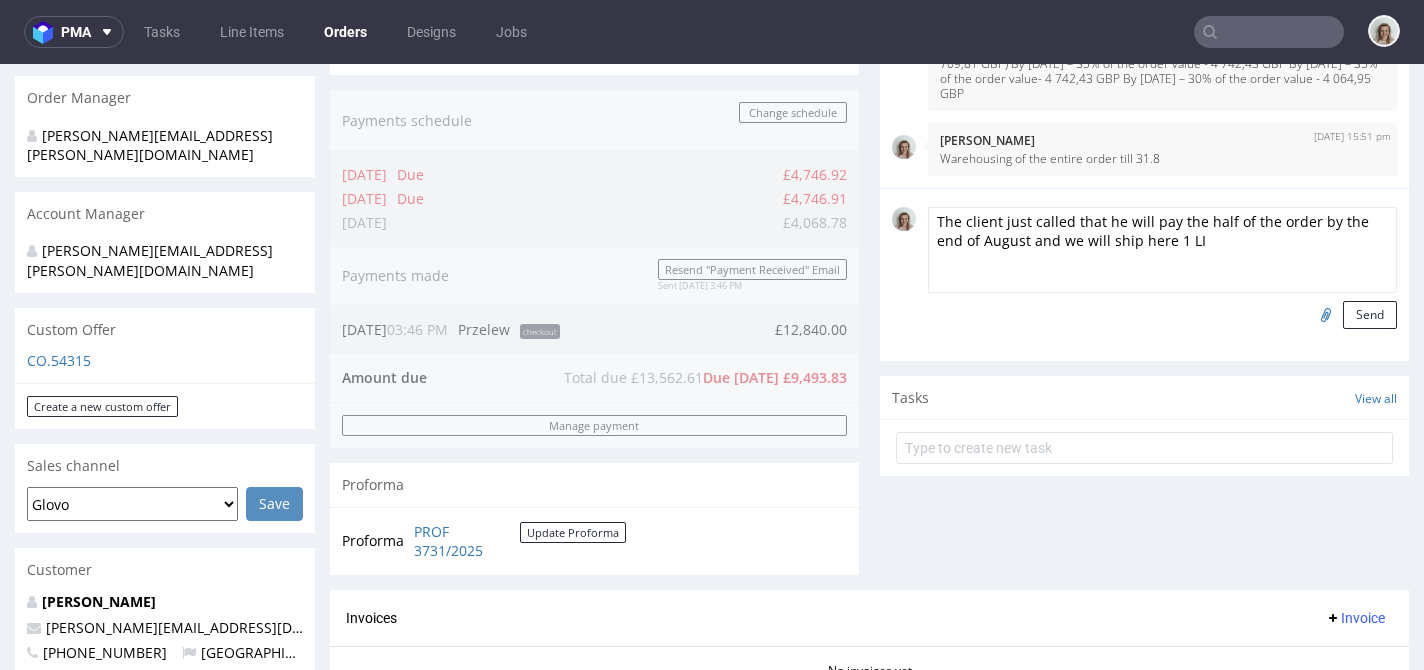 click on "The client just called that he will pay the half of the order by the end of August and we will ship here 1 LI" at bounding box center (1162, 250) 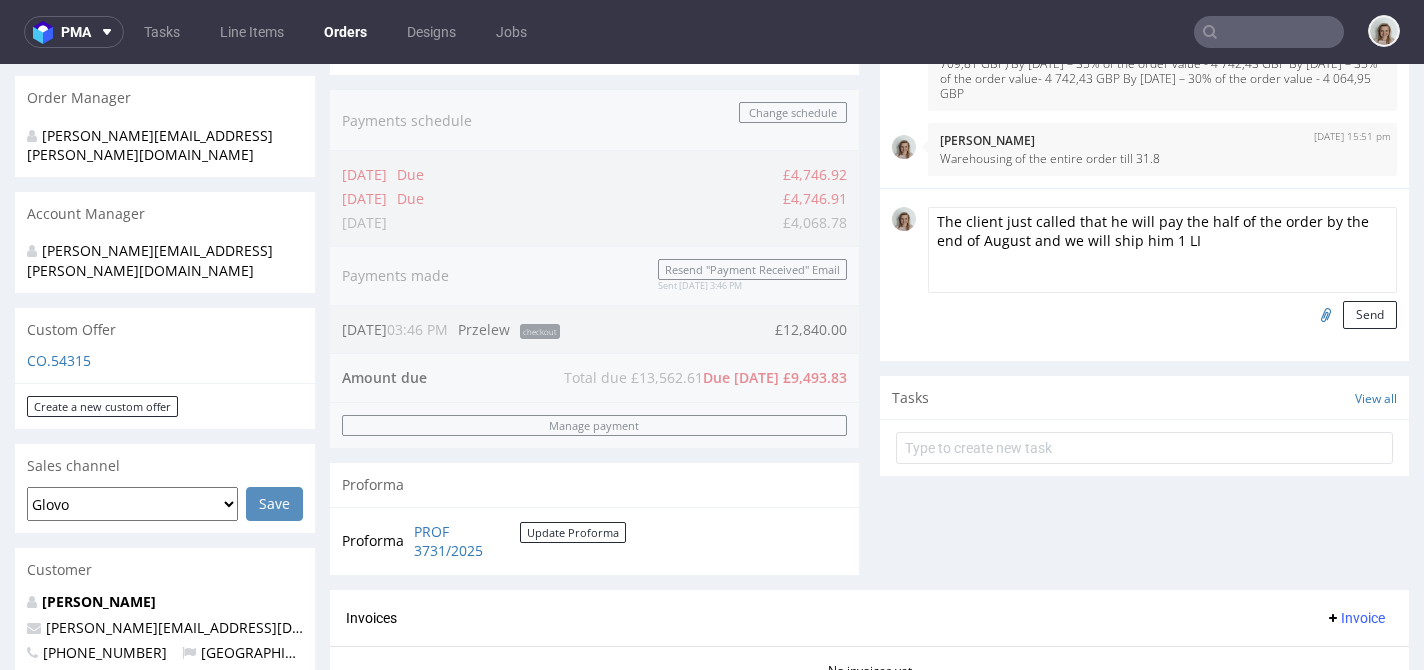 click on "The client just called that he will pay the half of the order by the end of August and we will ship him 1 LI" at bounding box center (1162, 250) 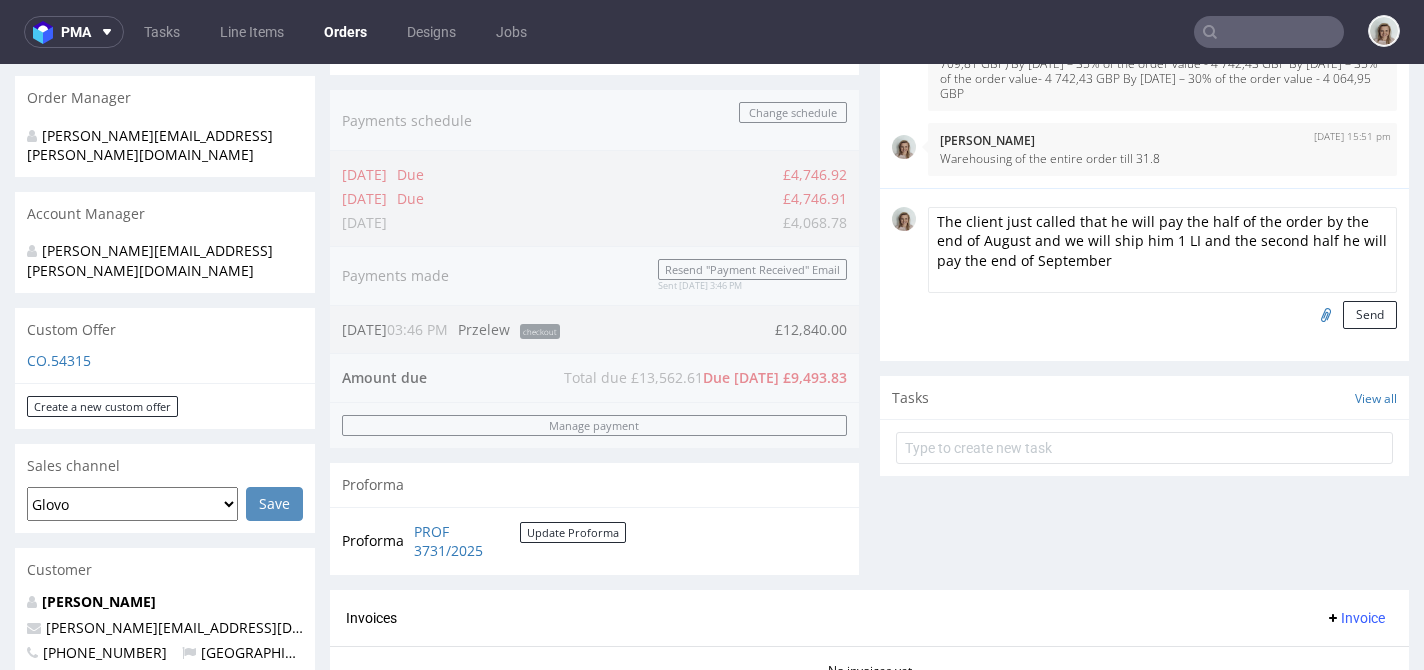 type on "The client just called that he will pay the half of the order by the end of August and we will ship him 1 LI and the second half he will pay the end of September" 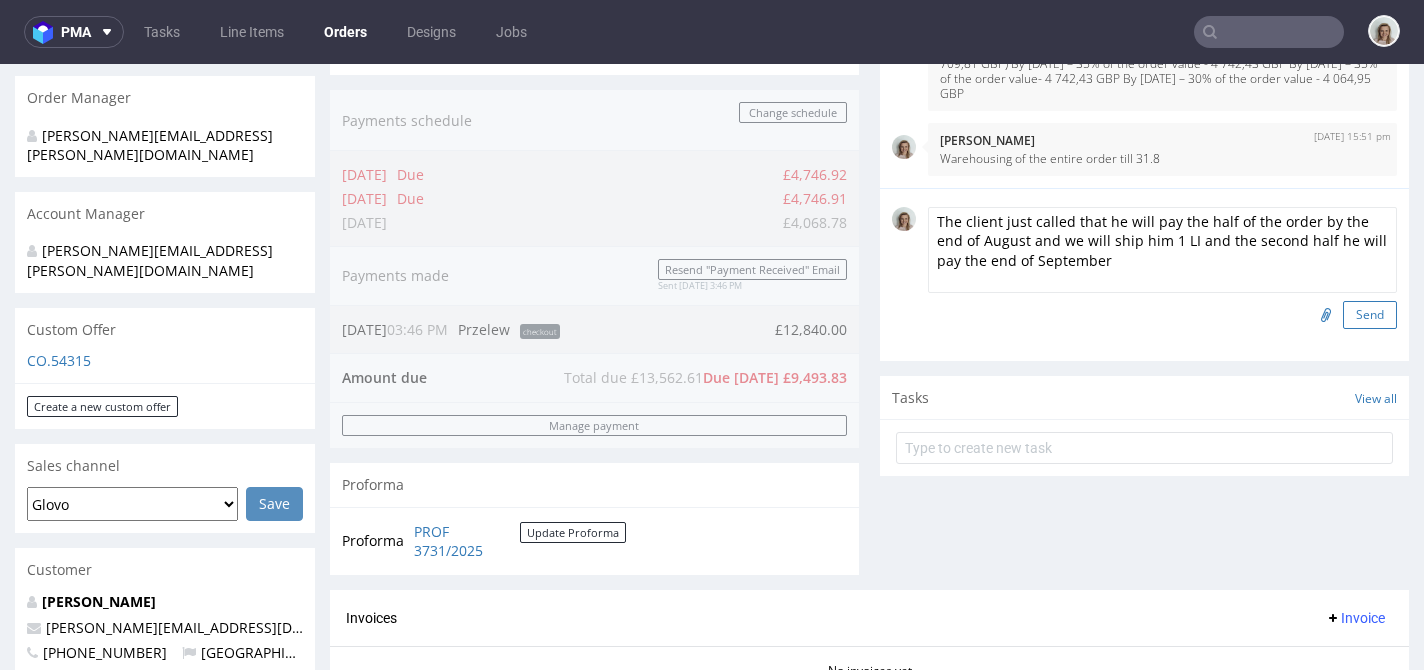 click on "Send" at bounding box center (1370, 315) 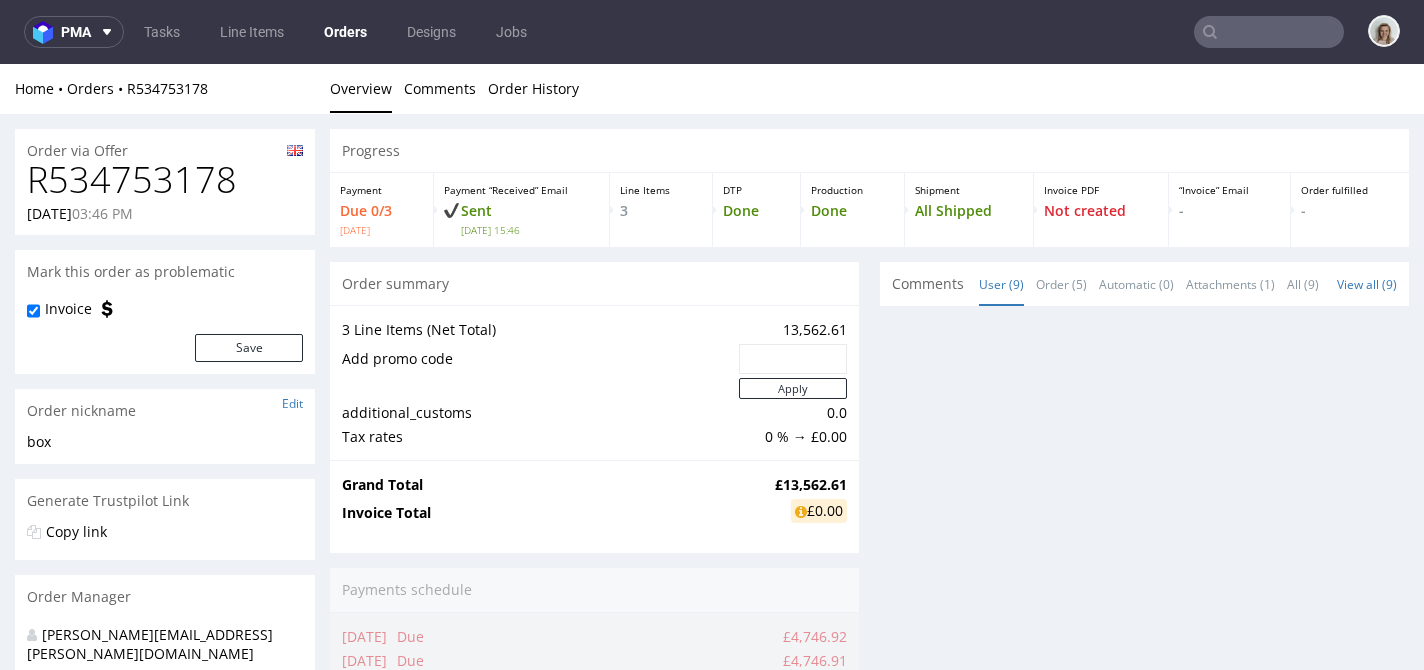 scroll, scrollTop: 0, scrollLeft: 0, axis: both 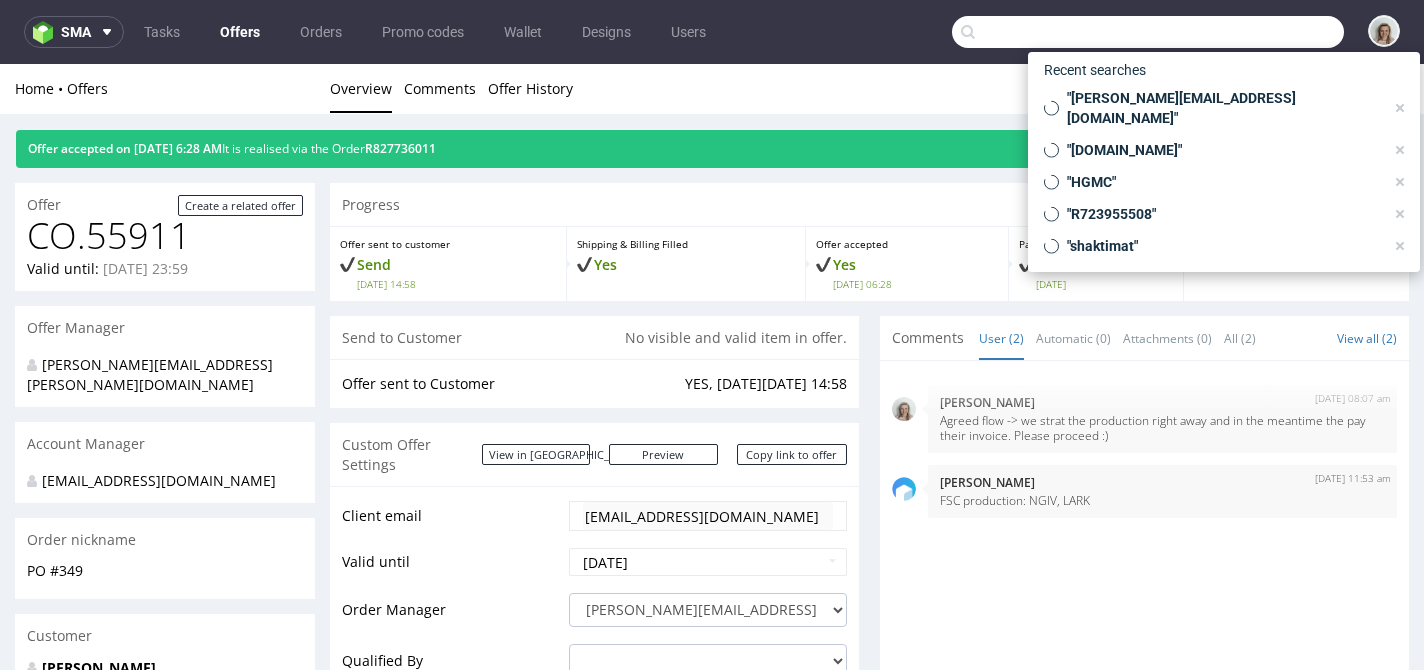 click at bounding box center (1148, 32) 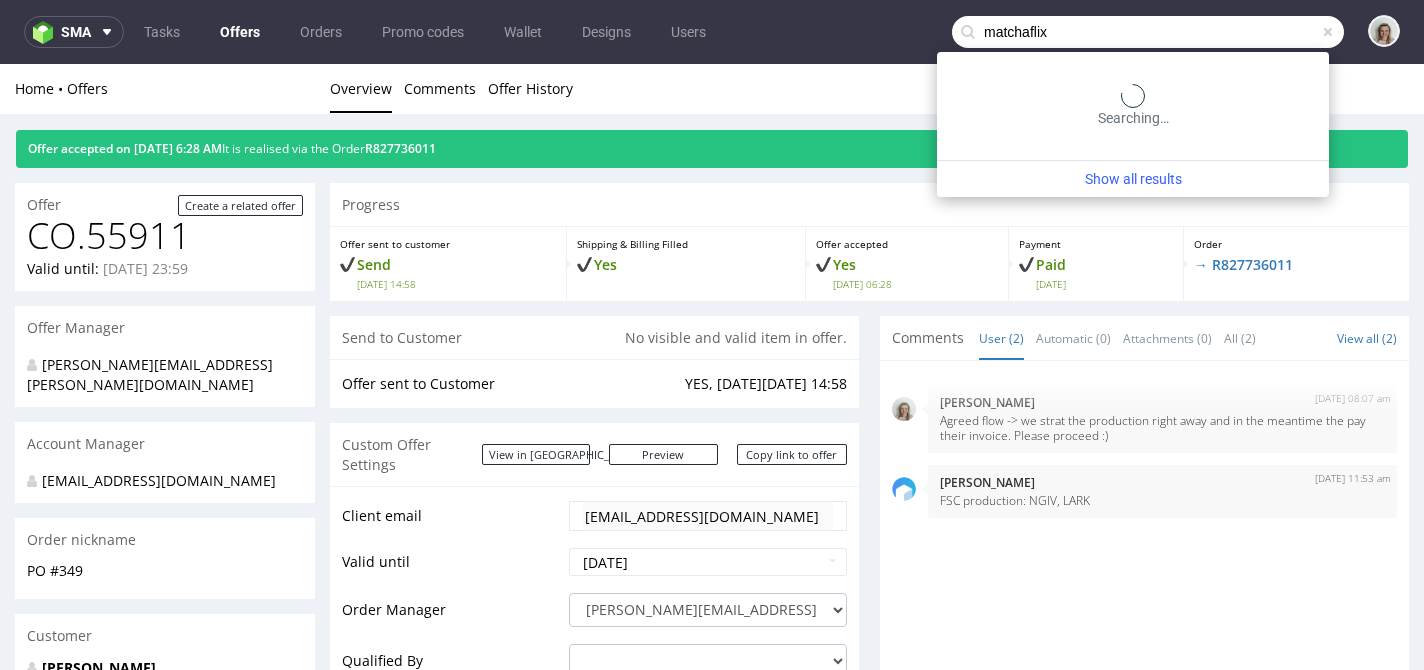 type on "matchaflix" 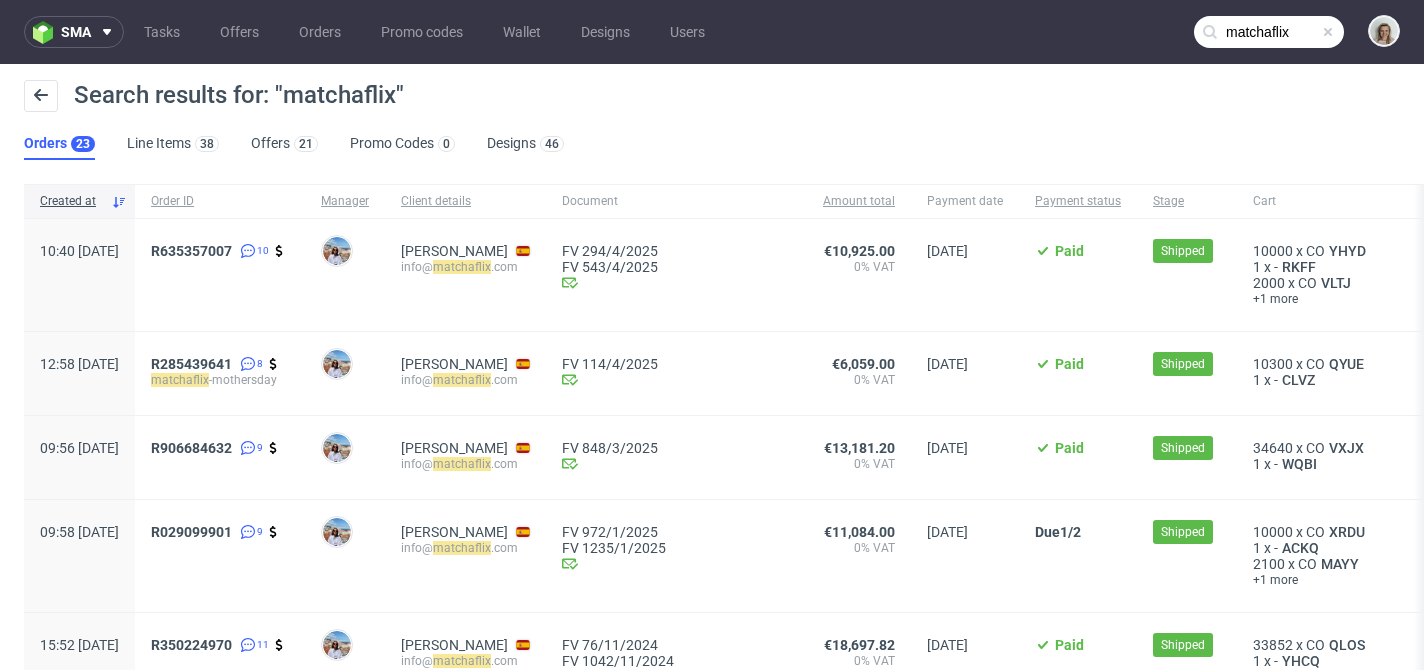 click at bounding box center [1328, 32] 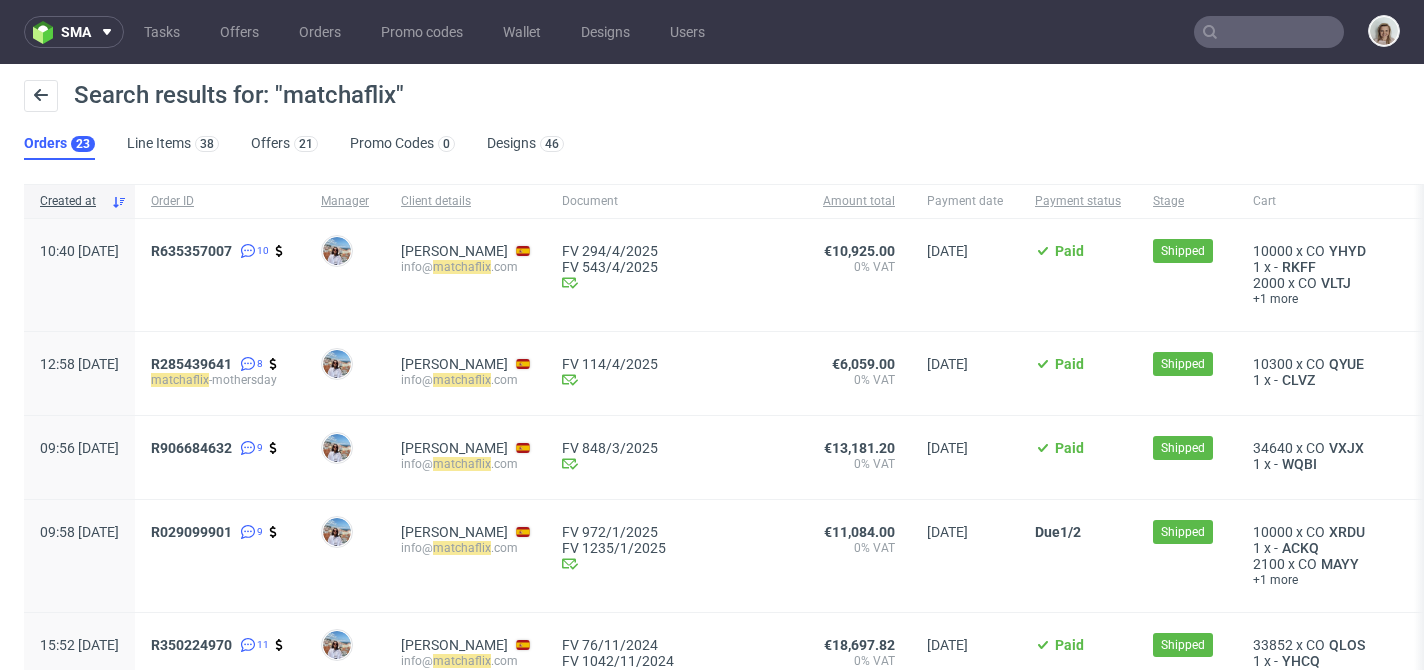 click at bounding box center [1269, 32] 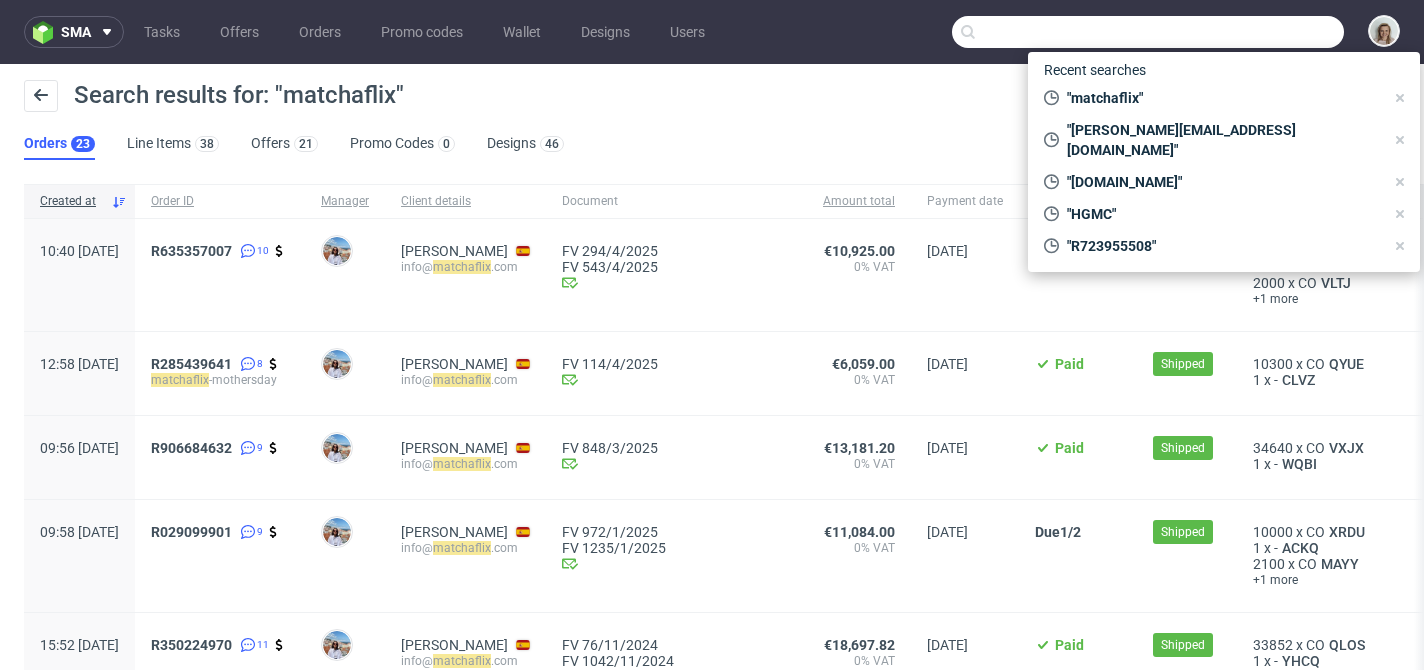 paste on "R897360236" 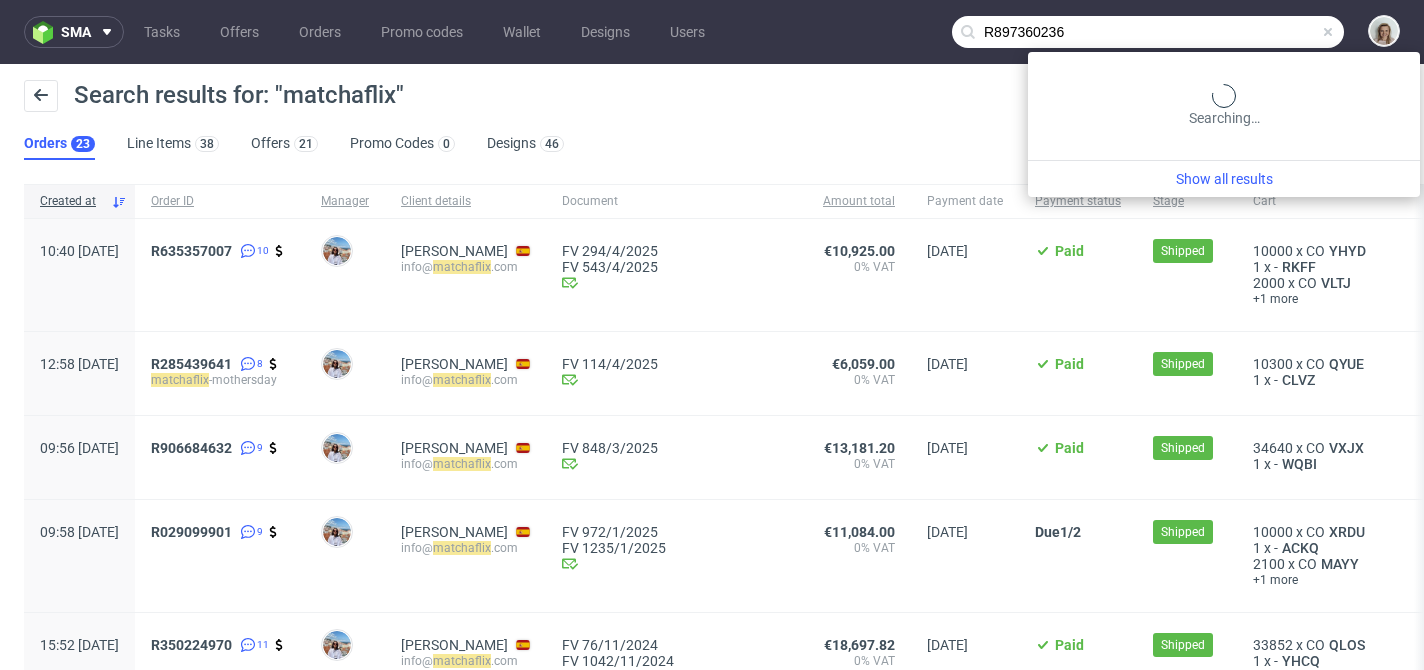 type on "R897360236" 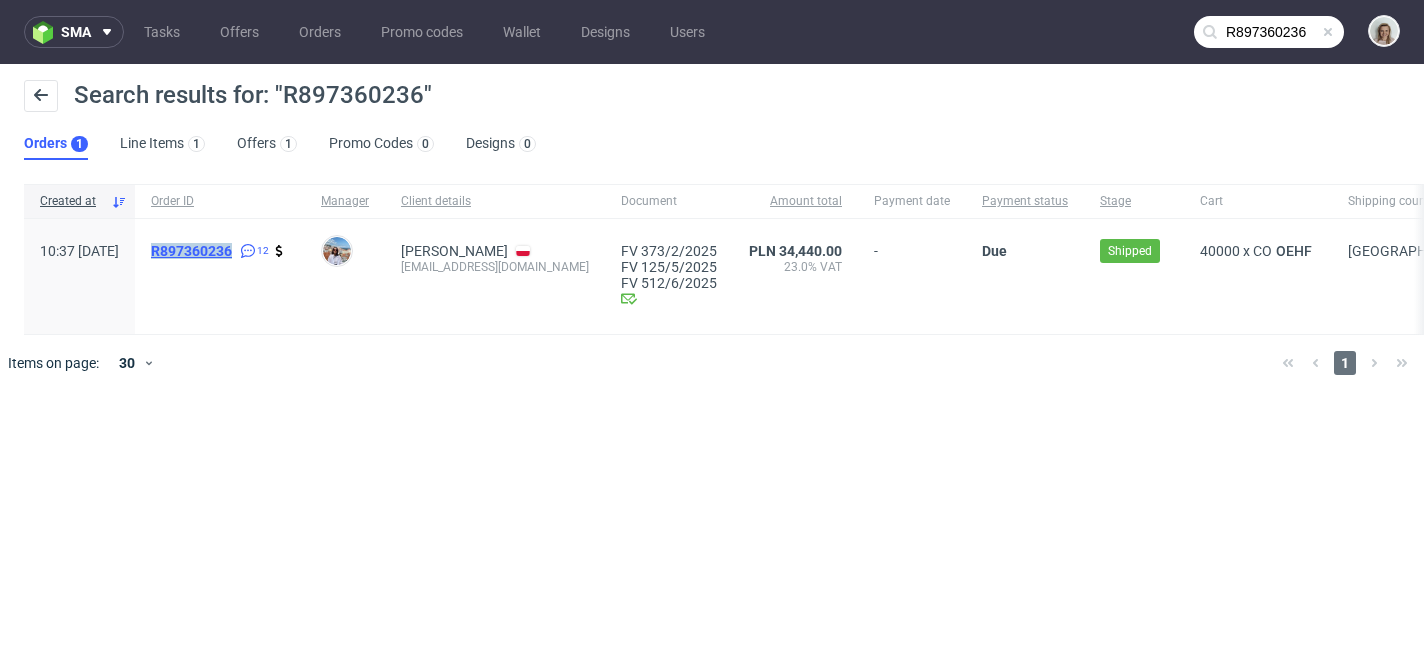 drag, startPoint x: 207, startPoint y: 246, endPoint x: 286, endPoint y: 243, distance: 79.05694 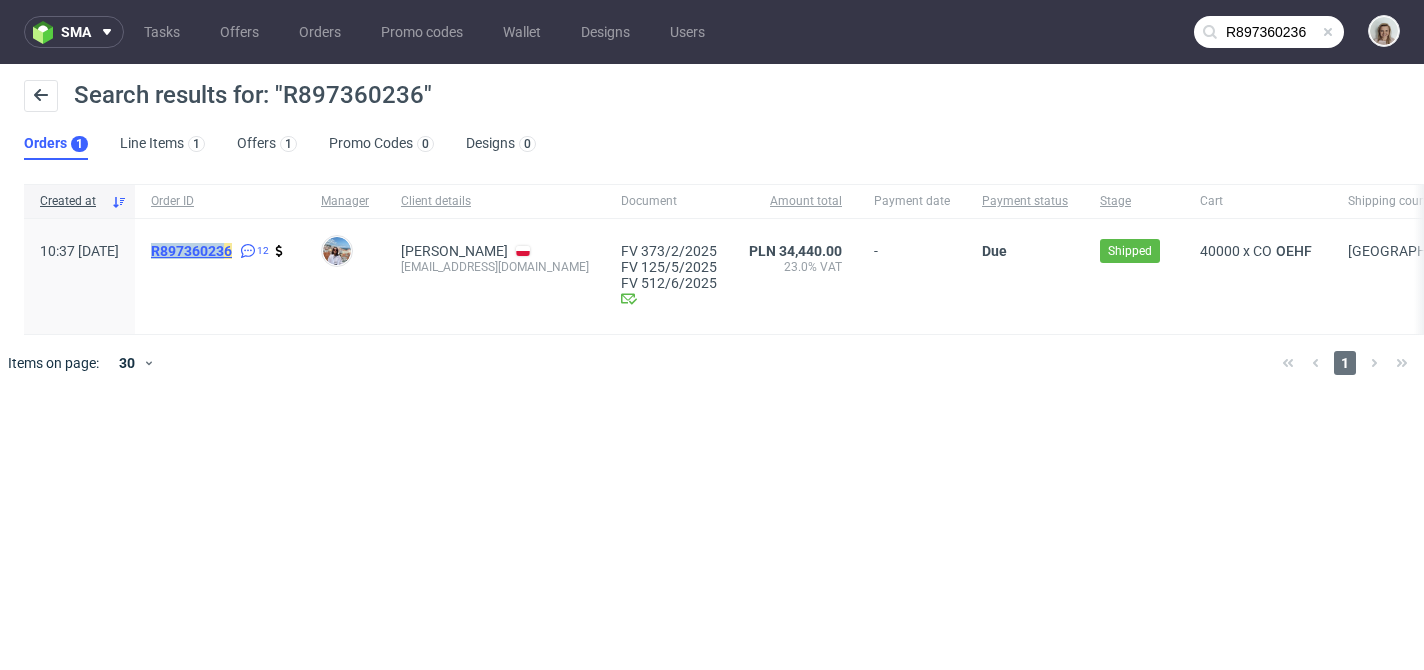 copy on "R89736023" 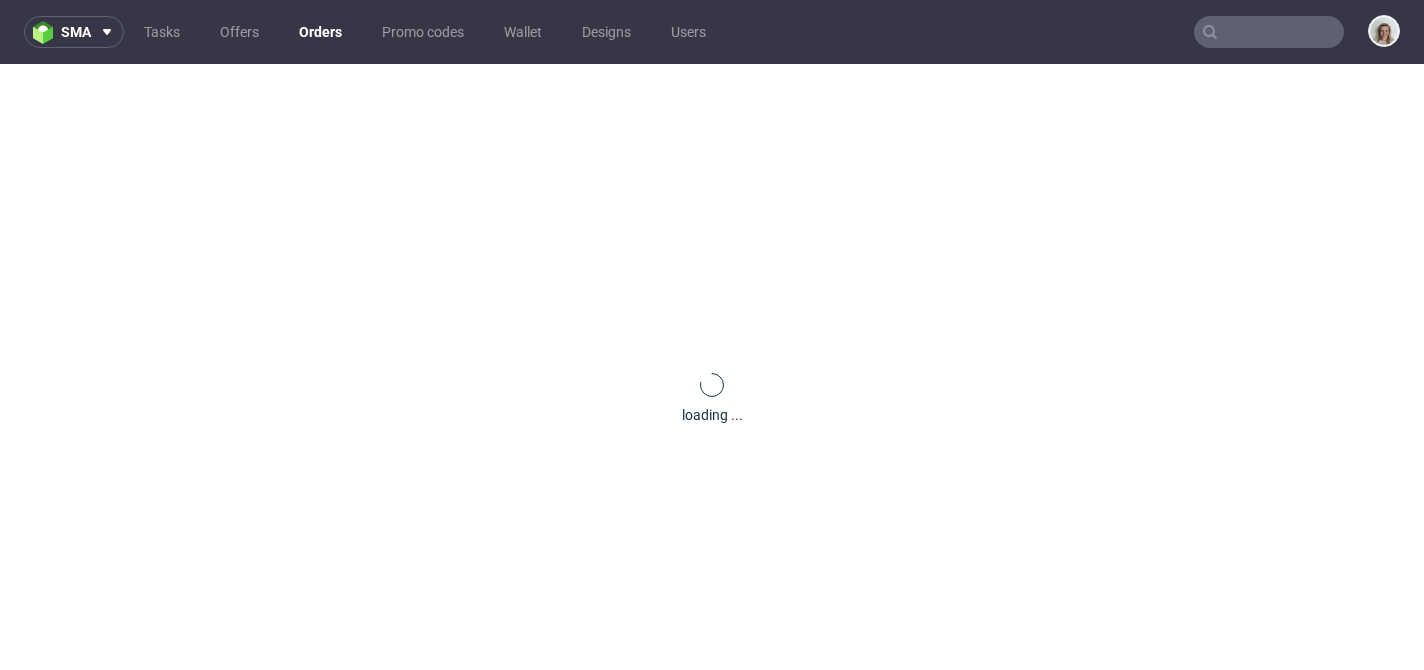 scroll, scrollTop: 0, scrollLeft: 0, axis: both 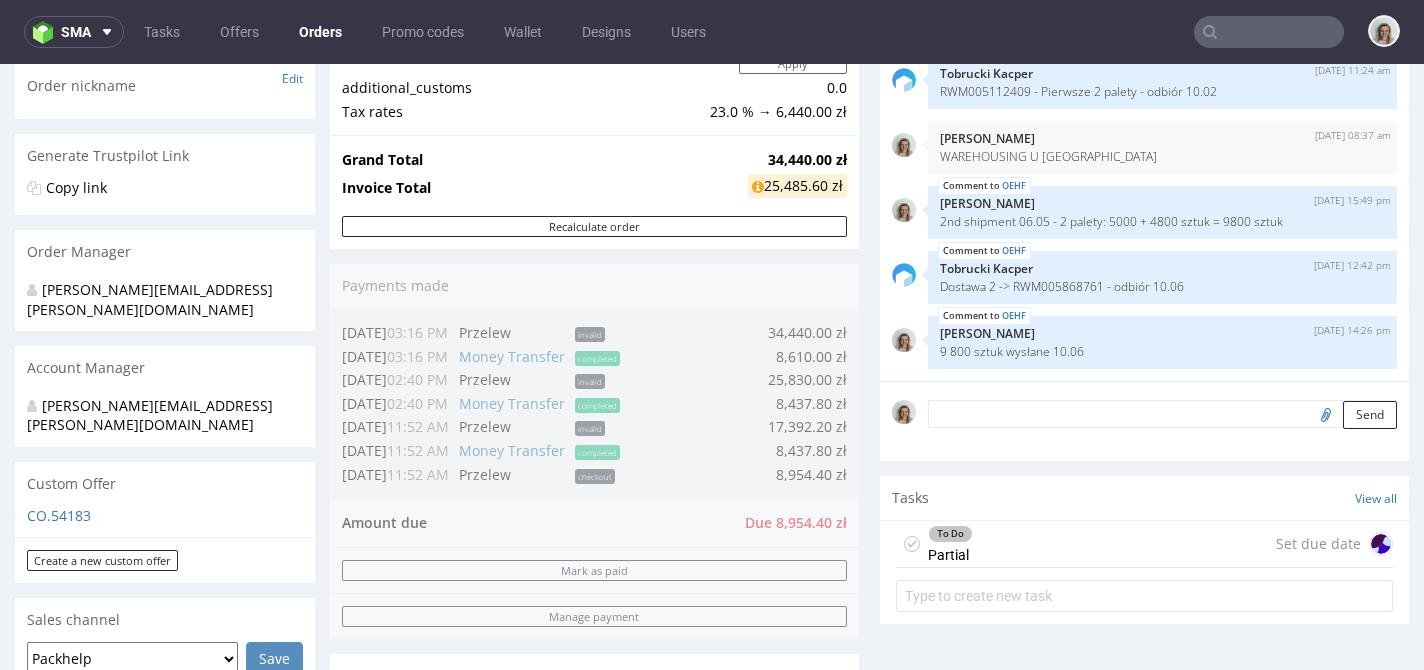 click at bounding box center (1269, 32) 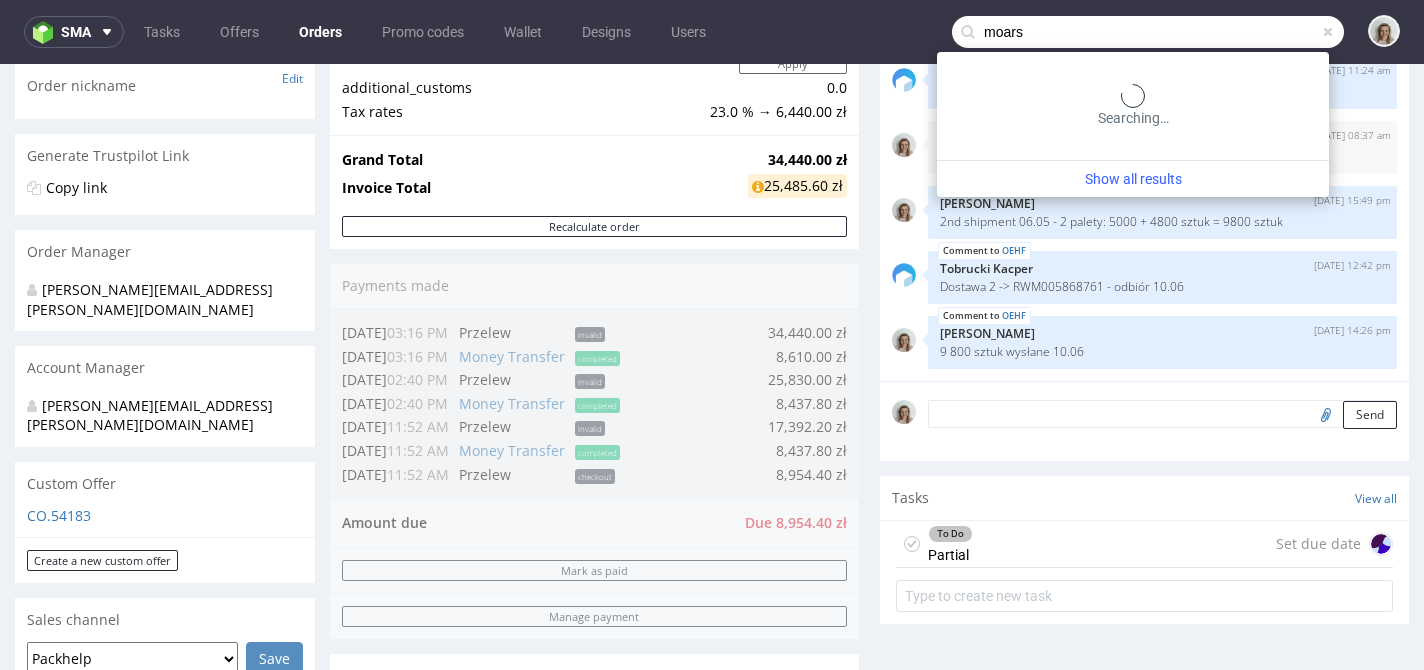 type on "moars" 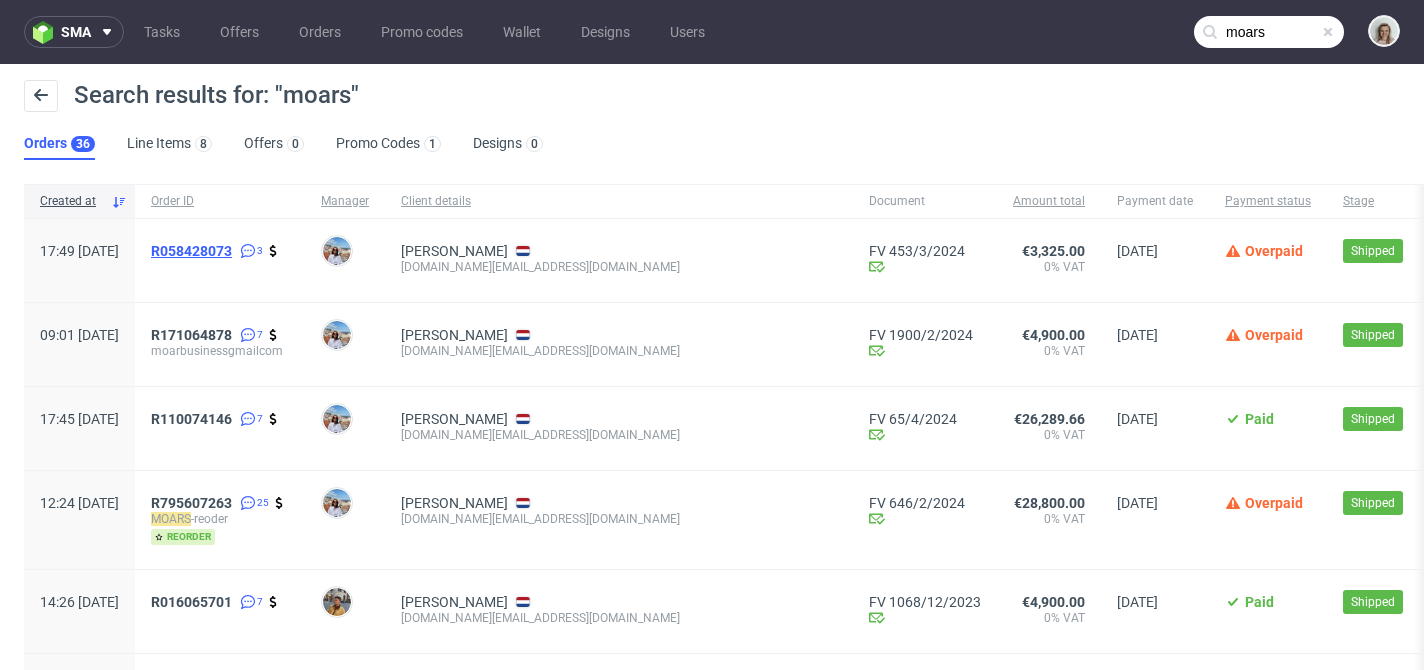 click on "R058428073" at bounding box center [191, 251] 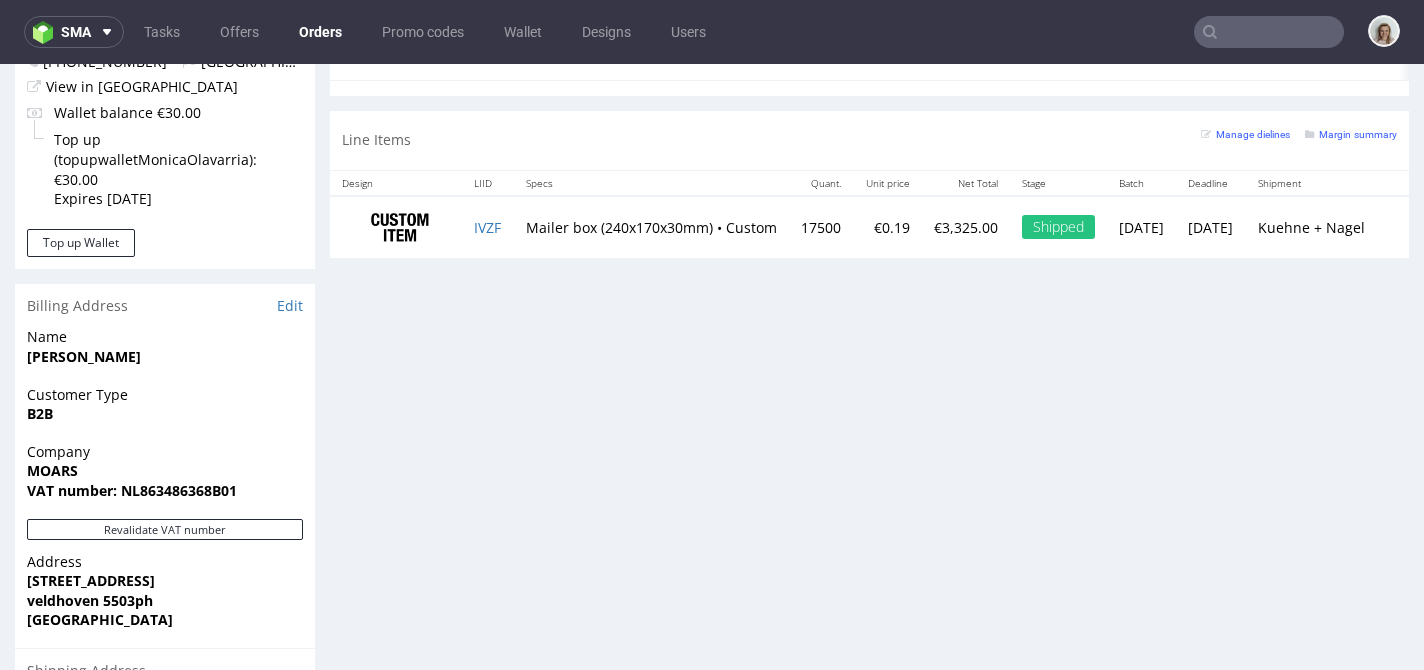 scroll, scrollTop: 1079, scrollLeft: 0, axis: vertical 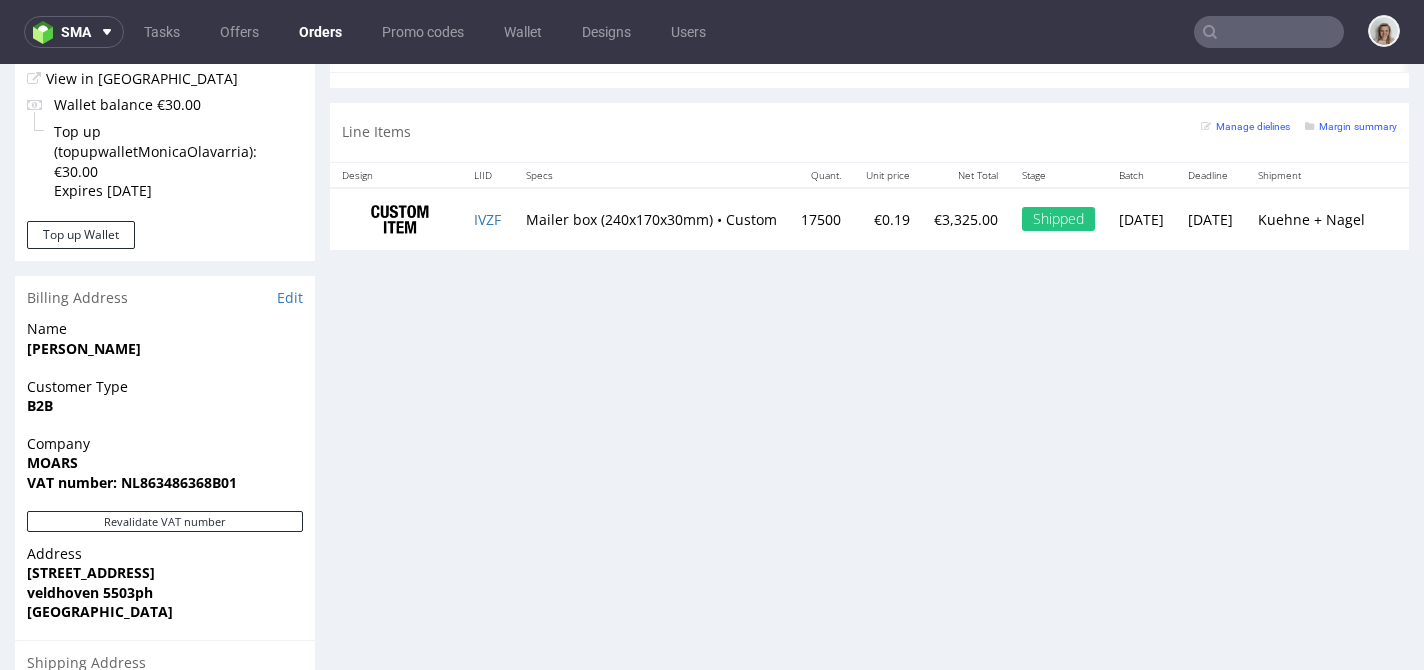 type on "moars" 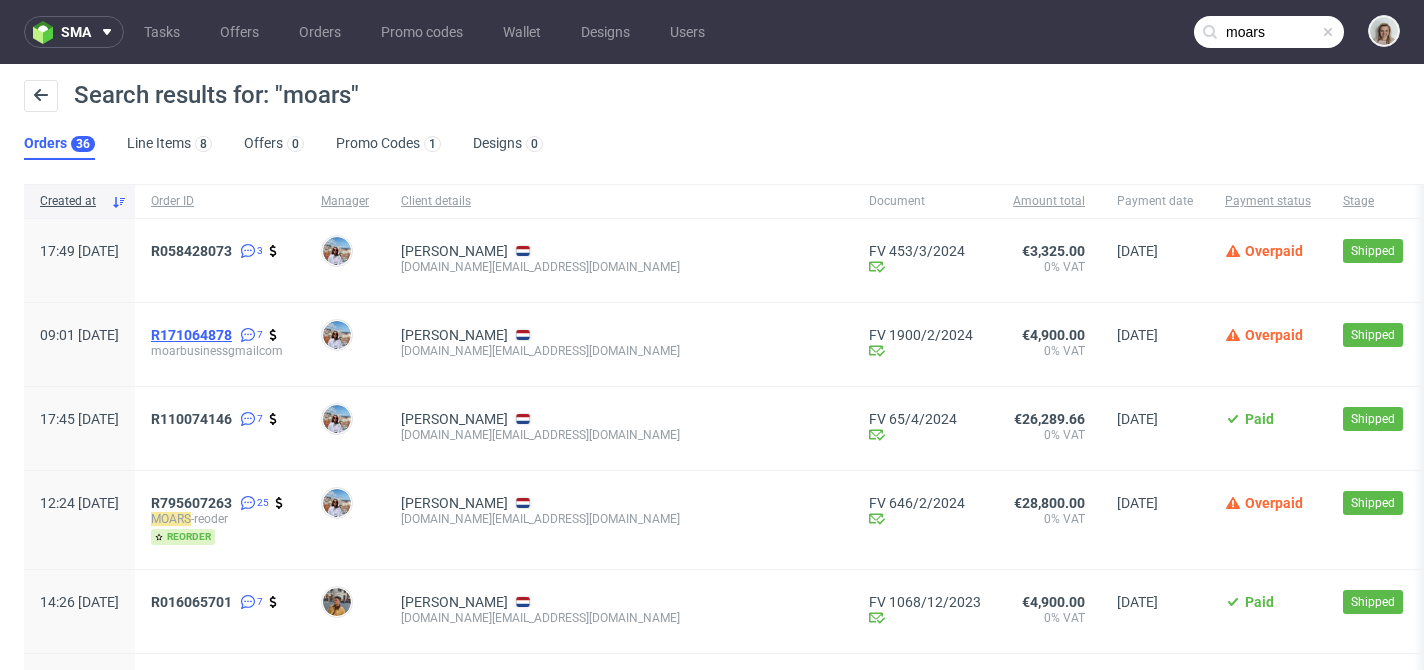 click on "R171064878" at bounding box center [191, 335] 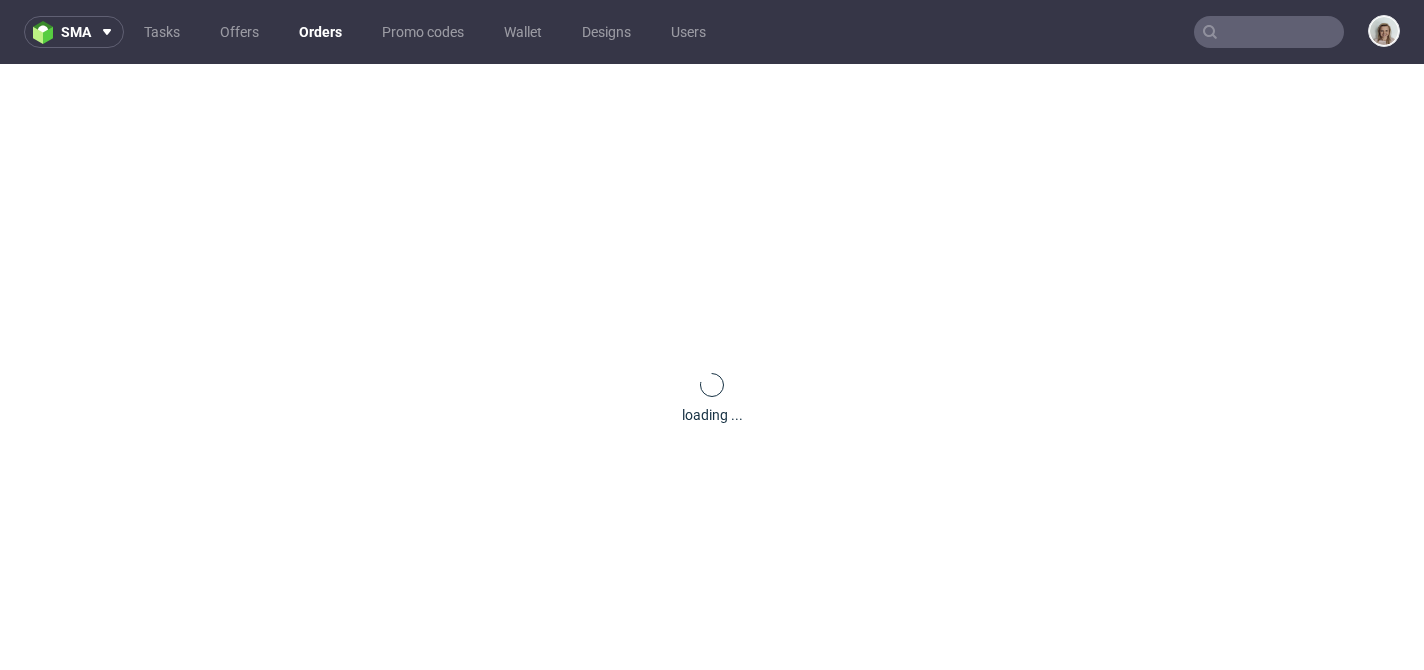 scroll, scrollTop: 0, scrollLeft: 0, axis: both 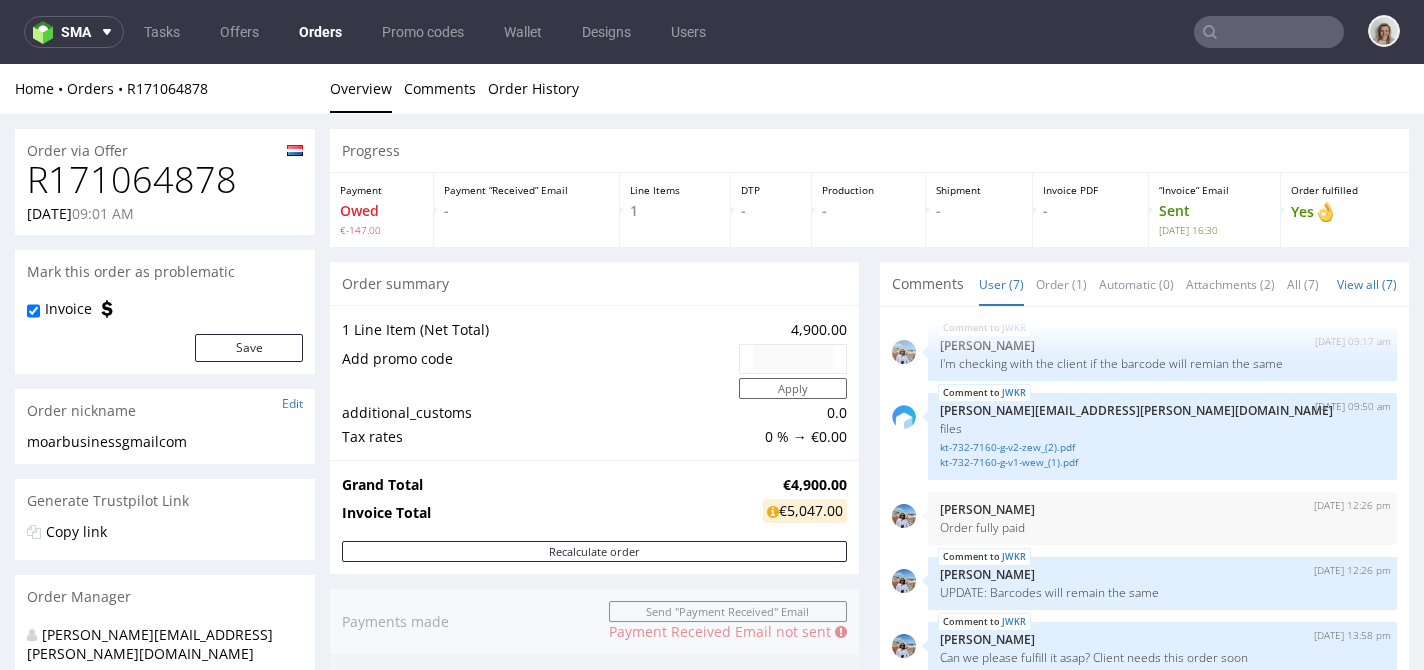 type on "moars" 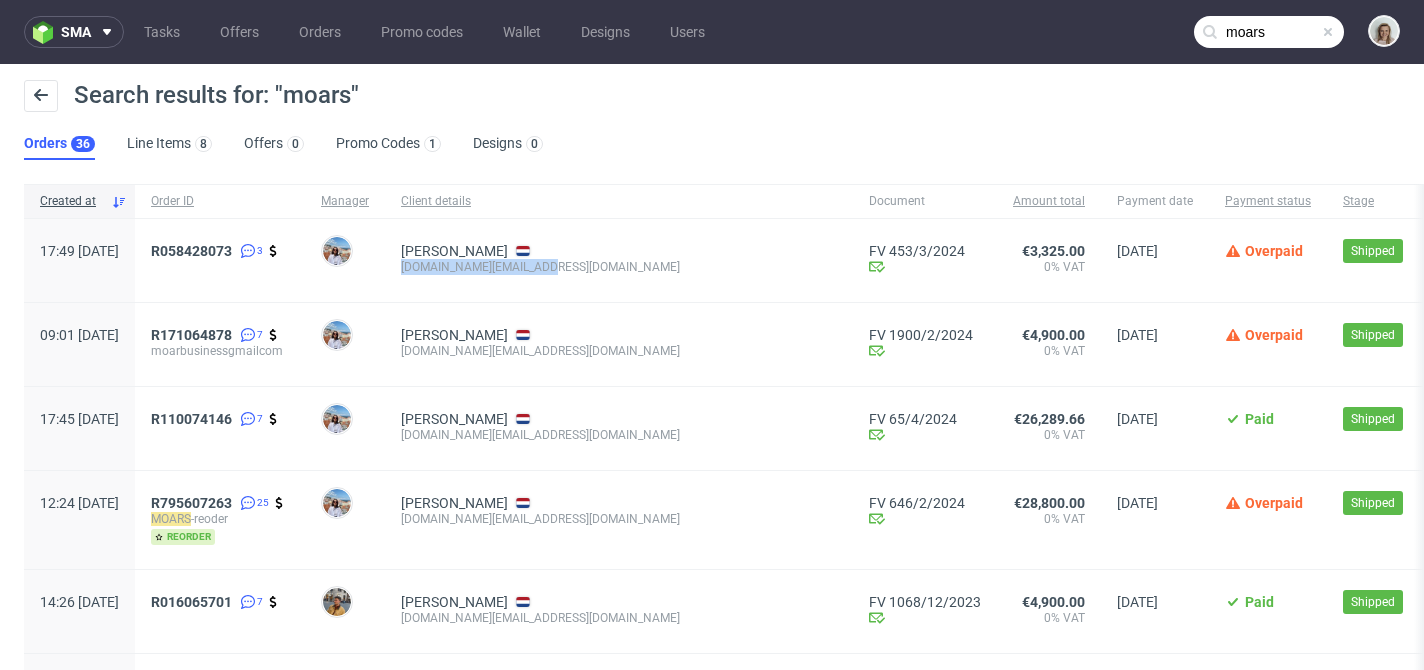 drag, startPoint x: 614, startPoint y: 272, endPoint x: 464, endPoint y: 267, distance: 150.08331 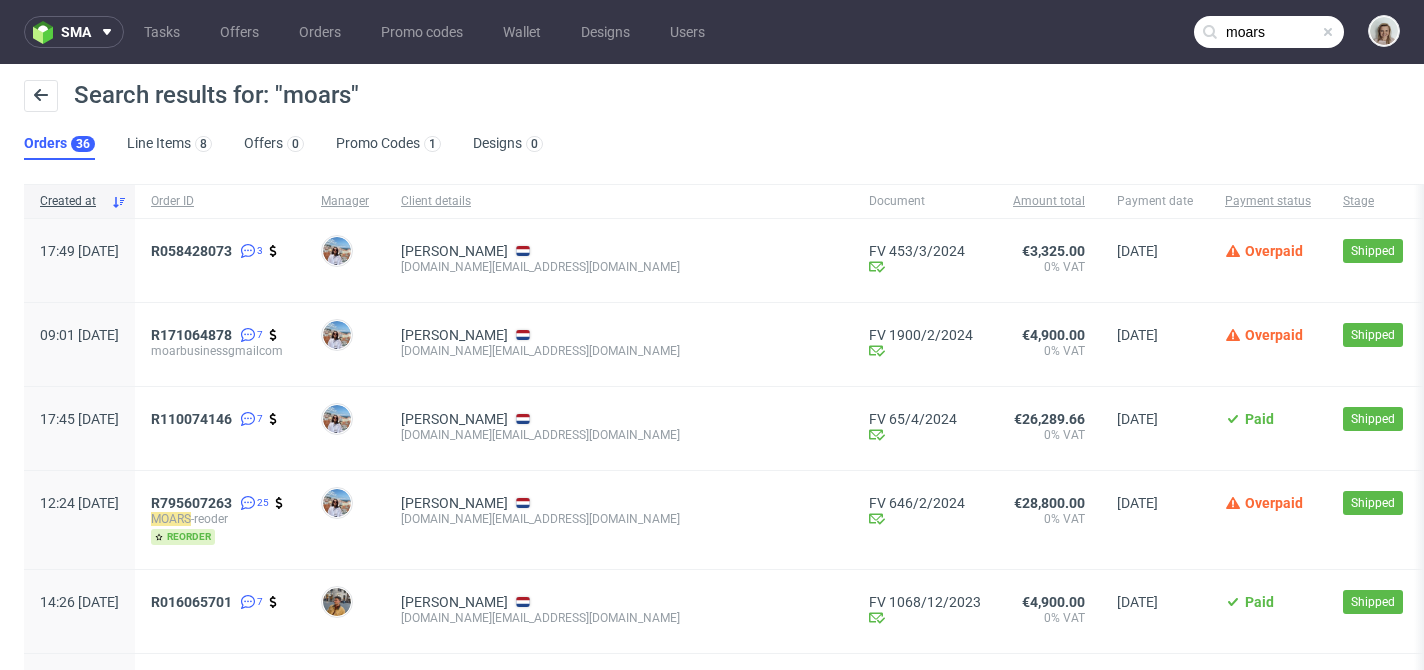 click at bounding box center (1328, 32) 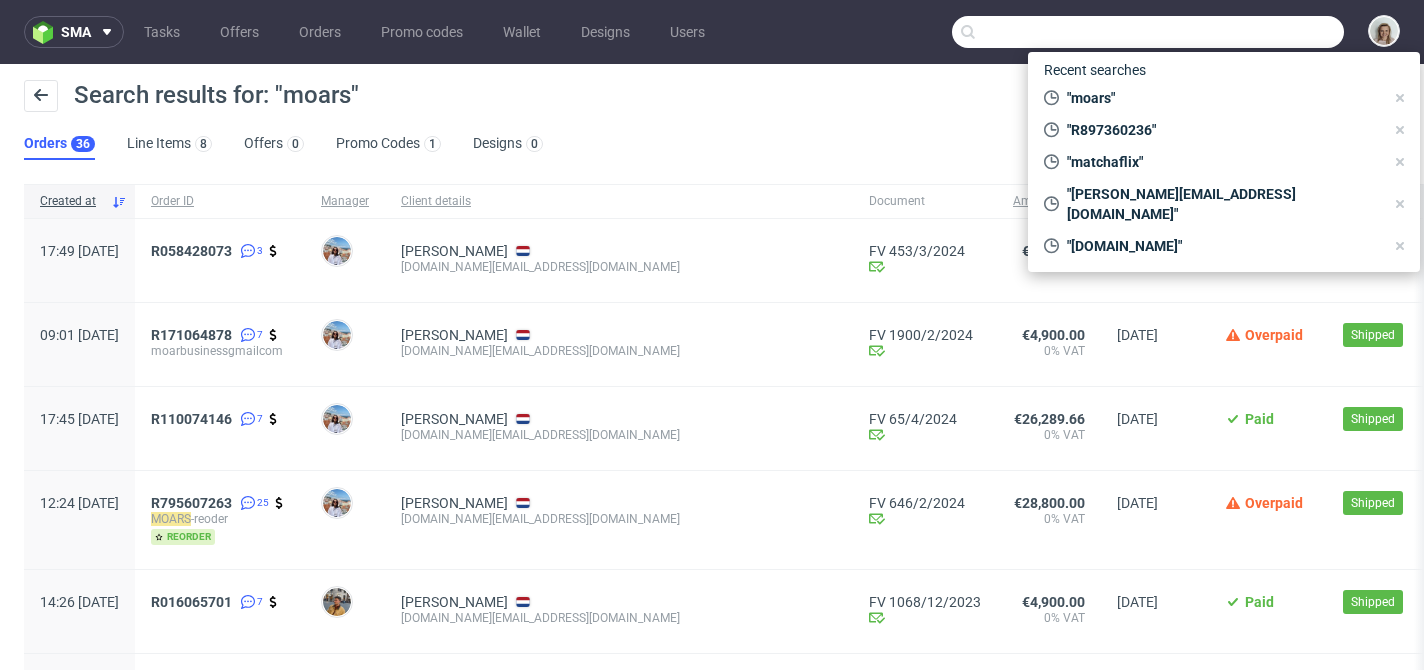 click at bounding box center [1148, 32] 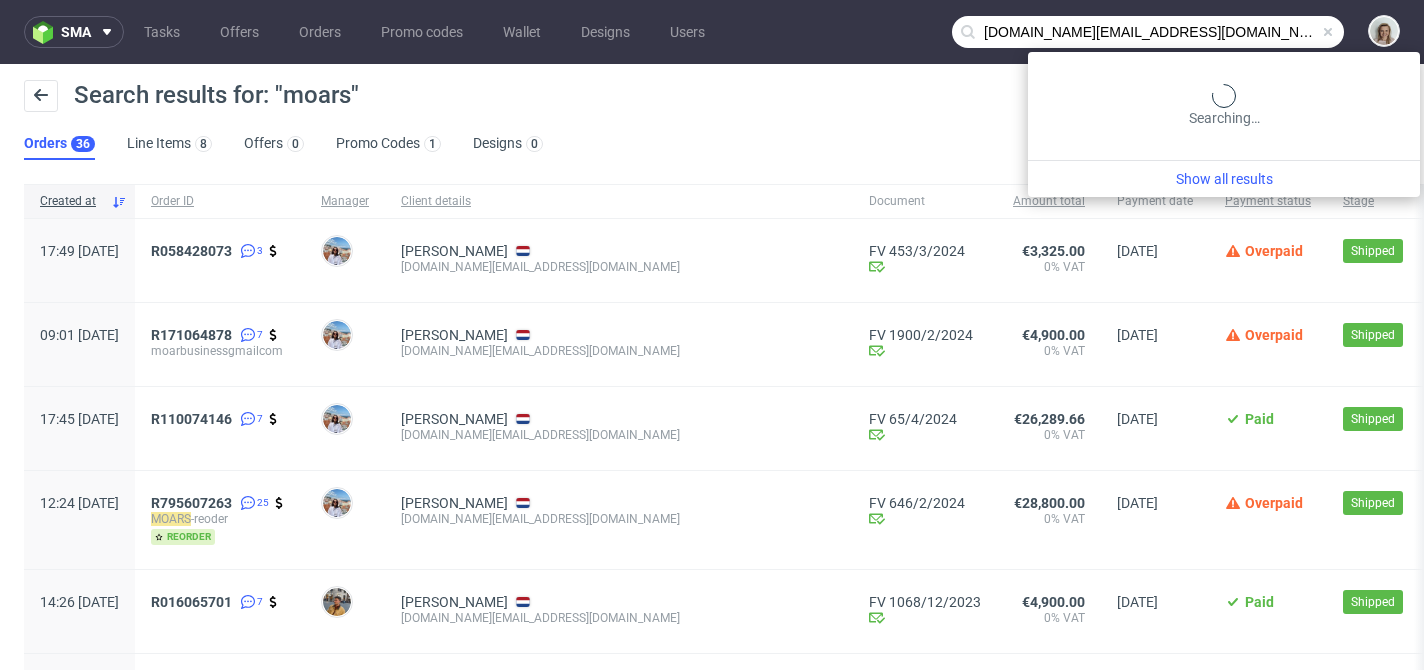 type on "[DOMAIN_NAME][EMAIL_ADDRESS][DOMAIN_NAME]" 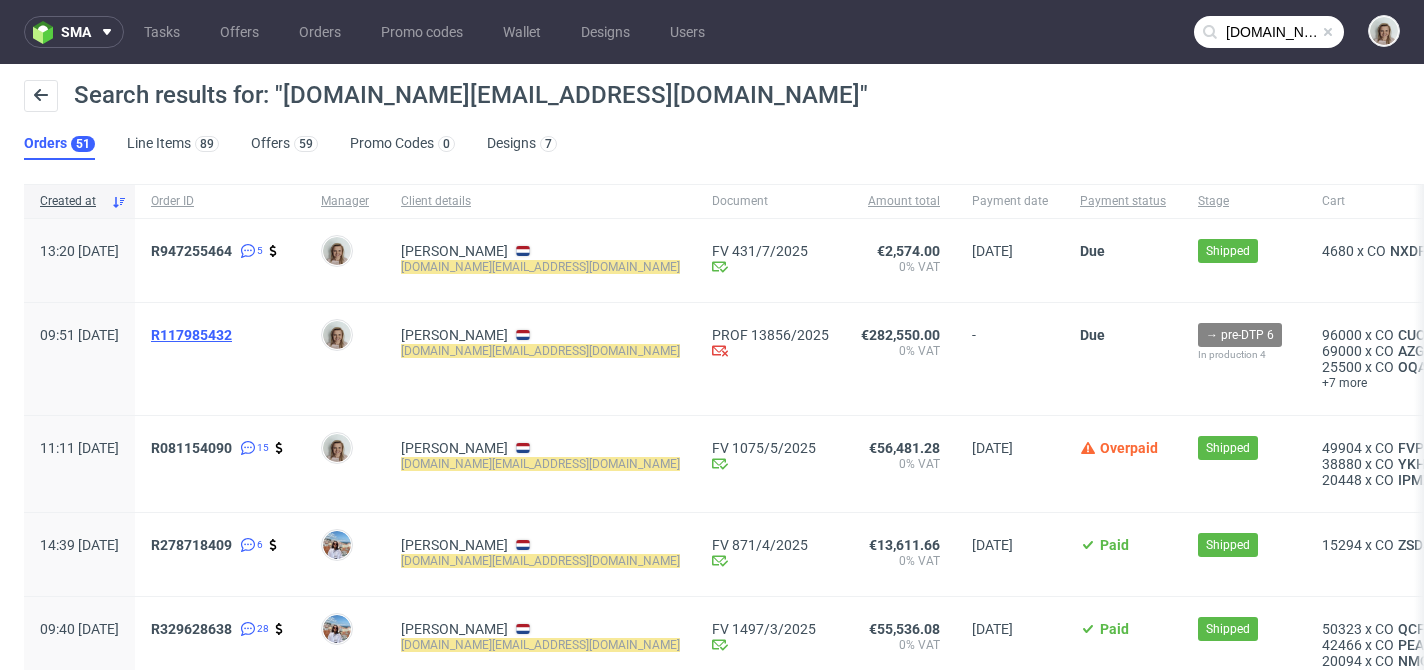 click on "R117985432" at bounding box center [191, 335] 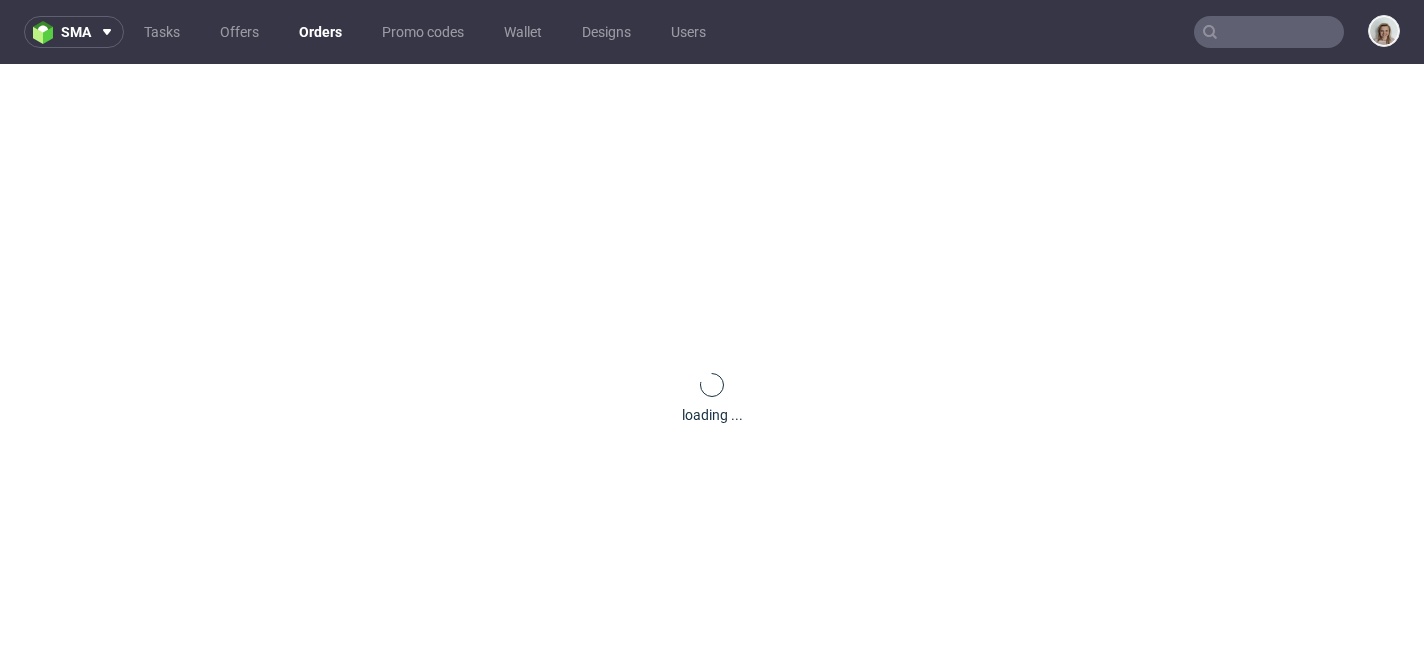 scroll, scrollTop: 0, scrollLeft: 0, axis: both 